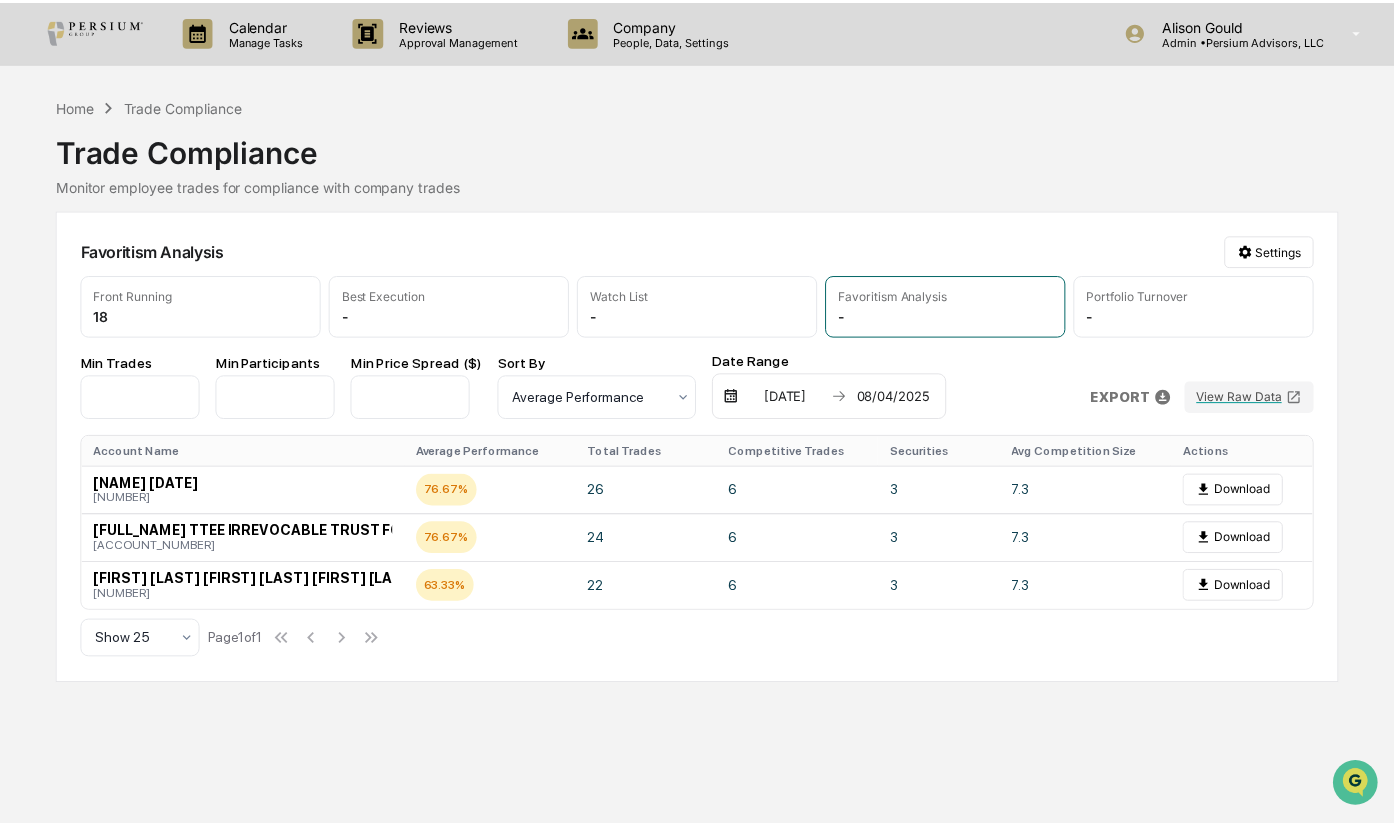 scroll, scrollTop: 0, scrollLeft: 0, axis: both 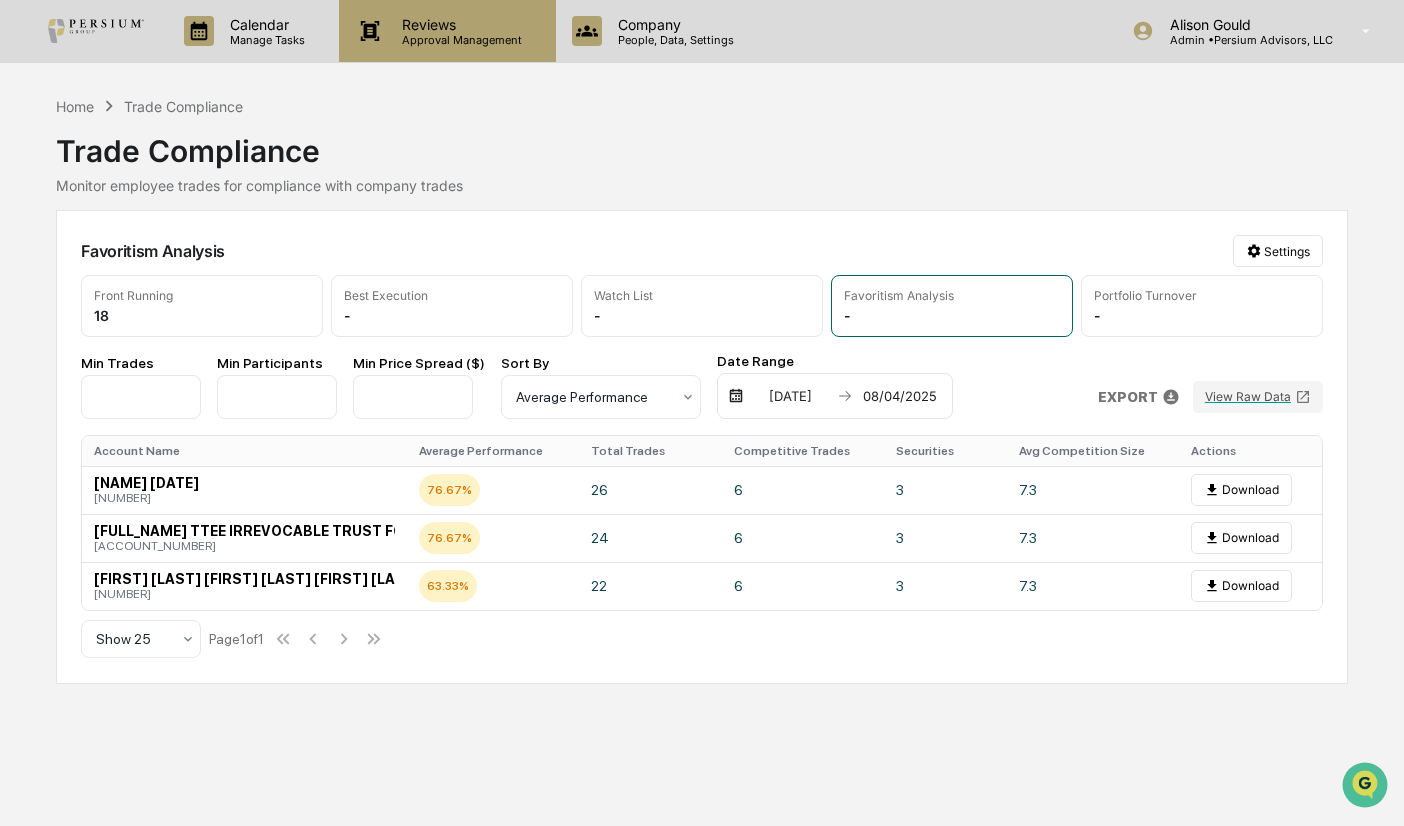 click on "Approval Management" at bounding box center (459, 40) 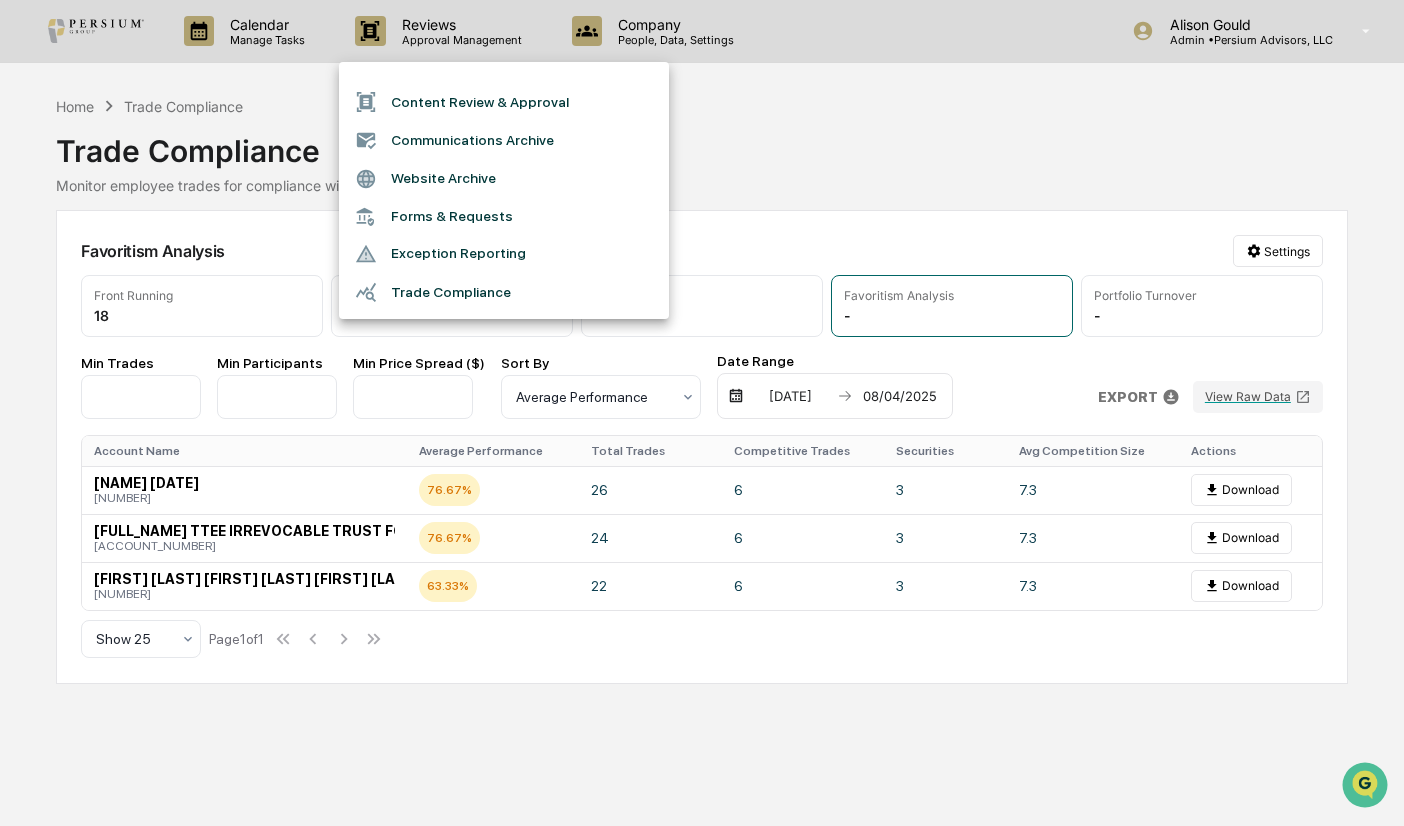 click at bounding box center [702, 413] 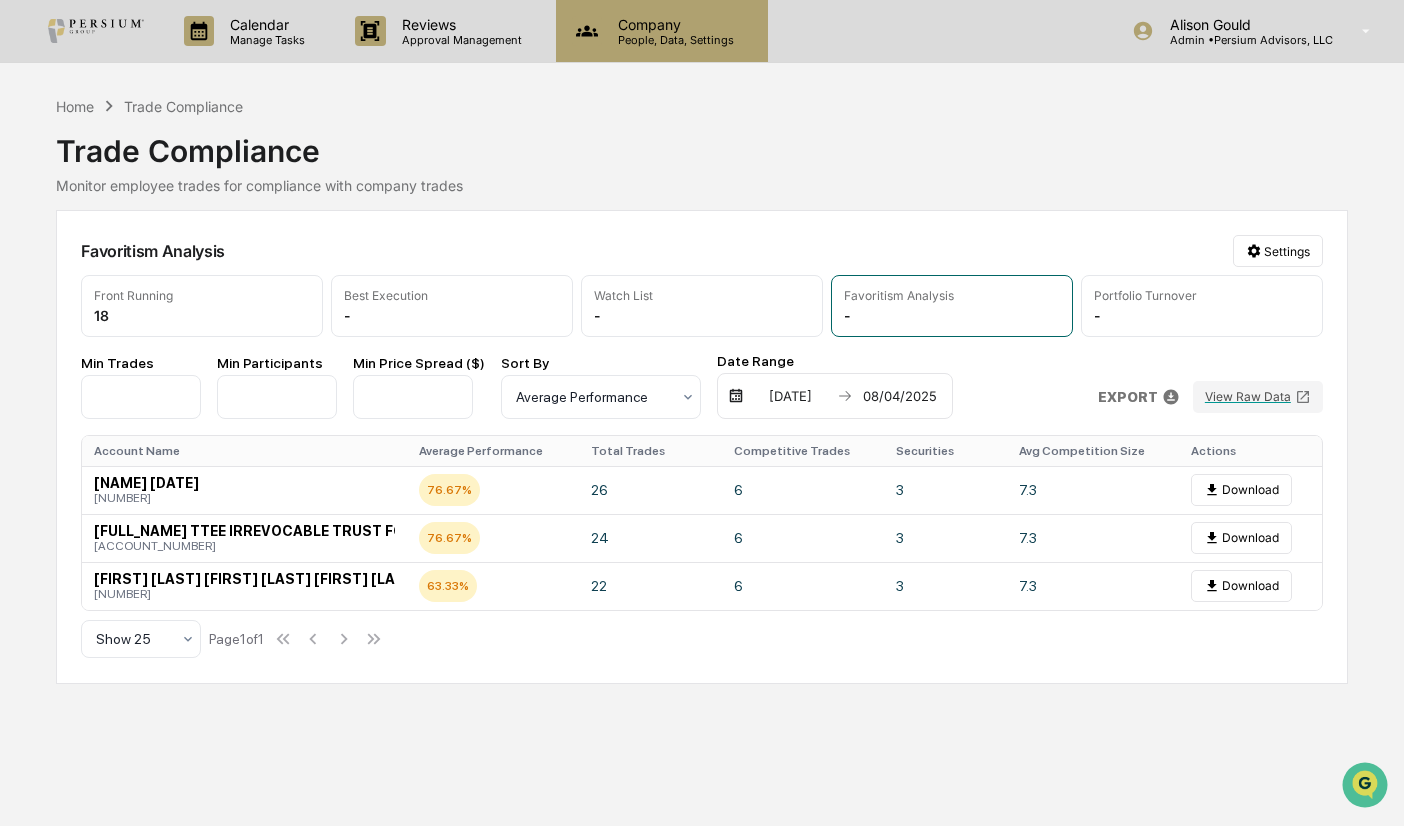 click on "Company People, Data, Settings" at bounding box center (662, 31) 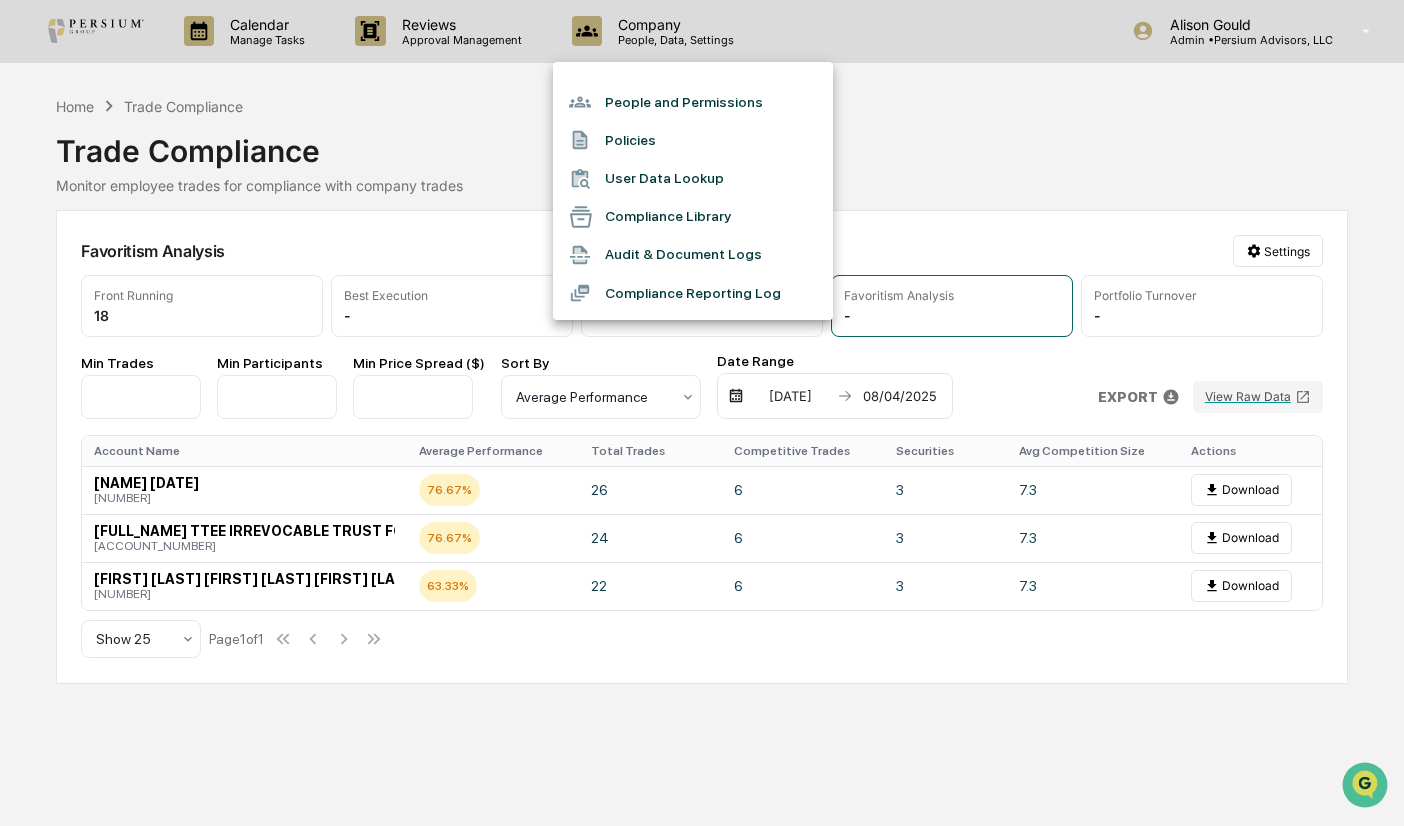click on "Audit & Document Logs" at bounding box center [693, 255] 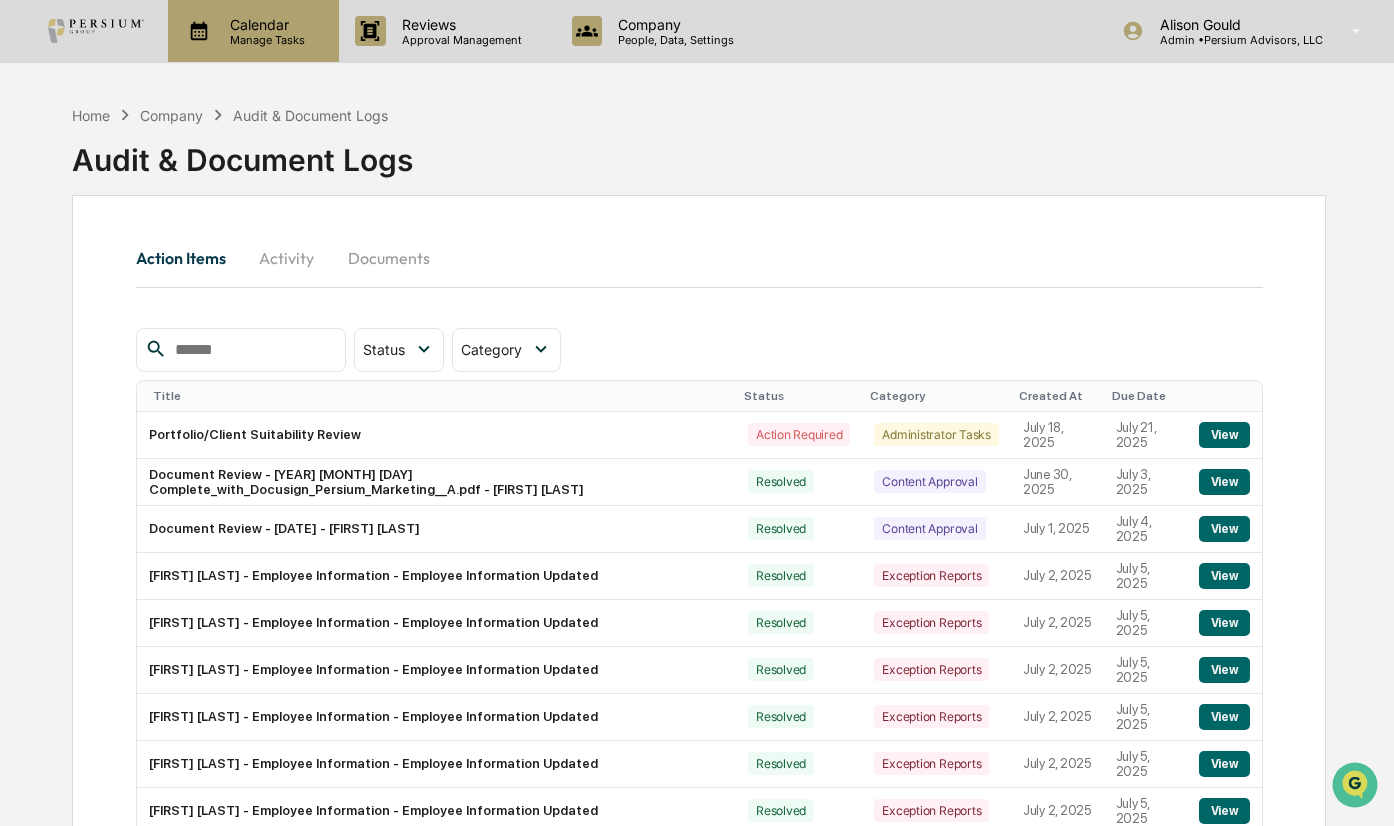 click on "Calendar" at bounding box center [264, 24] 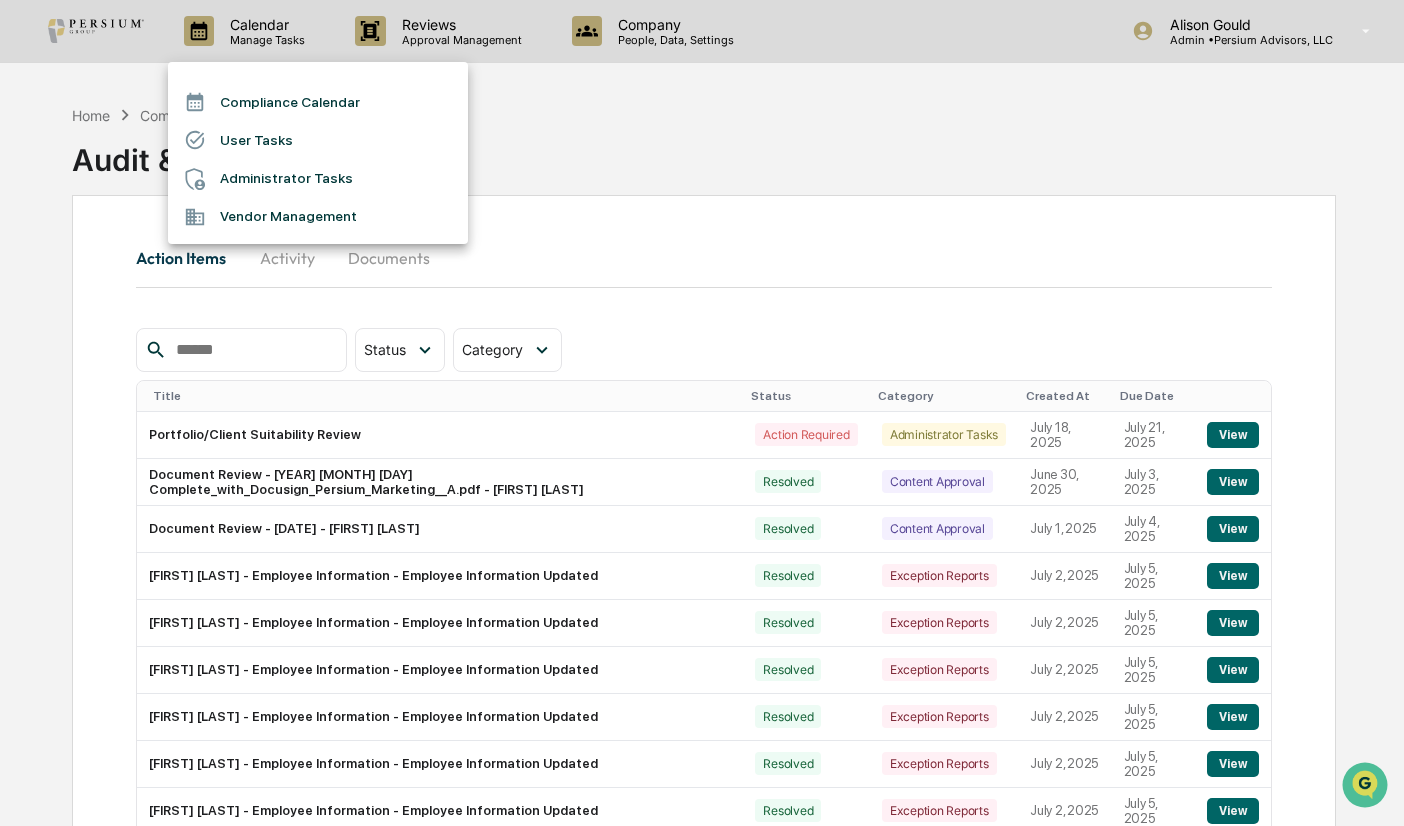 click at bounding box center (702, 413) 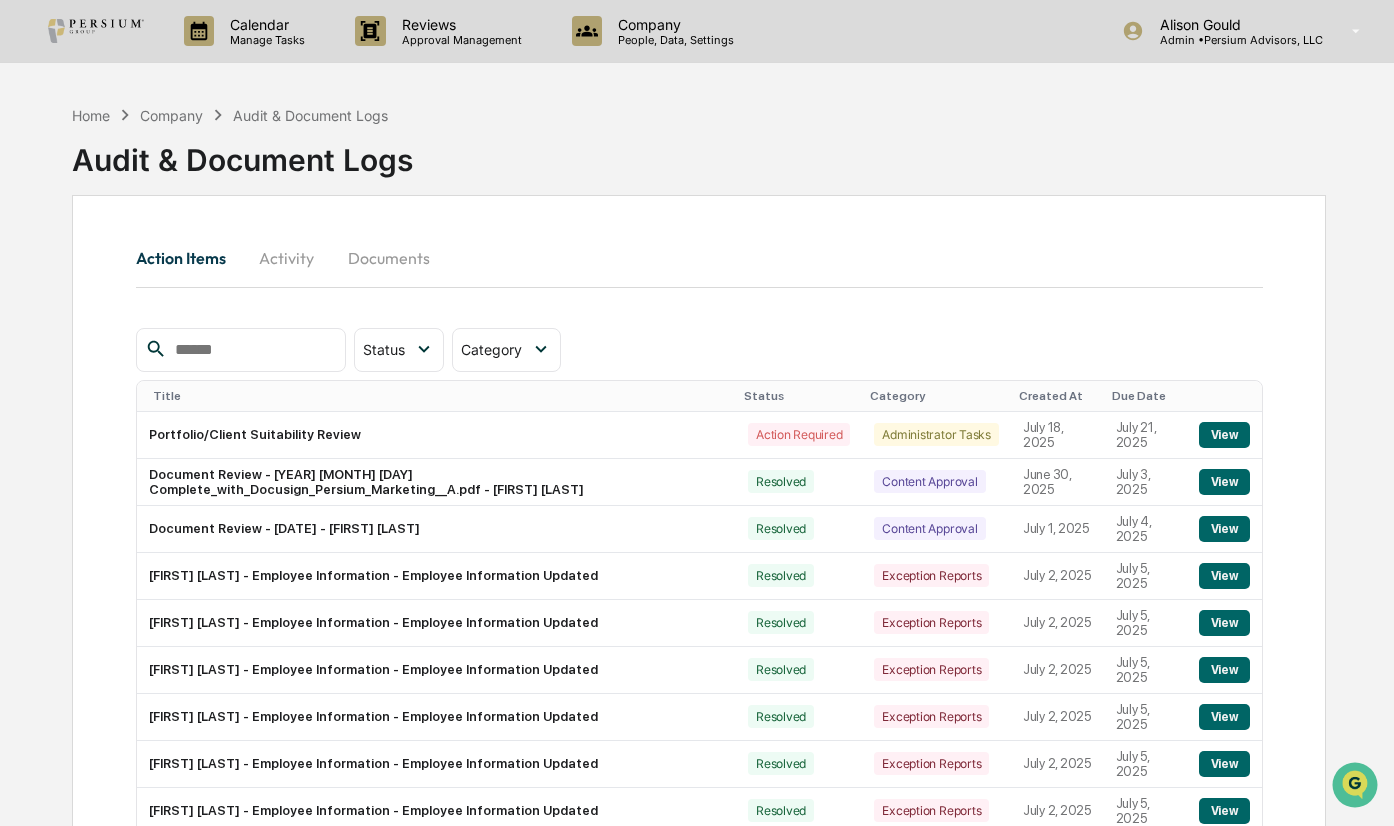 click on "Activity" at bounding box center (287, 258) 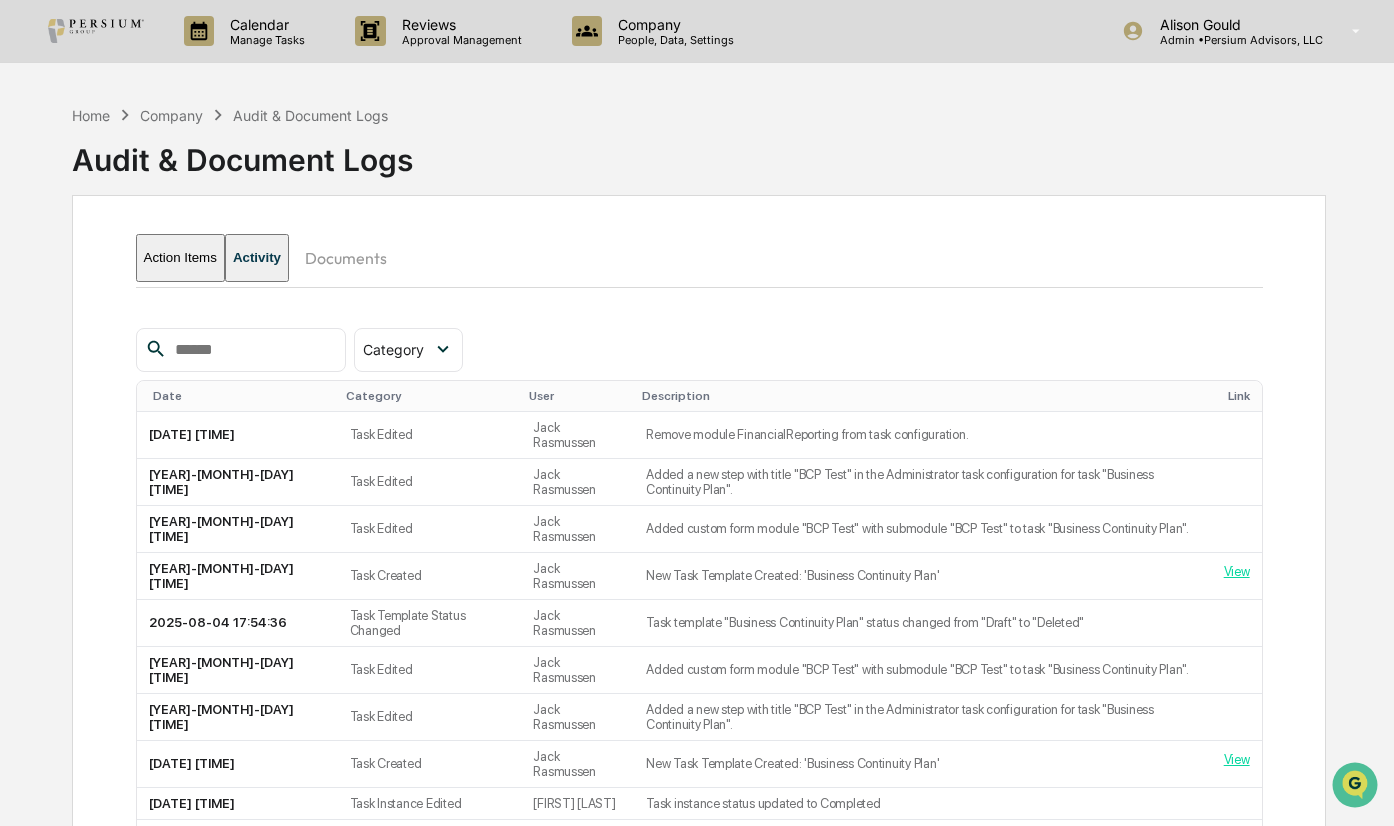 click on "Documents" at bounding box center (346, 258) 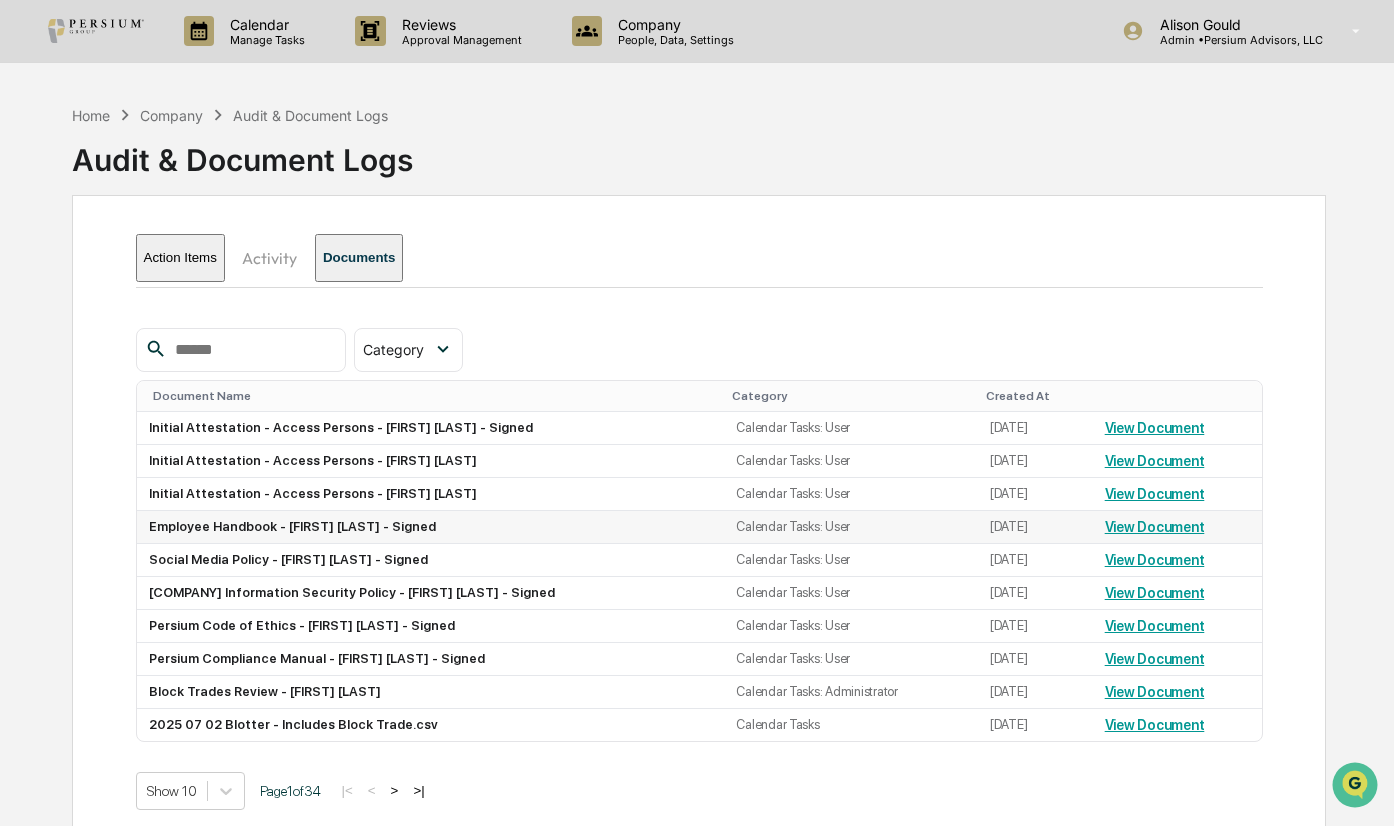 scroll, scrollTop: 95, scrollLeft: 0, axis: vertical 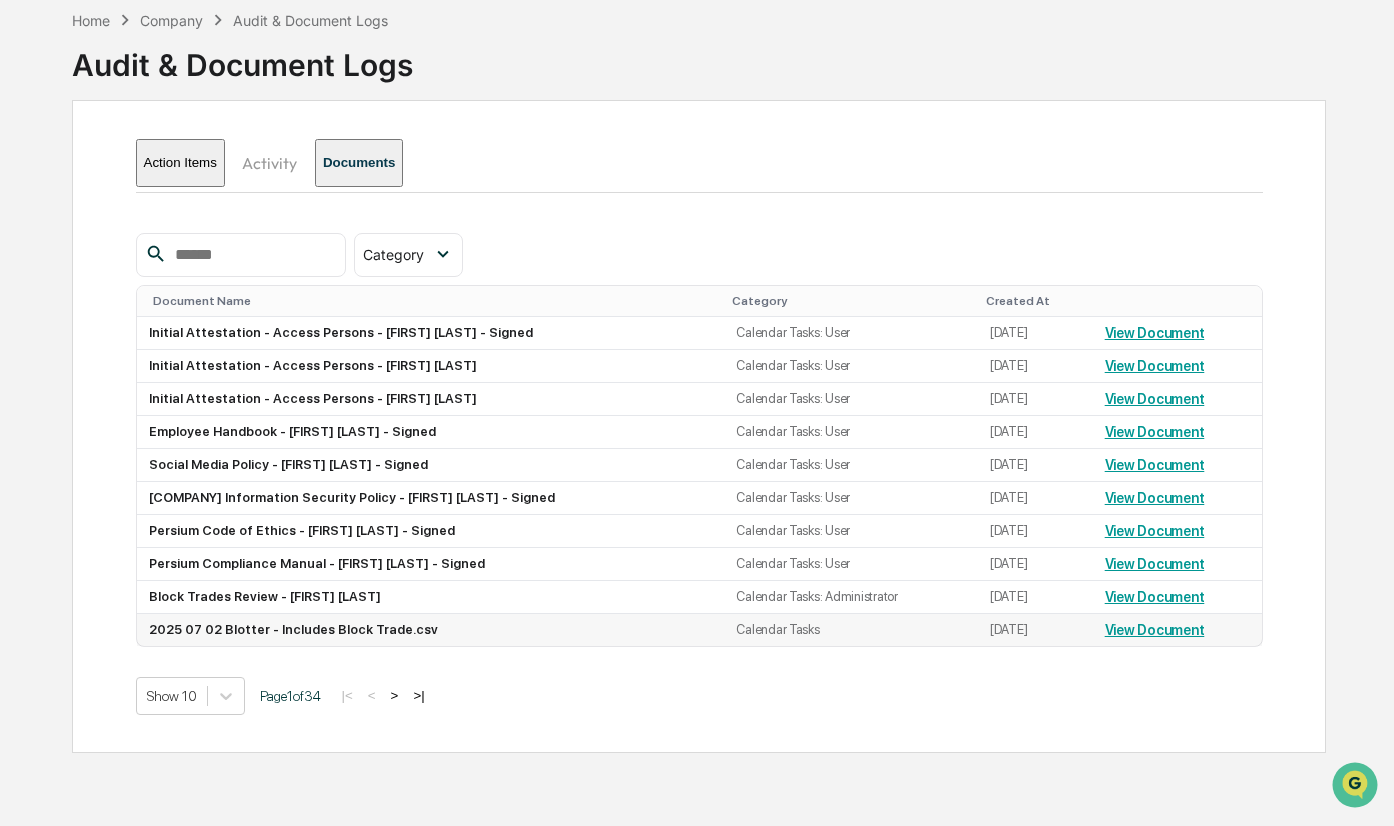 click on "2025 07 02 Blotter - Includes Block Trade.csv" at bounding box center (431, 630) 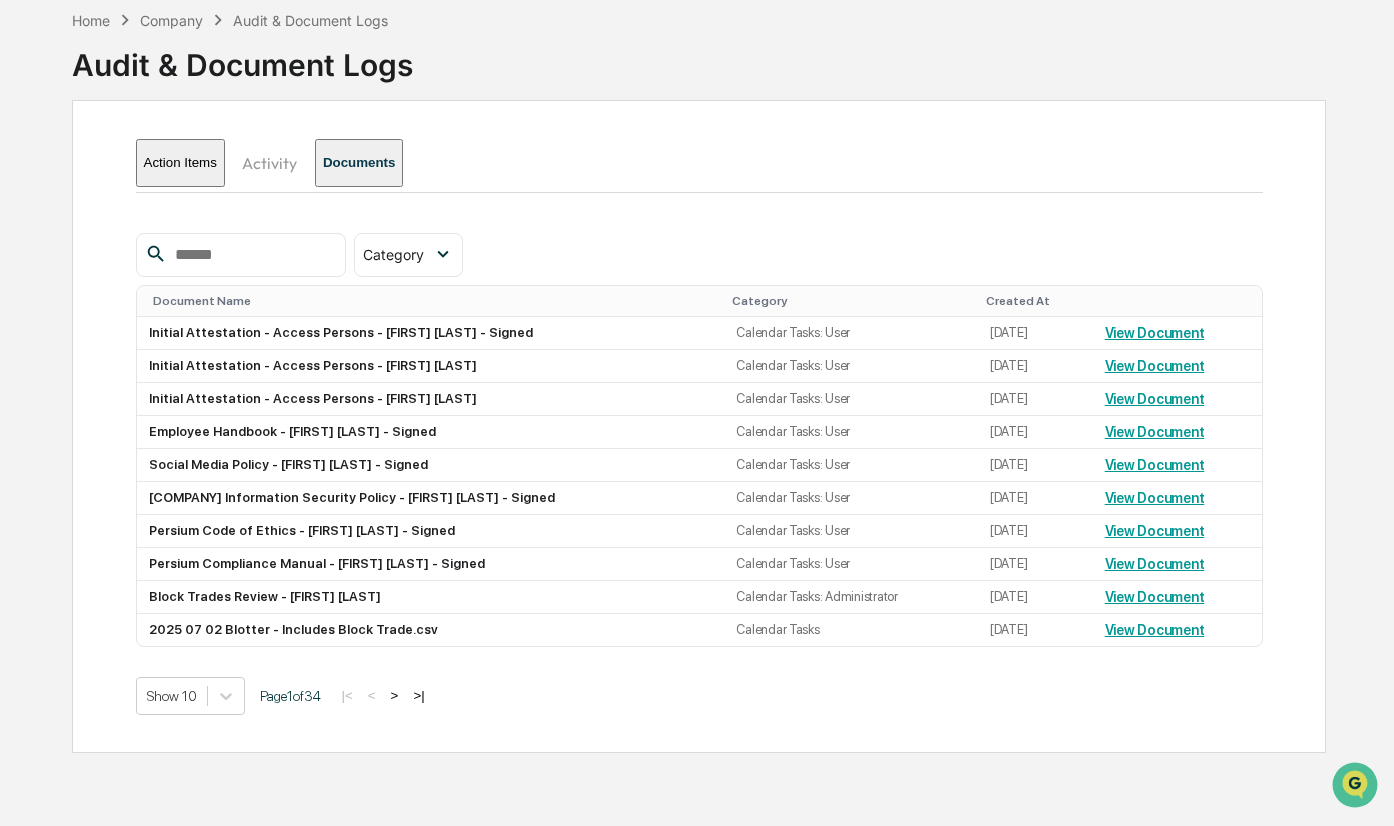 click on ">" at bounding box center (395, 695) 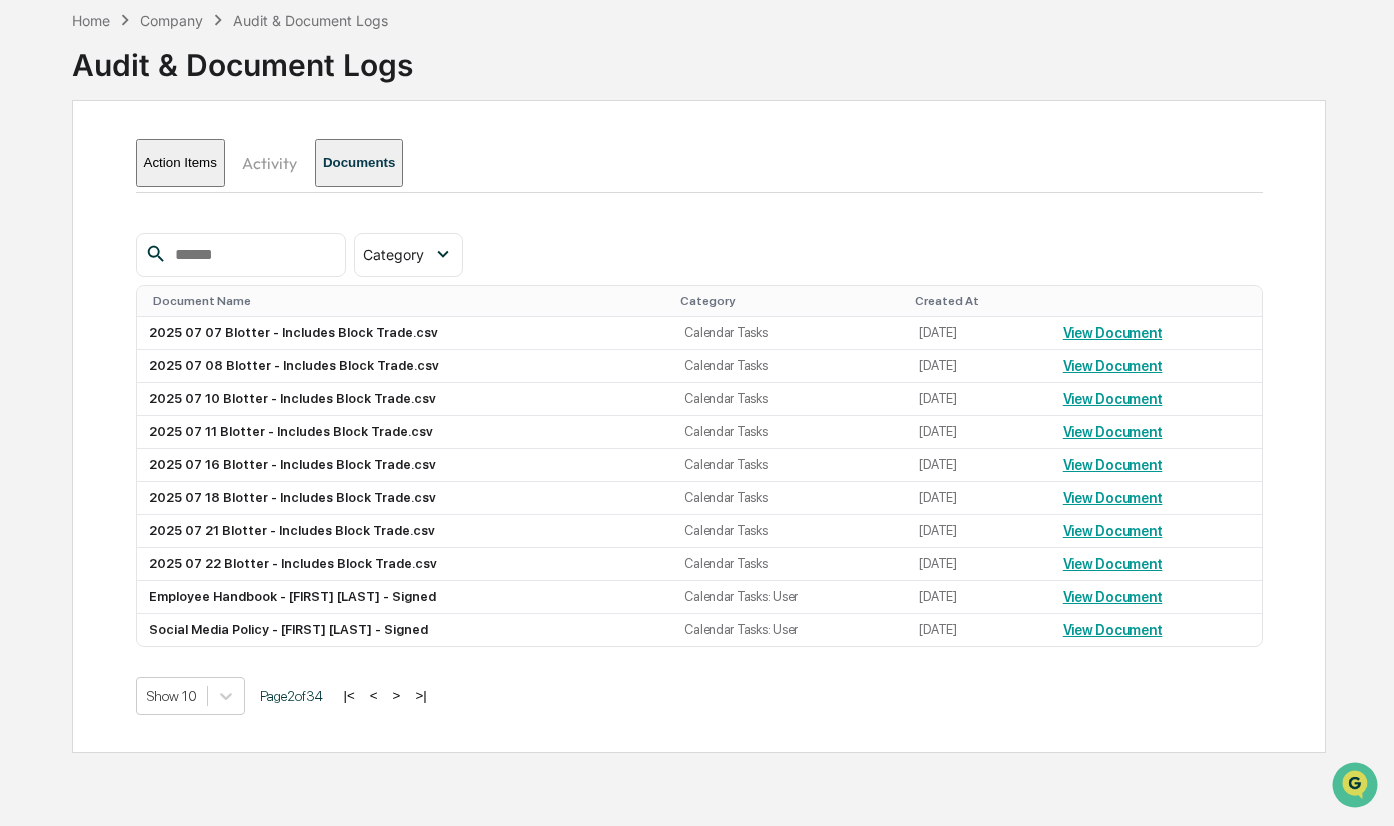 click on "<" at bounding box center (374, 695) 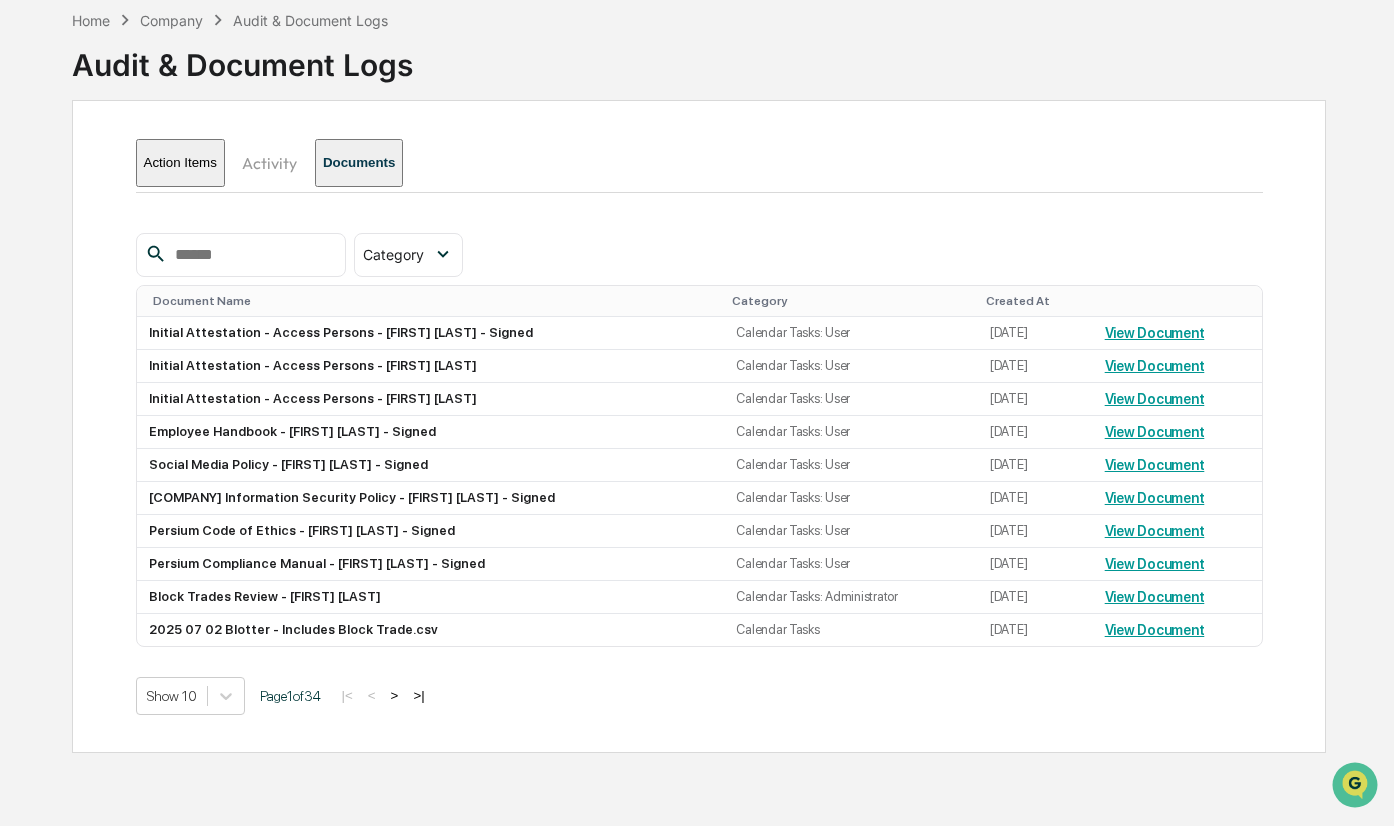 click on ">" at bounding box center (395, 695) 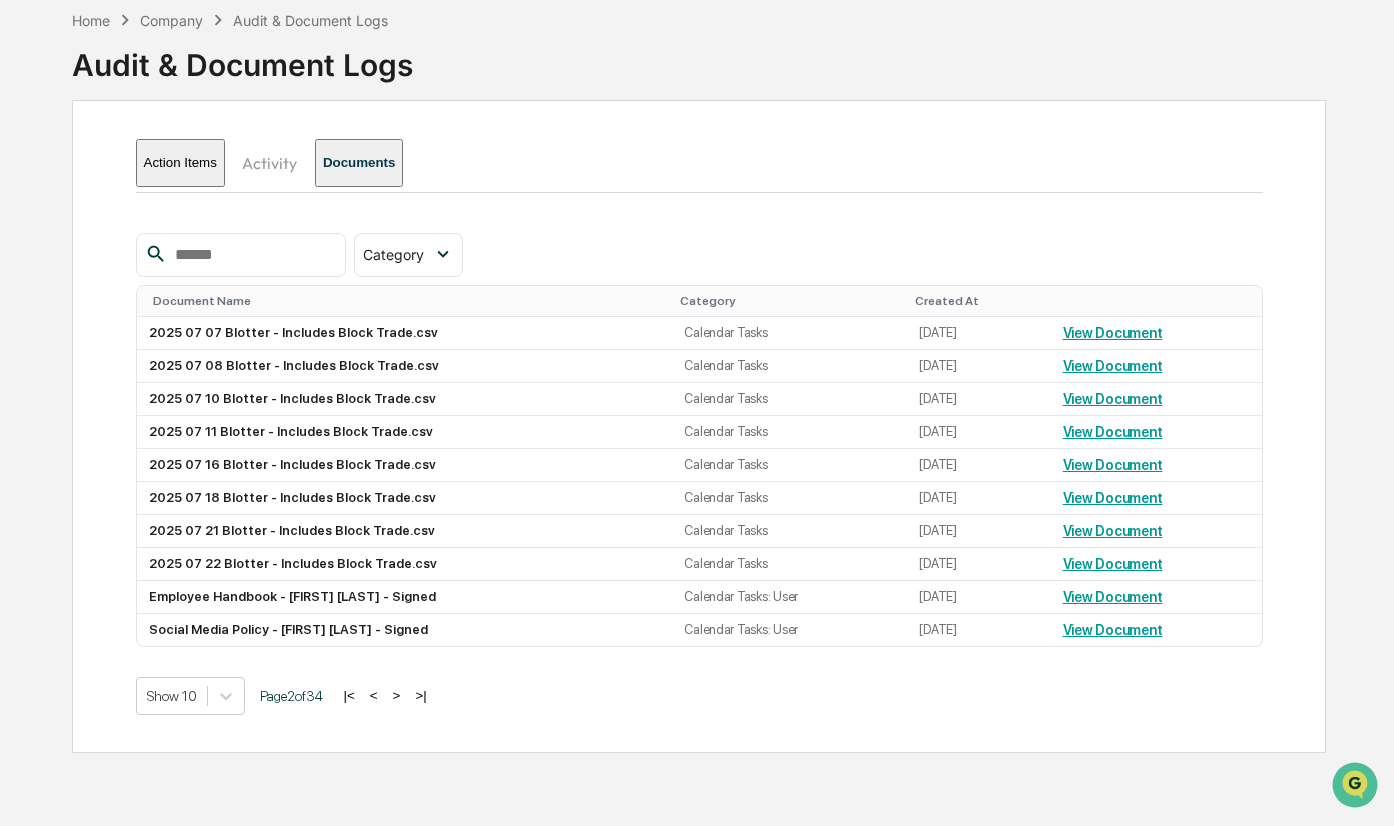 click on ">" at bounding box center [397, 695] 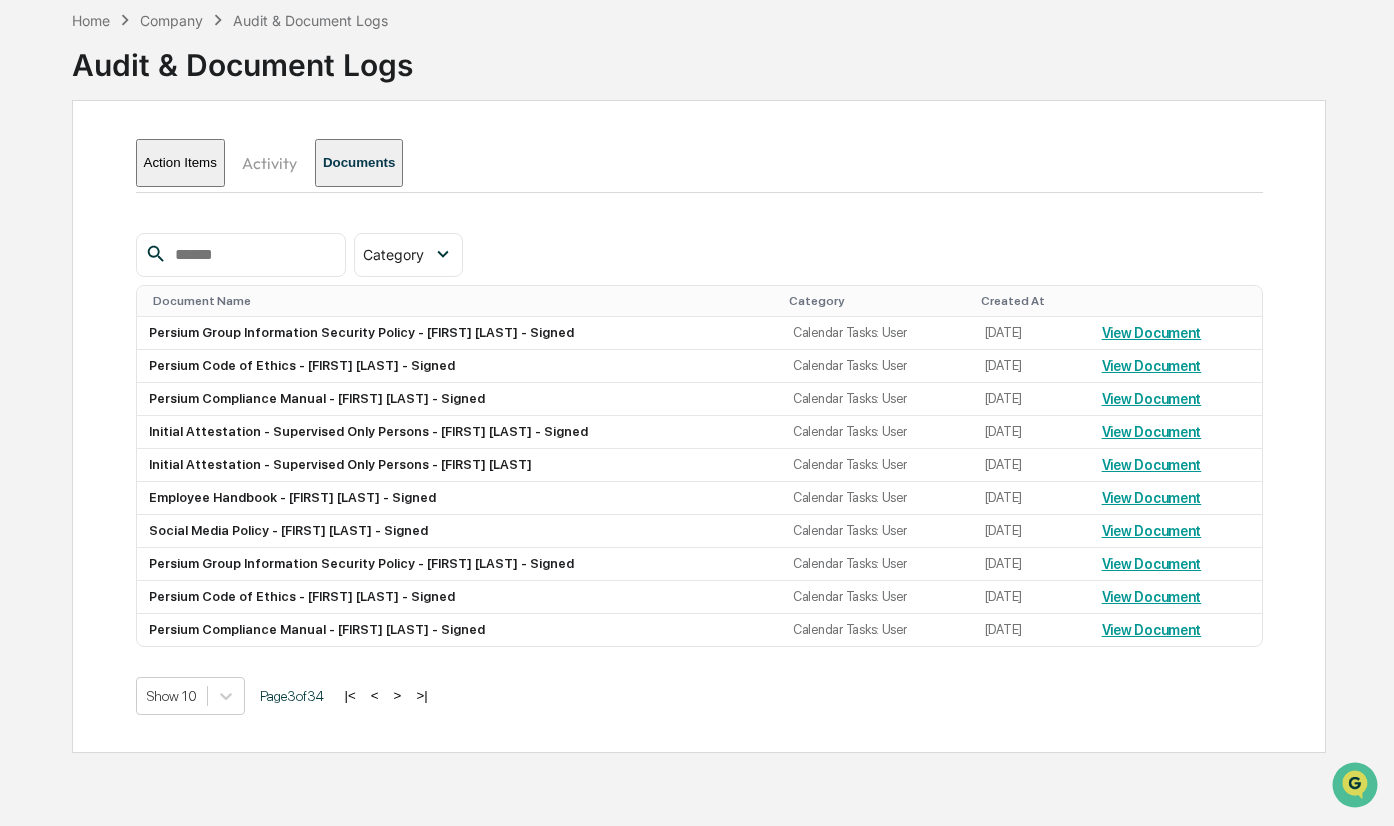 click on ">" at bounding box center [398, 695] 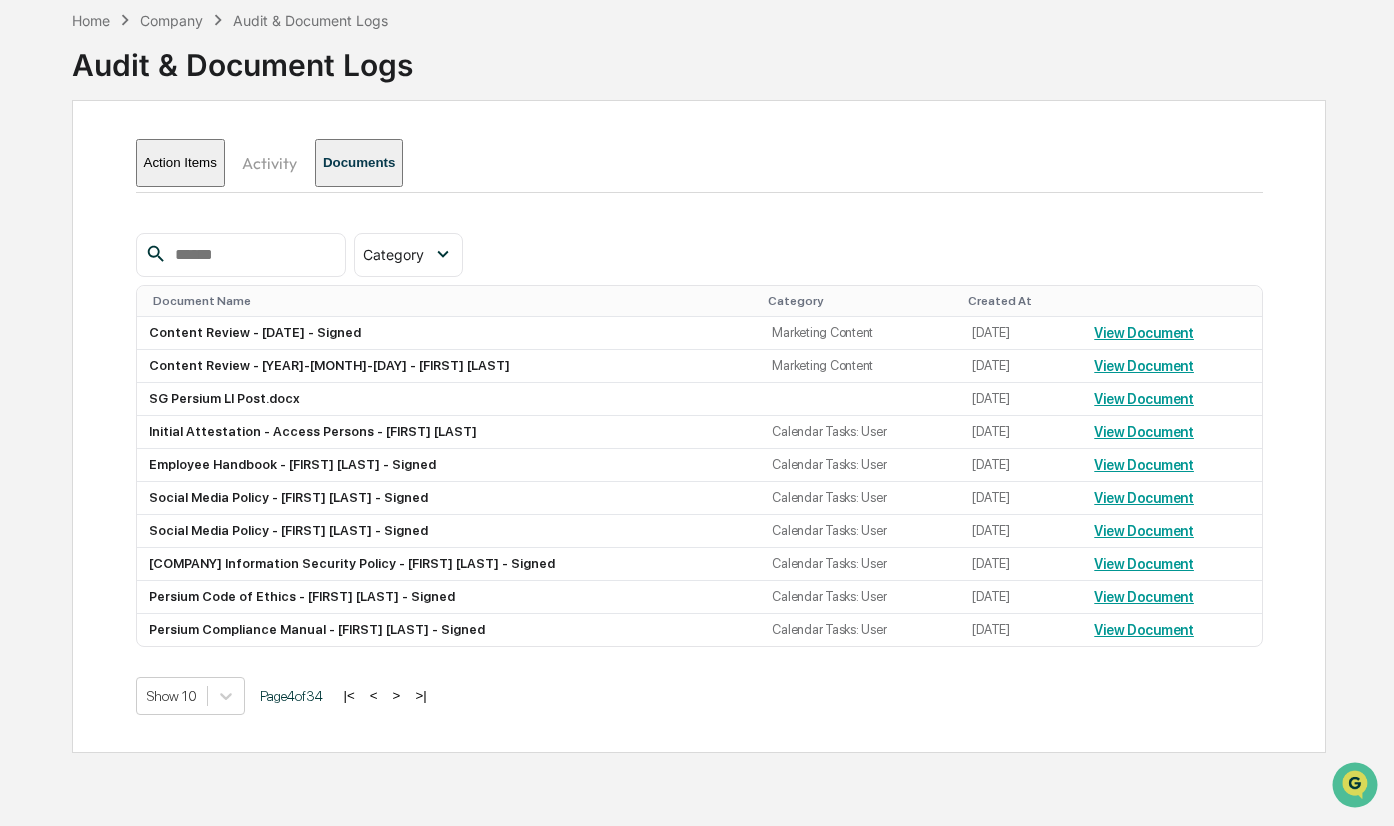 click on ">" at bounding box center (397, 695) 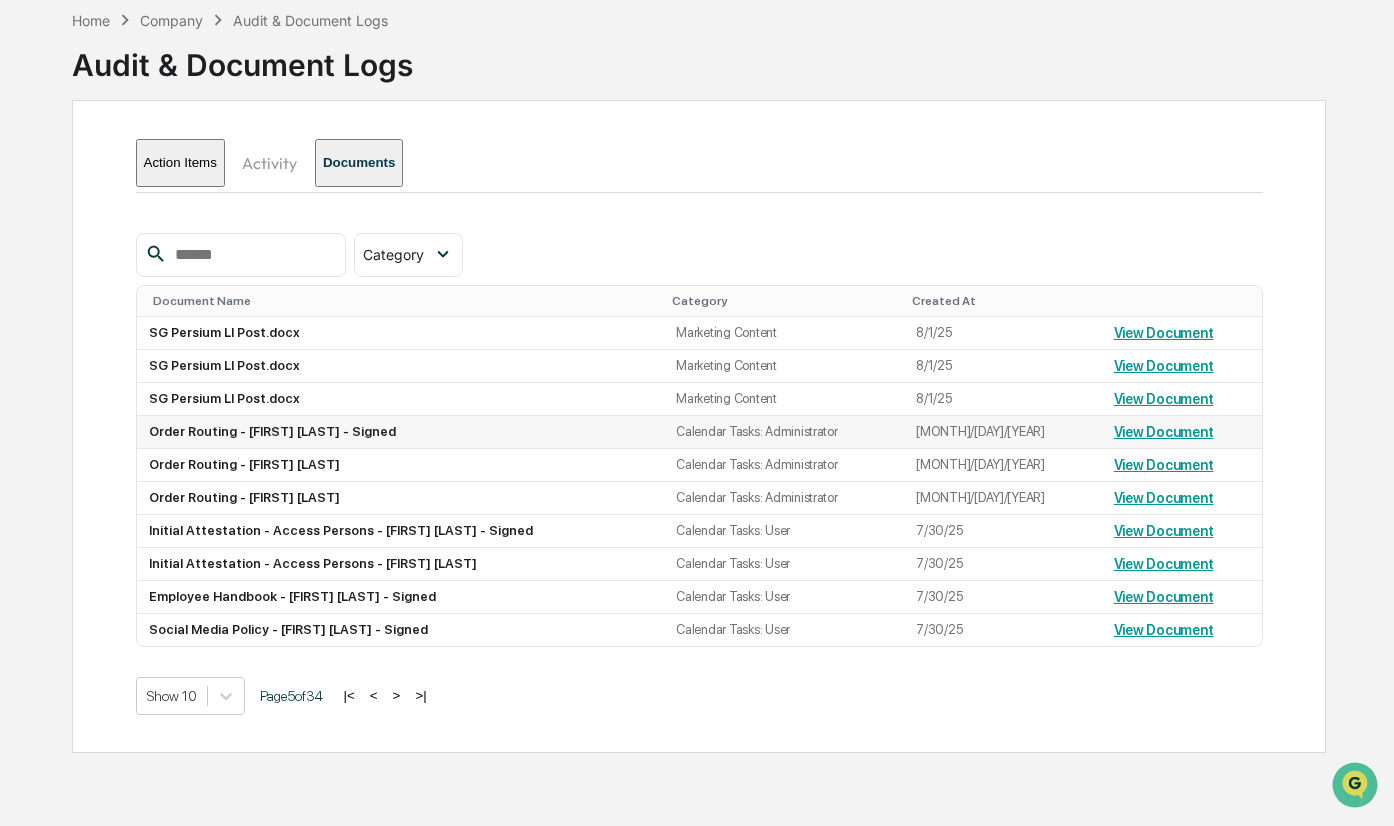 click on "View Document" at bounding box center [1164, 432] 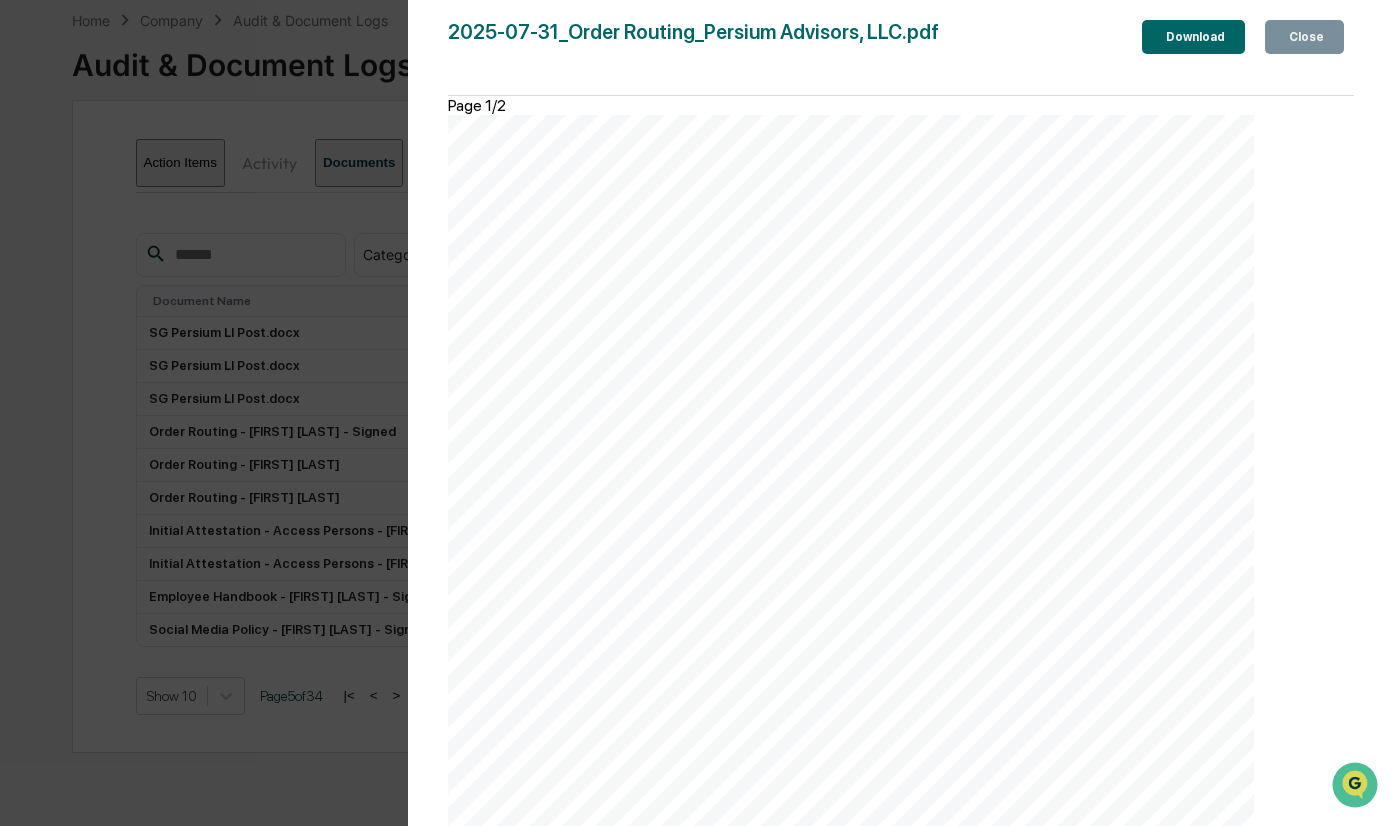 scroll, scrollTop: 0, scrollLeft: 0, axis: both 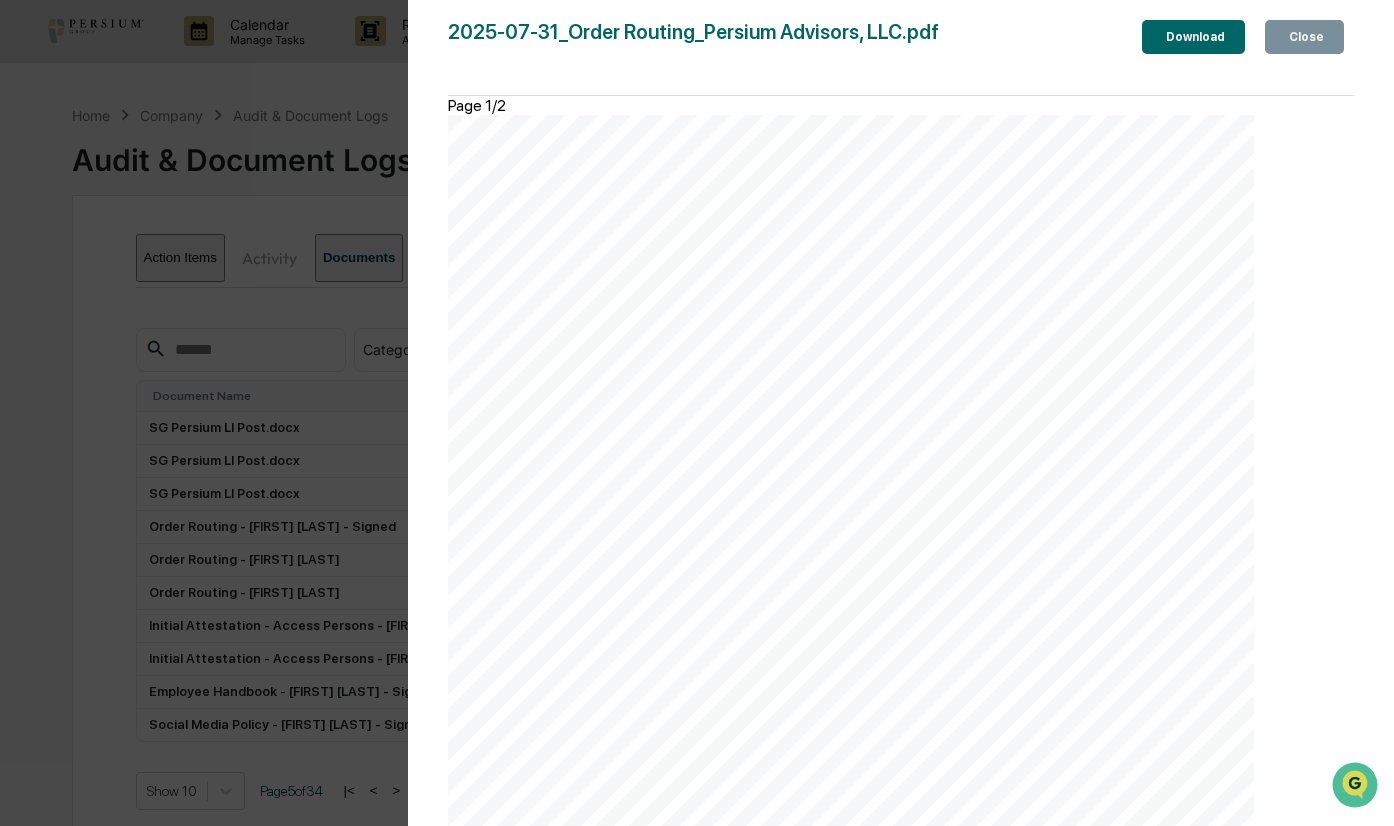 click on "Close" at bounding box center [1304, 37] 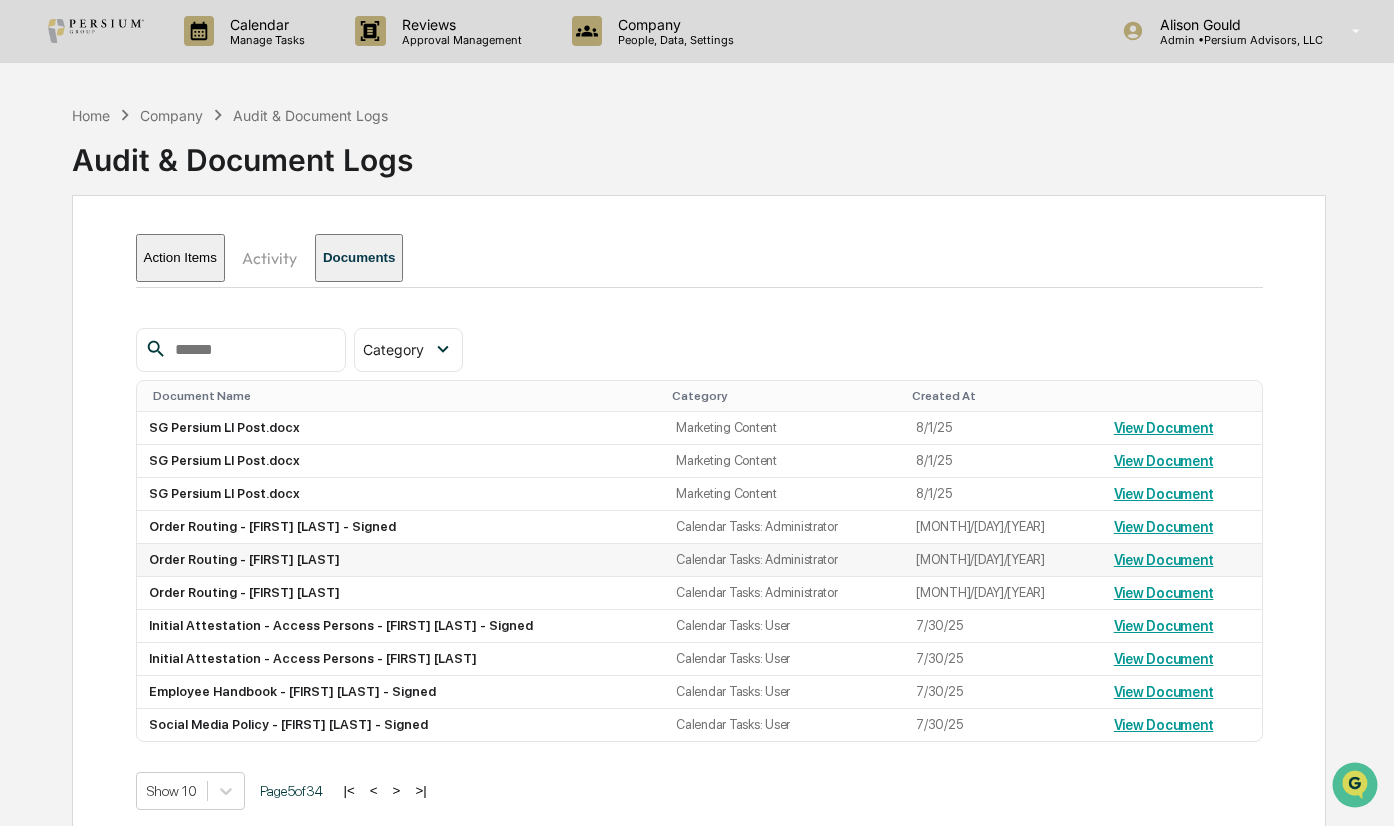 click on "View Document" at bounding box center (1164, 560) 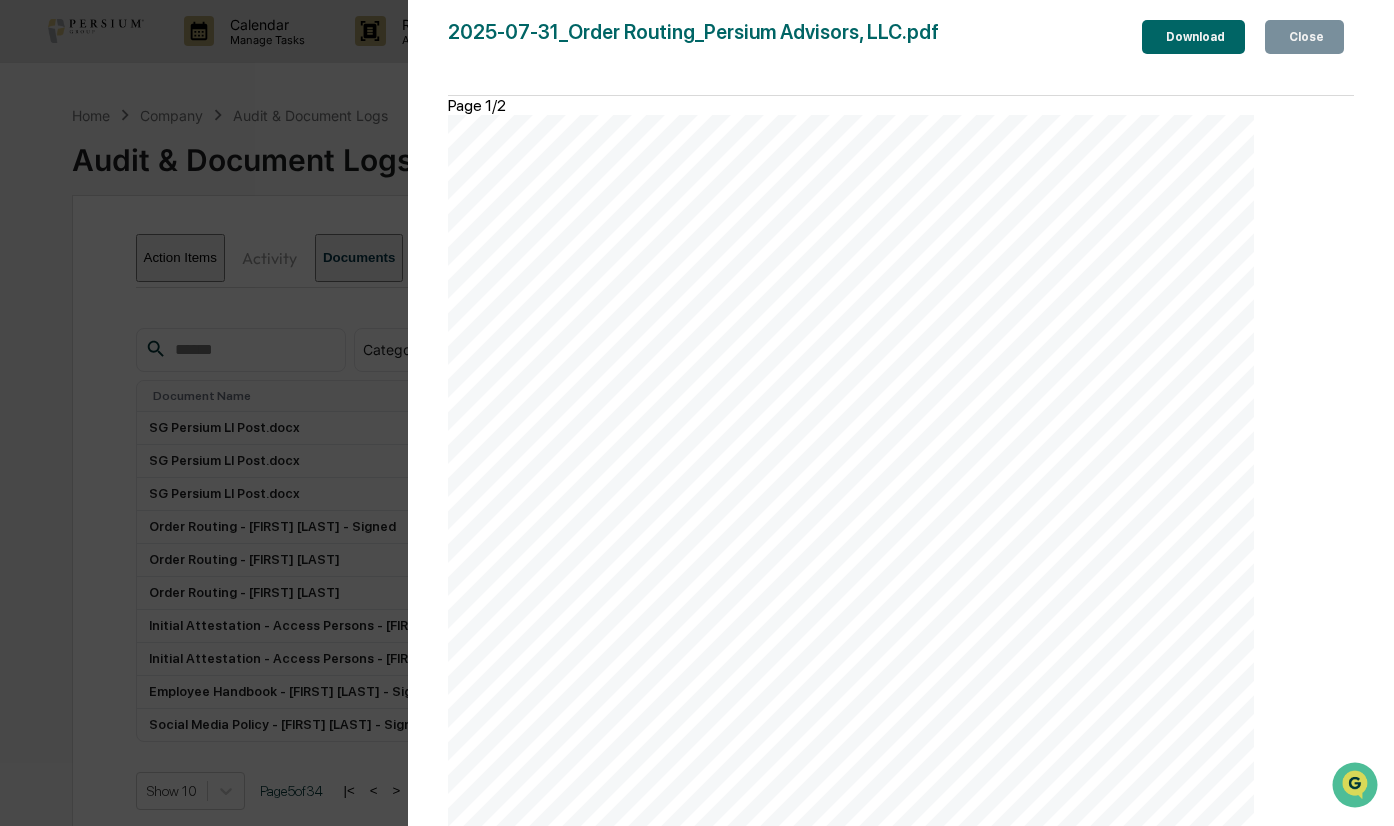 scroll, scrollTop: 1570, scrollLeft: 0, axis: vertical 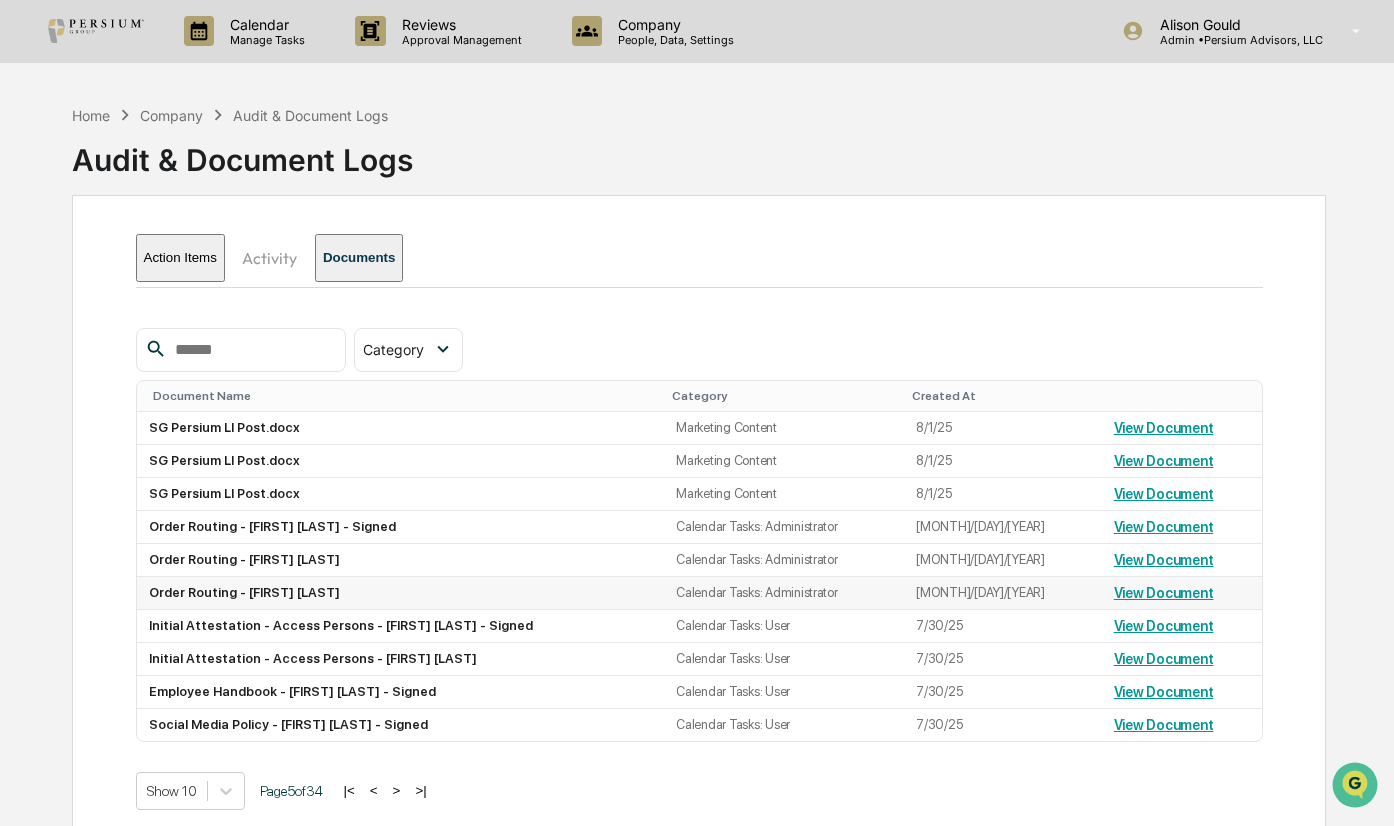 click on "View Document" at bounding box center [1164, 593] 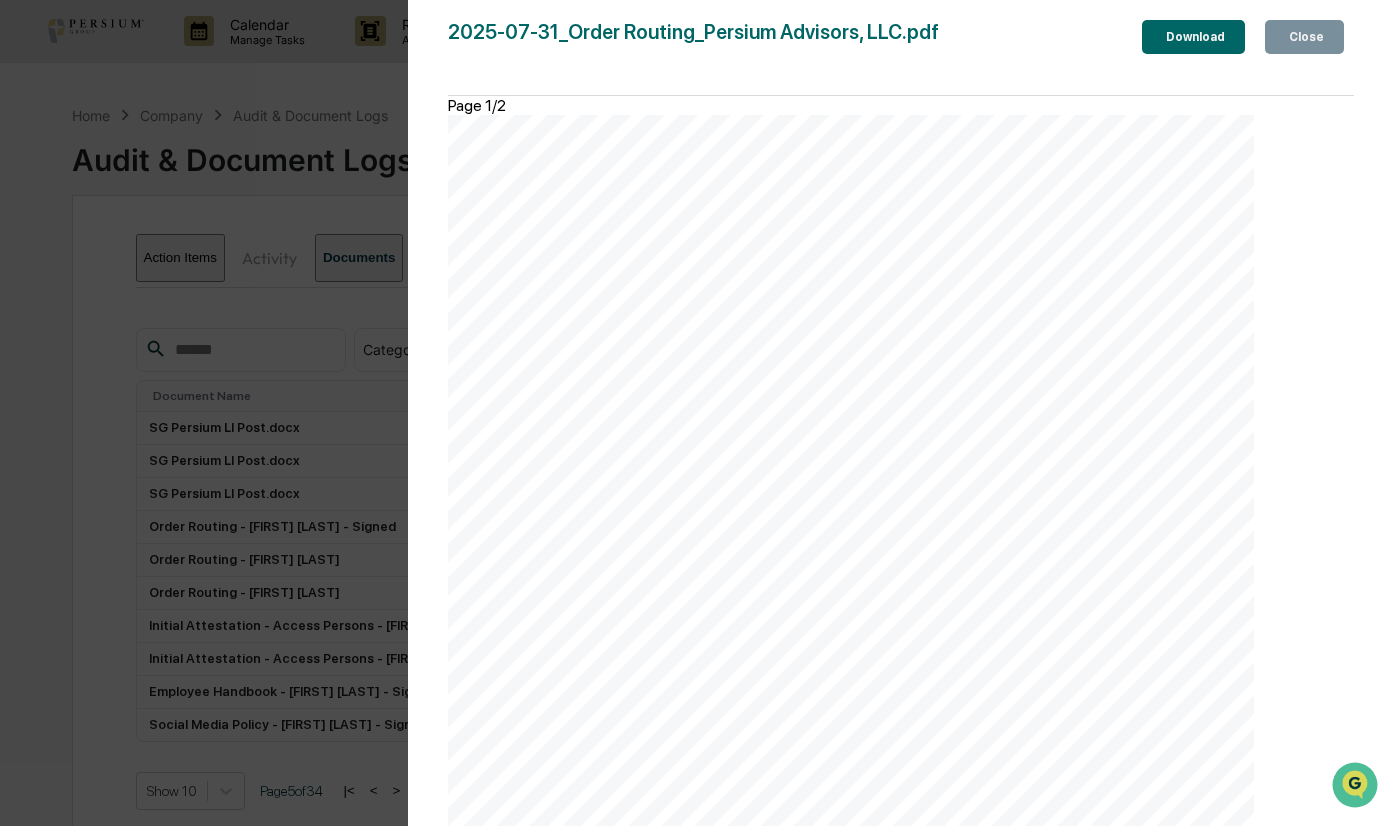 scroll, scrollTop: 1570, scrollLeft: 0, axis: vertical 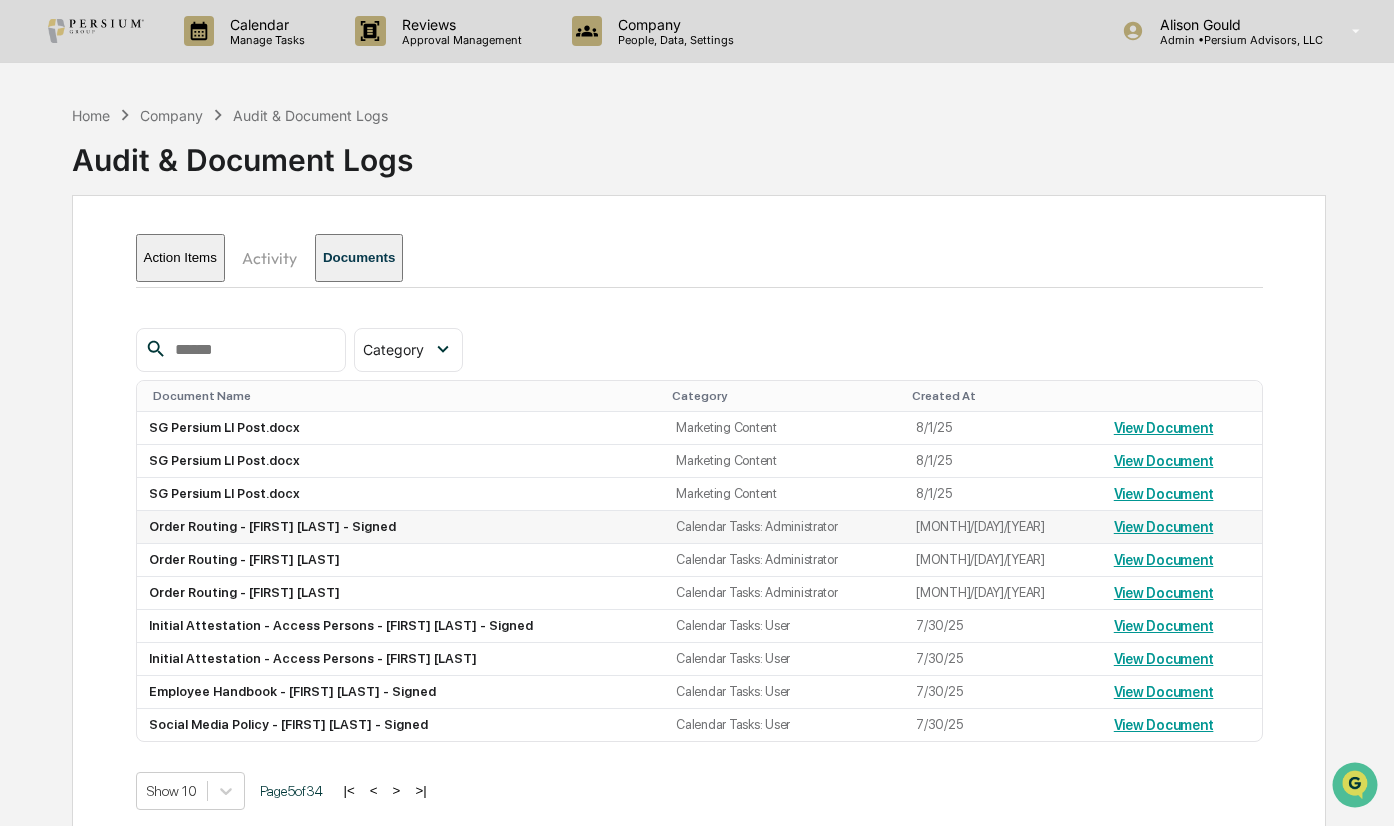 click on "View Document" at bounding box center (1164, 527) 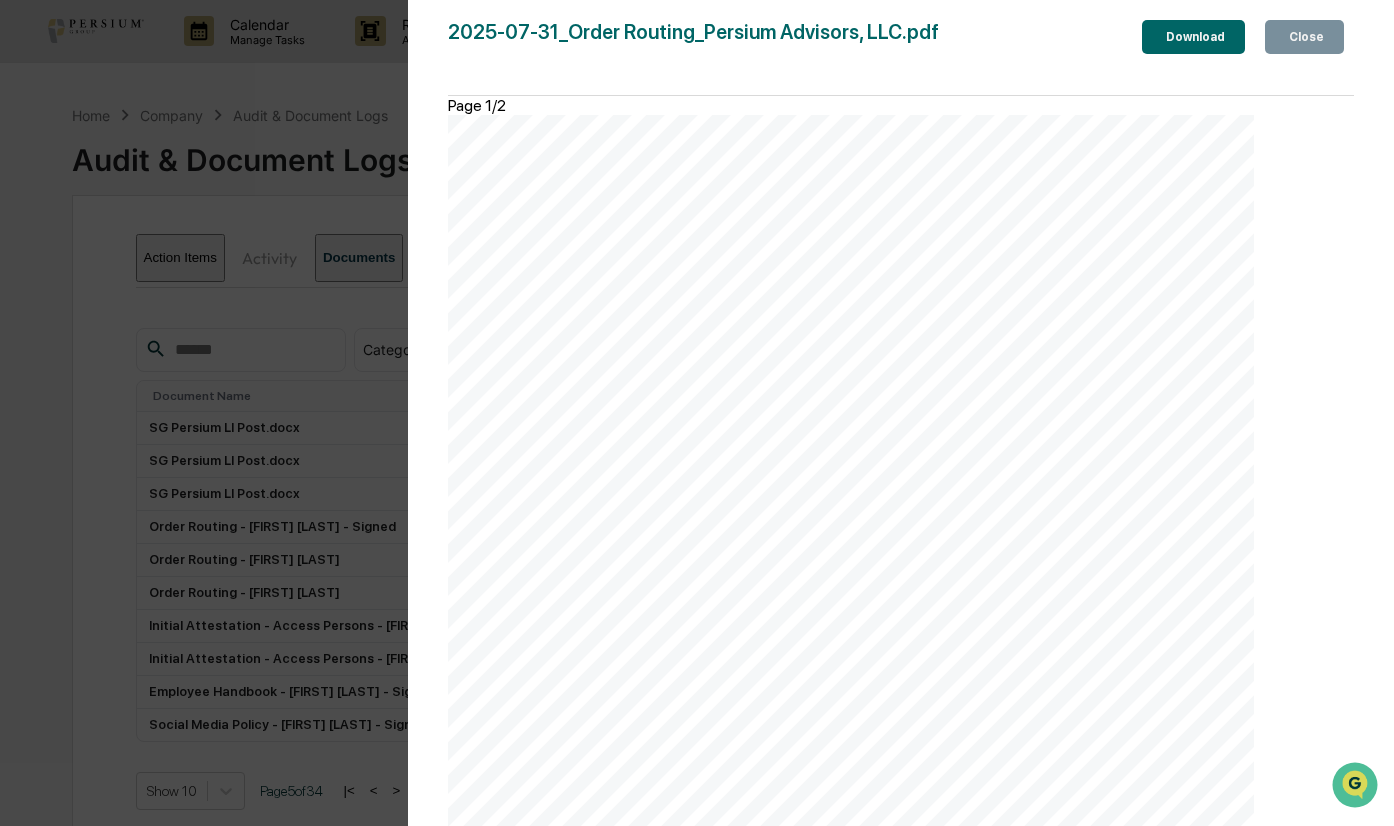 scroll, scrollTop: 1000, scrollLeft: 0, axis: vertical 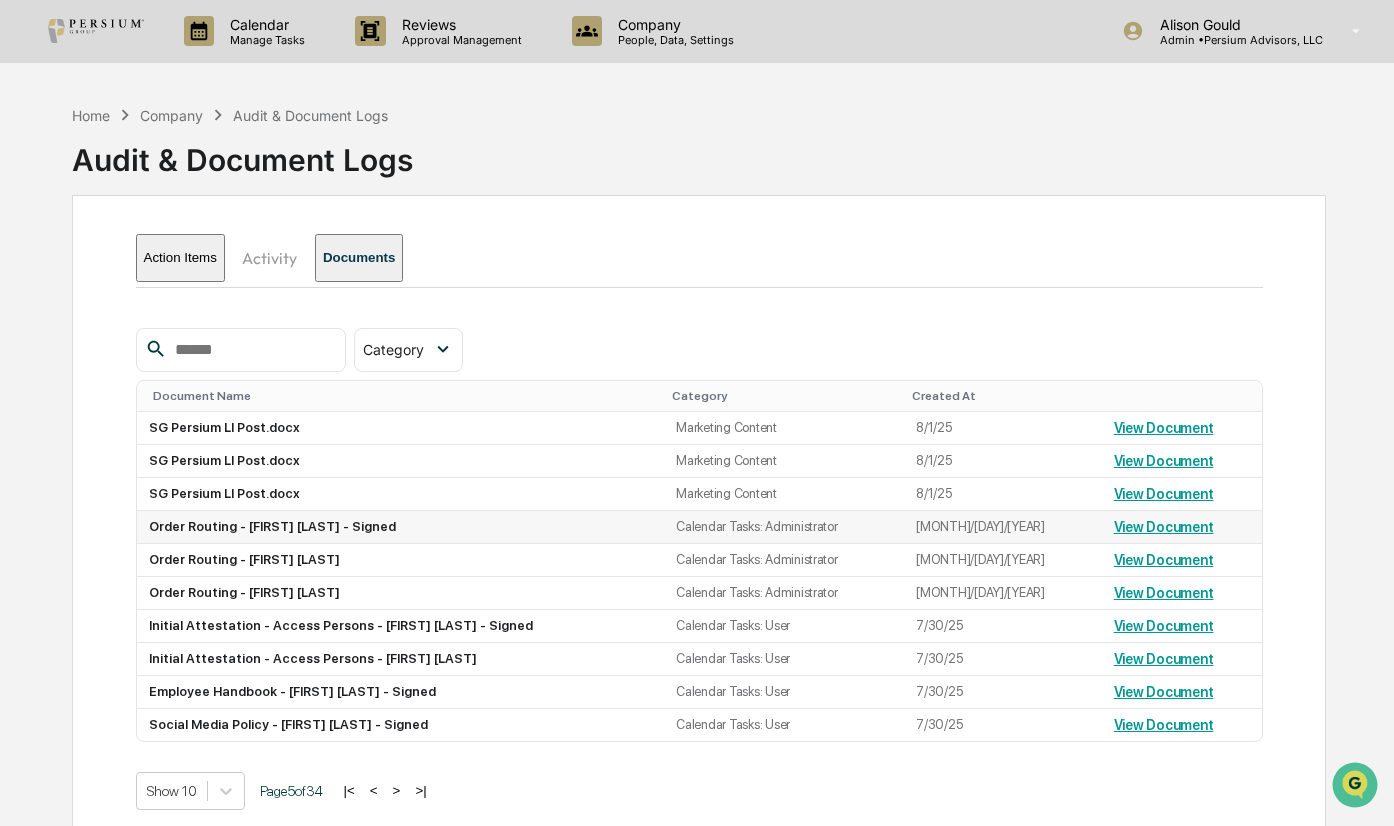 click on "View Document" at bounding box center [1182, 527] 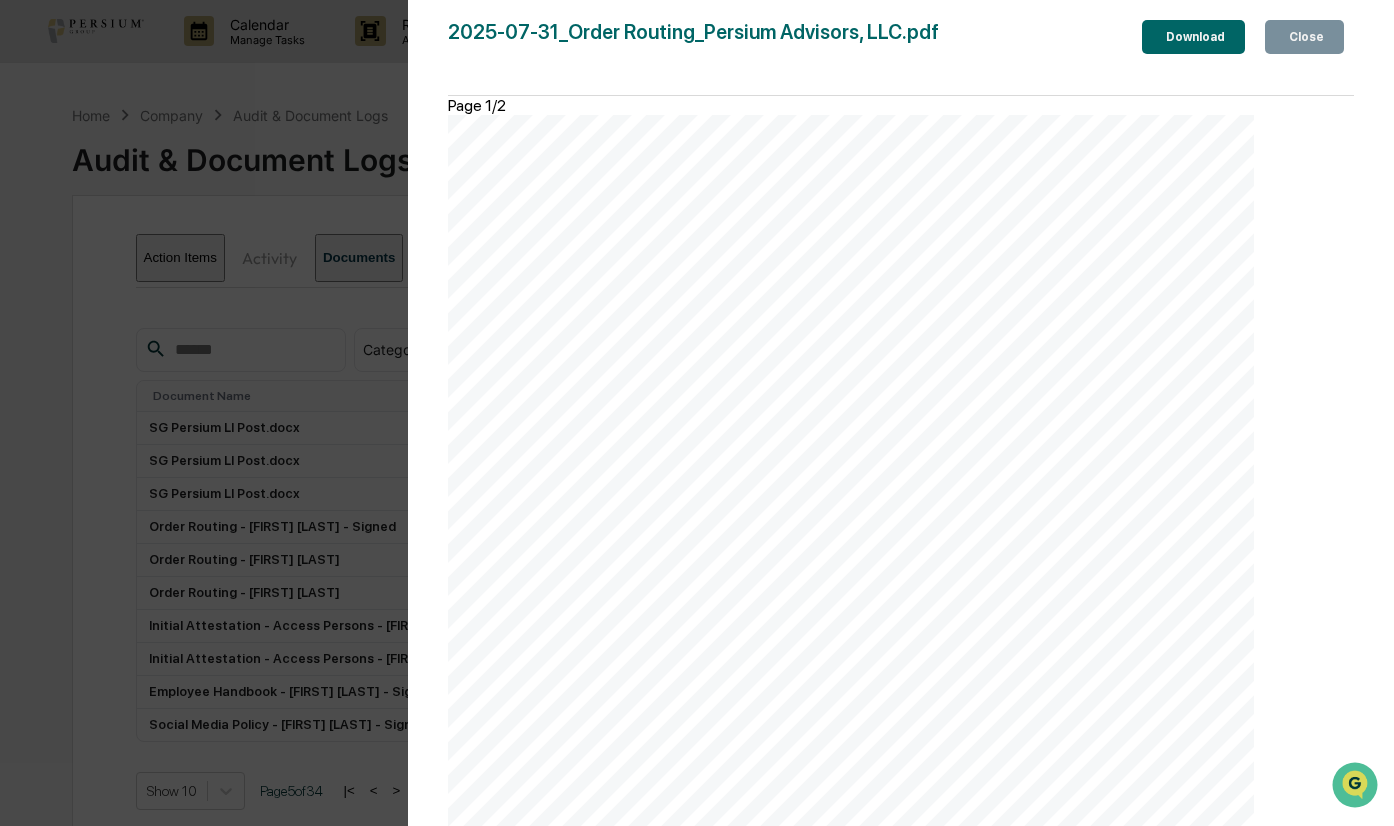 scroll, scrollTop: 1570, scrollLeft: 0, axis: vertical 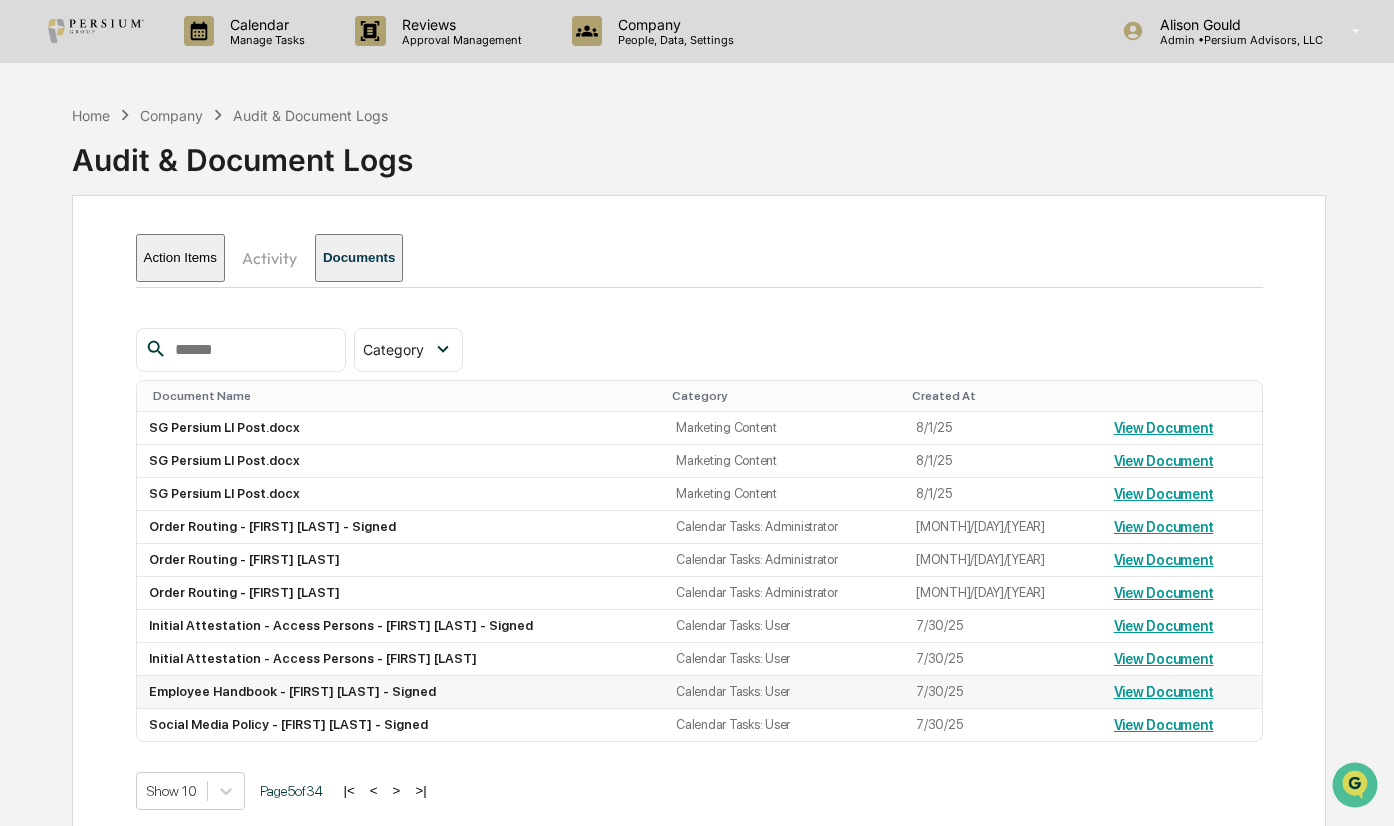 click on "View Document" at bounding box center [1164, 692] 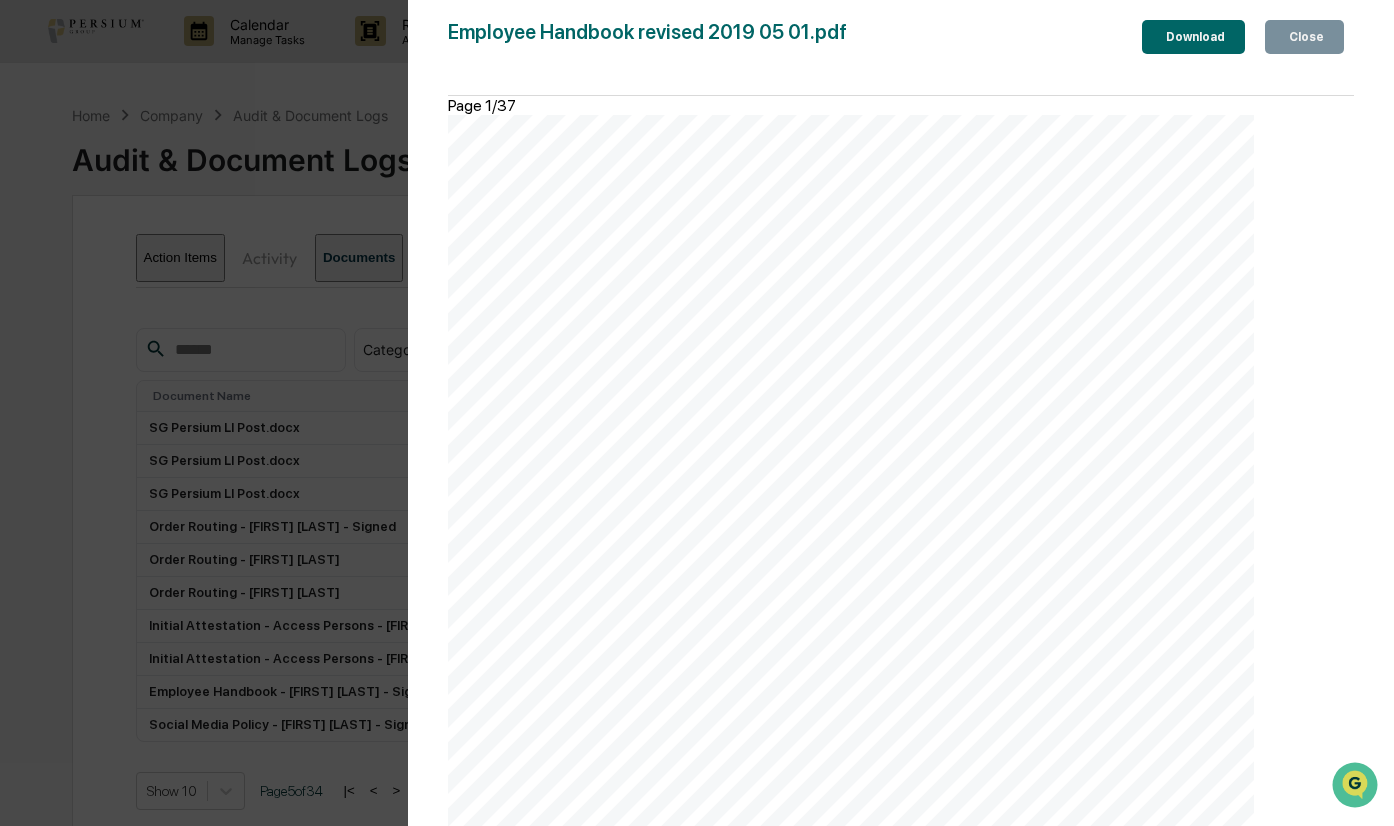 scroll, scrollTop: 1600, scrollLeft: 0, axis: vertical 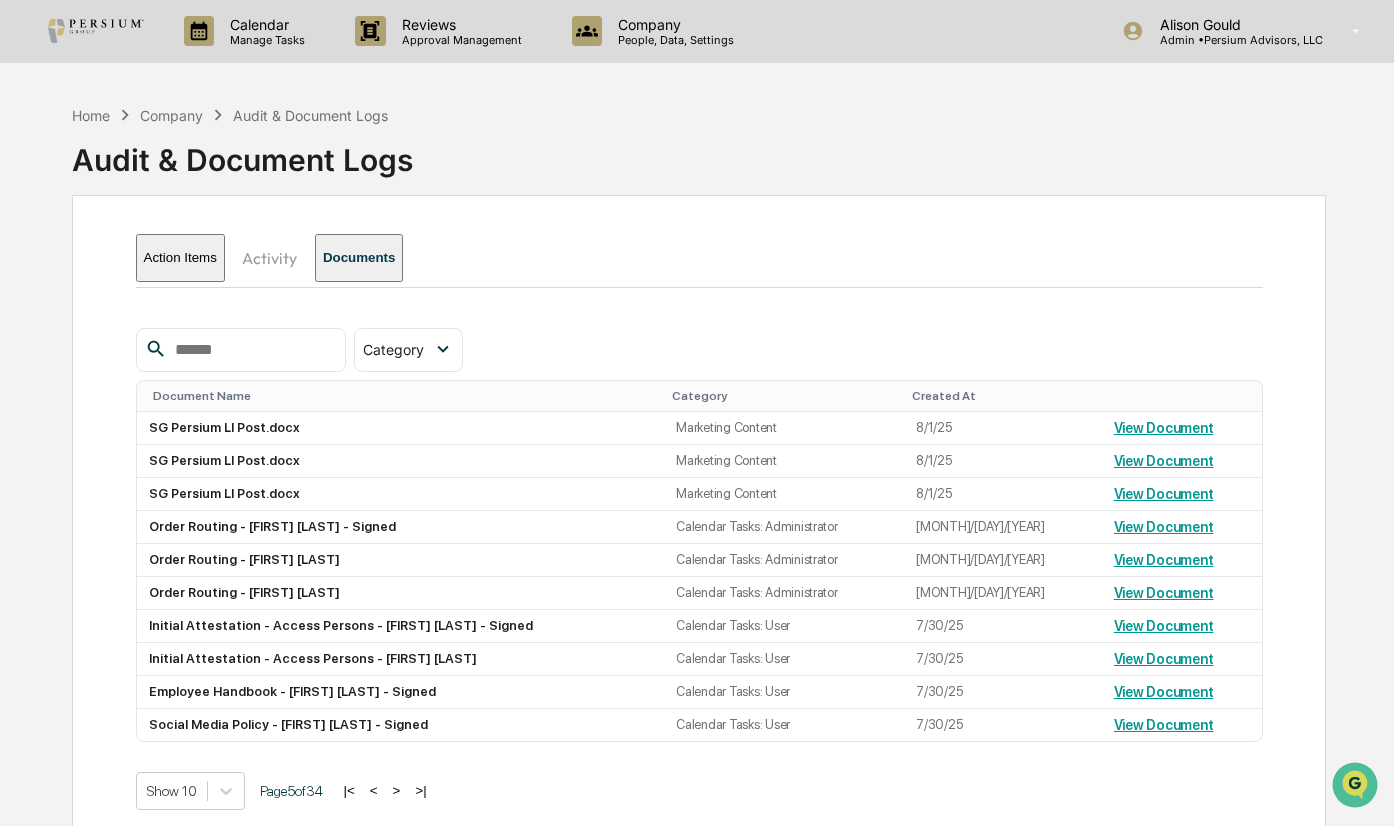click on "Audit & Document Logs" at bounding box center (242, 152) 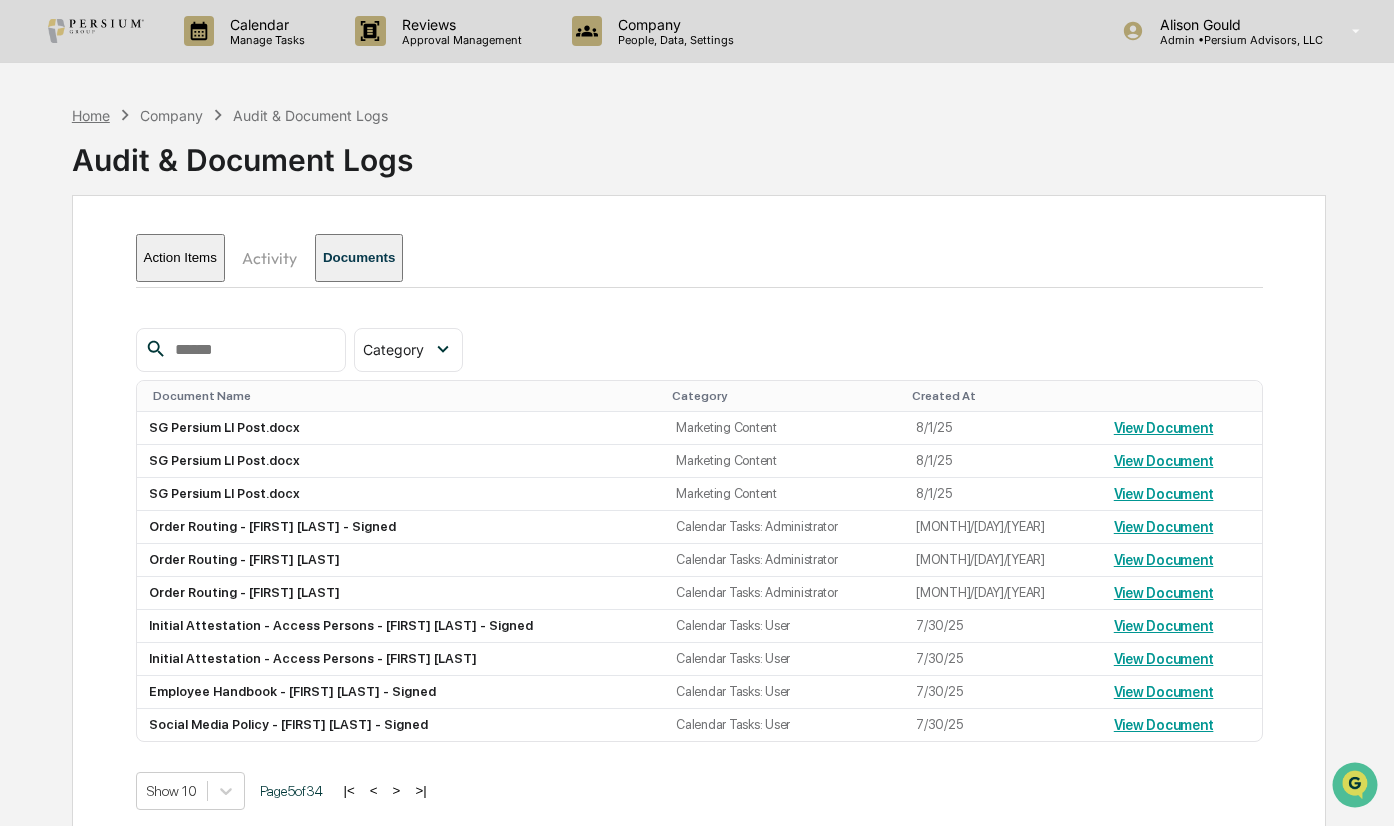 drag, startPoint x: 121, startPoint y: 118, endPoint x: 91, endPoint y: 118, distance: 30 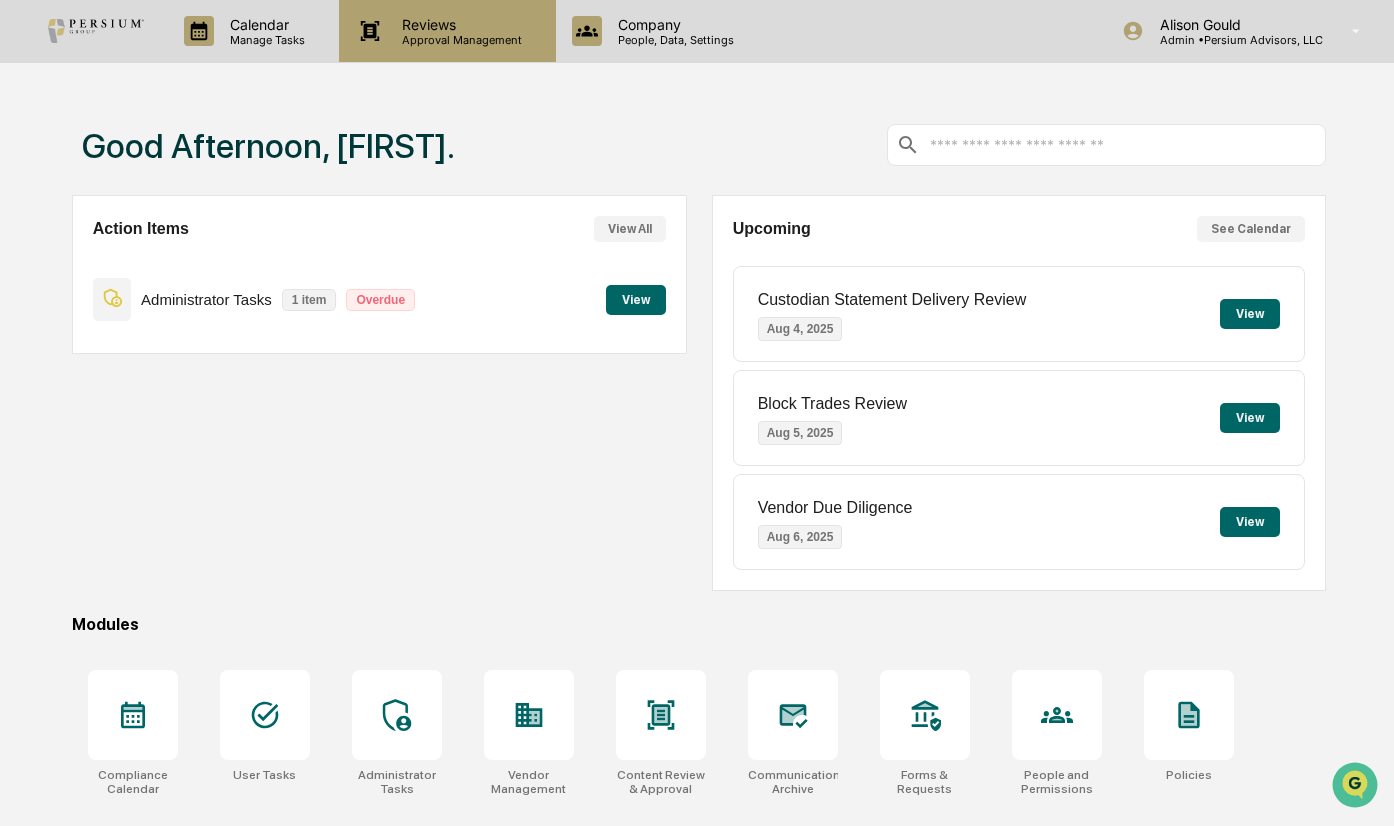 click on "Reviews Approval Management" at bounding box center (447, 31) 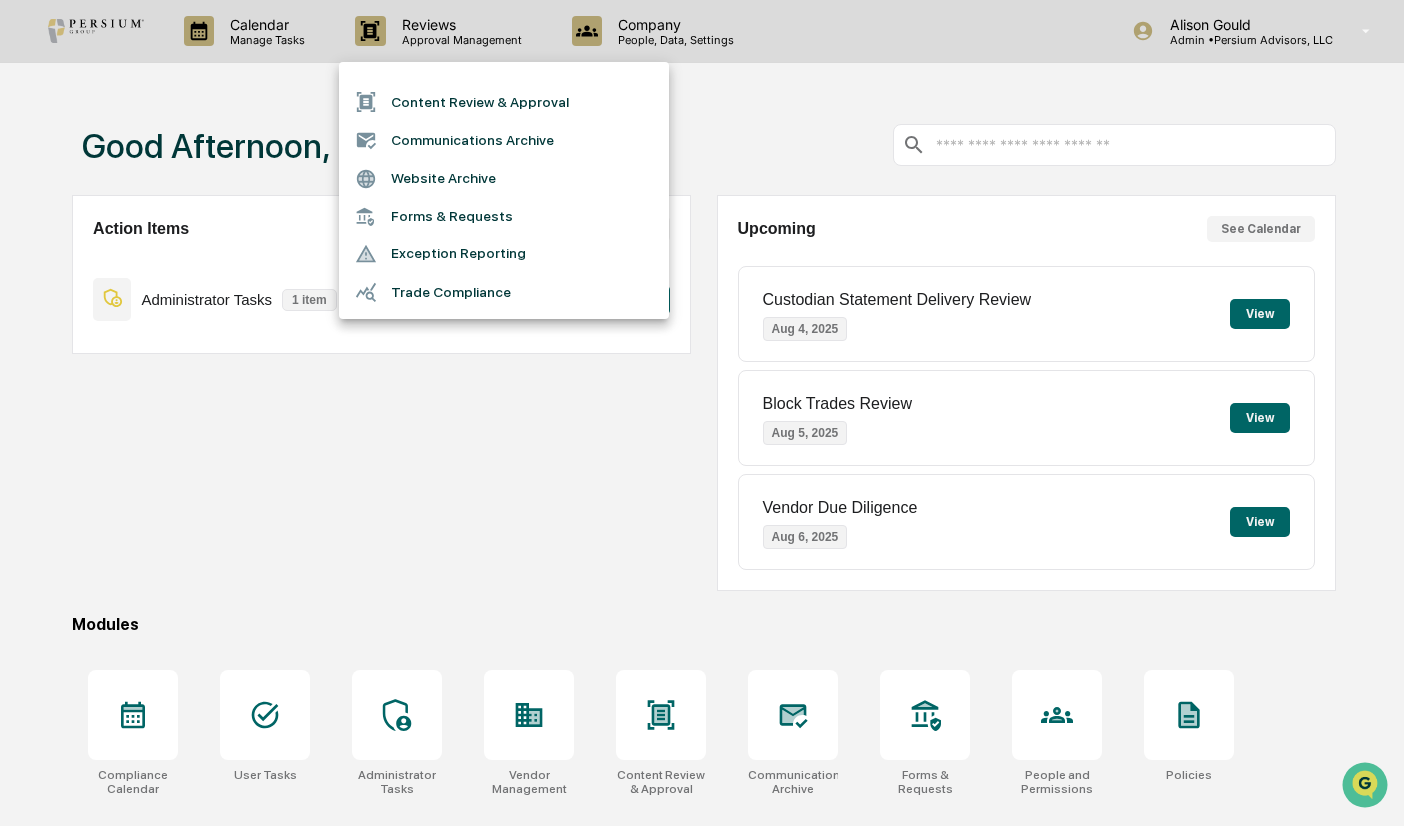 click on "Forms & Requests" at bounding box center (504, 216) 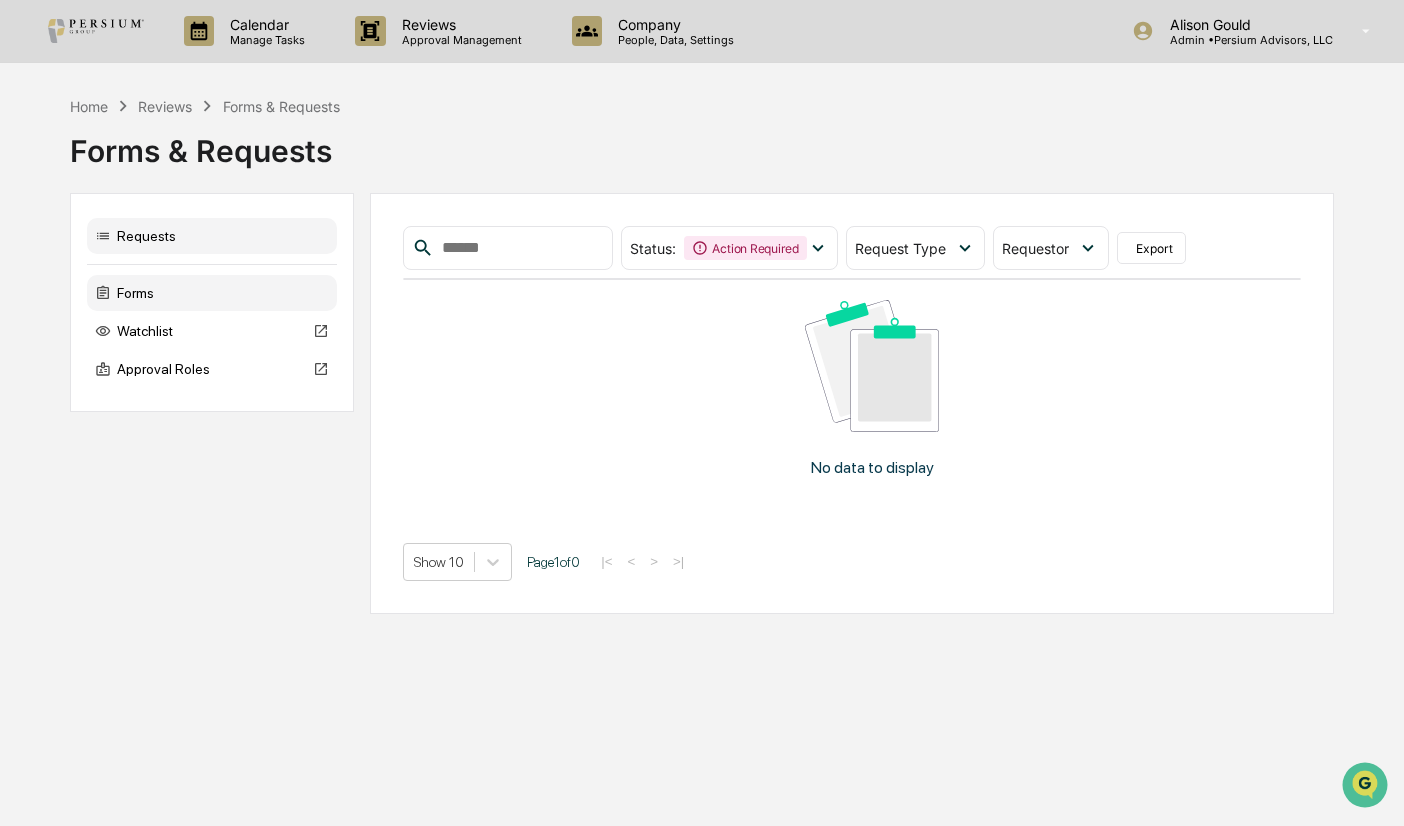 click on "Forms" at bounding box center (212, 293) 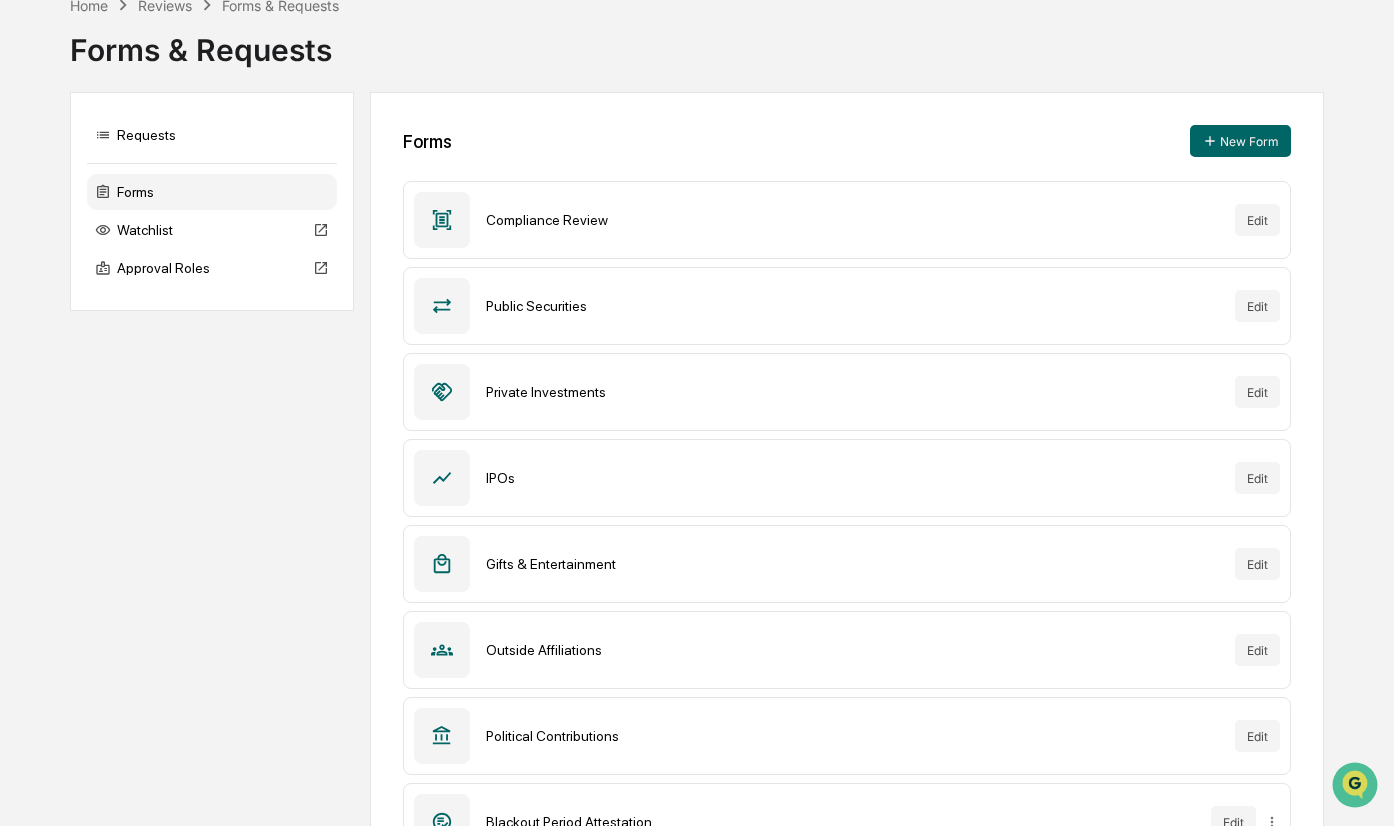 scroll, scrollTop: 0, scrollLeft: 0, axis: both 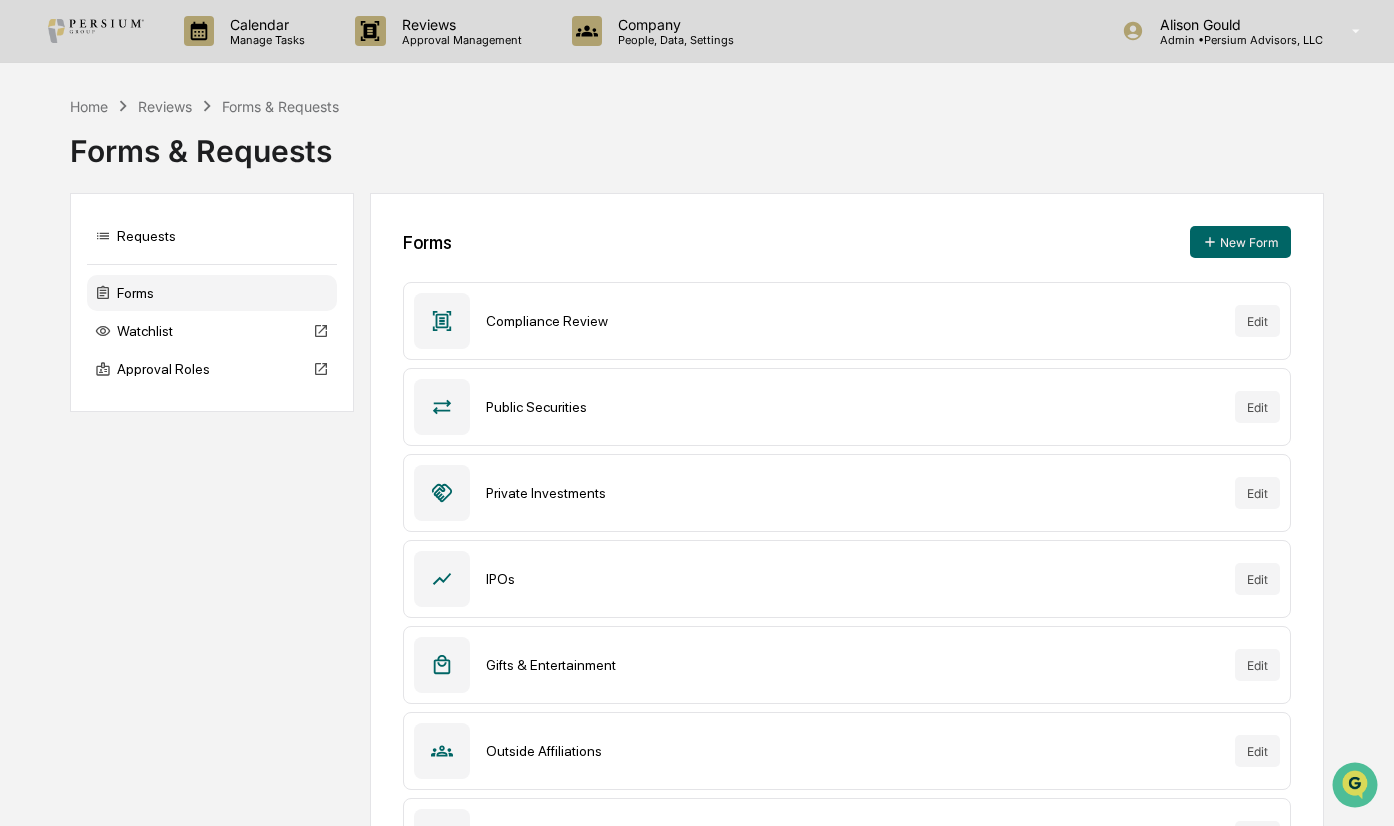 click on "Forms & Requests" at bounding box center [697, 143] 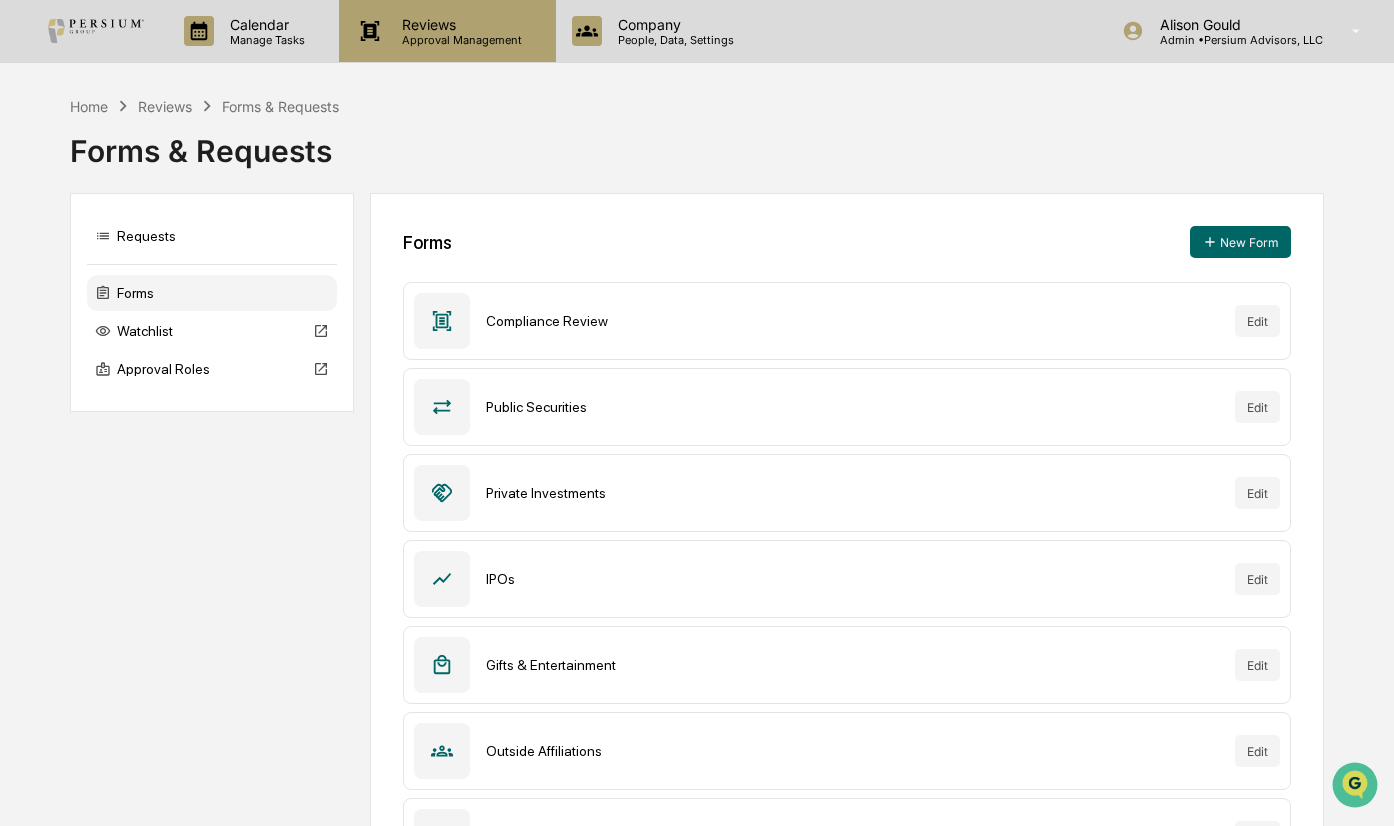click on "Reviews" at bounding box center [459, 24] 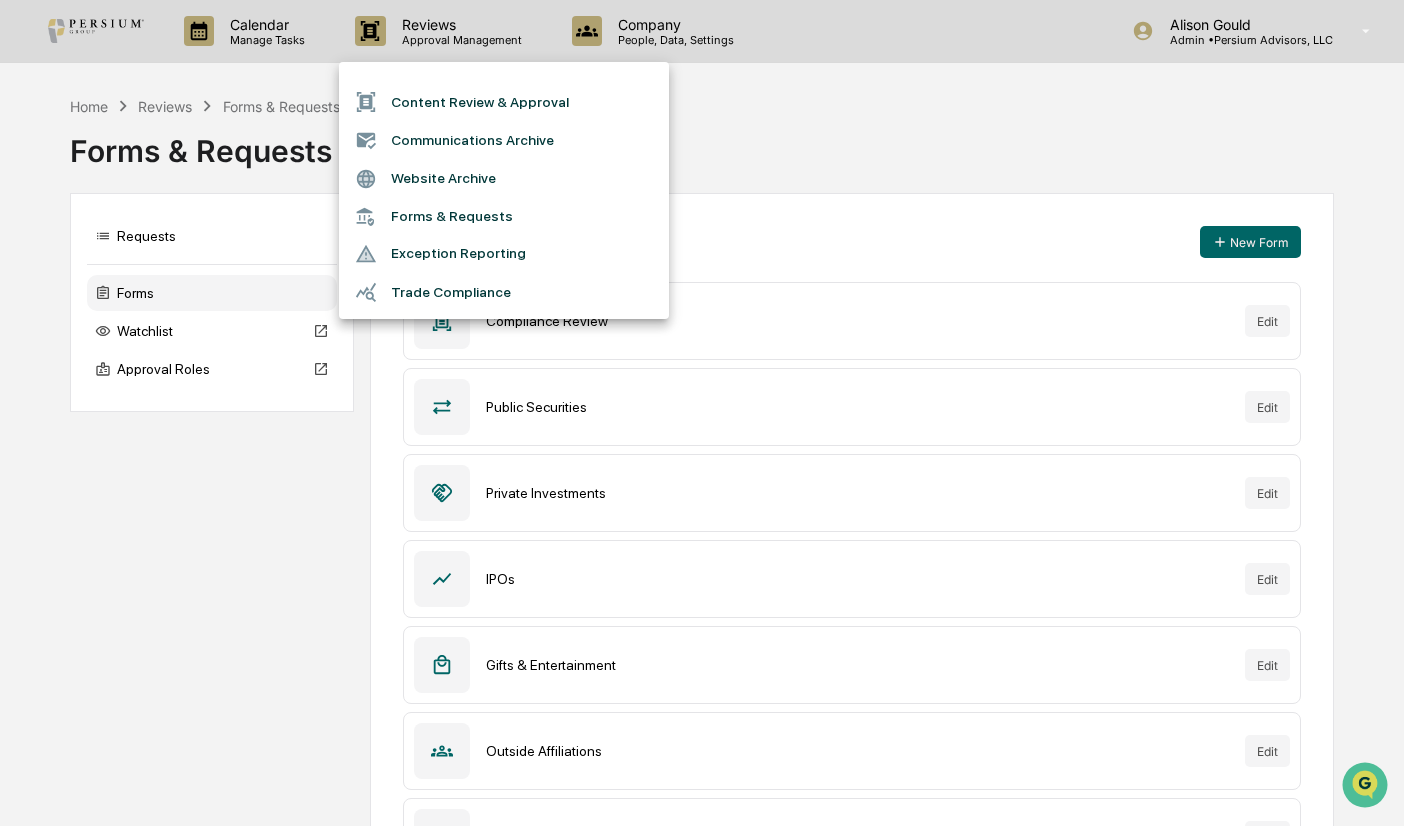 drag, startPoint x: 300, startPoint y: 37, endPoint x: 271, endPoint y: 39, distance: 29.068884 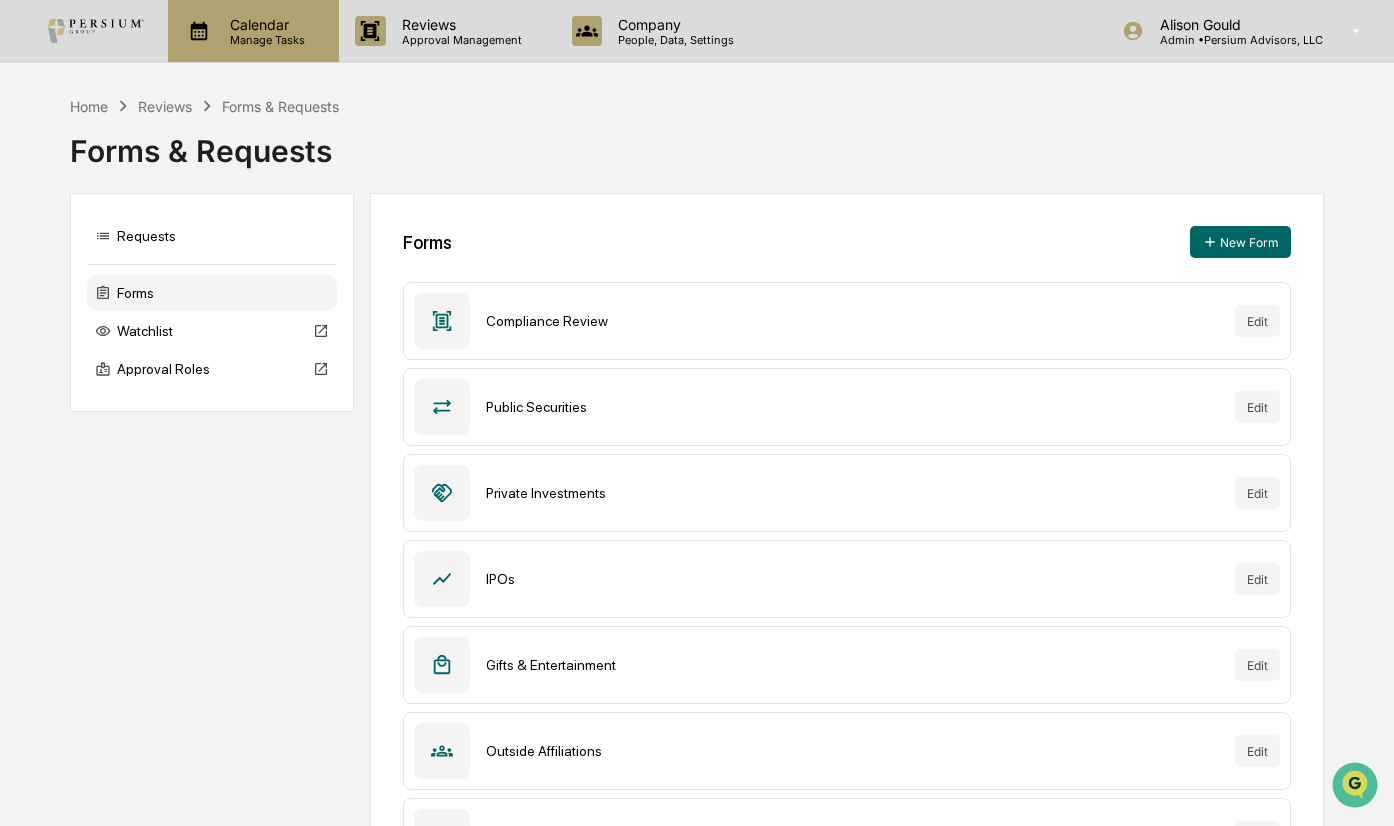 click on "Manage Tasks" at bounding box center [264, 40] 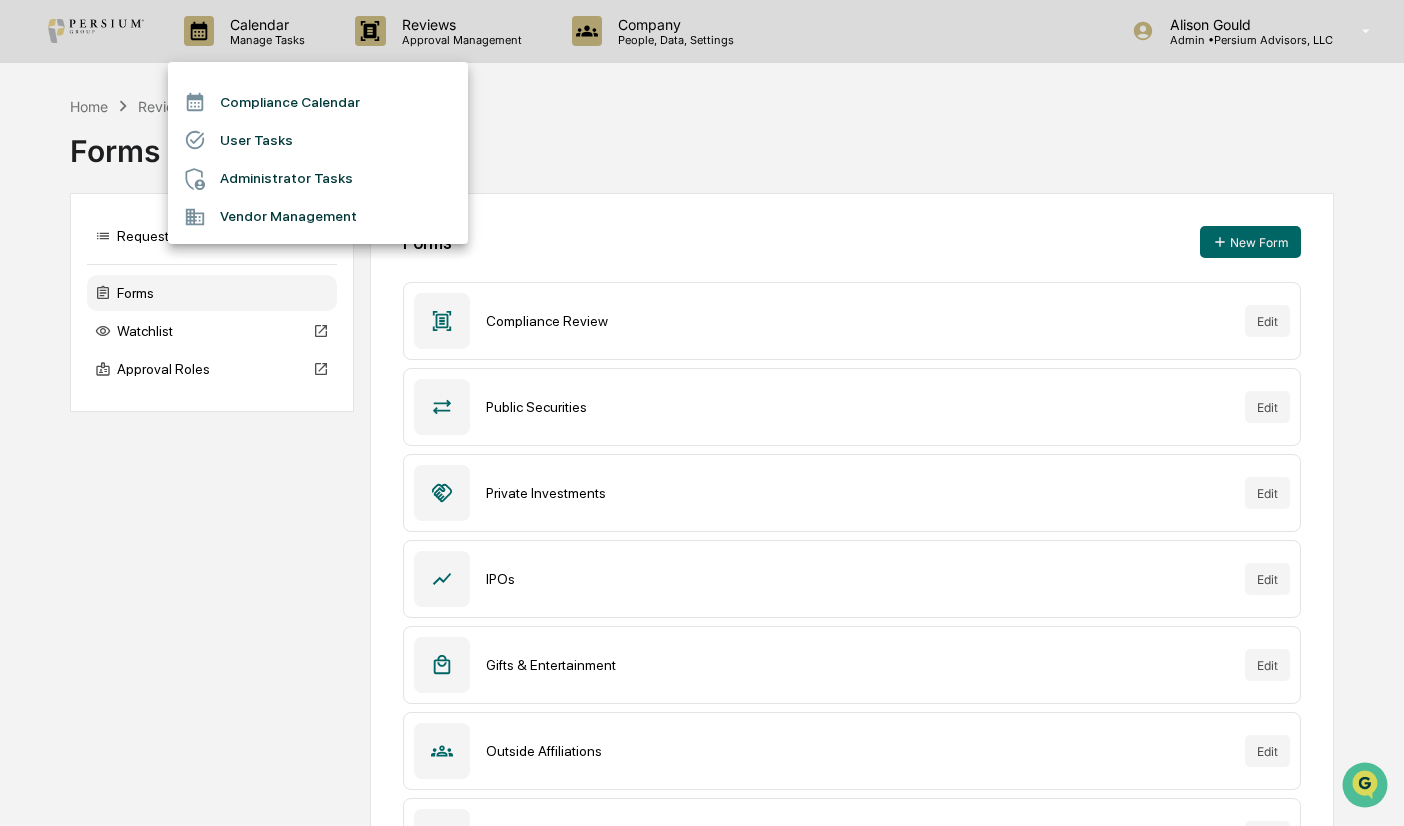 click on "Administrator Tasks" at bounding box center [318, 179] 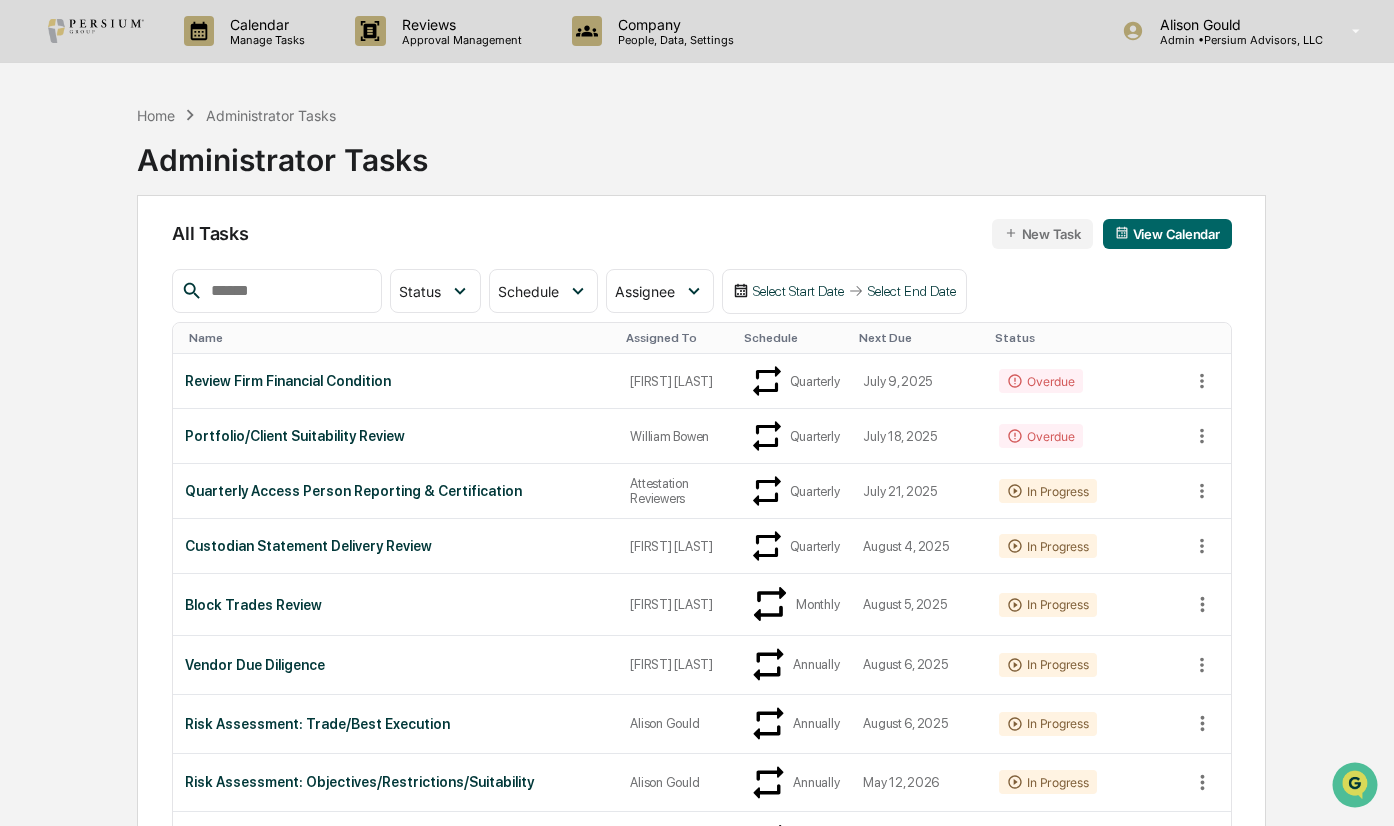 click at bounding box center [288, 291] 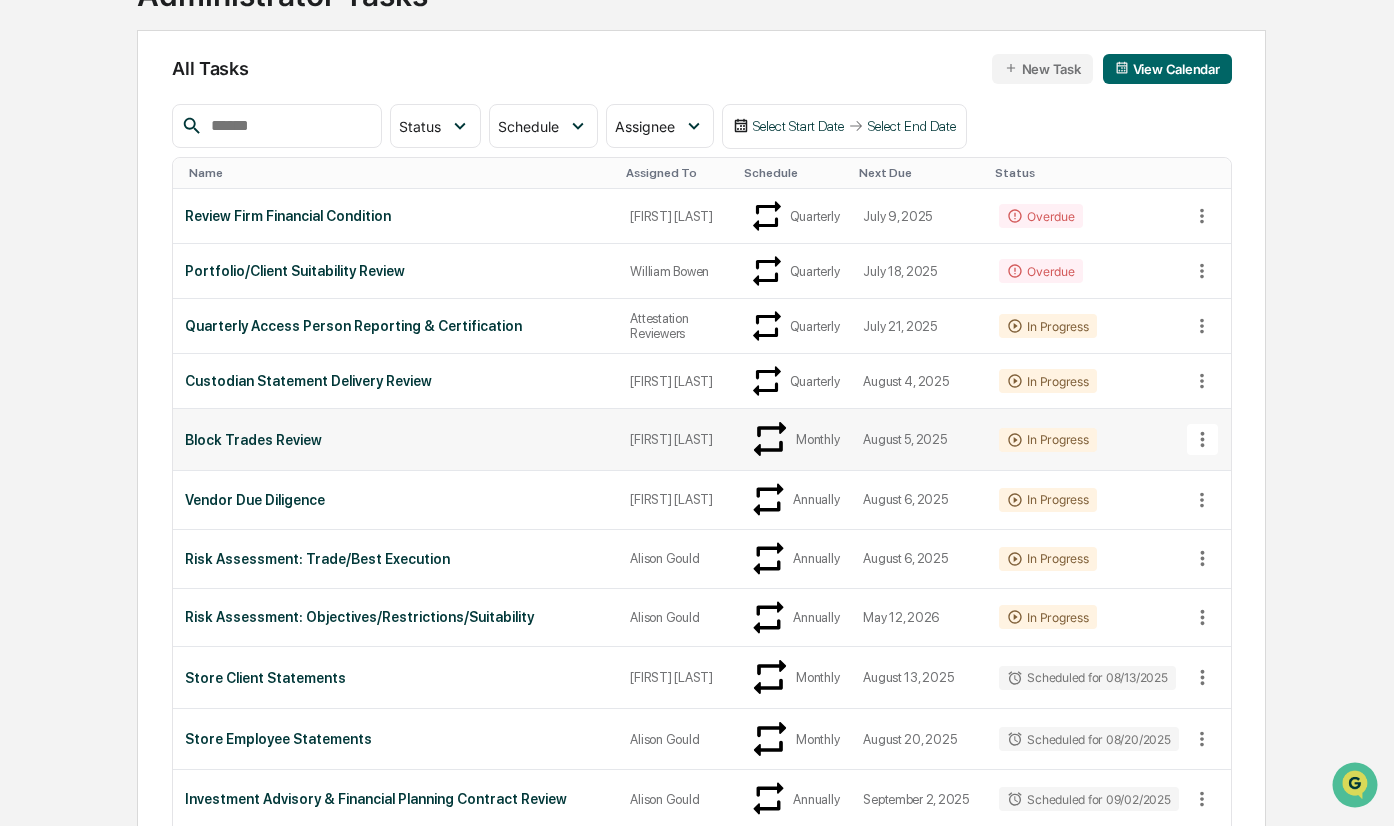 scroll, scrollTop: 200, scrollLeft: 0, axis: vertical 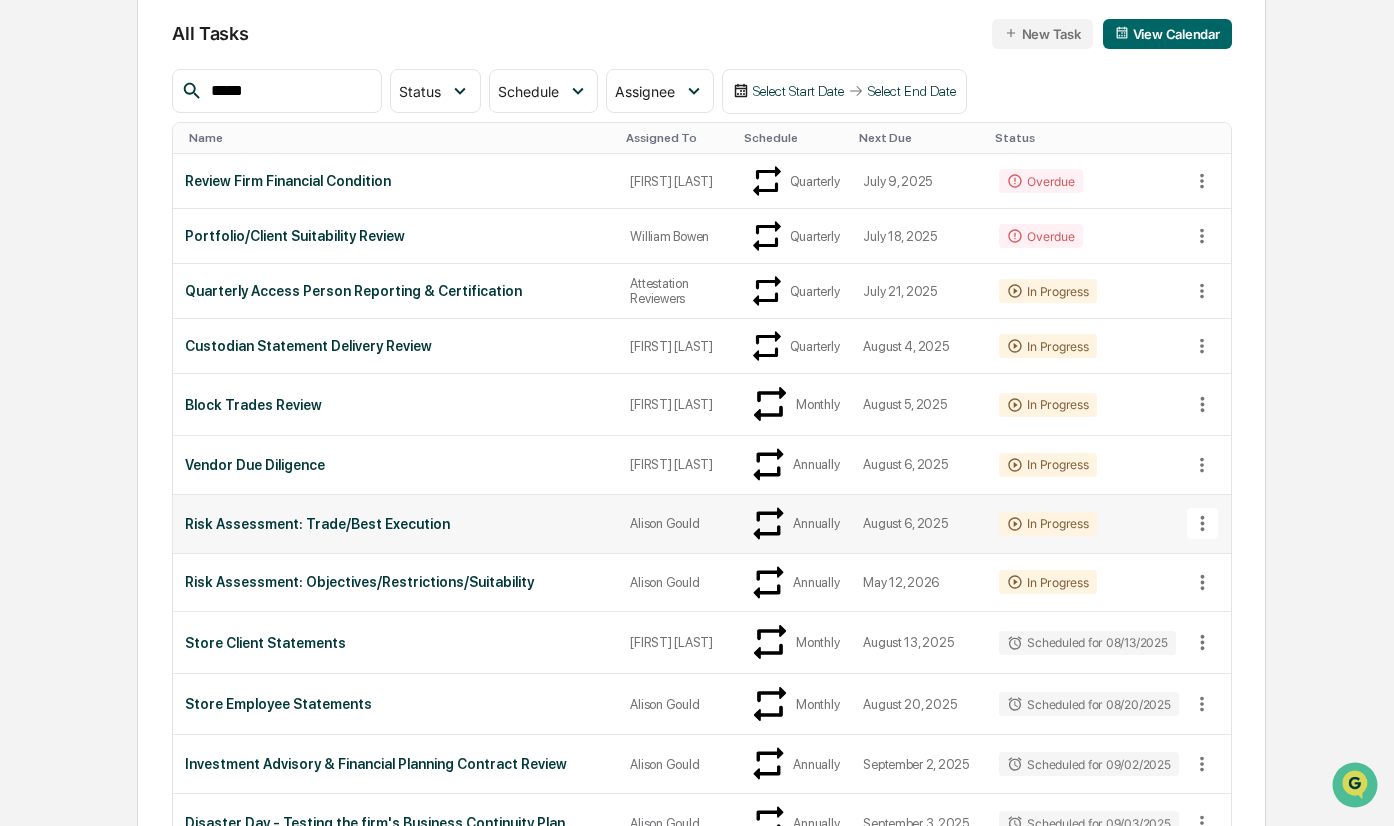 type on "*****" 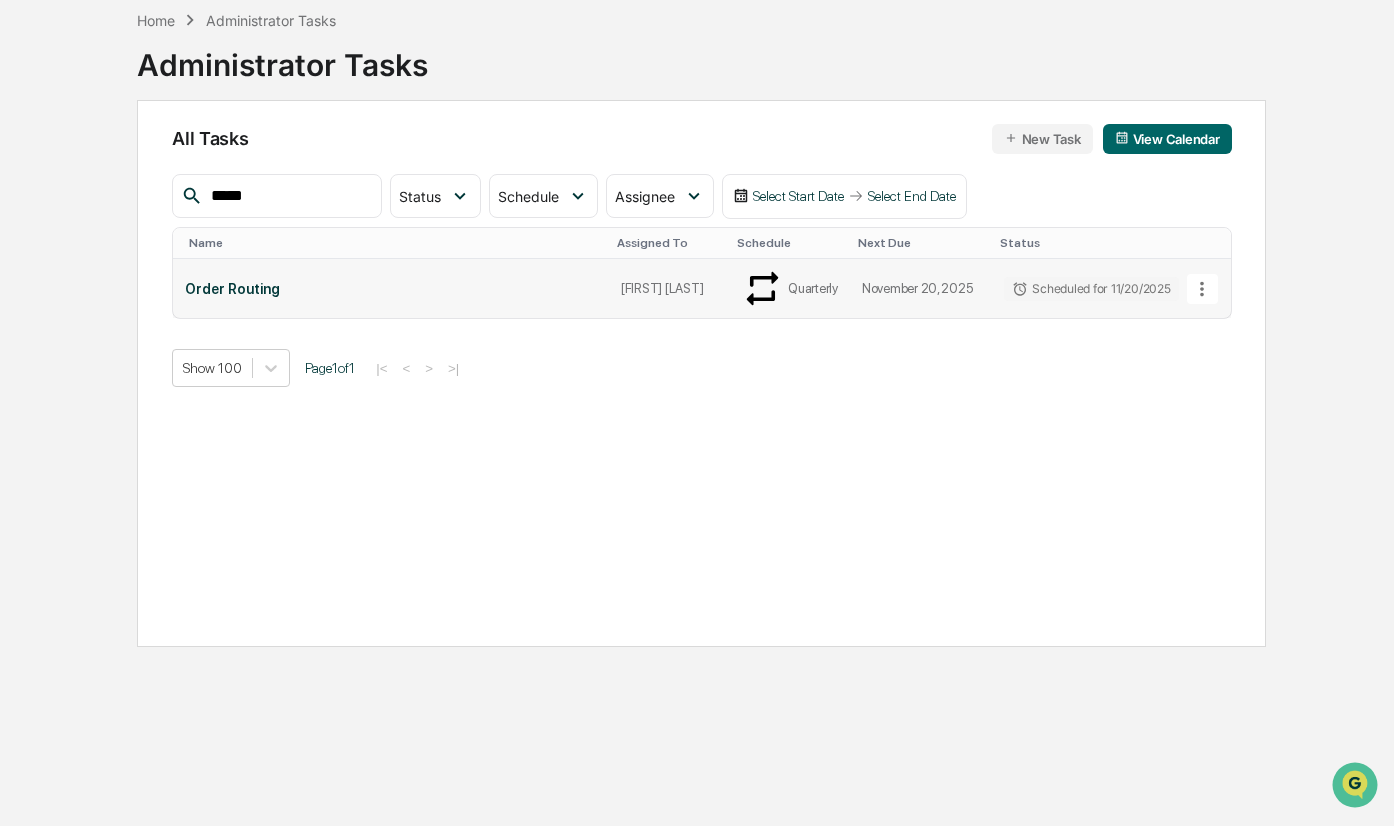 click 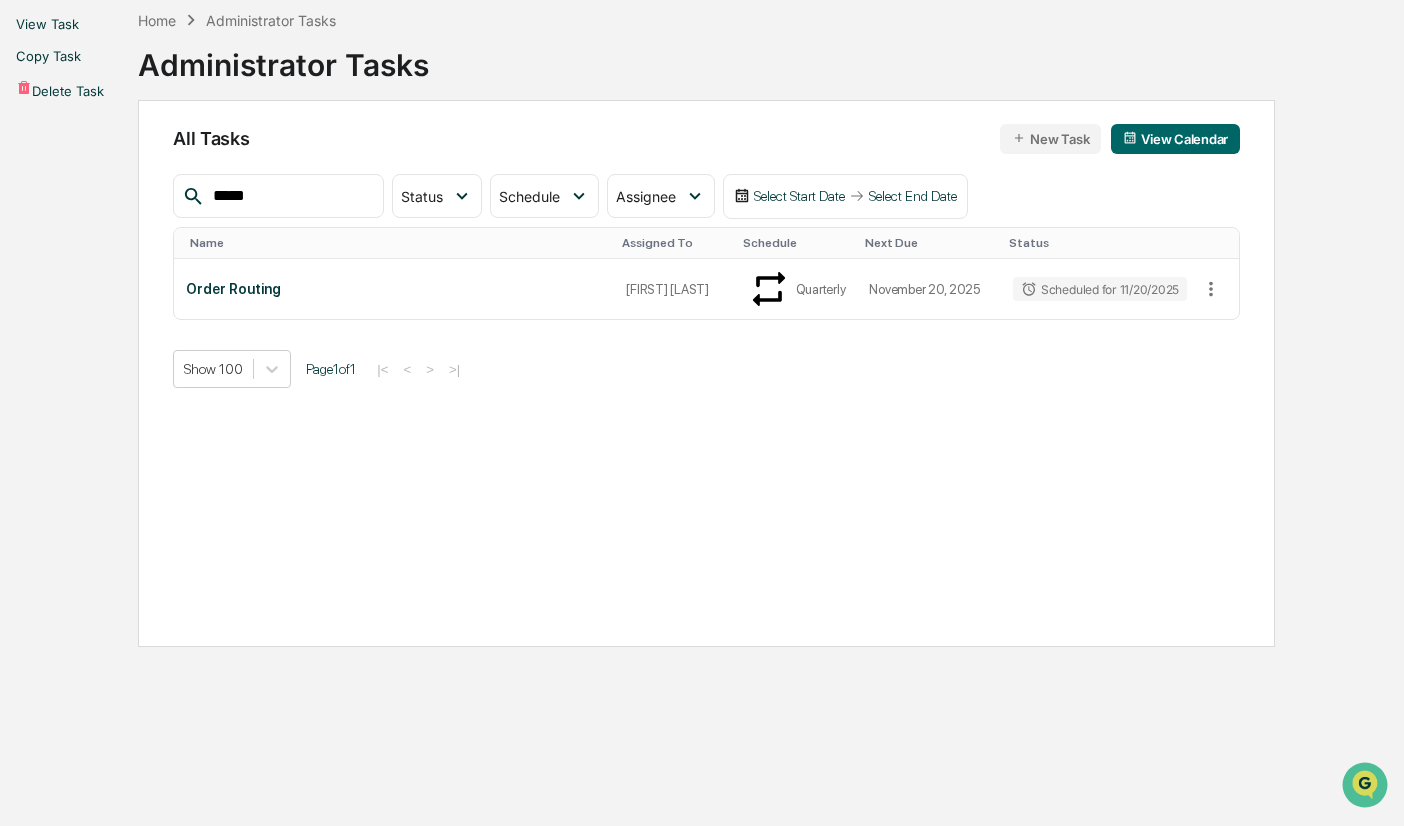 click at bounding box center (702, 413) 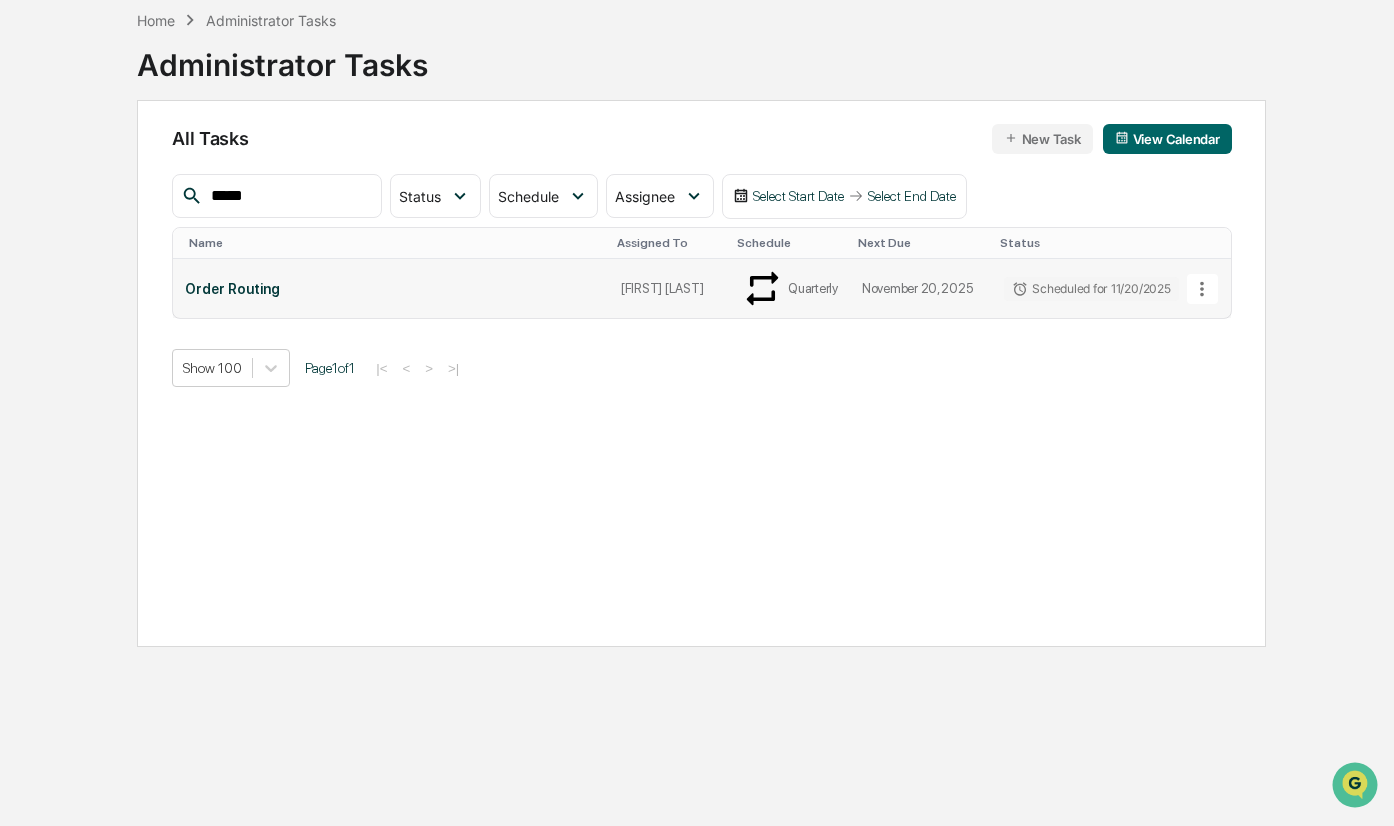 click on "Order Routing" at bounding box center [391, 289] 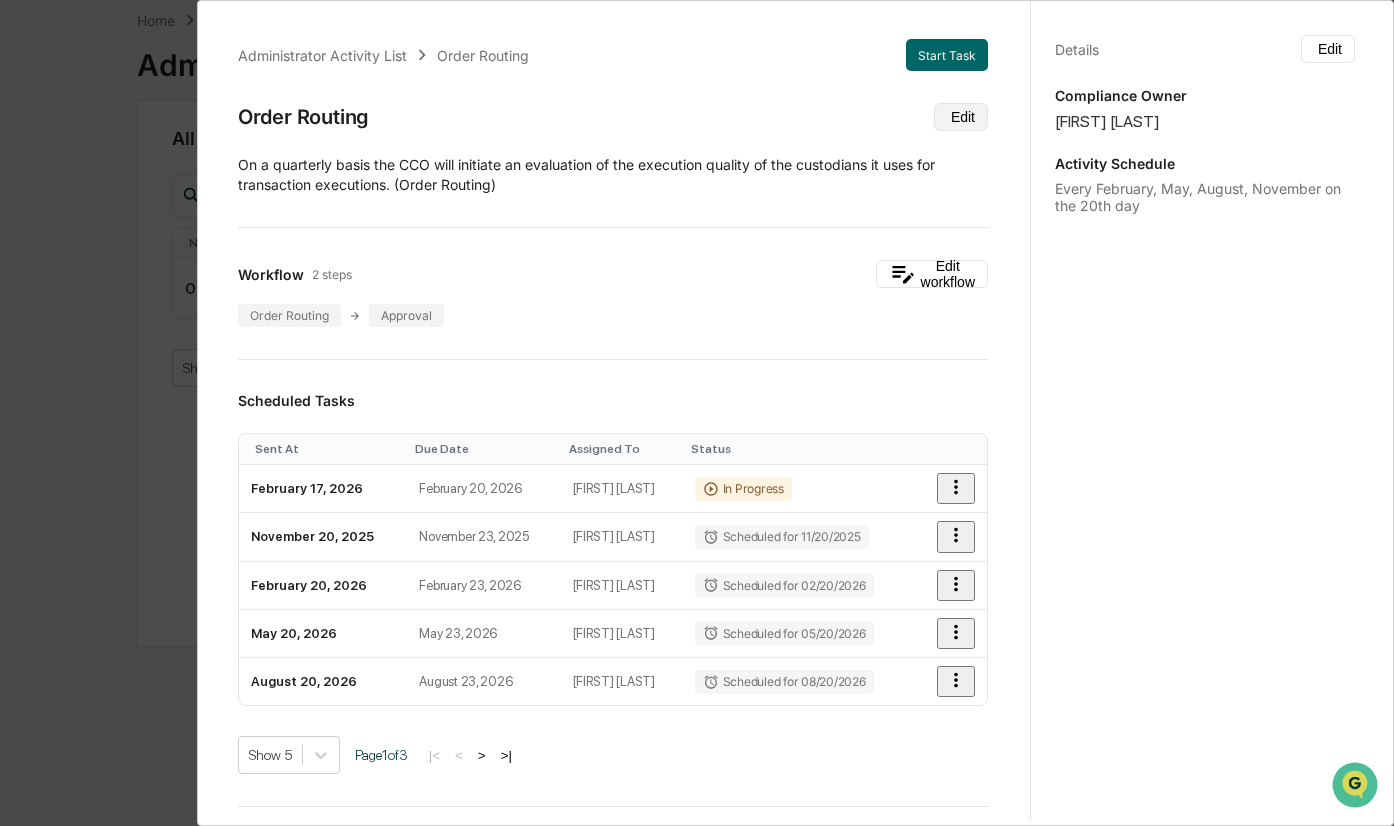 click on "Edit" at bounding box center (961, 117) 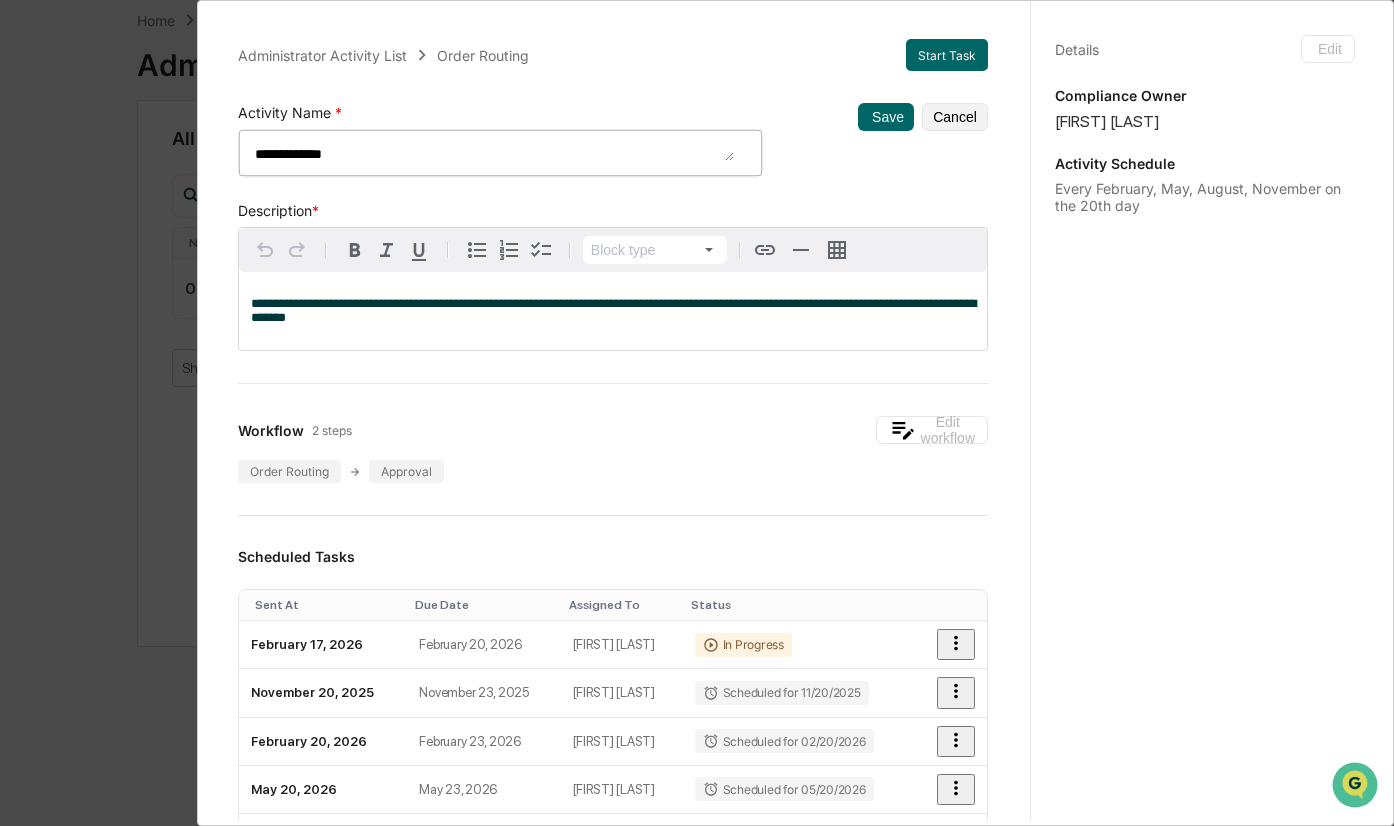 click on "Cancel" at bounding box center (955, 117) 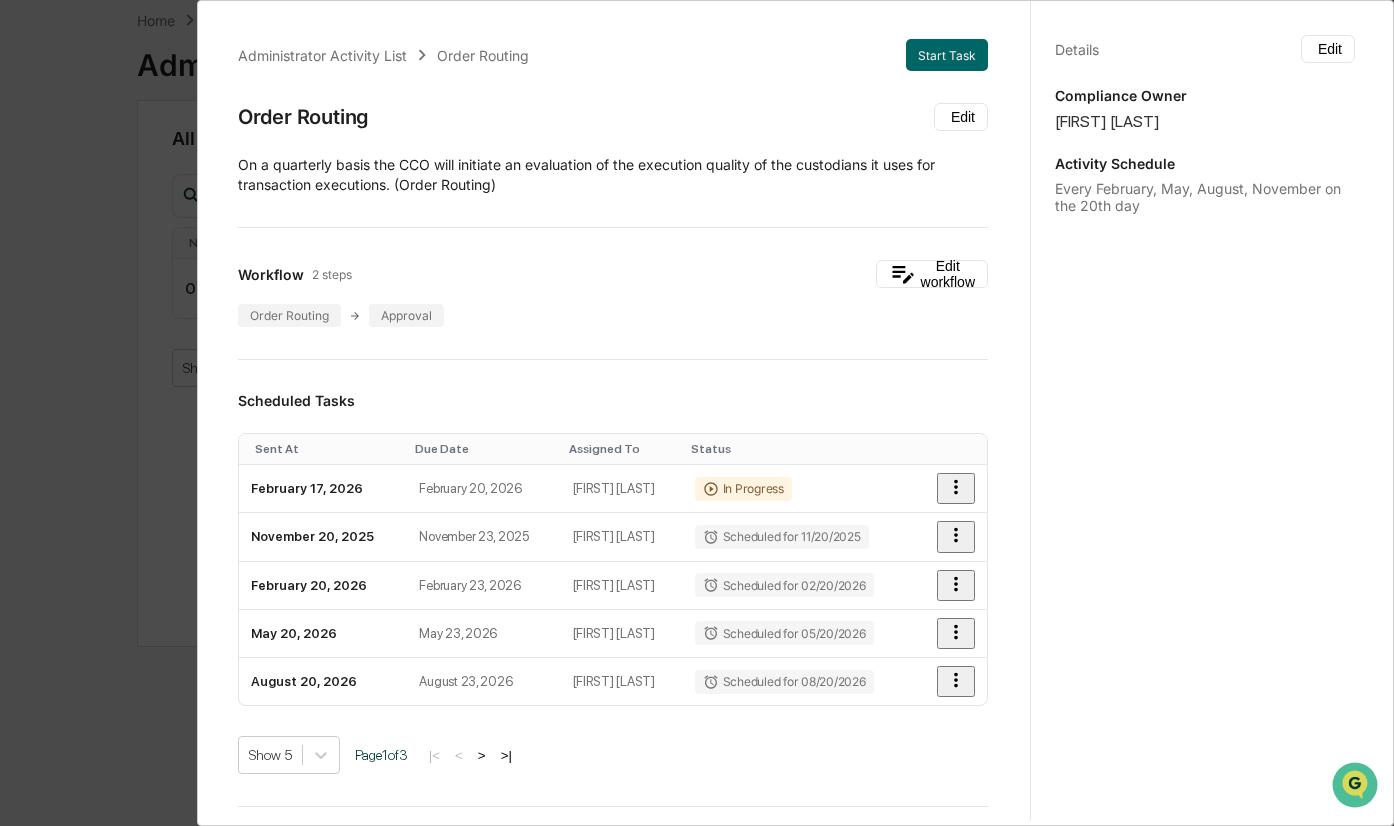 click on "Administrator Activity List Order Routing Start Task Order Routing Edit ​On a quarterly basis the CCO will initiate an evaluation of the execution quality of the custodians it uses for transaction executions. (Order Routing) Workflow 2 steps Edit workflow Order Routing Approval Scheduled Tasks Sent At Due Date Assigned To Status [DATE] [DATE] [FIRST] [LAST] In Progress [DATE] [DATE] [FIRST] [LAST] Scheduled for [DATE] [DATE] [DATE] [FIRST] [LAST] Scheduled for [DATE] [DATE] [DATE] [DATE] [FIRST] [LAST] Scheduled for [DATE] [DATE] [DATE] [DATE] [FIRST] [LAST] Scheduled for [DATE] [DATE] Show 5 Page  1  of  3   |<   <   >   >|   Completed Task Files Document Name Created At Assigned To Order Routing - [FIRST] [LAST] - Signed [DATE] [FIRST] [LAST] View Order Routing - [FIRST] [LAST] [DATE] [FIRST] [LAST] View Order Routing - [FIRST] [LAST] [DATE] [FIRST] [LAST] View Order Routing - [FIRST] [LAST] View 1" at bounding box center (613, 724) 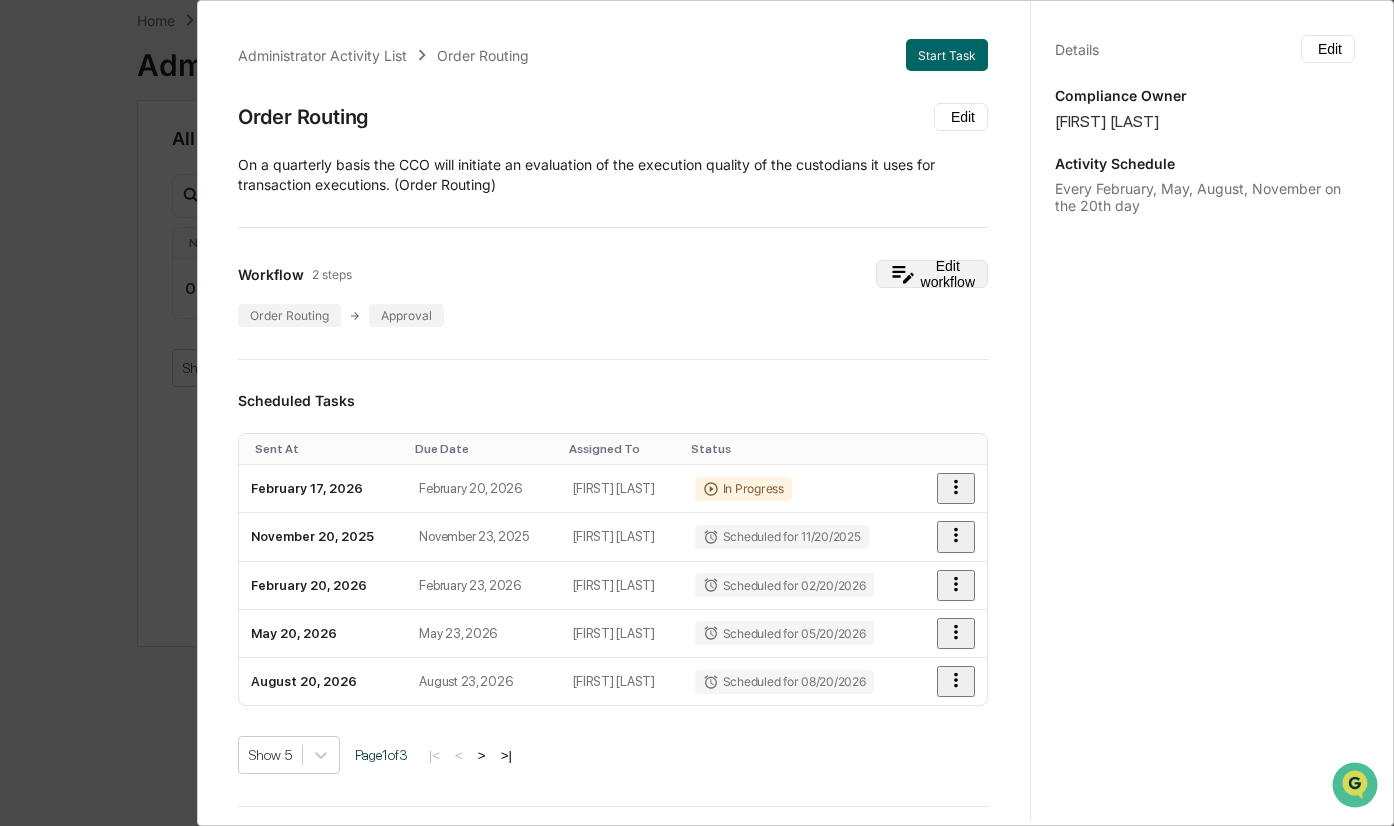 click on "Edit workflow" at bounding box center [932, 274] 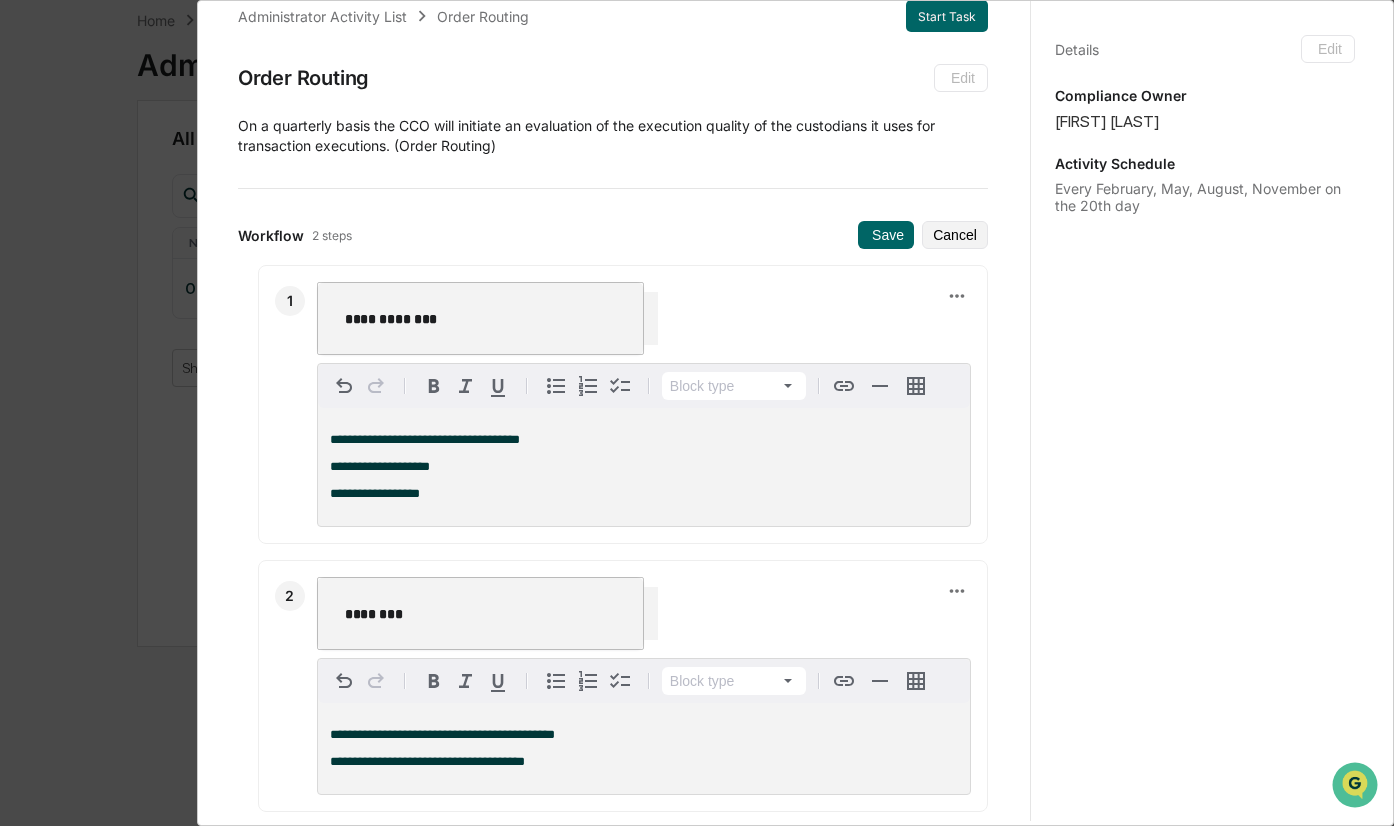 scroll, scrollTop: 100, scrollLeft: 0, axis: vertical 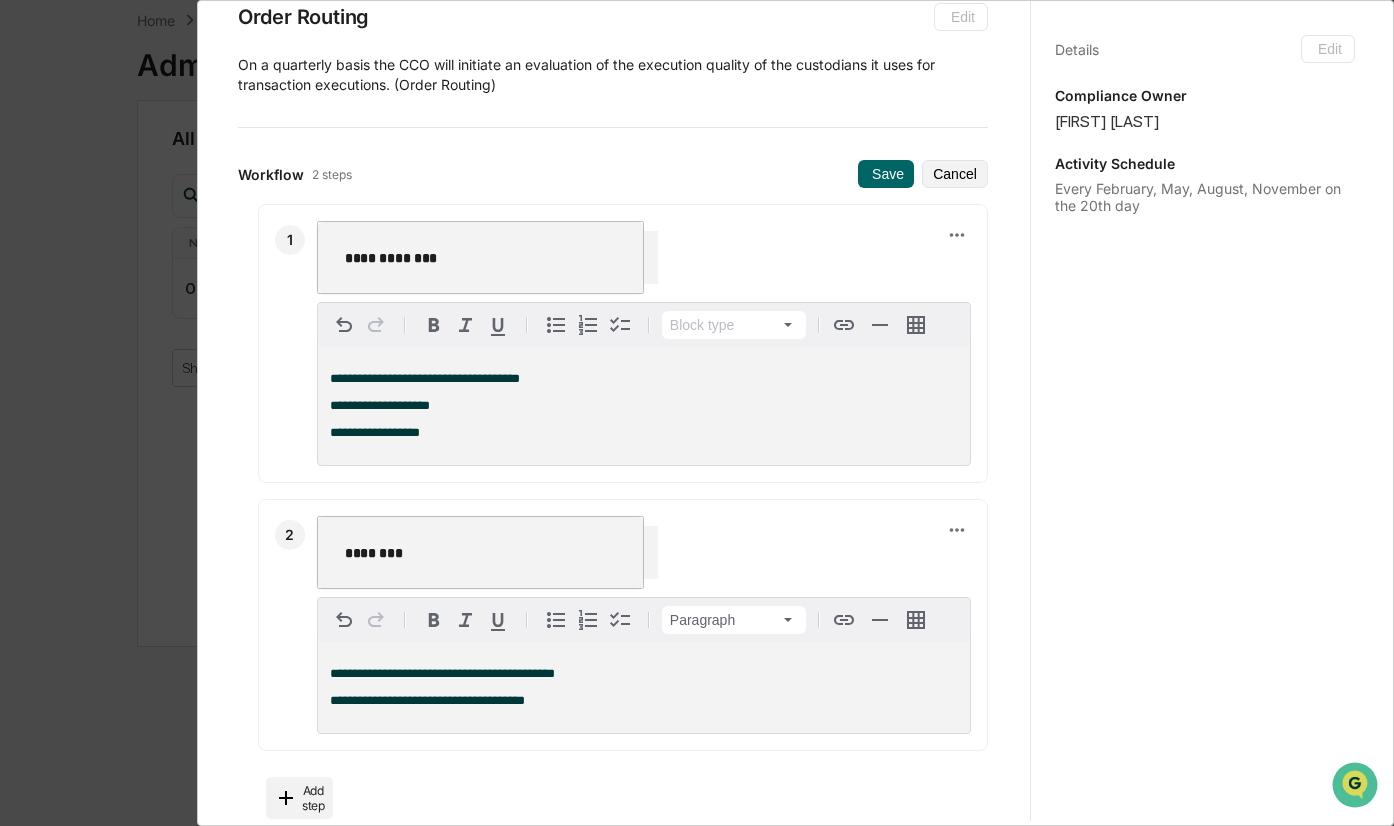 click on "**********" at bounding box center [644, 701] 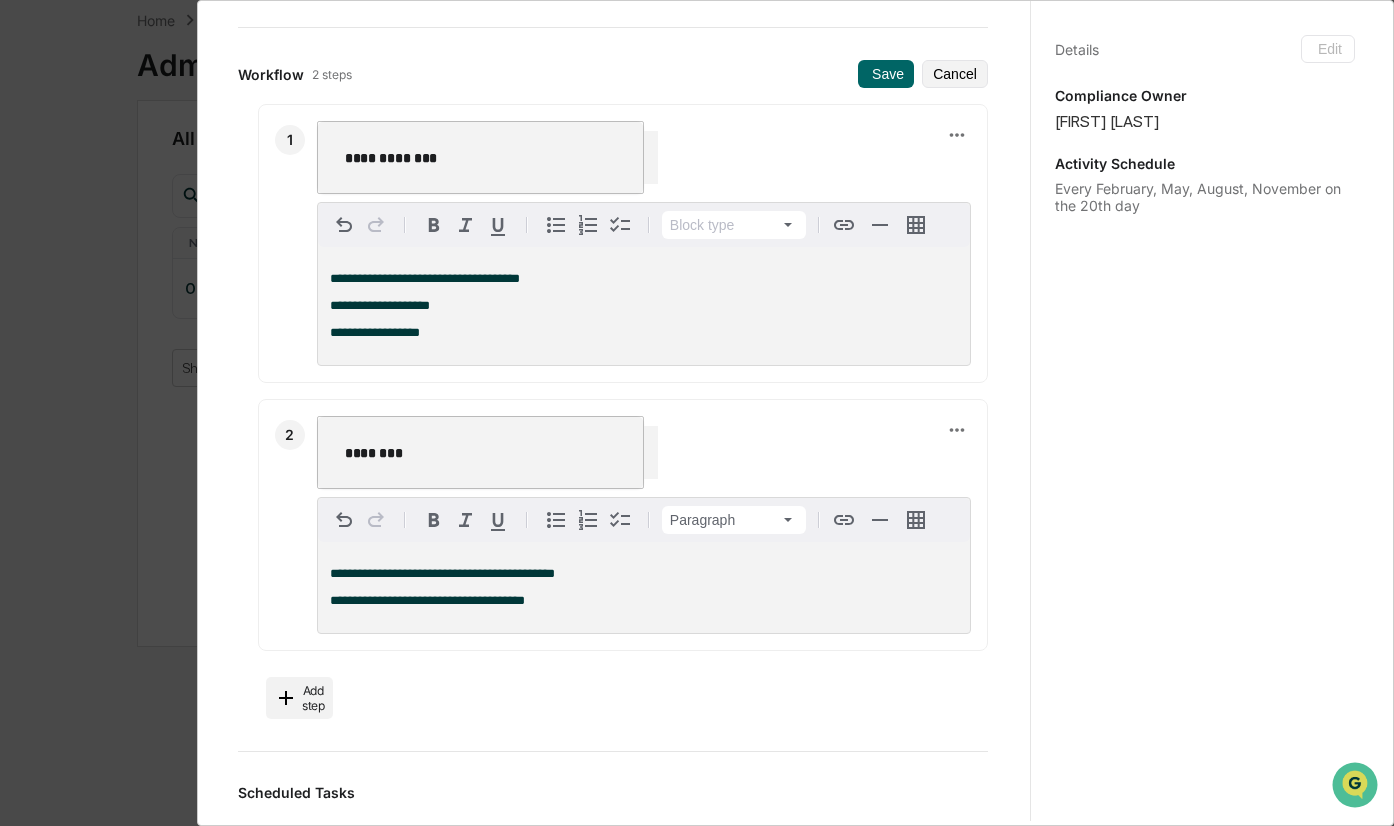 click on "**********" at bounding box center [644, 601] 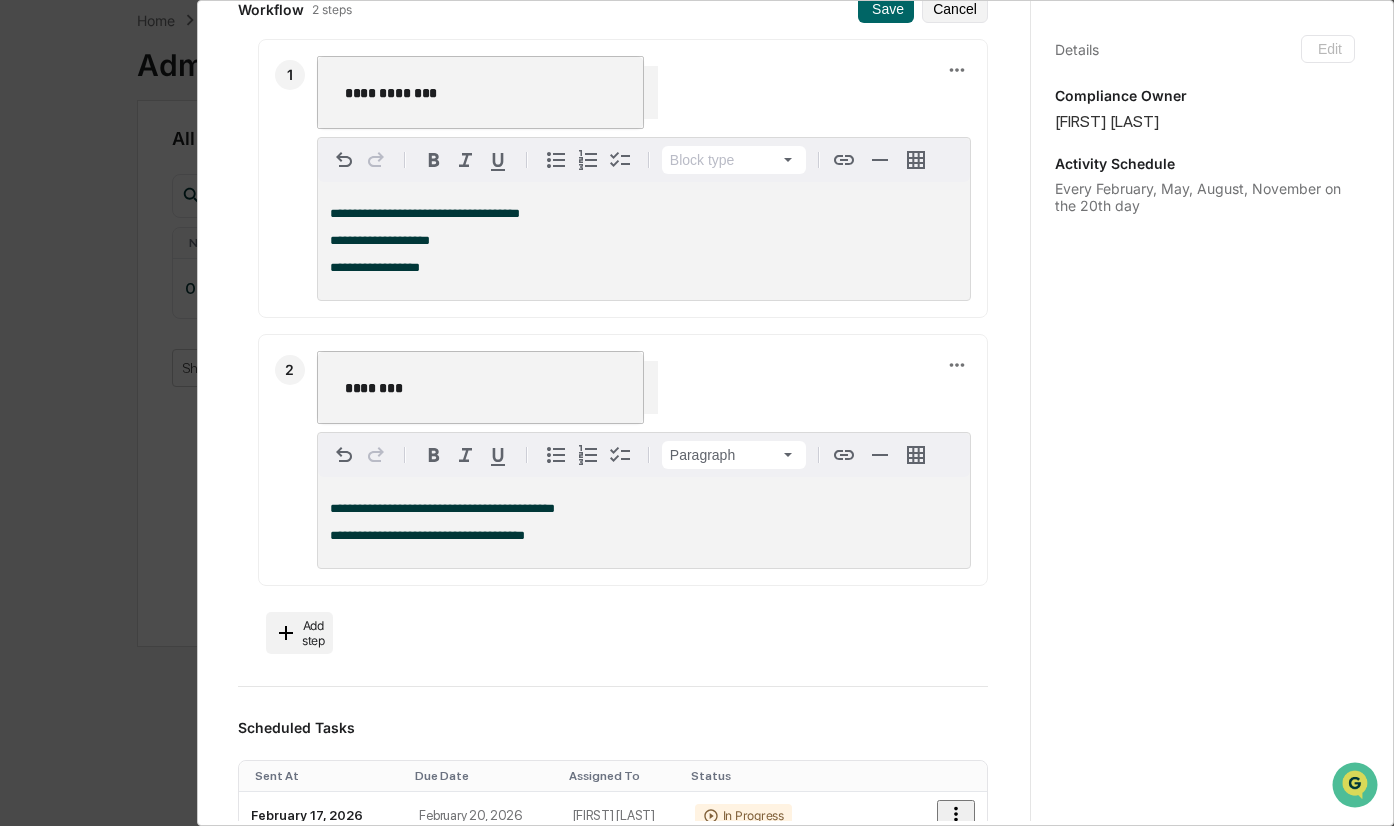 scroll, scrollTop: 300, scrollLeft: 0, axis: vertical 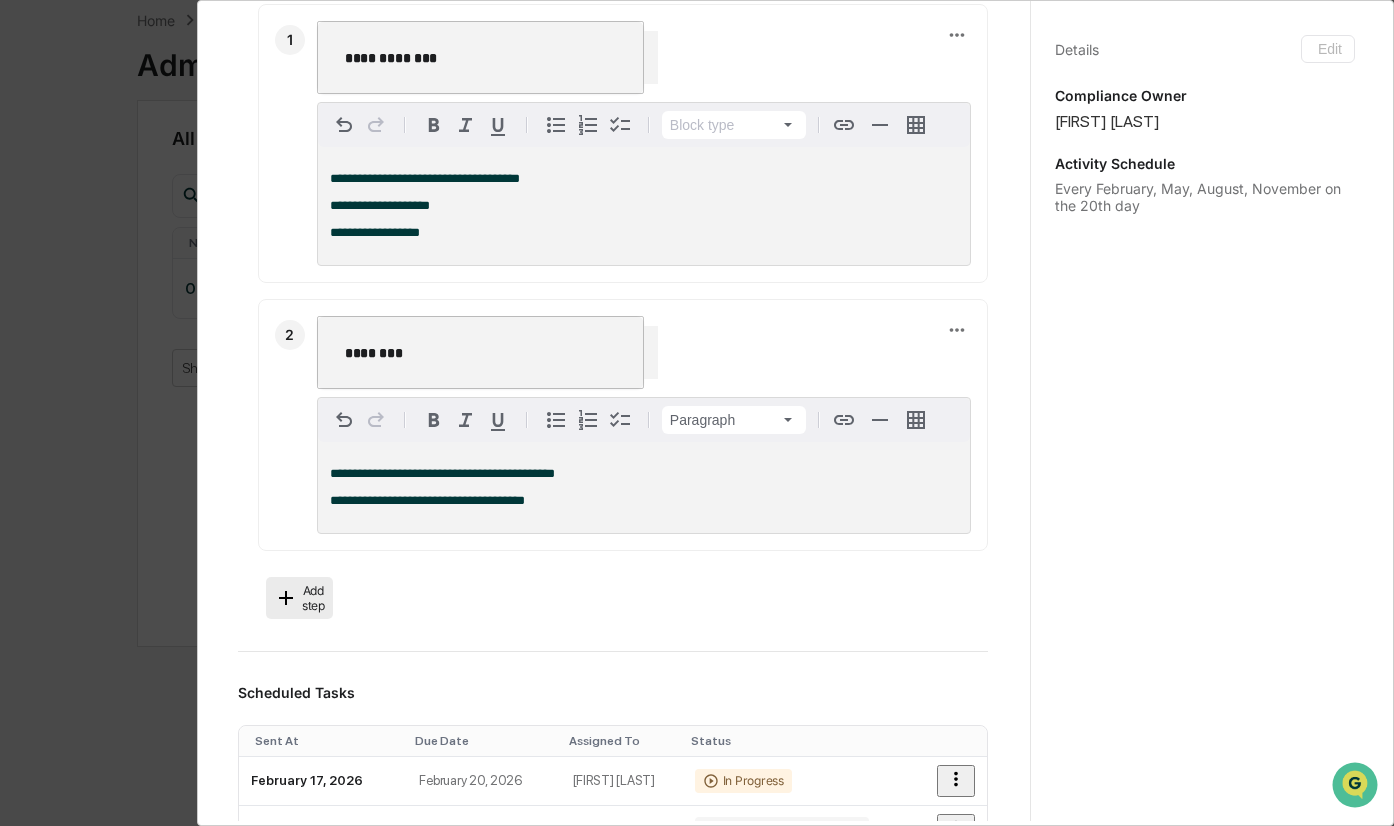 click on "Add step" at bounding box center [299, 598] 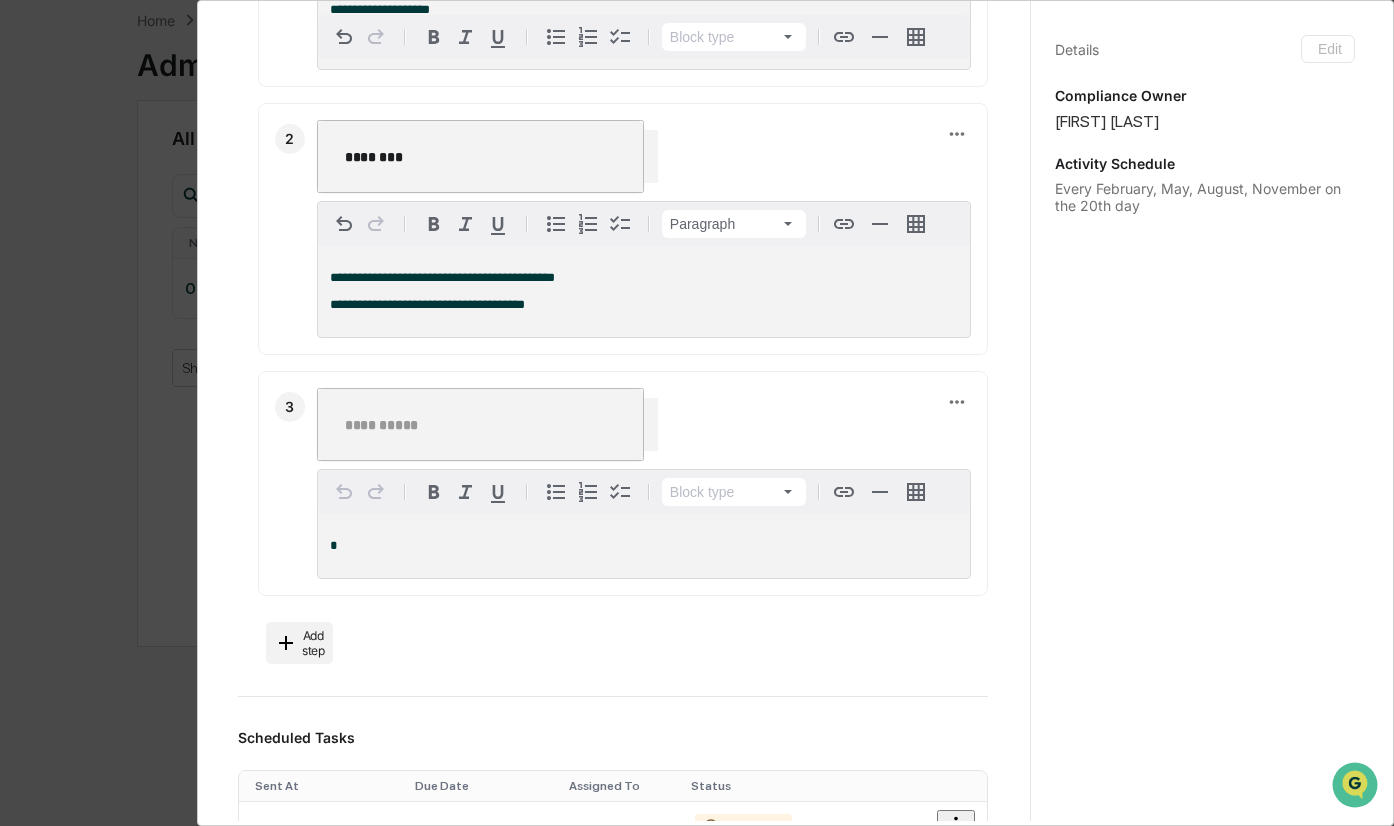 scroll, scrollTop: 500, scrollLeft: 0, axis: vertical 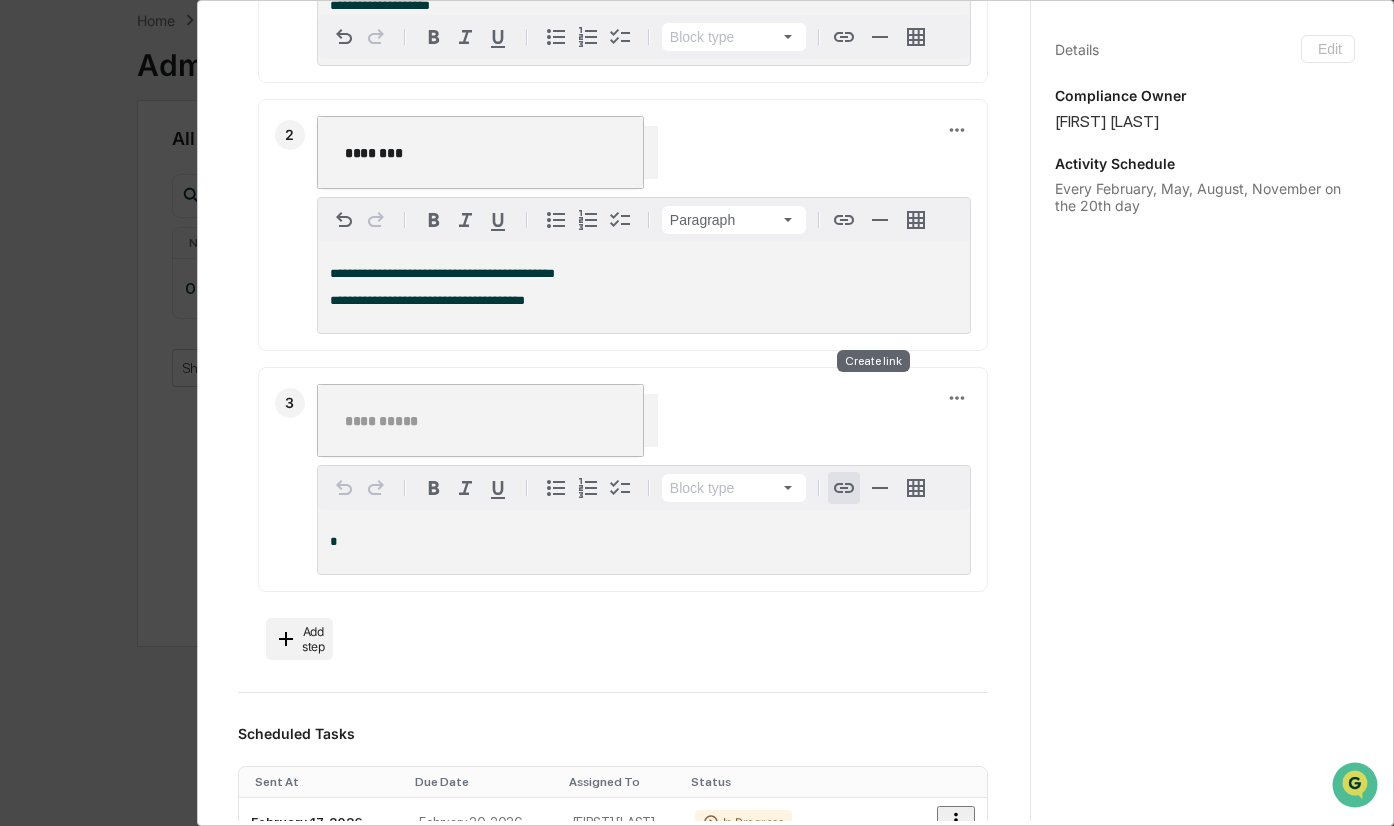click 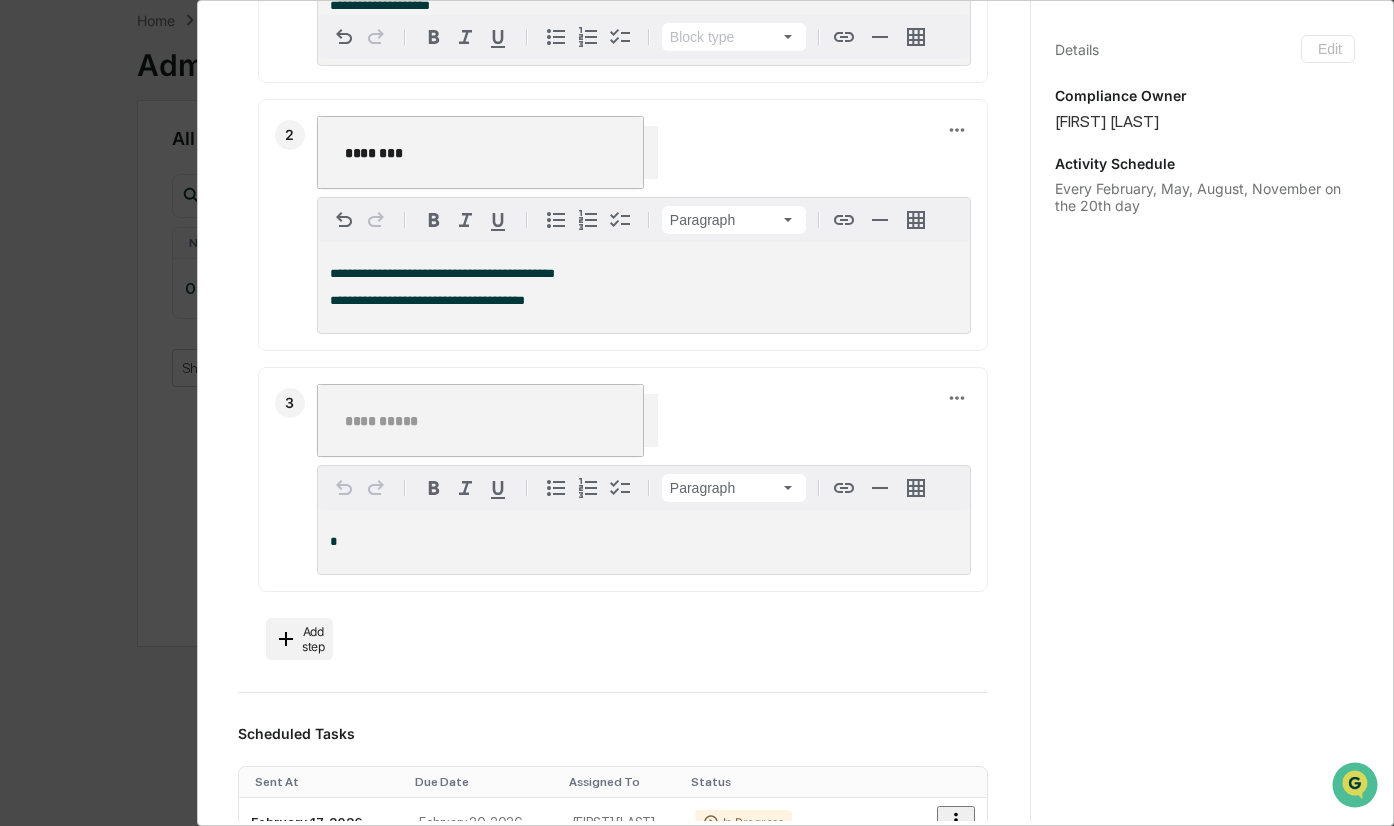 click on "*" at bounding box center [644, 542] 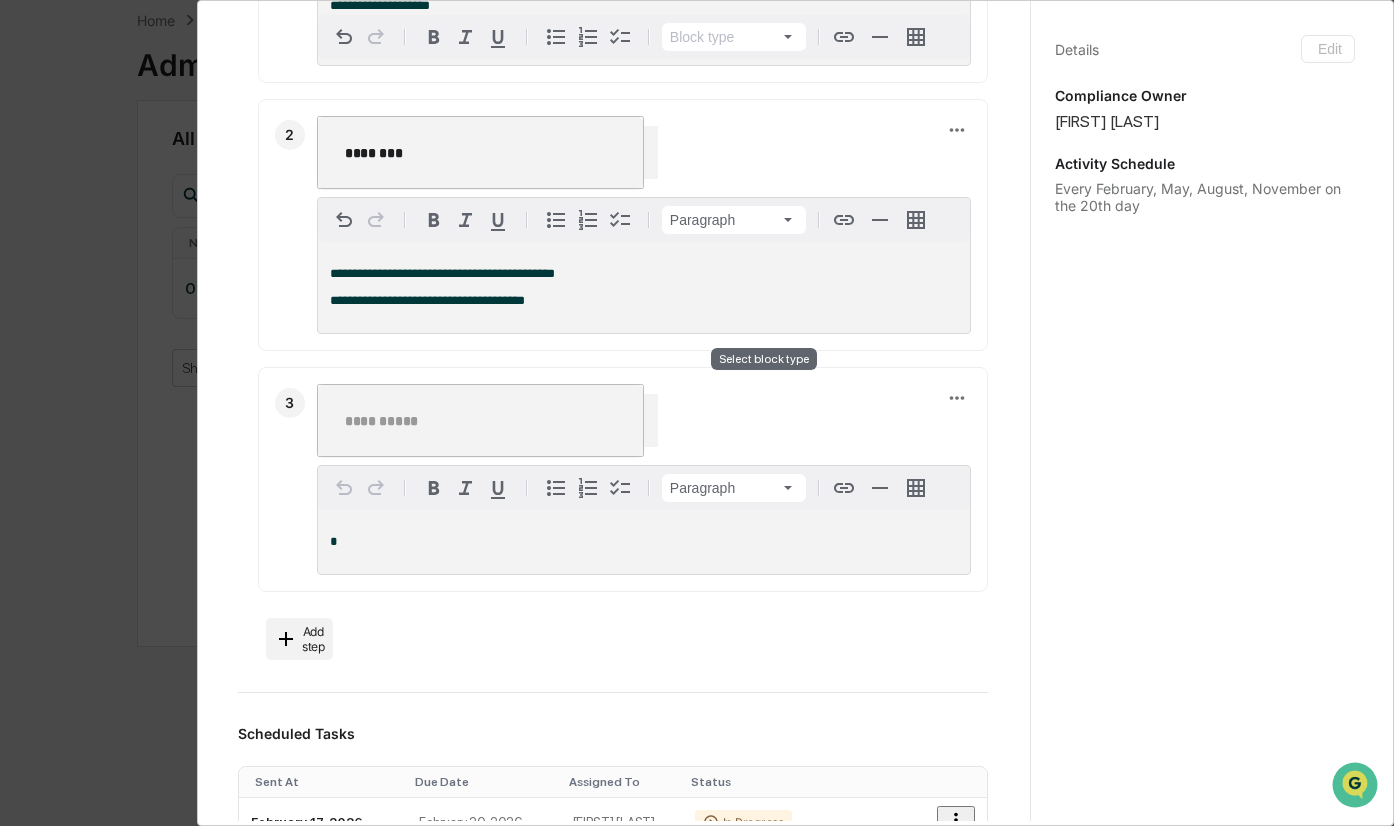 click on "**********" at bounding box center (697, 318) 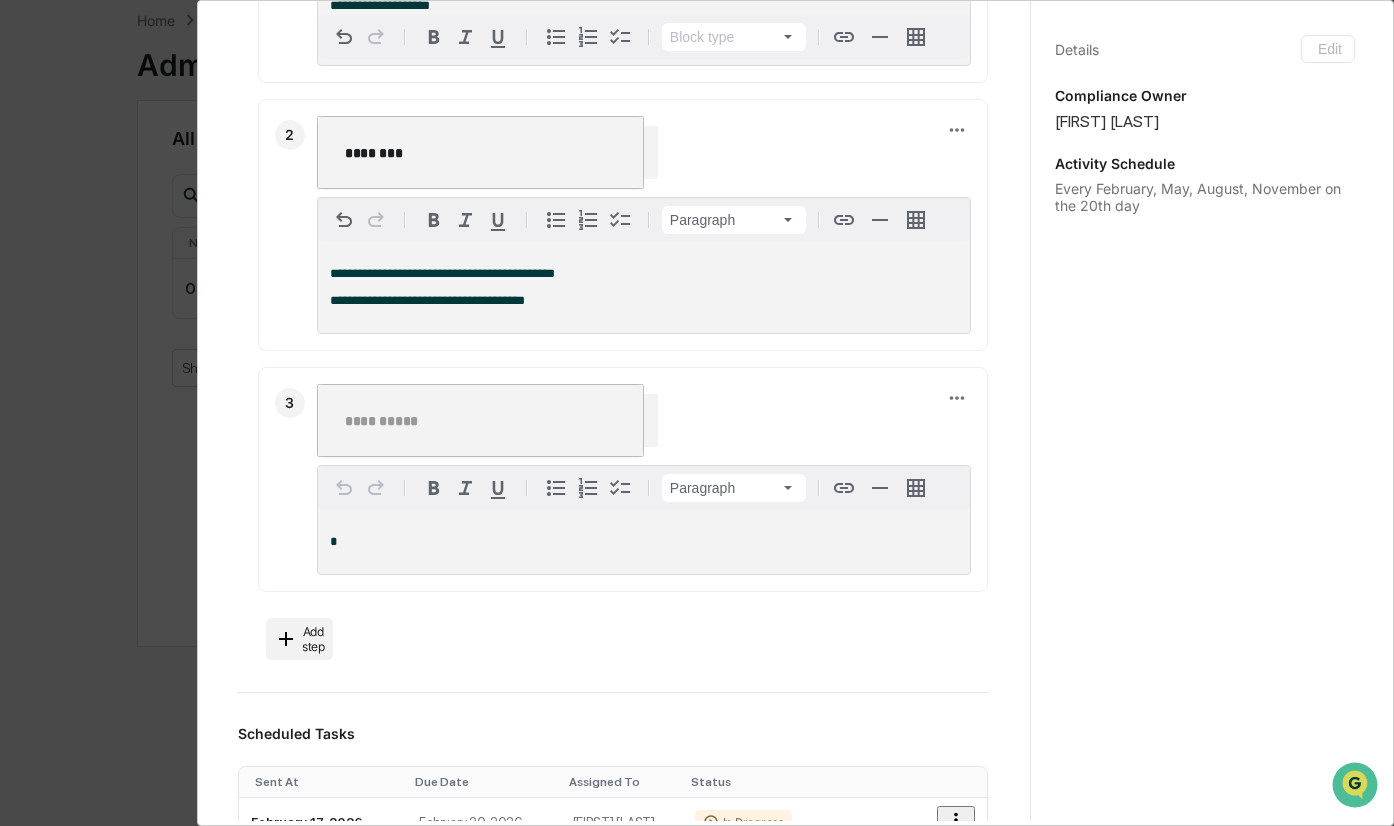 click on "**********" at bounding box center (697, 318) 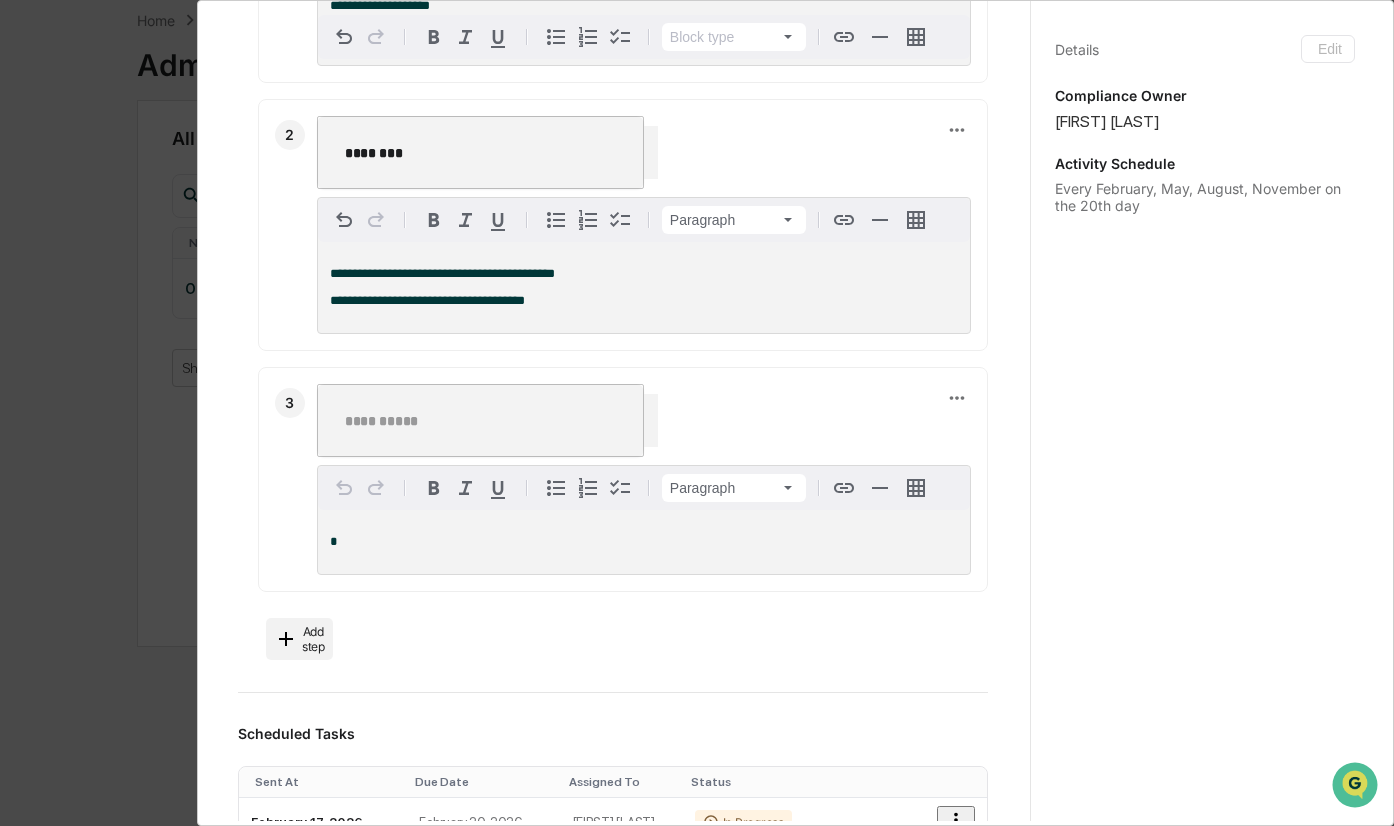 click on "3 ​   Paragraph *" at bounding box center [623, 479] 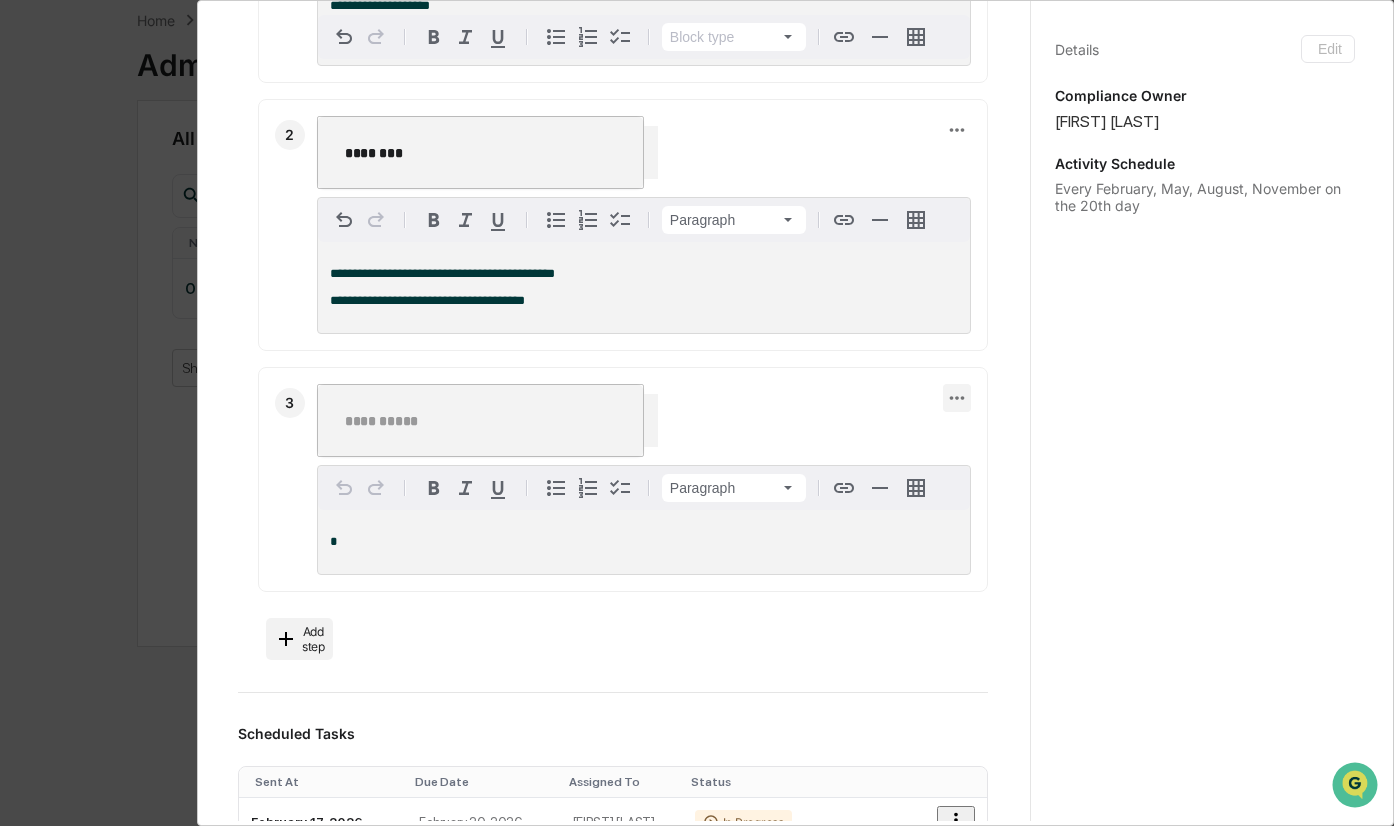 click 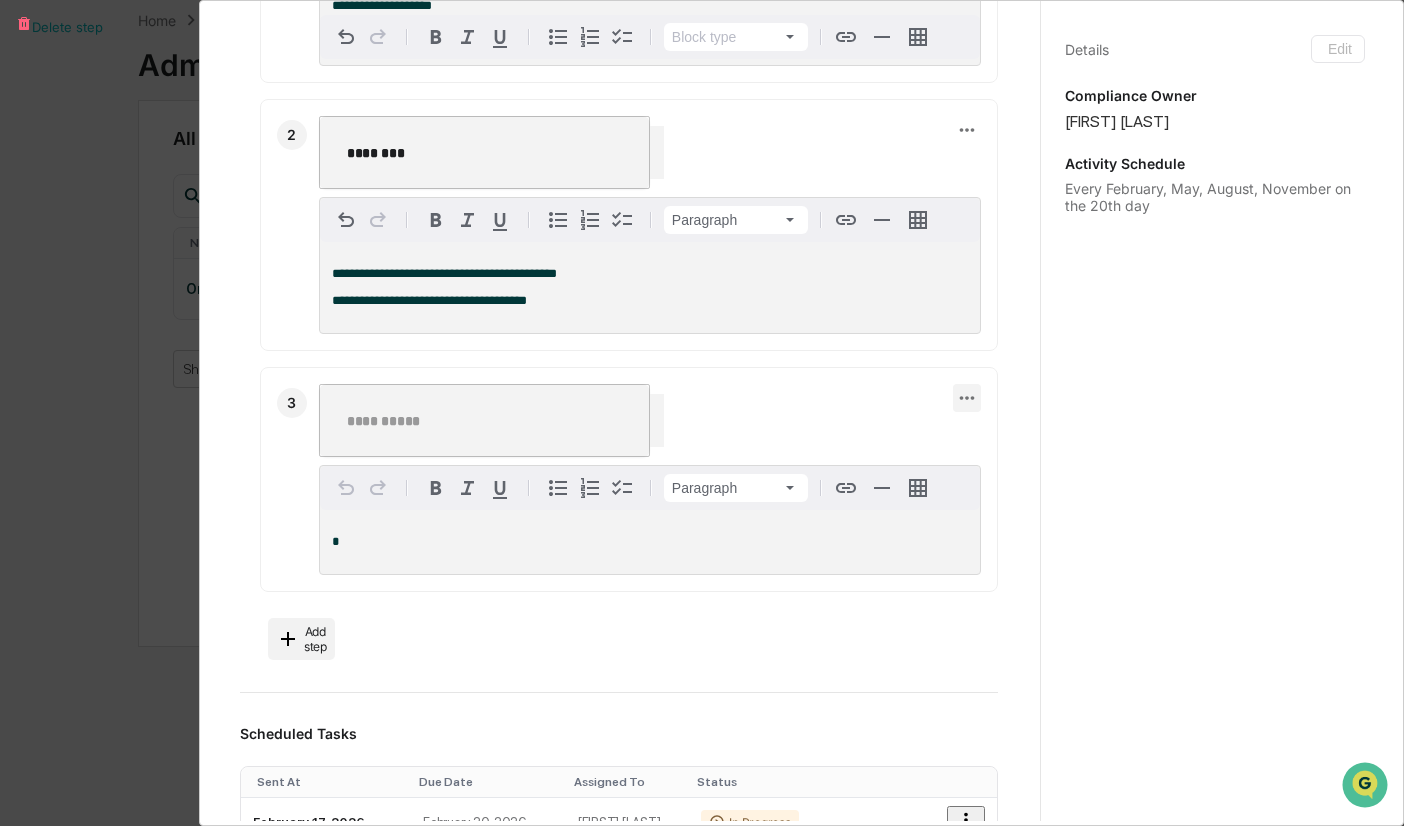 click on "Delete step" at bounding box center [702, 25] 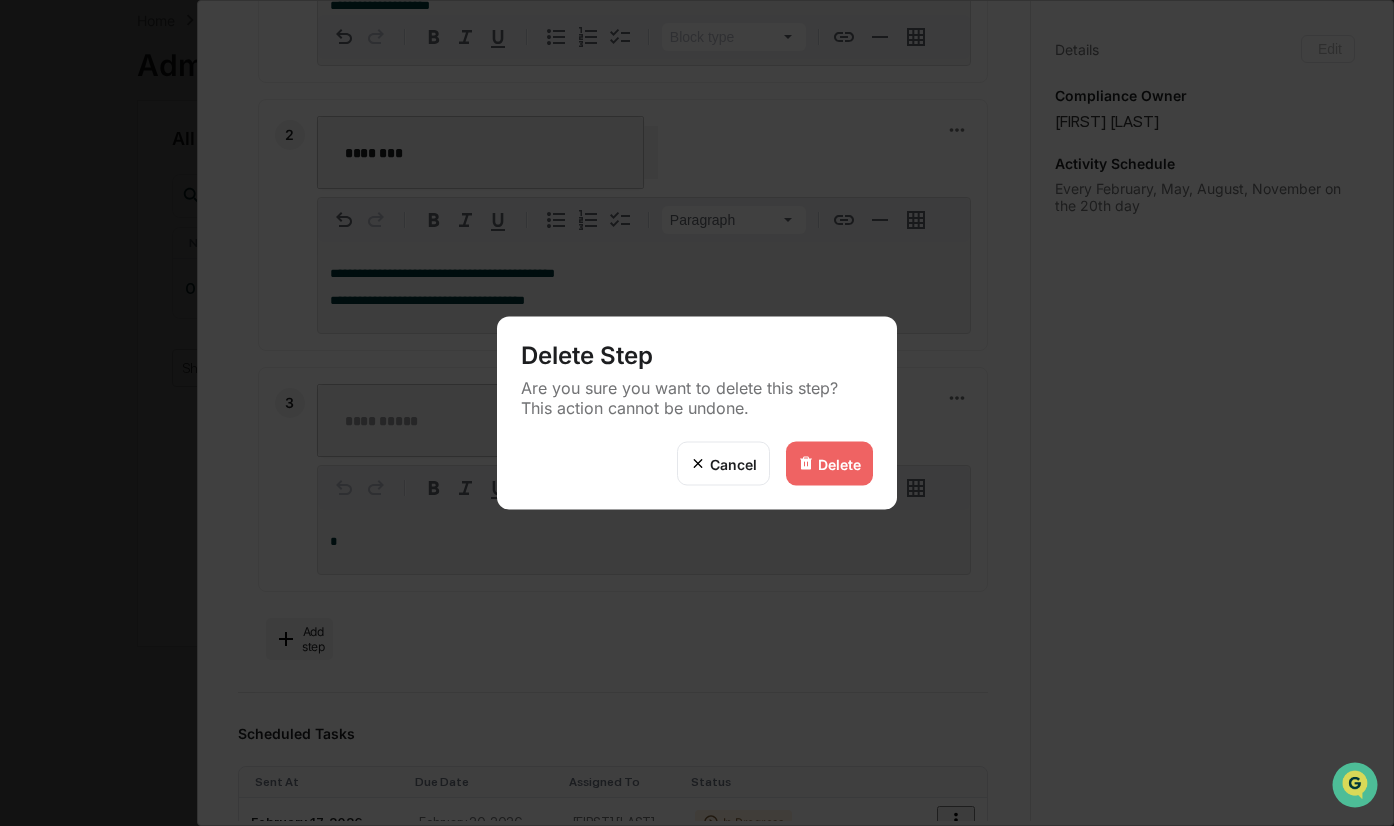 click on "Delete" at bounding box center (839, 463) 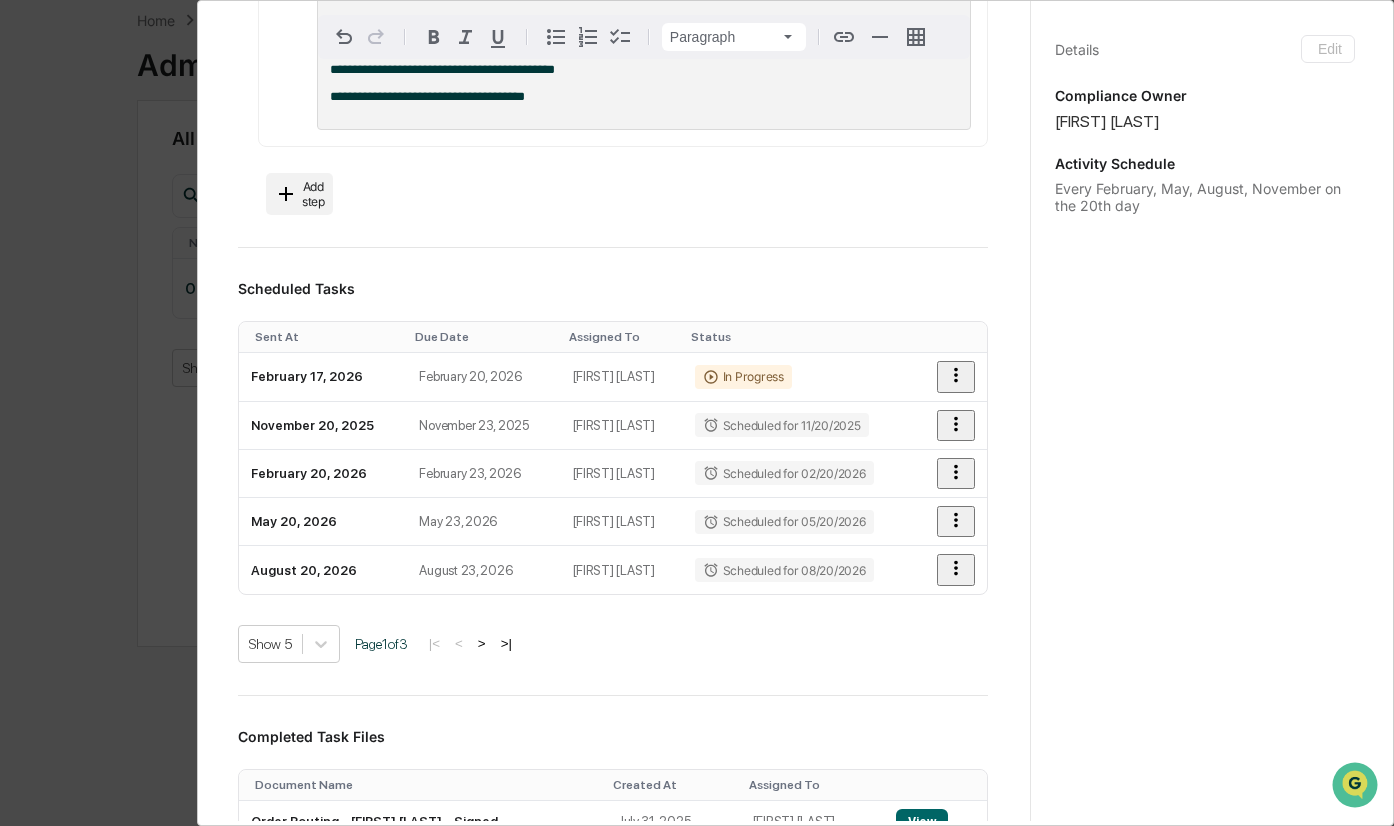 scroll, scrollTop: 1104, scrollLeft: 0, axis: vertical 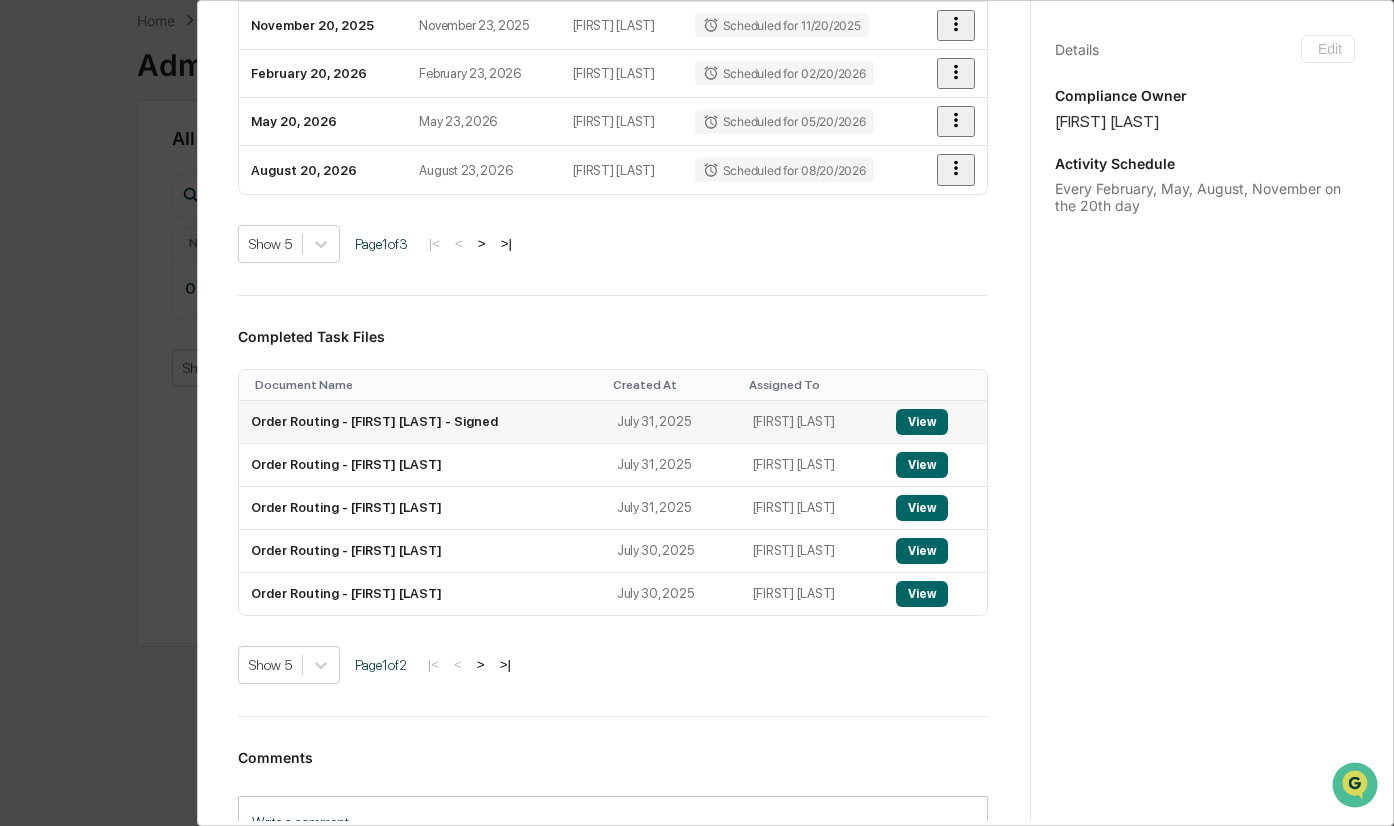 click on "View" at bounding box center (922, 422) 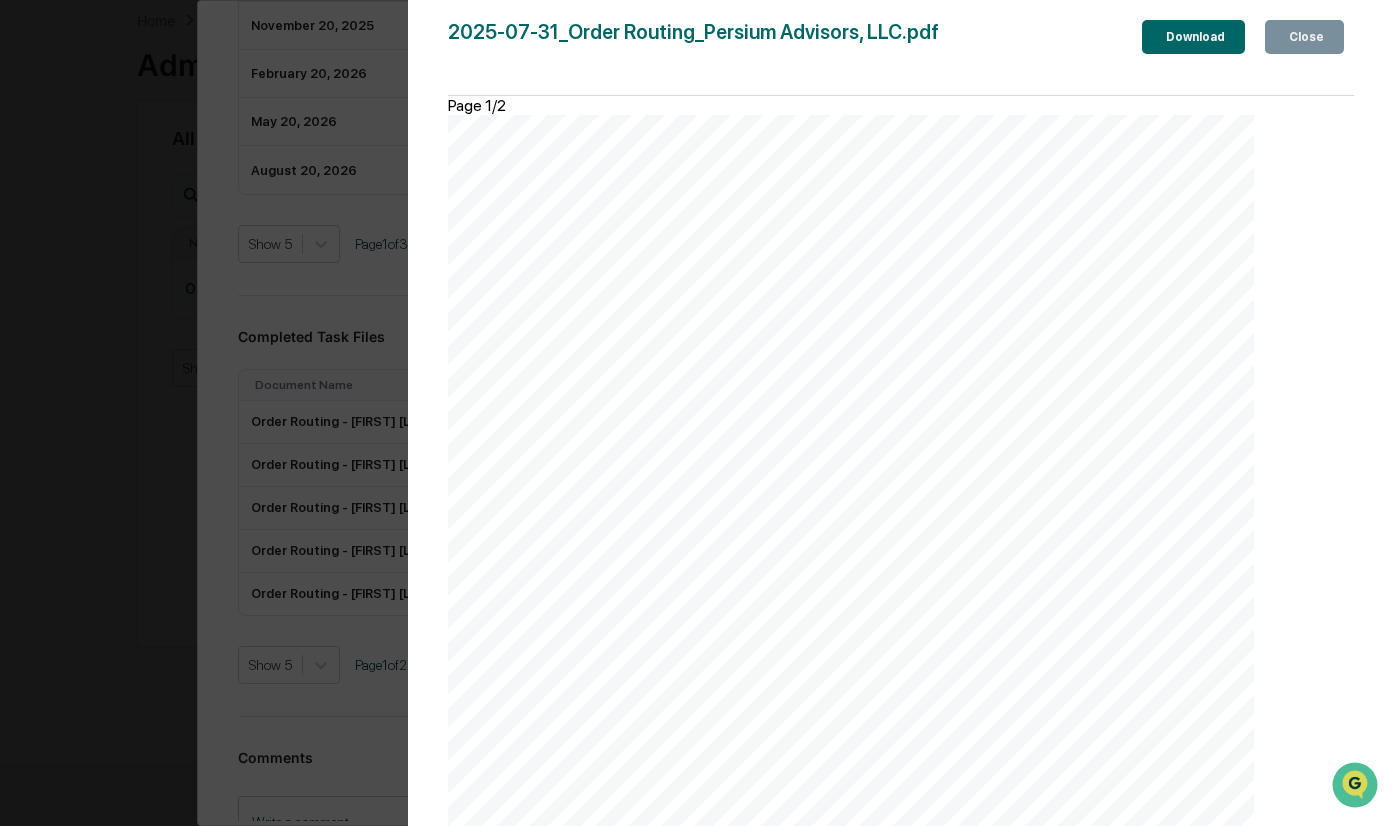 scroll, scrollTop: 1570, scrollLeft: 0, axis: vertical 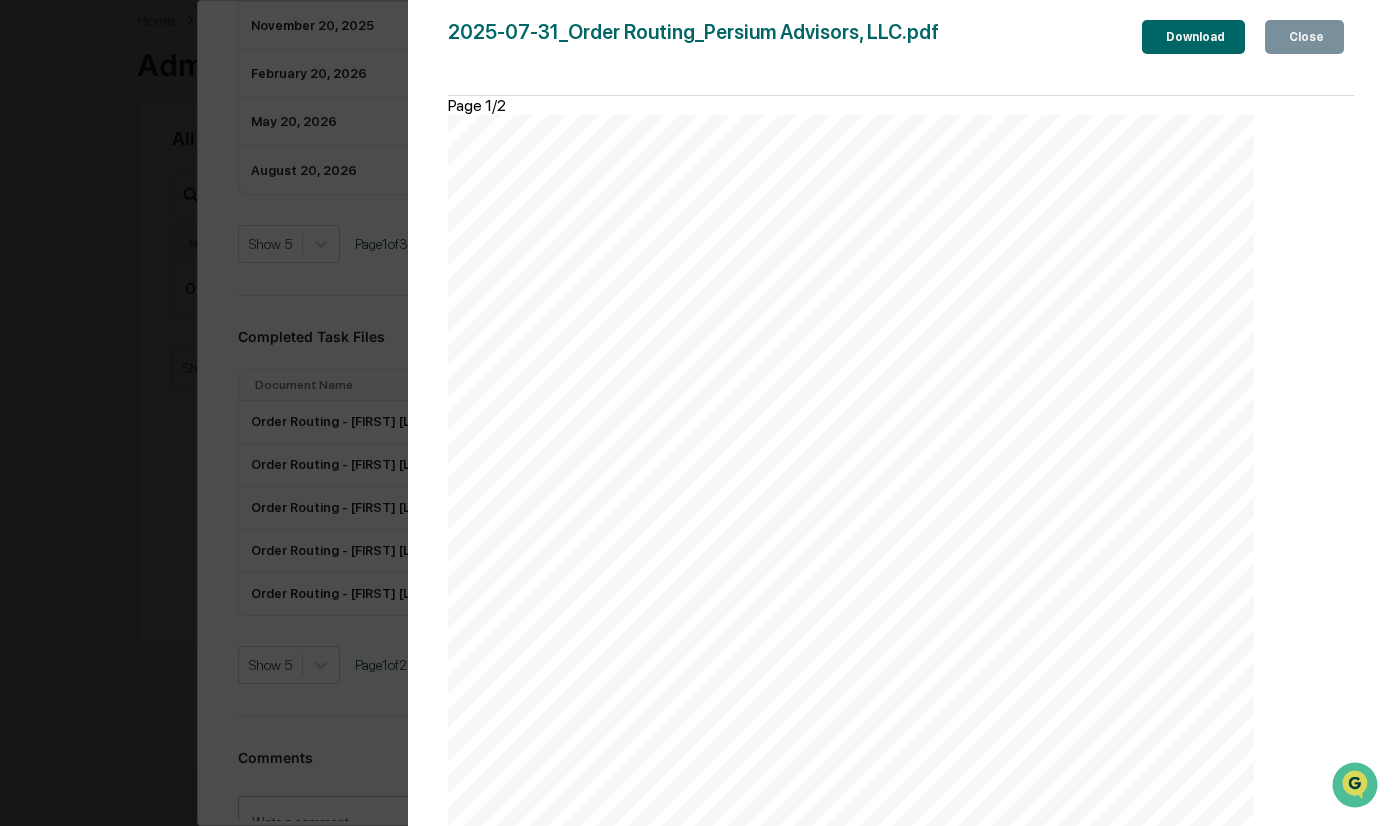 click on "Close" at bounding box center (1304, 37) 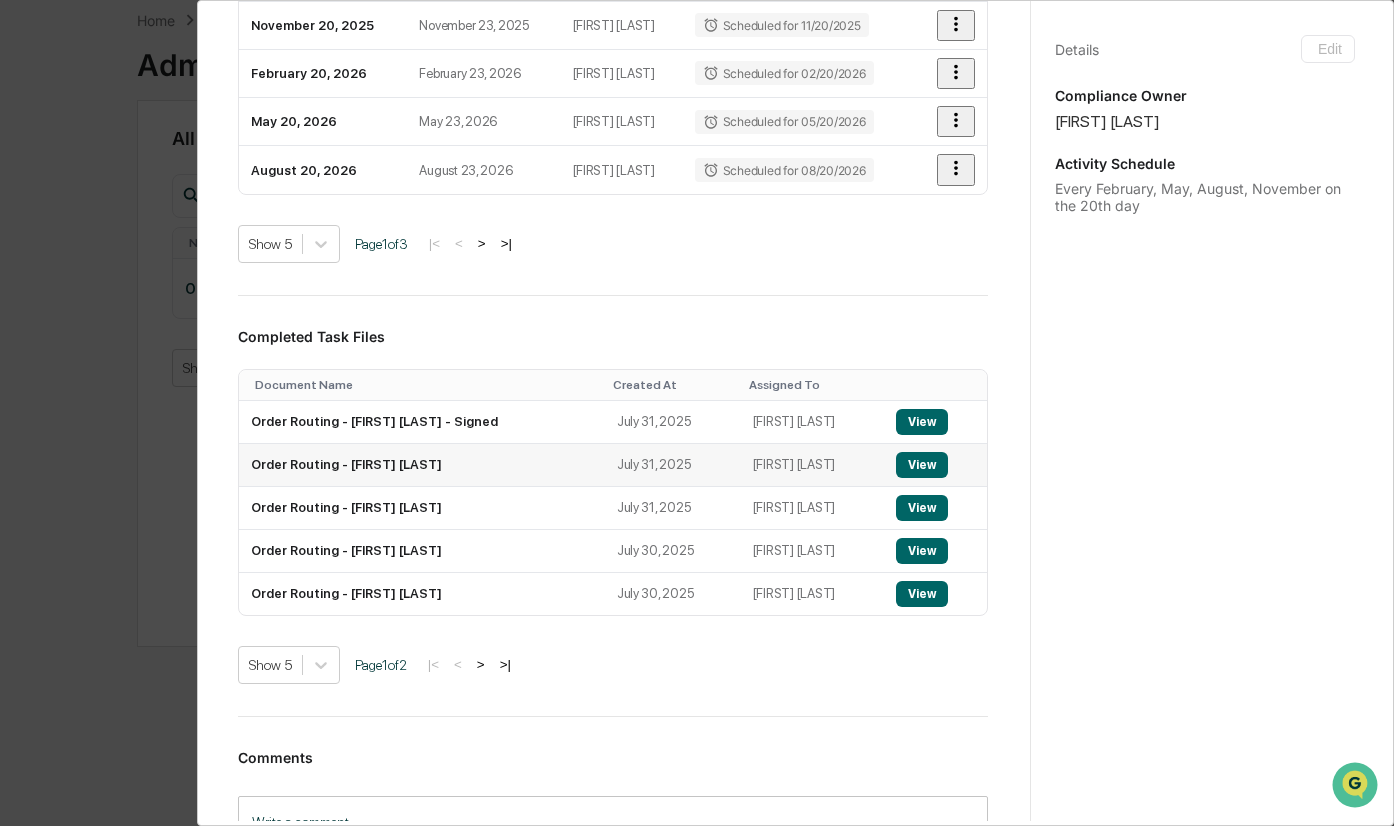 click on "View" at bounding box center (922, 465) 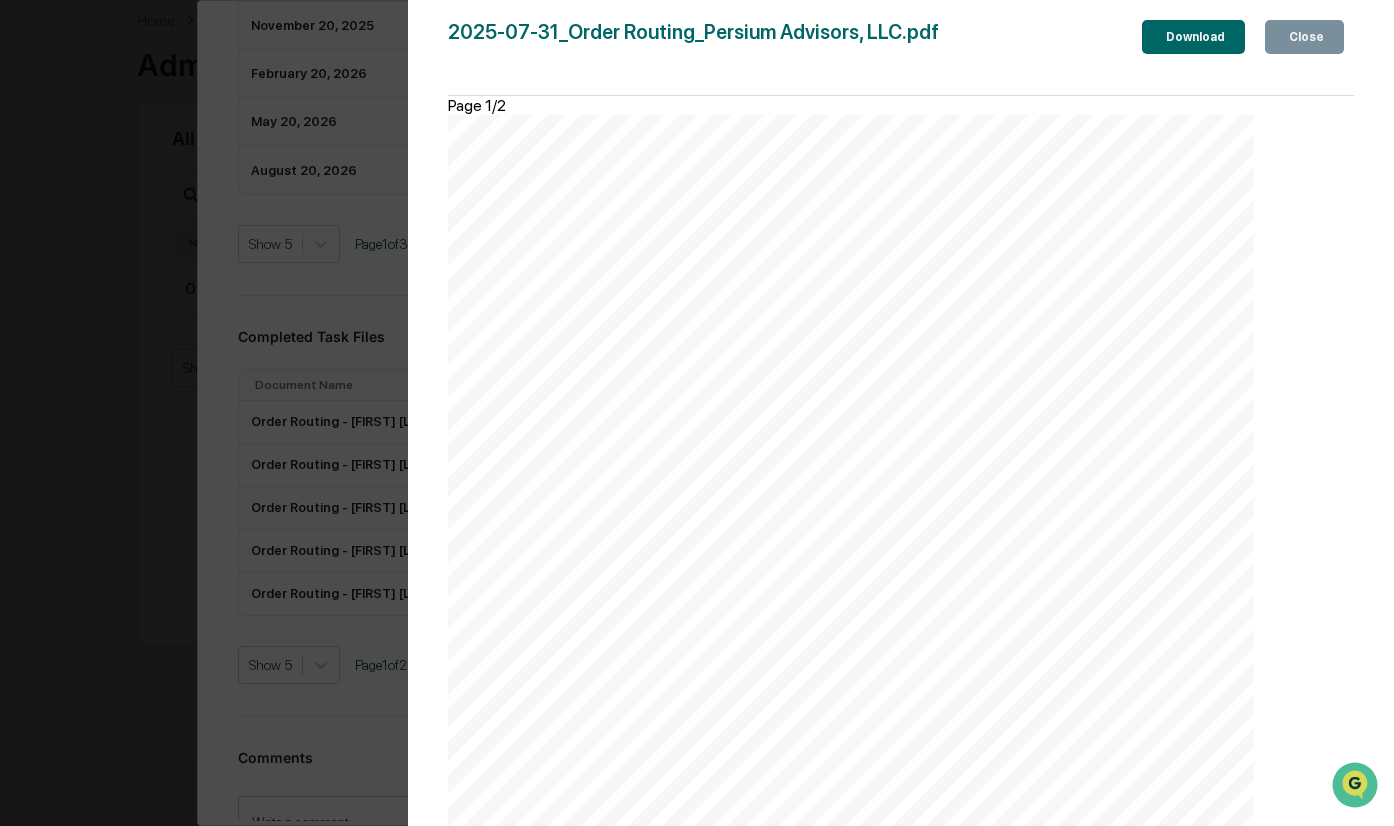 scroll, scrollTop: 1570, scrollLeft: 0, axis: vertical 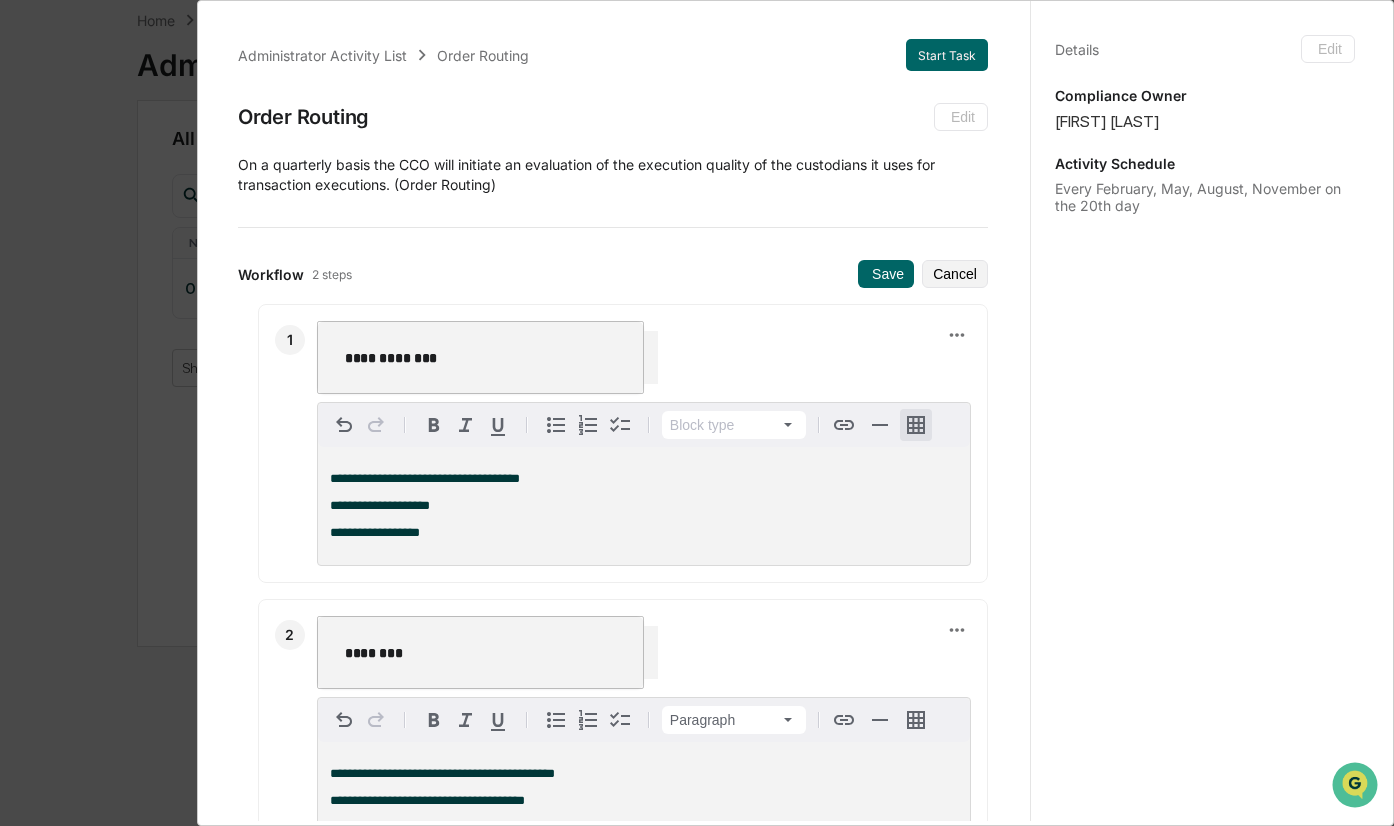 click 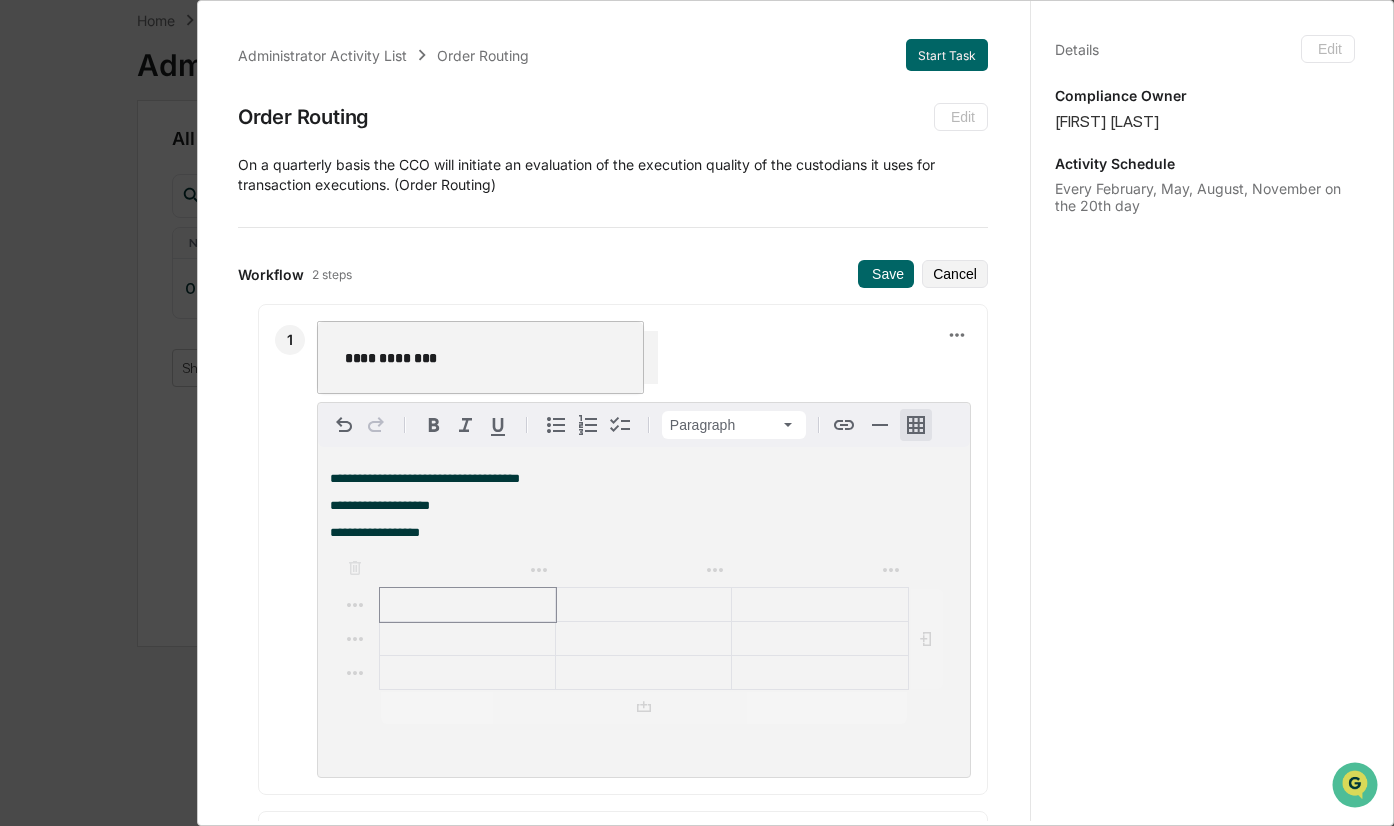 click 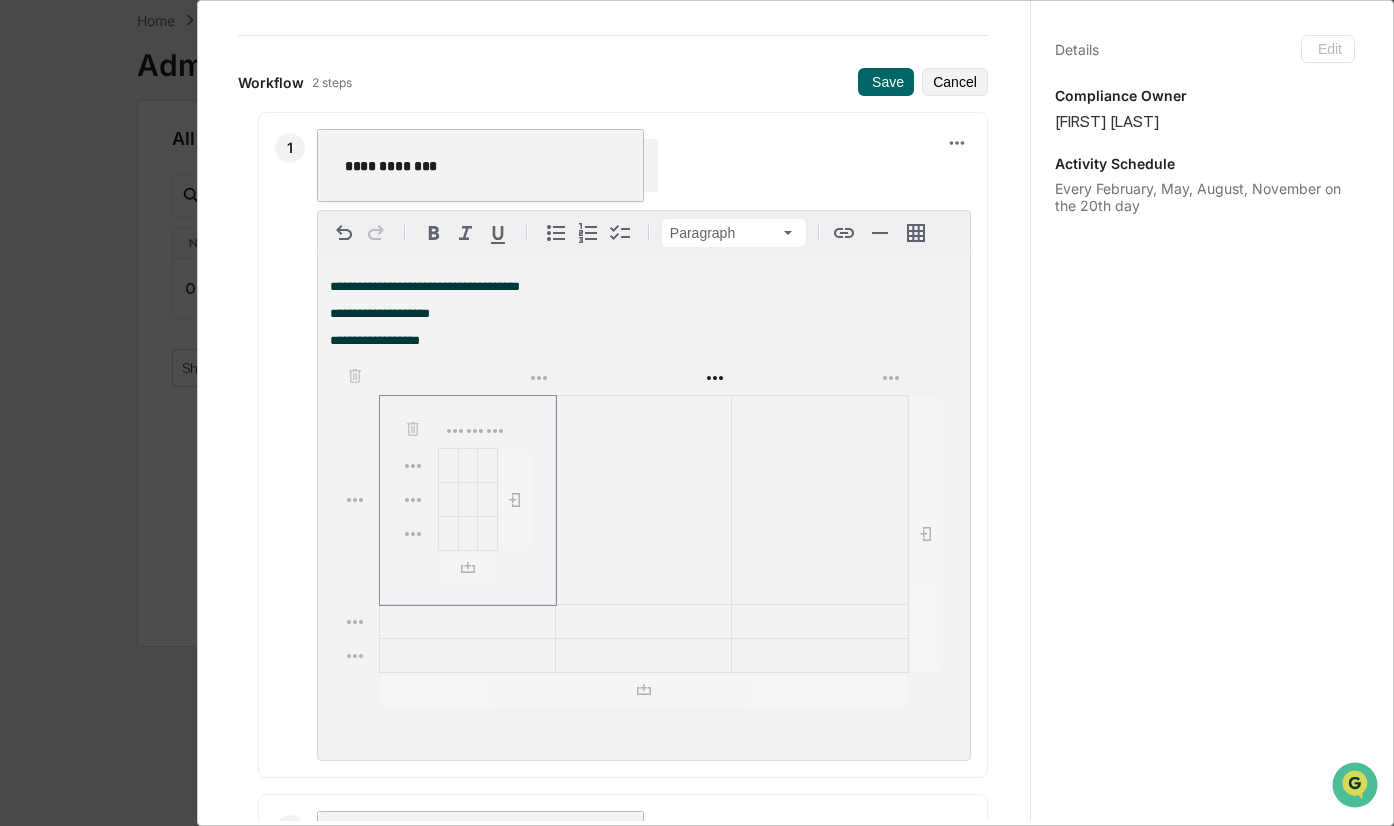 scroll, scrollTop: 200, scrollLeft: 0, axis: vertical 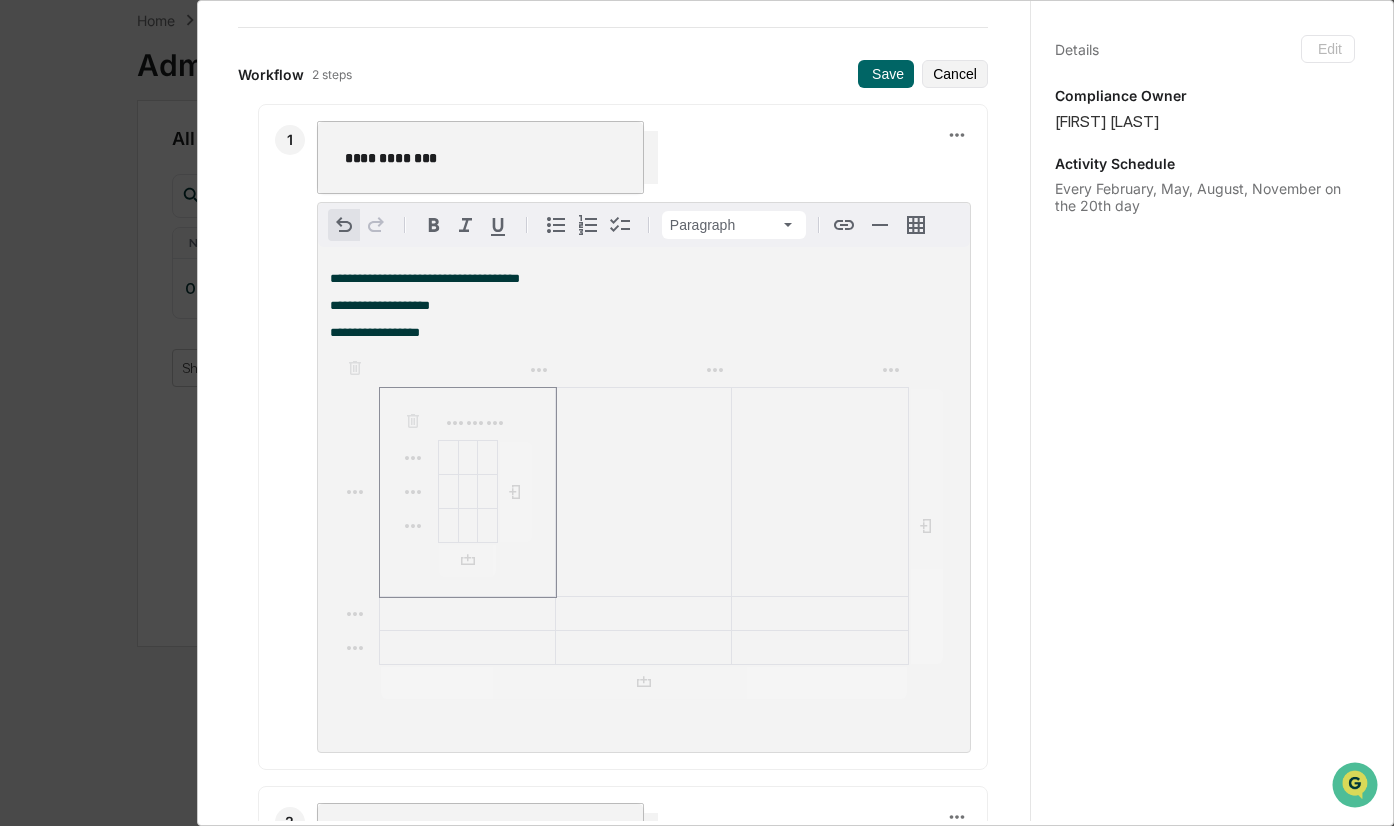 click 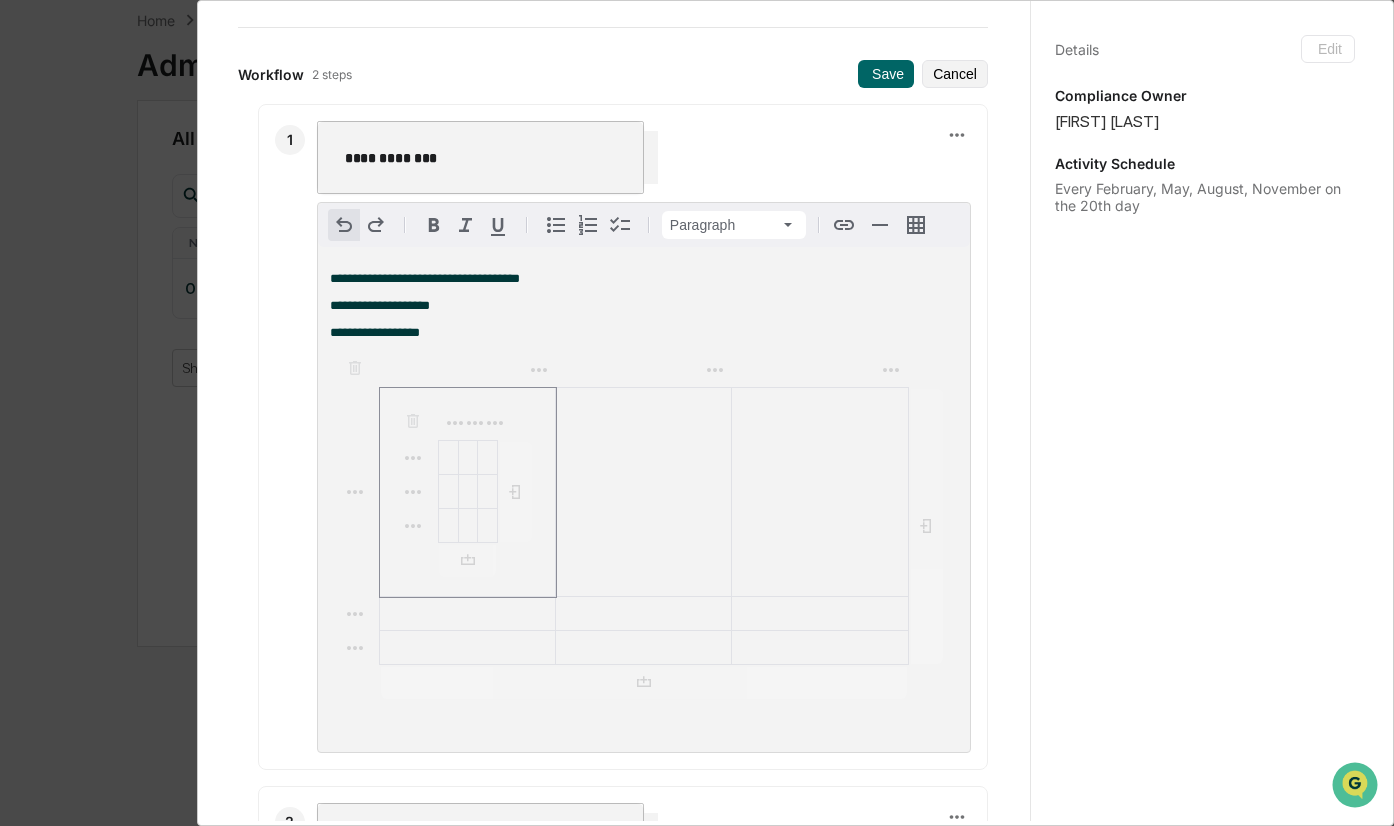 click 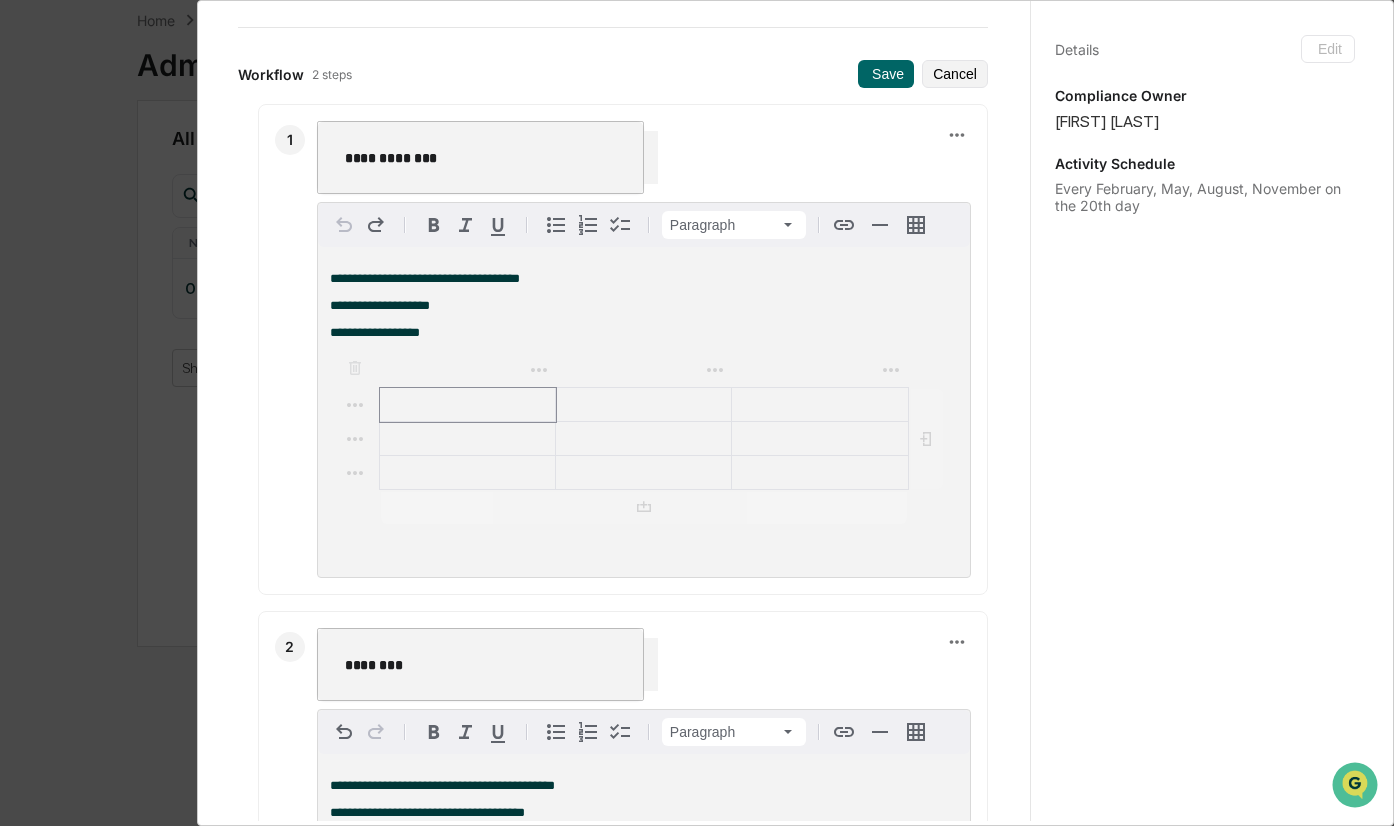 click at bounding box center (344, 225) 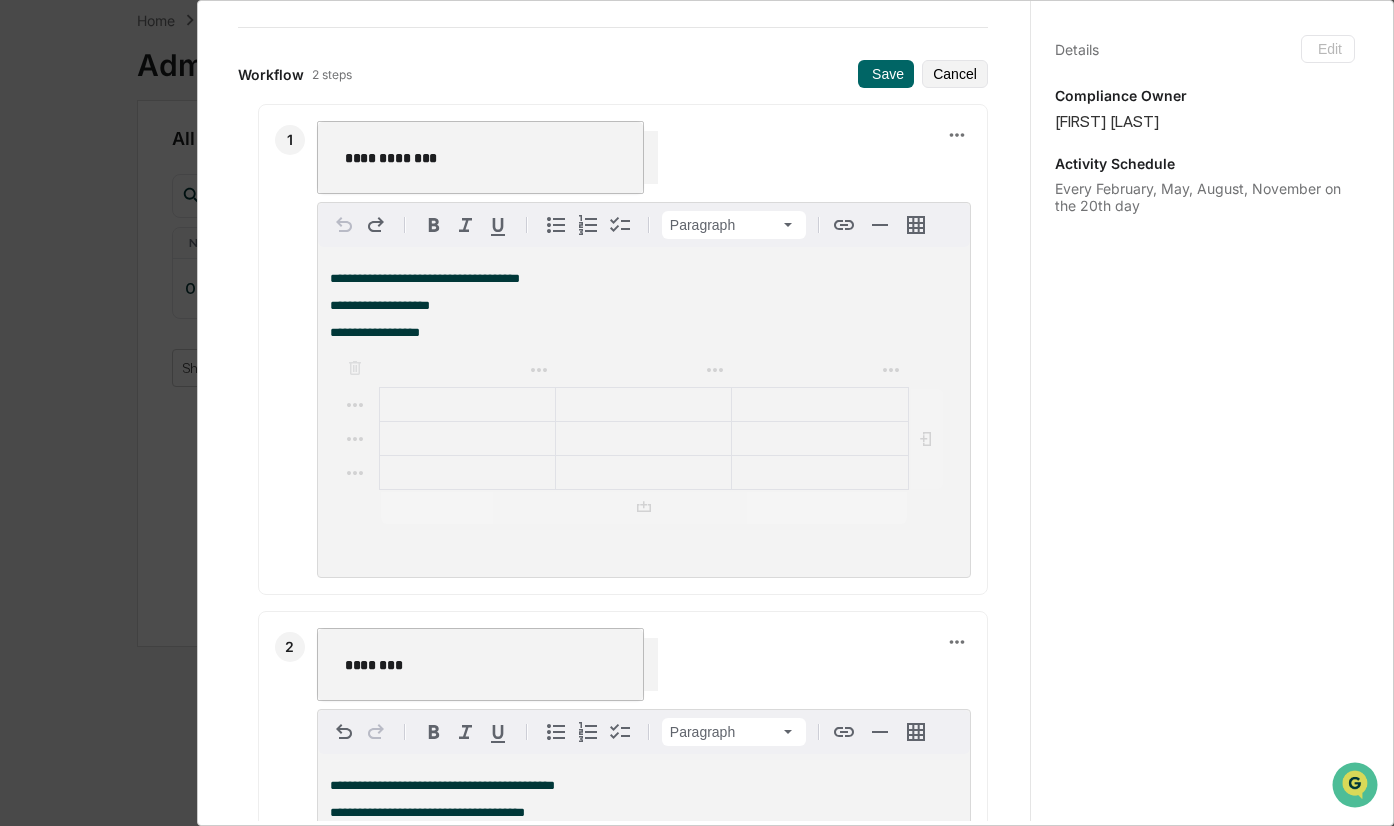 scroll, scrollTop: 10, scrollLeft: 0, axis: vertical 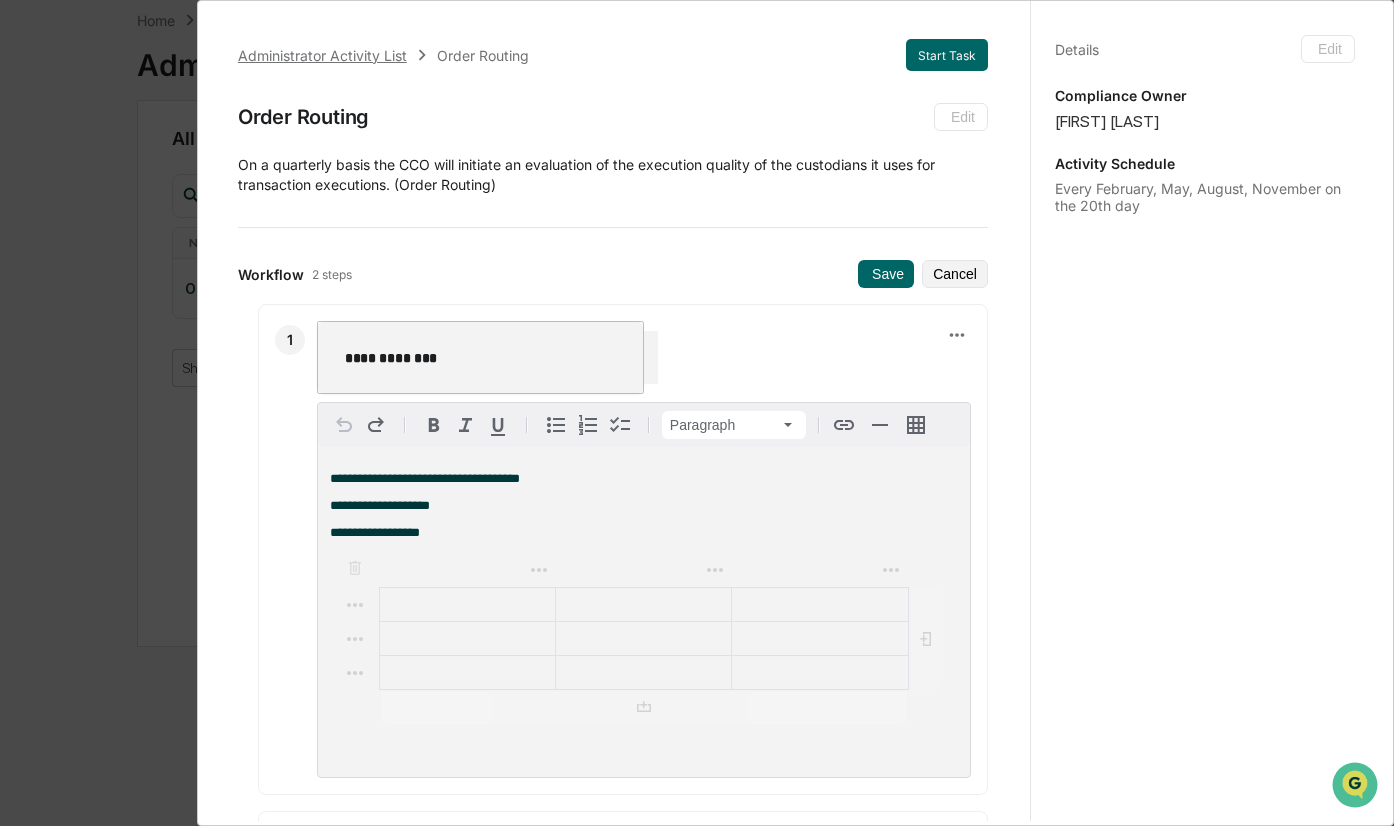 click on "Administrator Activity List" at bounding box center [322, 55] 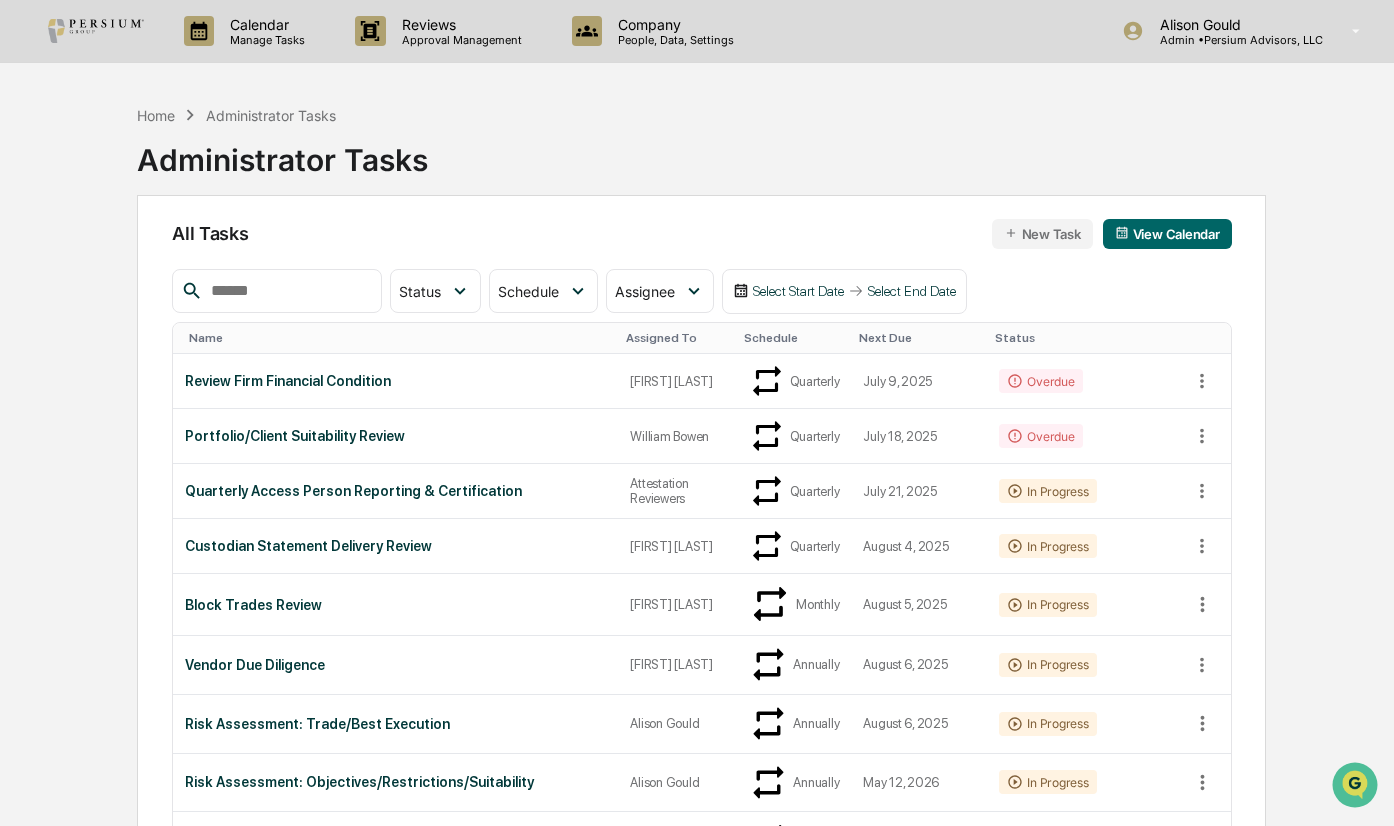 click on "Home Administrator Tasks Administrator Tasks" at bounding box center (701, 145) 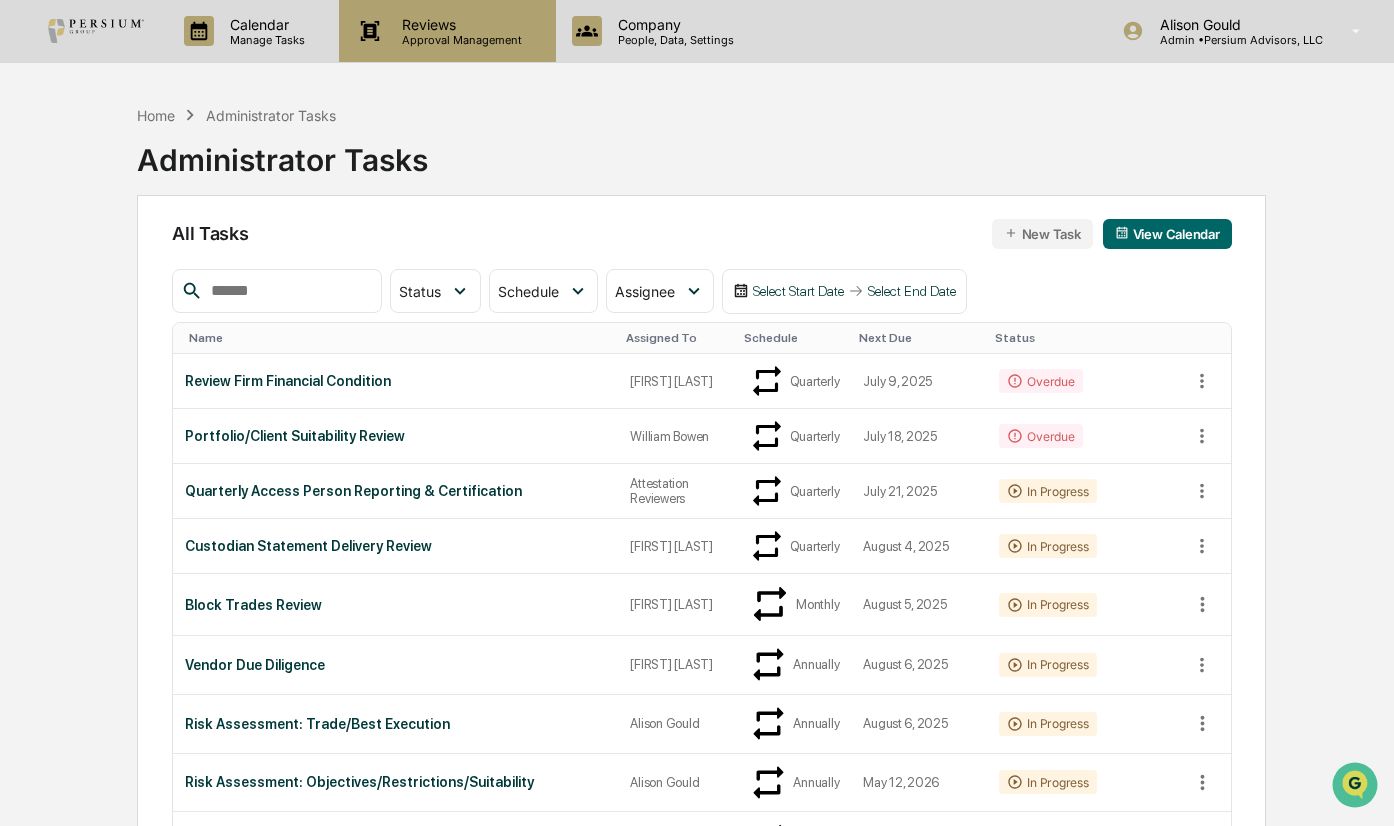 click on "Reviews Approval Management" at bounding box center [447, 31] 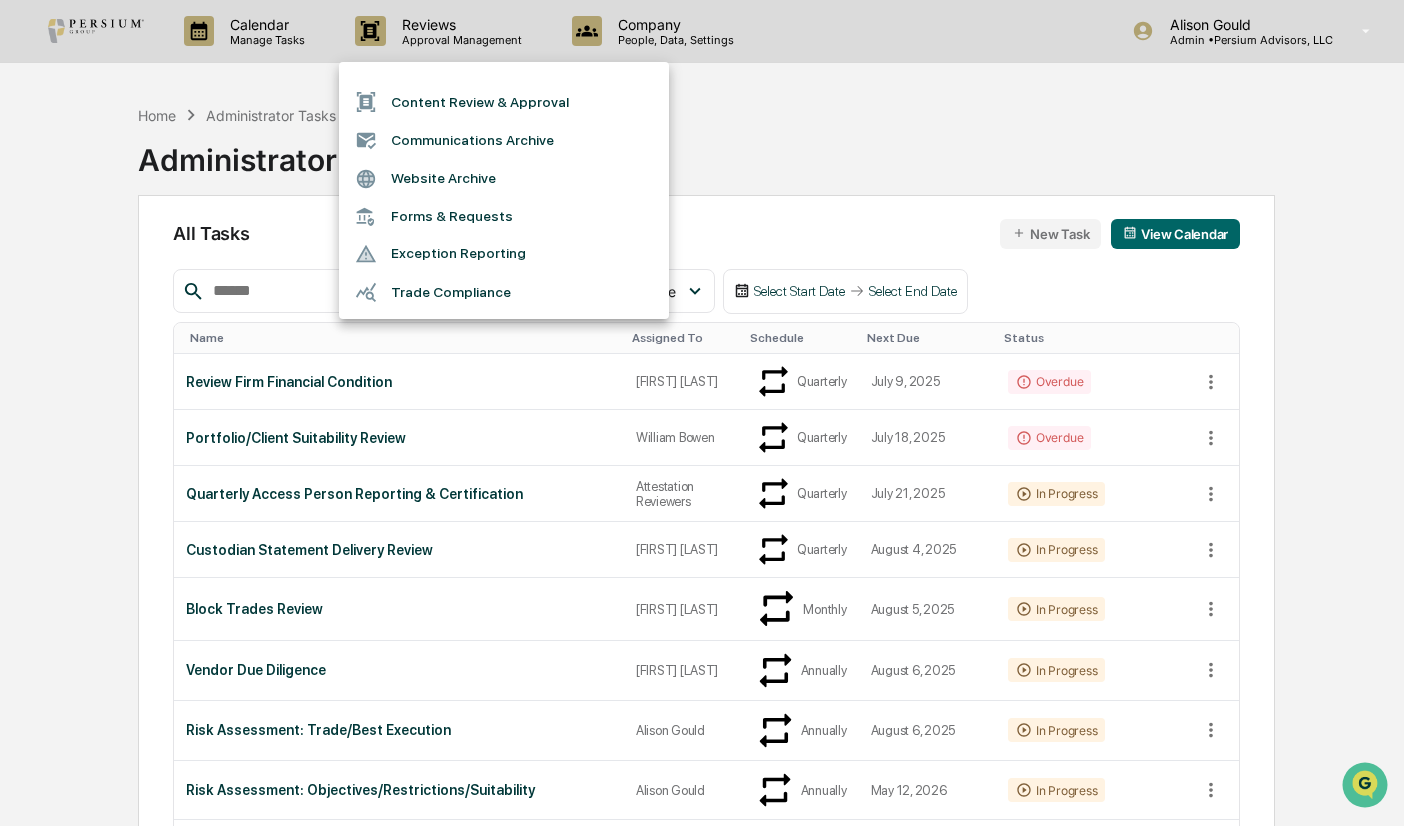 click at bounding box center (702, 413) 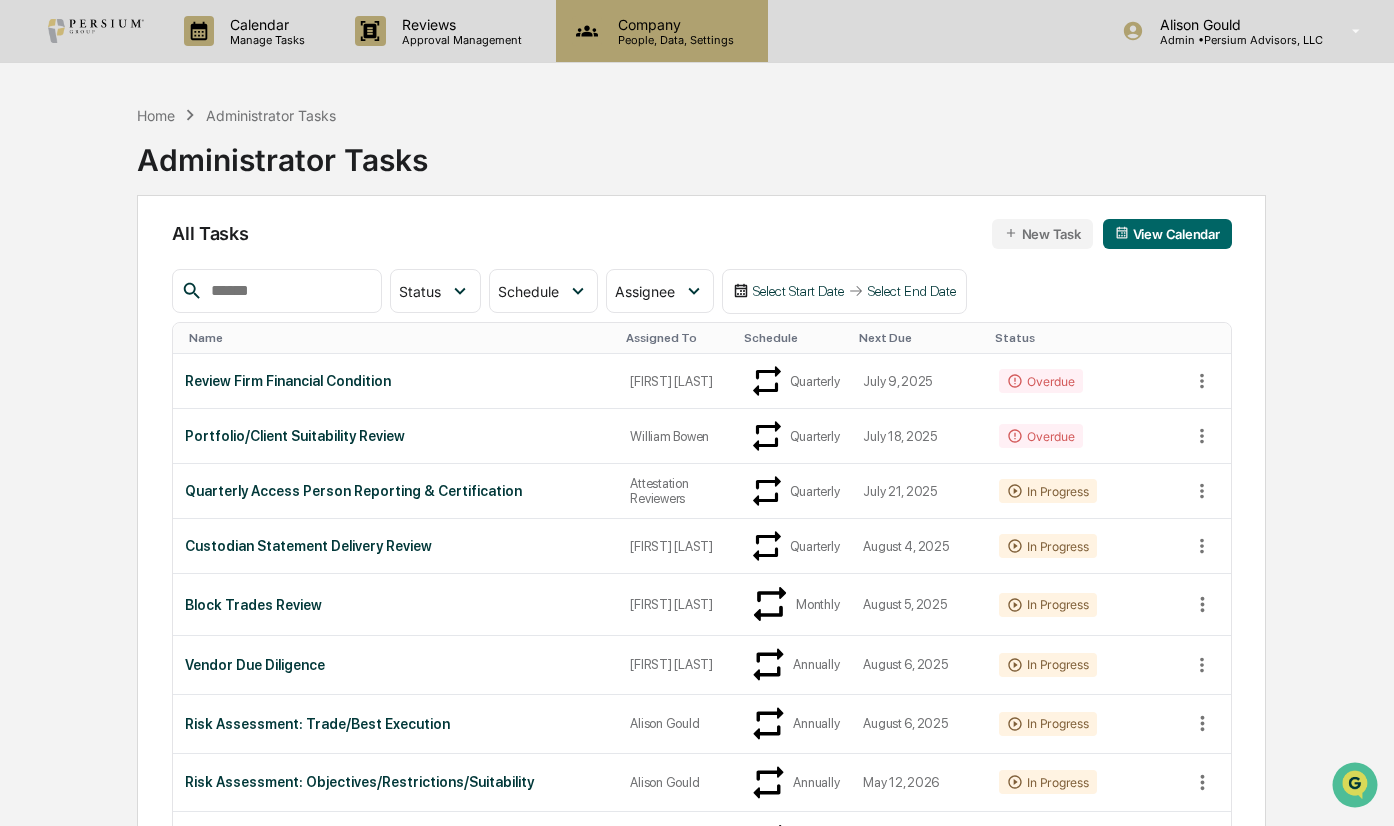 click on "Company" at bounding box center (673, 24) 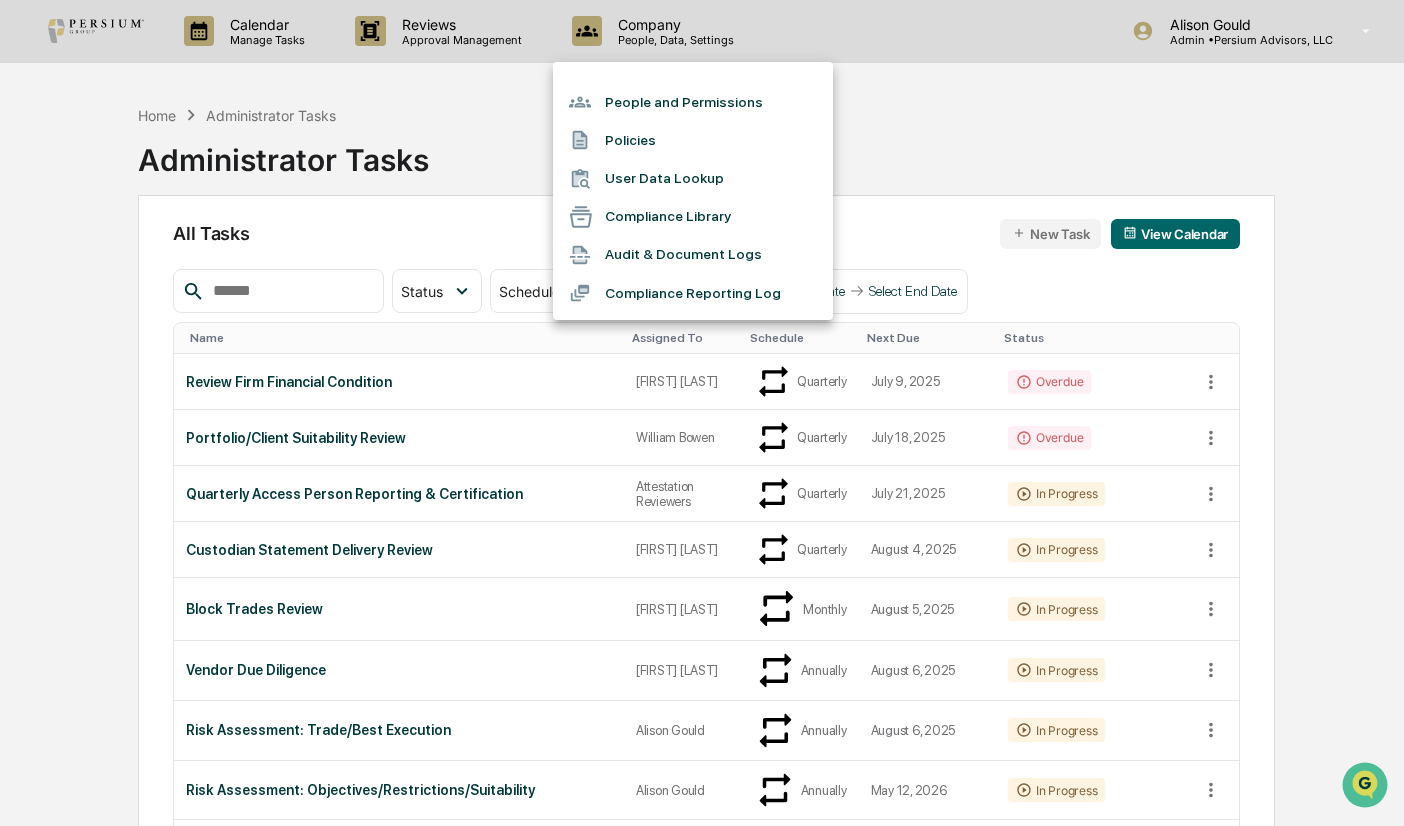 click at bounding box center (702, 413) 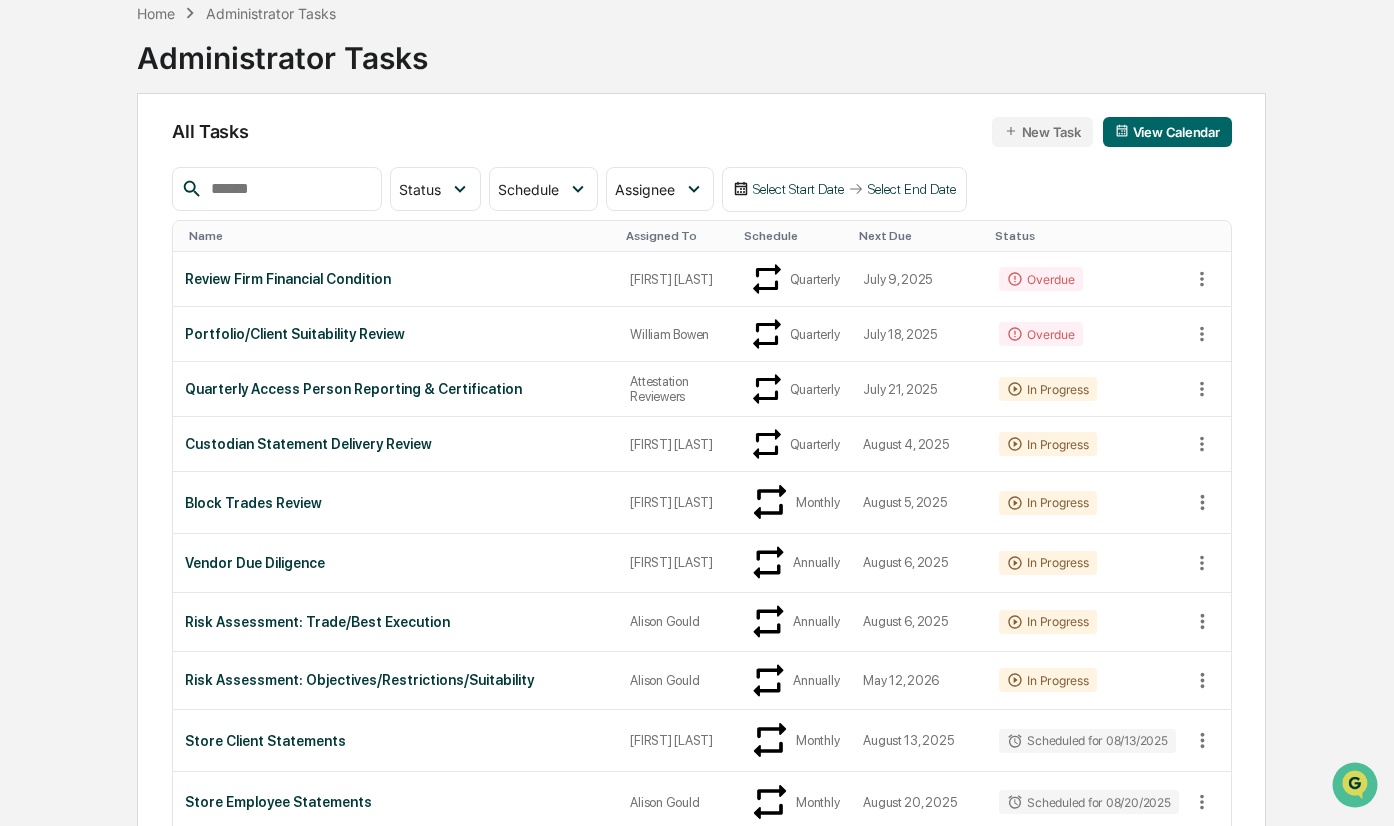 scroll, scrollTop: 0, scrollLeft: 0, axis: both 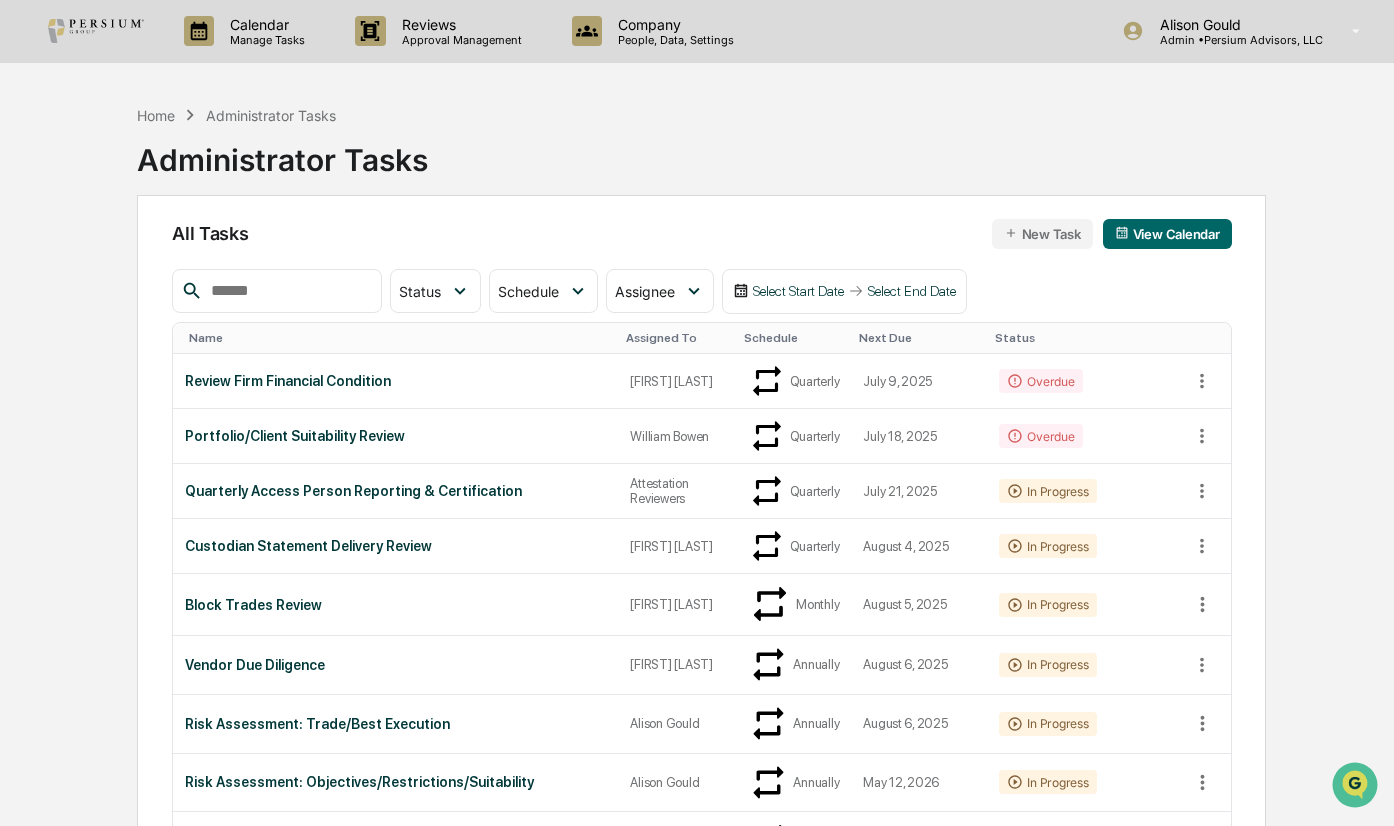 click on "Calendar Manage Tasks Reviews Approval Management Company People, Data, Settings [FIRST] [LAST] Admin • Persium Advisors, LLC Home Administrator Tasks Administrator Tasks All Tasks New Task View Calendar Status Select/Deselect All Done In Progress Action Required Overdue Scheduled Schedule Select/Deselect All Annually Quarterly Monthly One Time Assignee Select/Deselect All [FIRST] [LAST] [FIRST] [LAST] [FIRST] [LAST] Compliance Group: Administrators Compliance Group: Full Access Administrators Compliance Group: Attestation Reviewers Compliance Group: Portfolio Suitability Reviewers Select Start Date Select End Date Name Assigned To Schedule Next Due Status Review Firm Financial Condition [FIRST] [LAST] Quarterly July 9, 2025 Overdue Portfolio/Client Suitability Review [FIRST] [LAST] Quarterly July 18, 2025 Overdue Quarterly Access Person Reporting & Certification Attestation Reviewers Quarterly July 21, 2025 In Progress Custodian Statement Delivery Review [FIRST] [LAST] Quarterly August 4, 2025 None 1" at bounding box center [697, 2193] 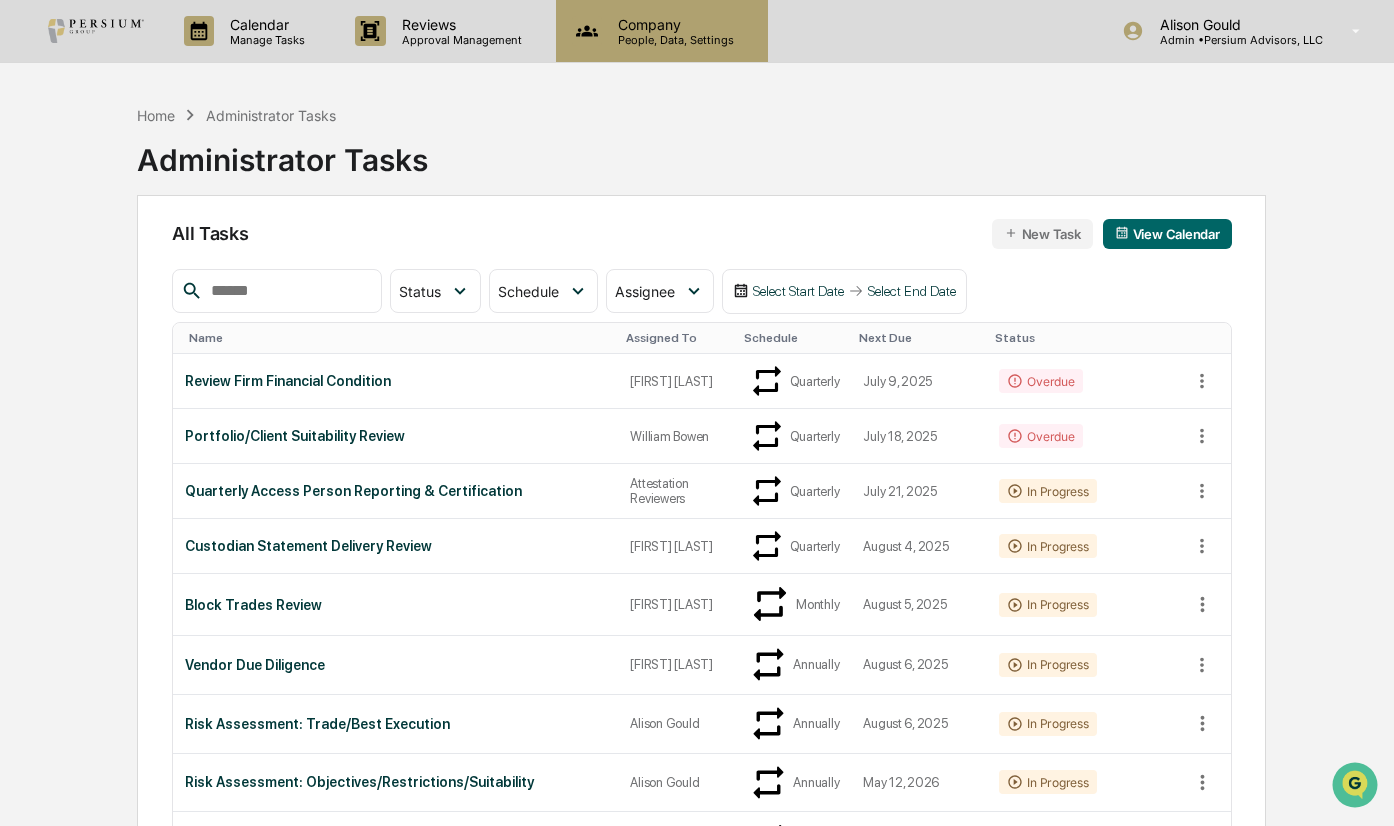 click on "People, Data, Settings" at bounding box center (673, 40) 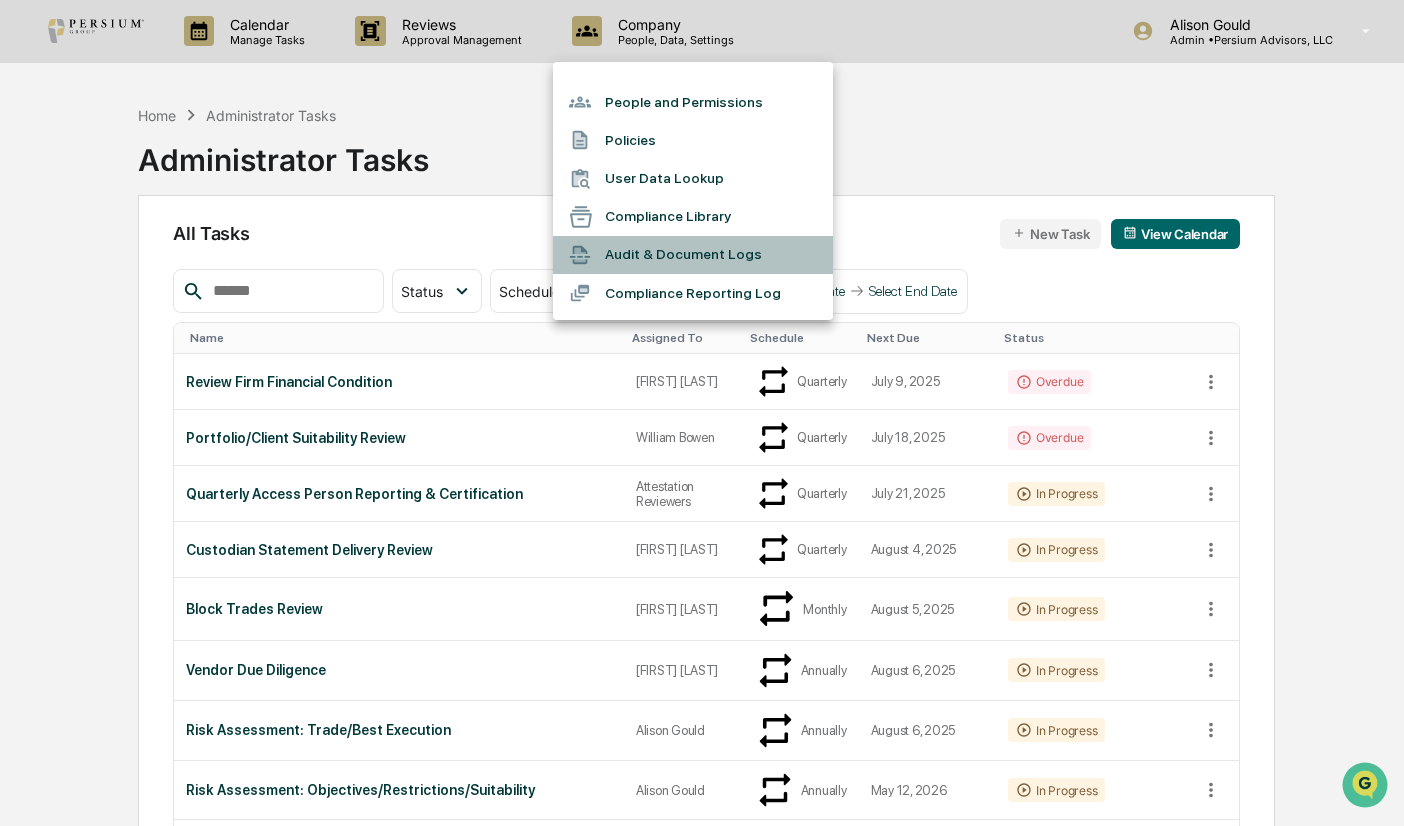 click on "Audit & Document Logs" at bounding box center (693, 255) 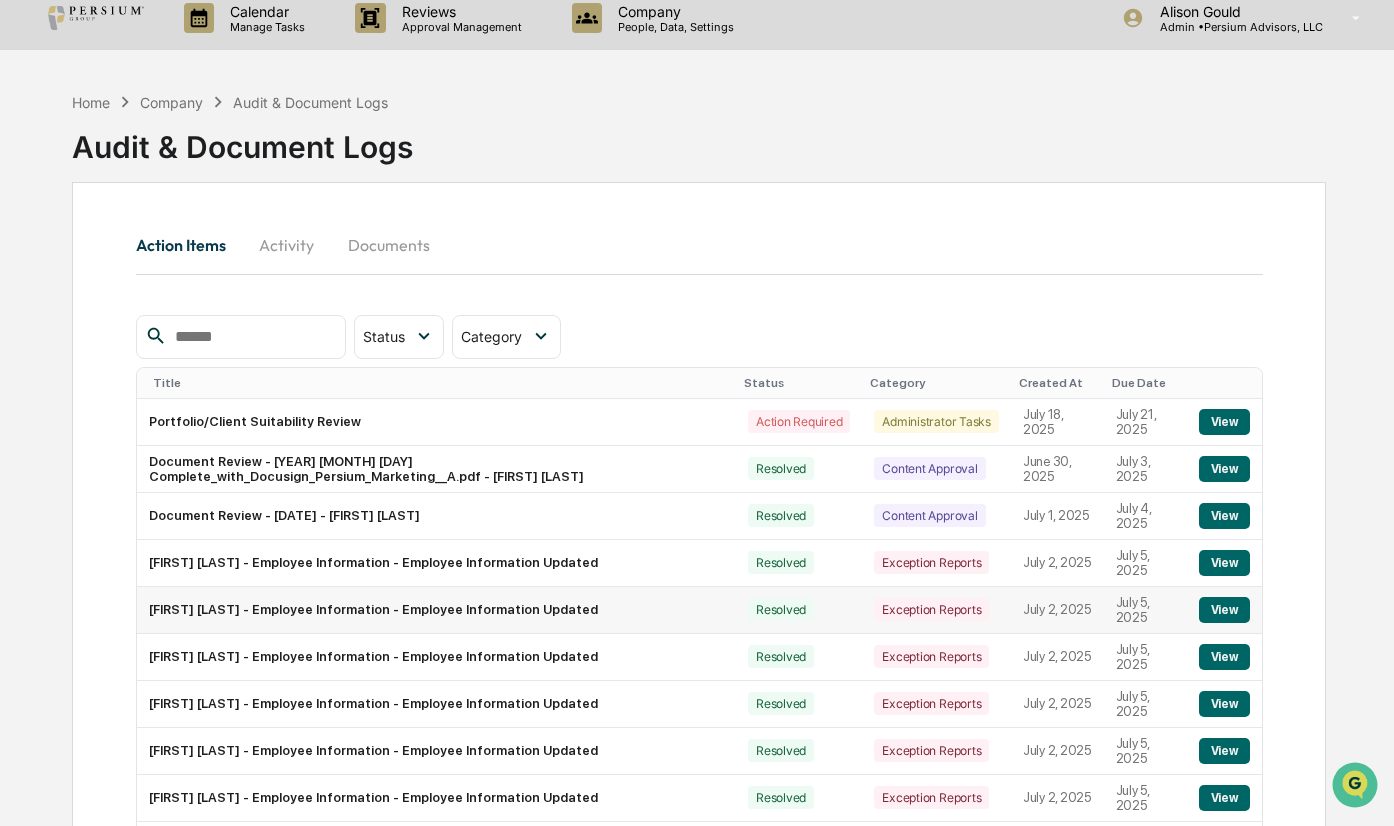 scroll, scrollTop: 130, scrollLeft: 0, axis: vertical 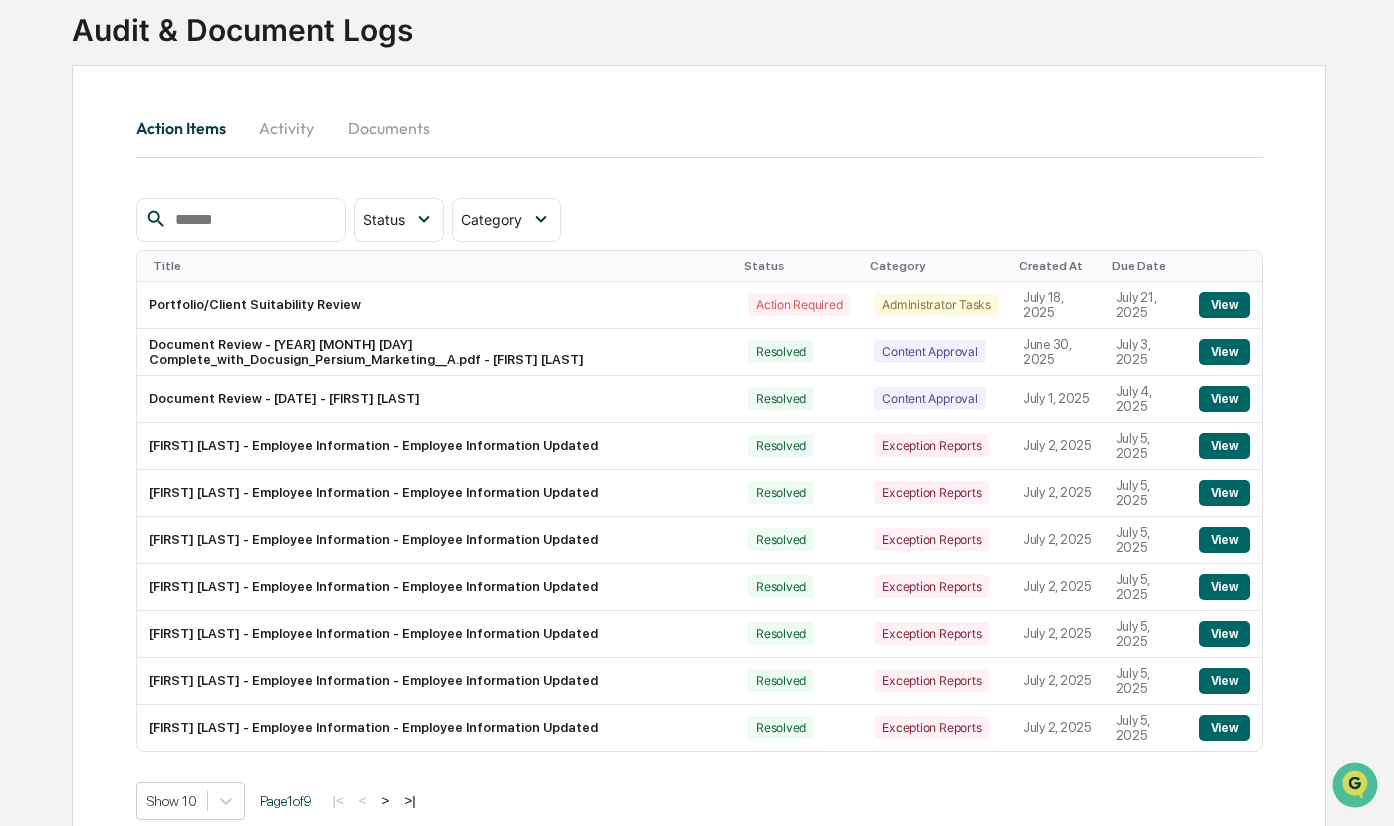 click on ">" at bounding box center [386, 800] 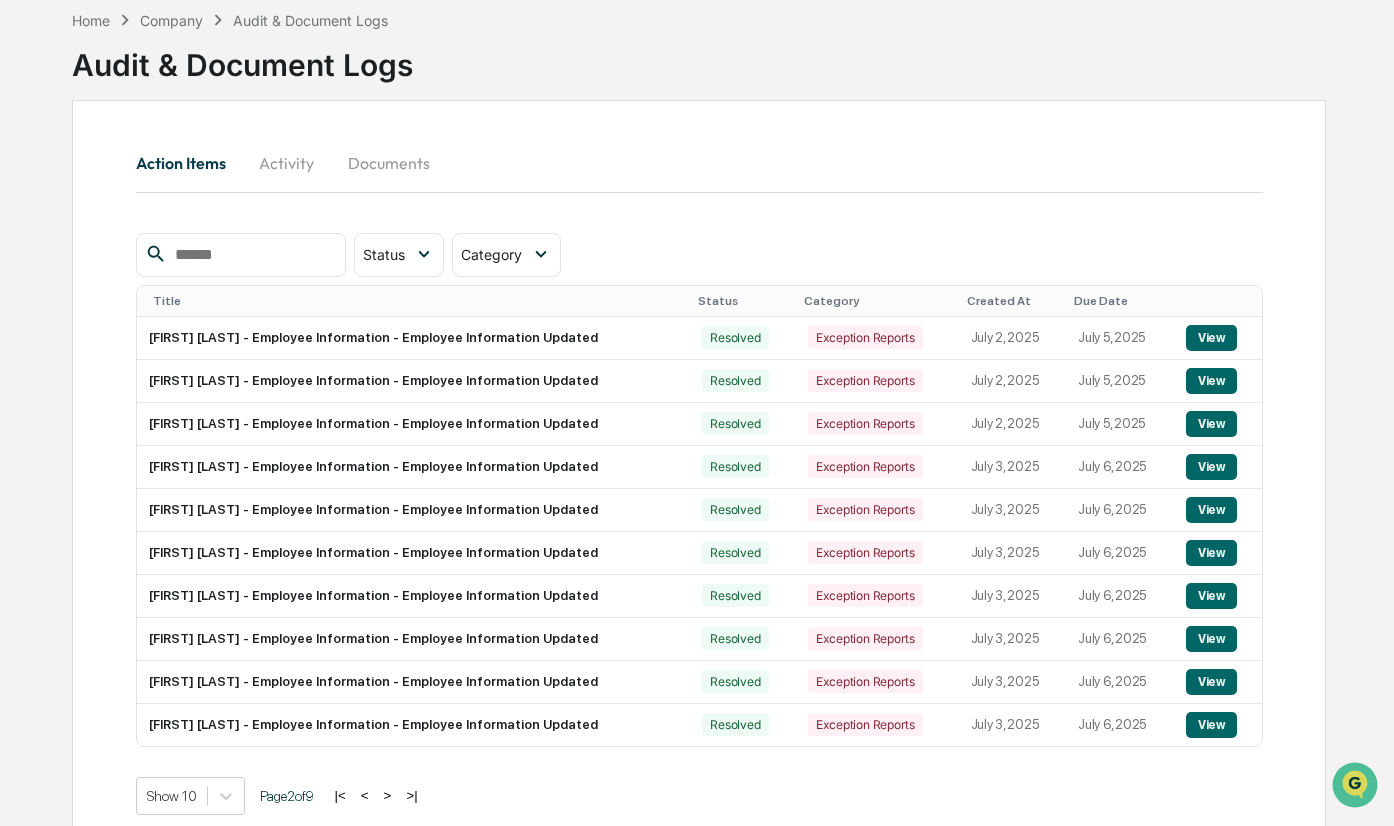 scroll, scrollTop: 122, scrollLeft: 0, axis: vertical 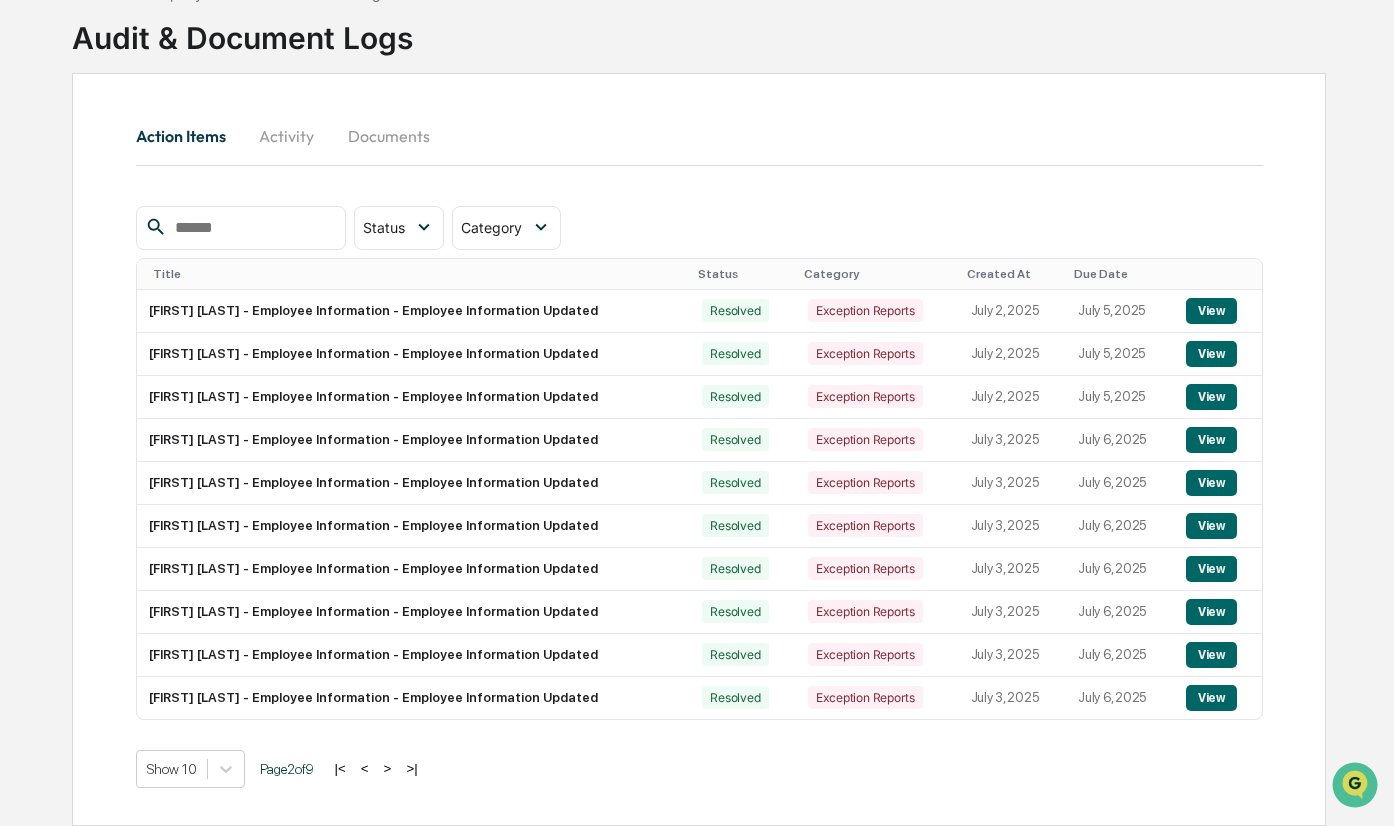click on "|<" at bounding box center (340, 768) 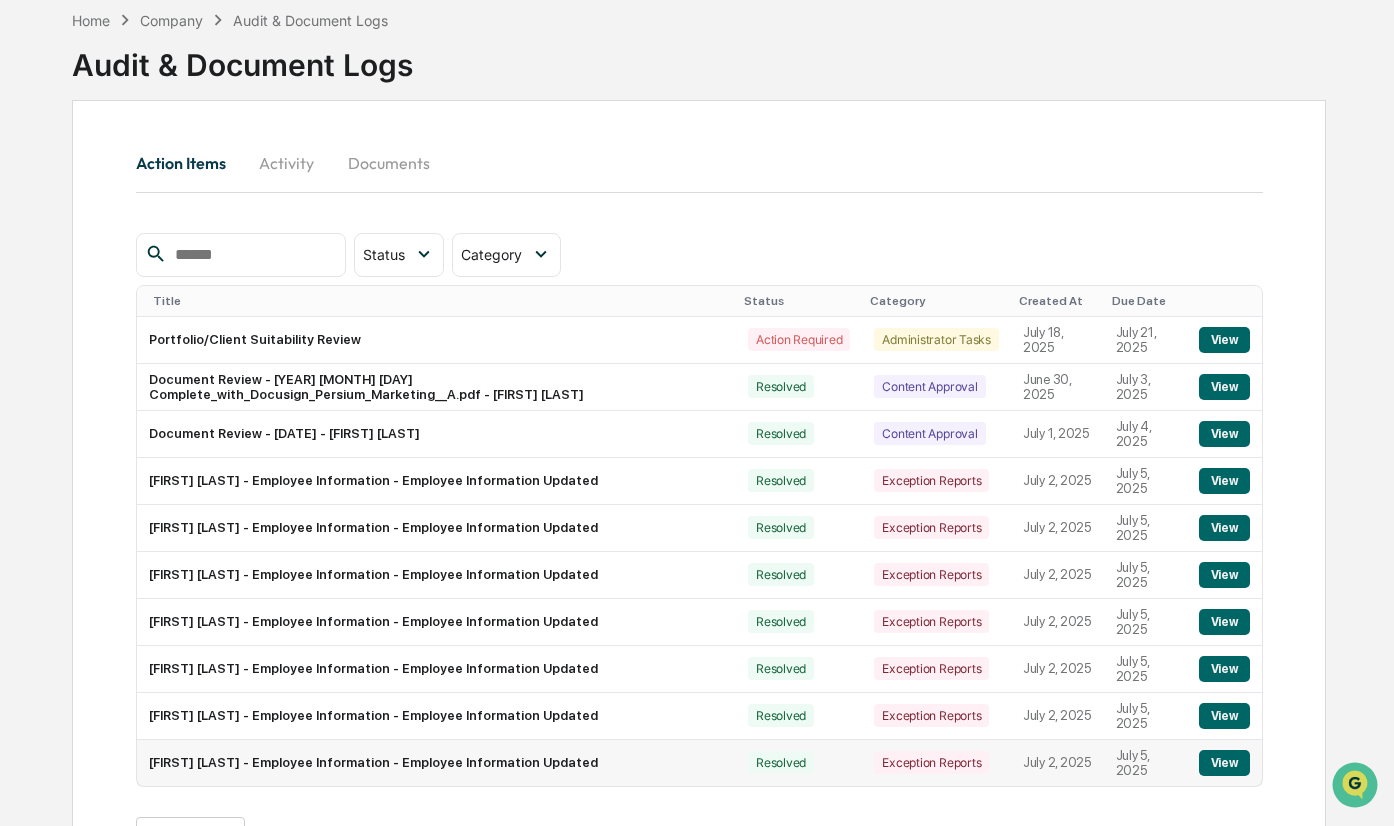 scroll, scrollTop: 122, scrollLeft: 0, axis: vertical 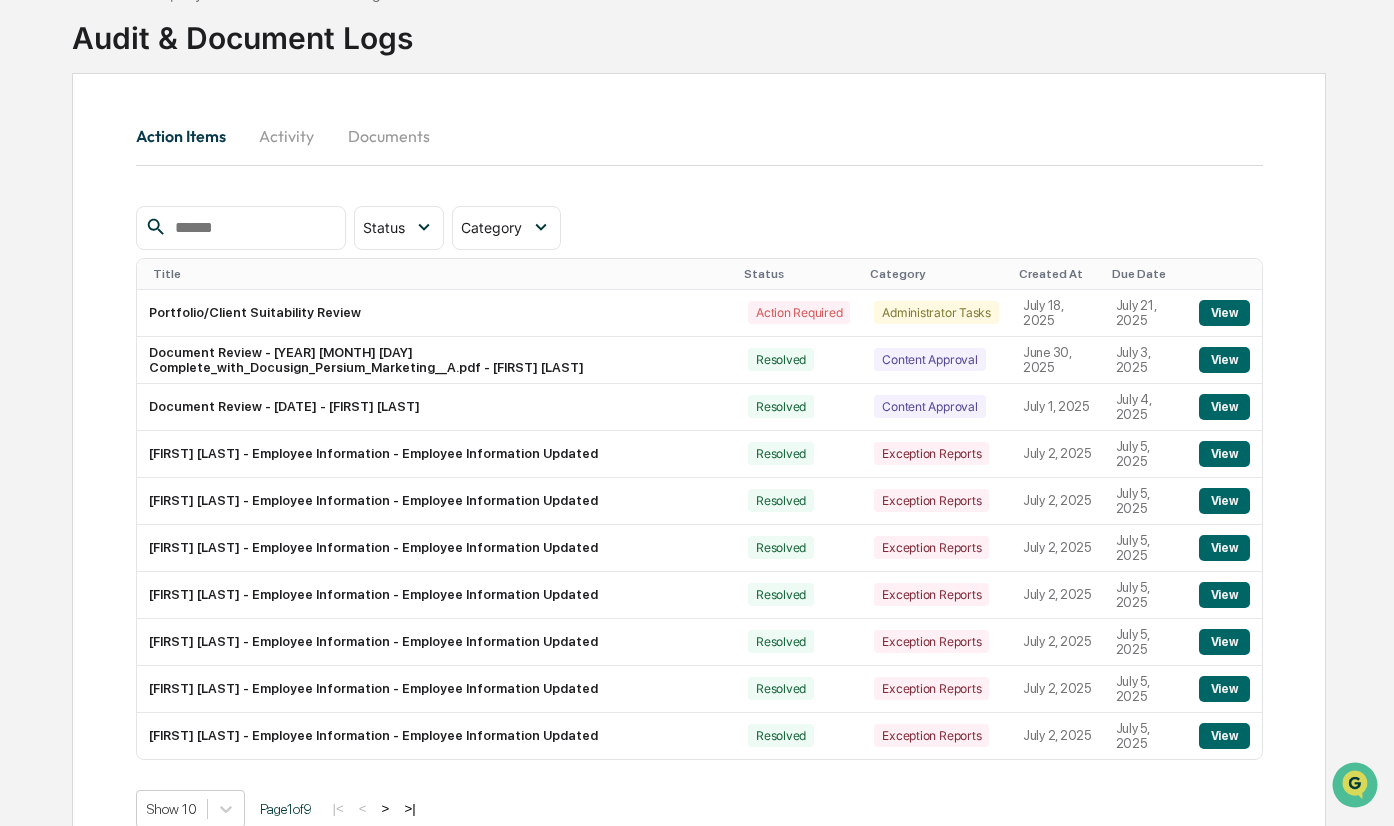 click on ">" at bounding box center (386, 808) 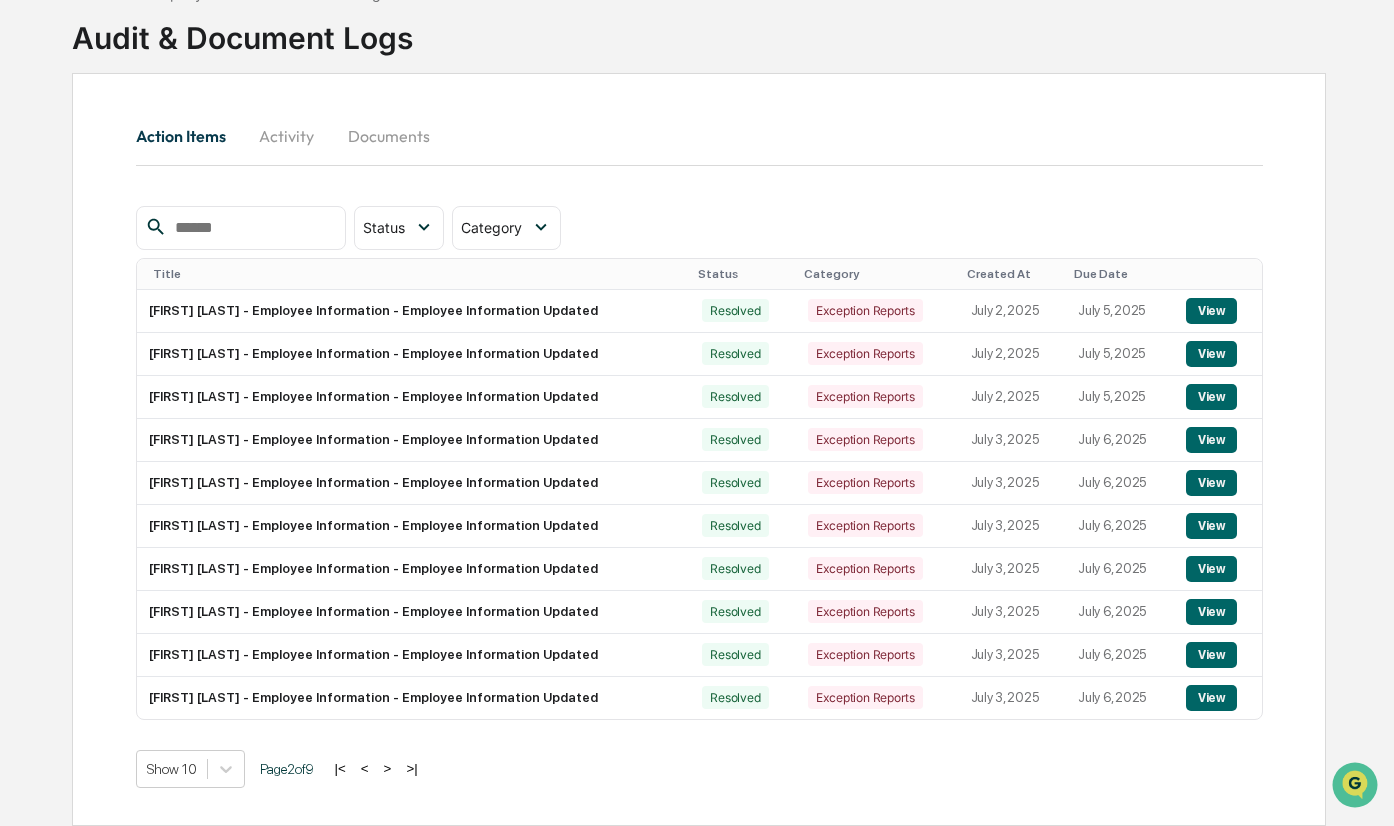 click on ">" at bounding box center (388, 768) 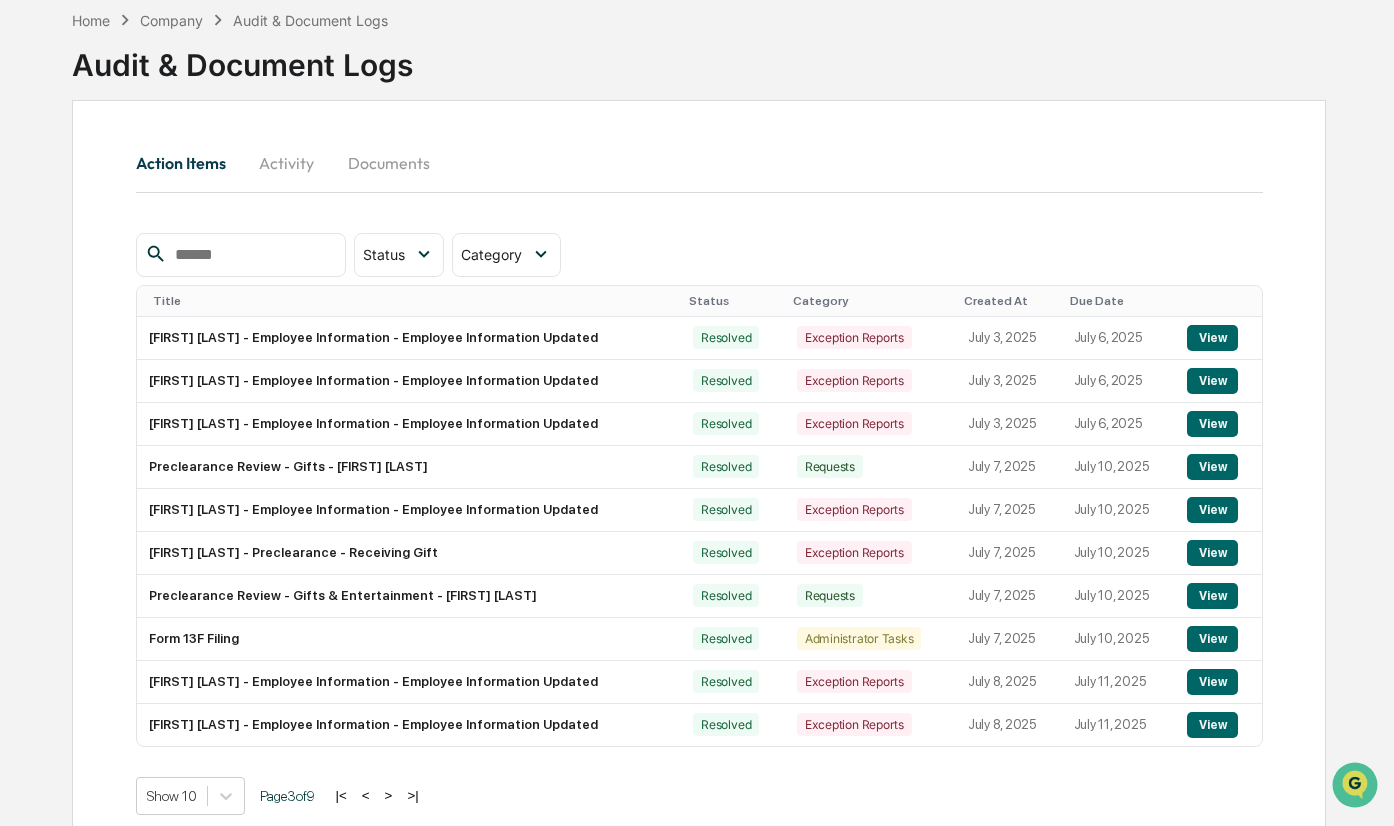 scroll, scrollTop: 122, scrollLeft: 0, axis: vertical 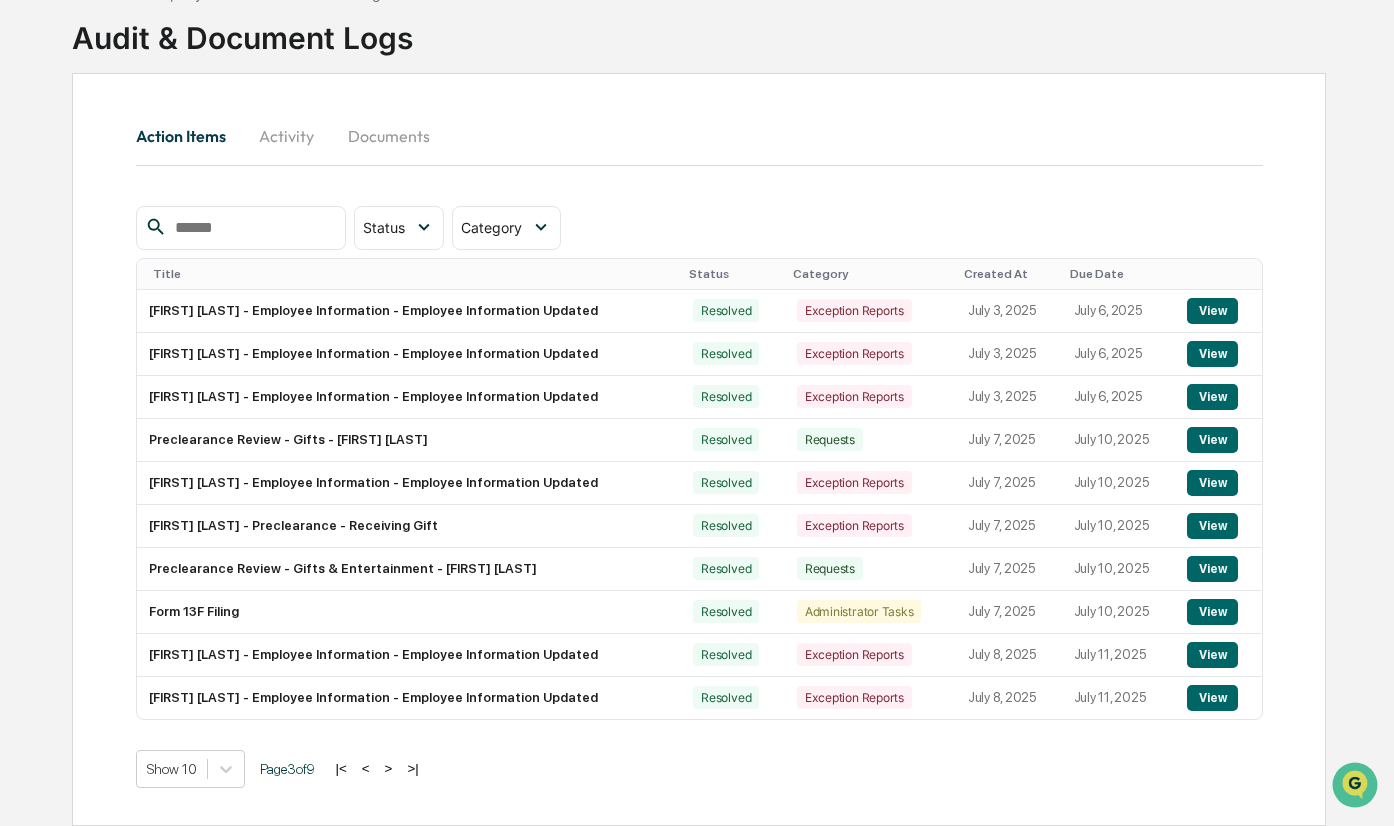 click on ">" at bounding box center [389, 768] 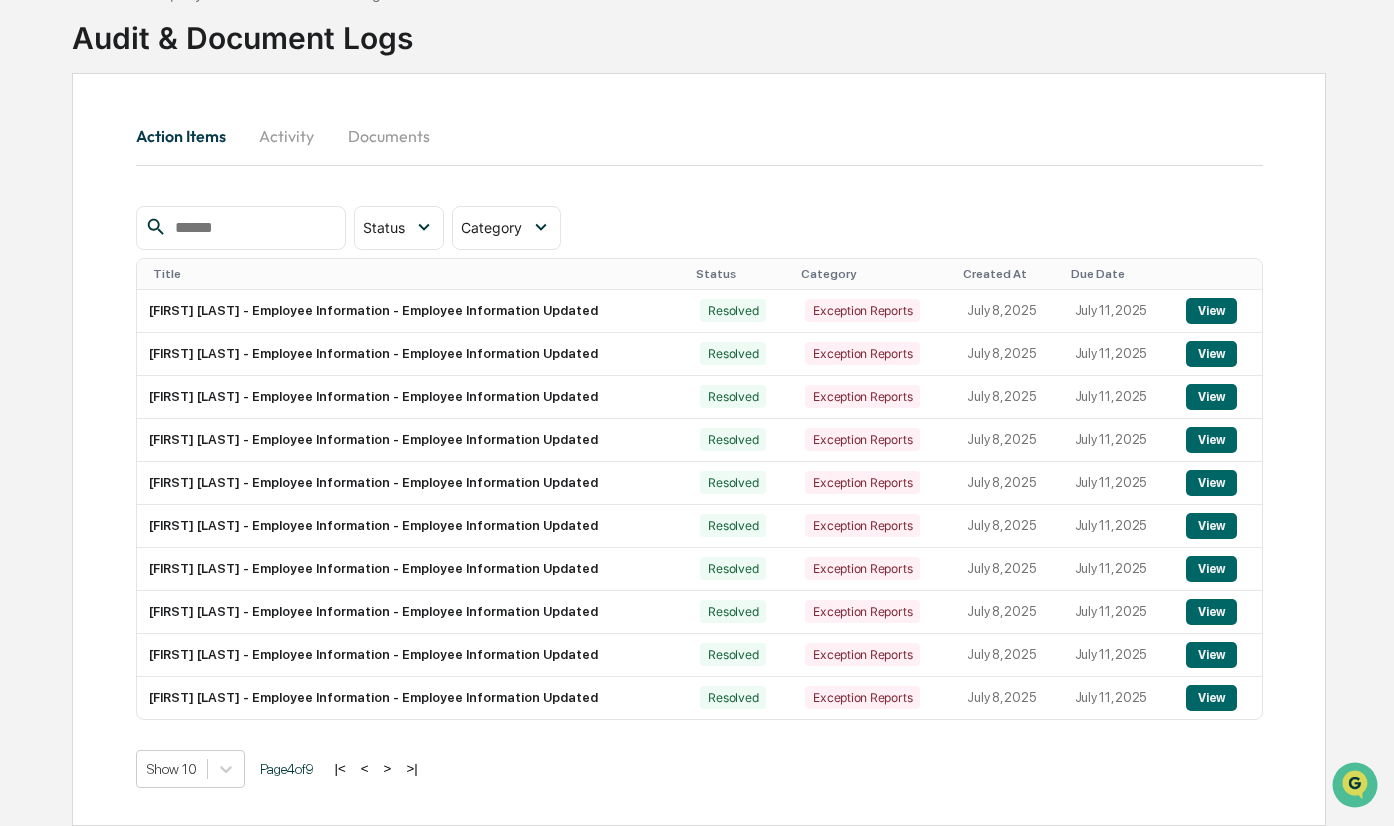 click on ">" at bounding box center [388, 768] 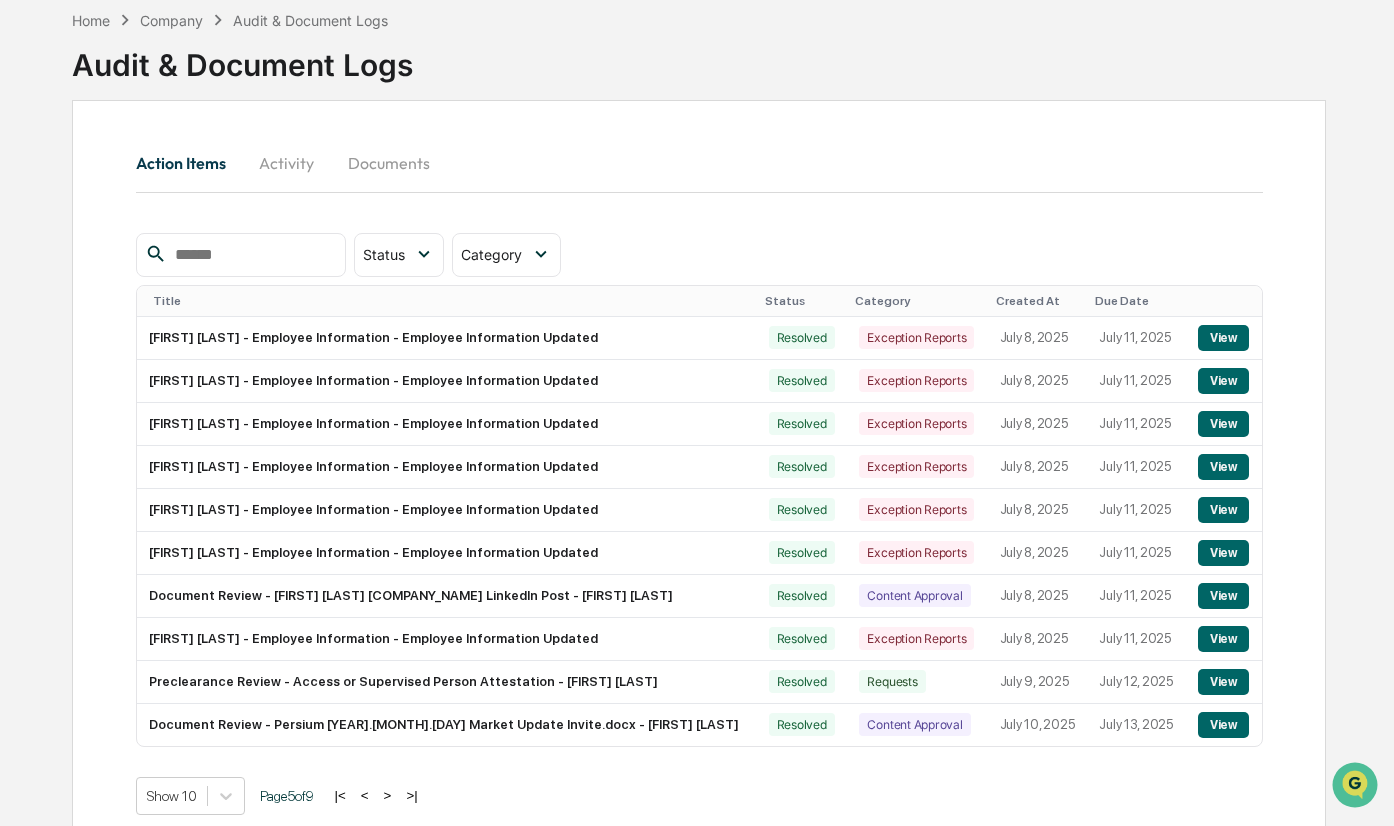 scroll, scrollTop: 122, scrollLeft: 0, axis: vertical 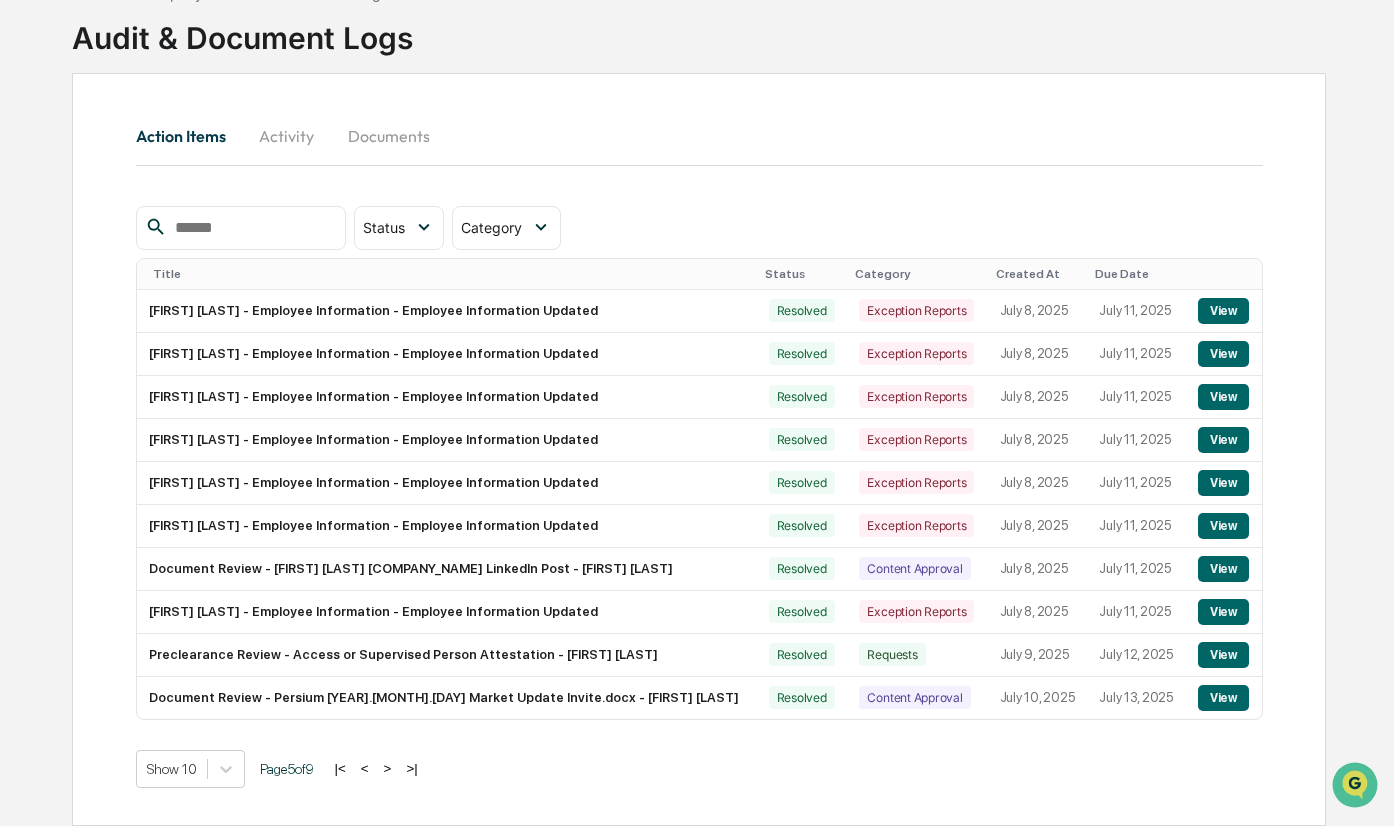 click on ">" at bounding box center [388, 768] 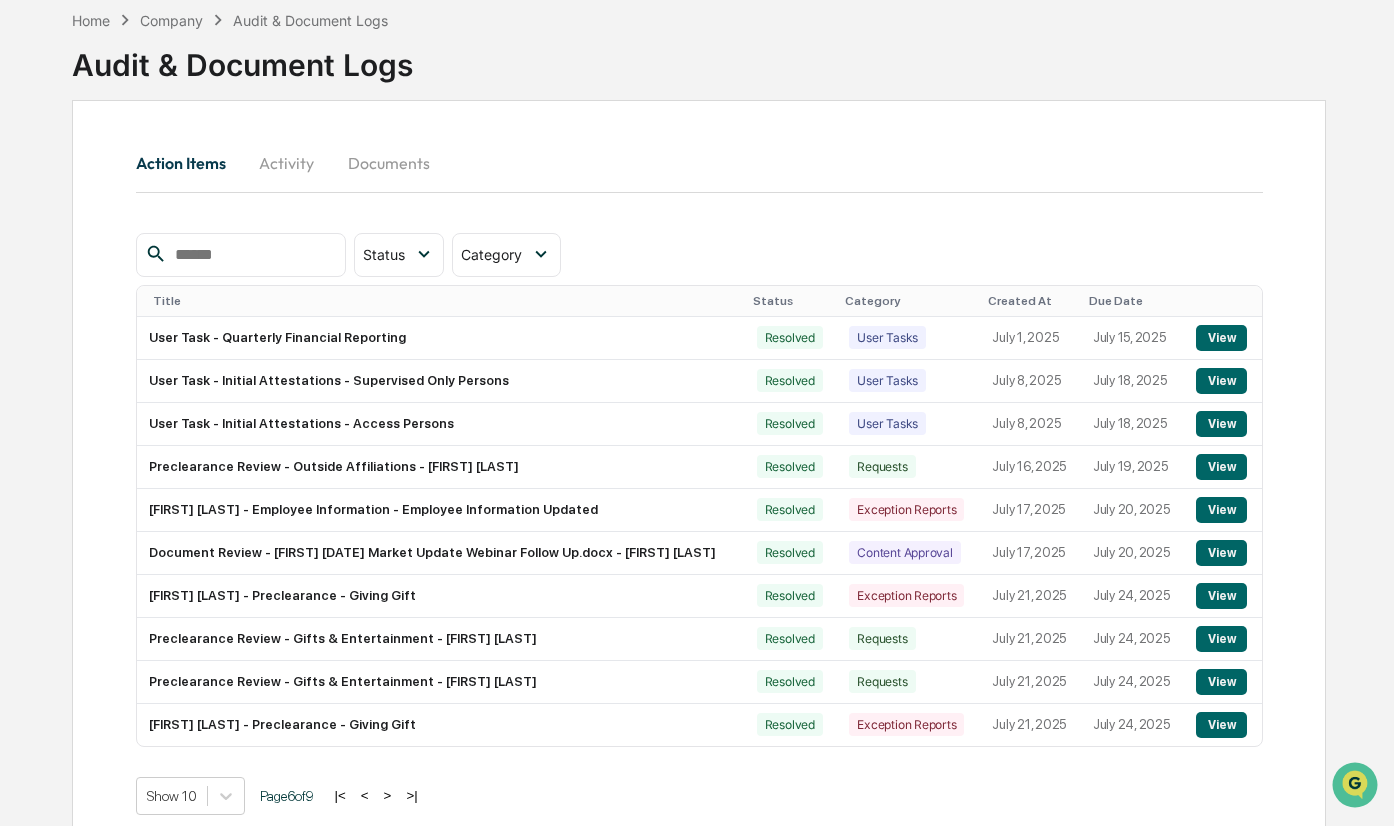 scroll, scrollTop: 122, scrollLeft: 0, axis: vertical 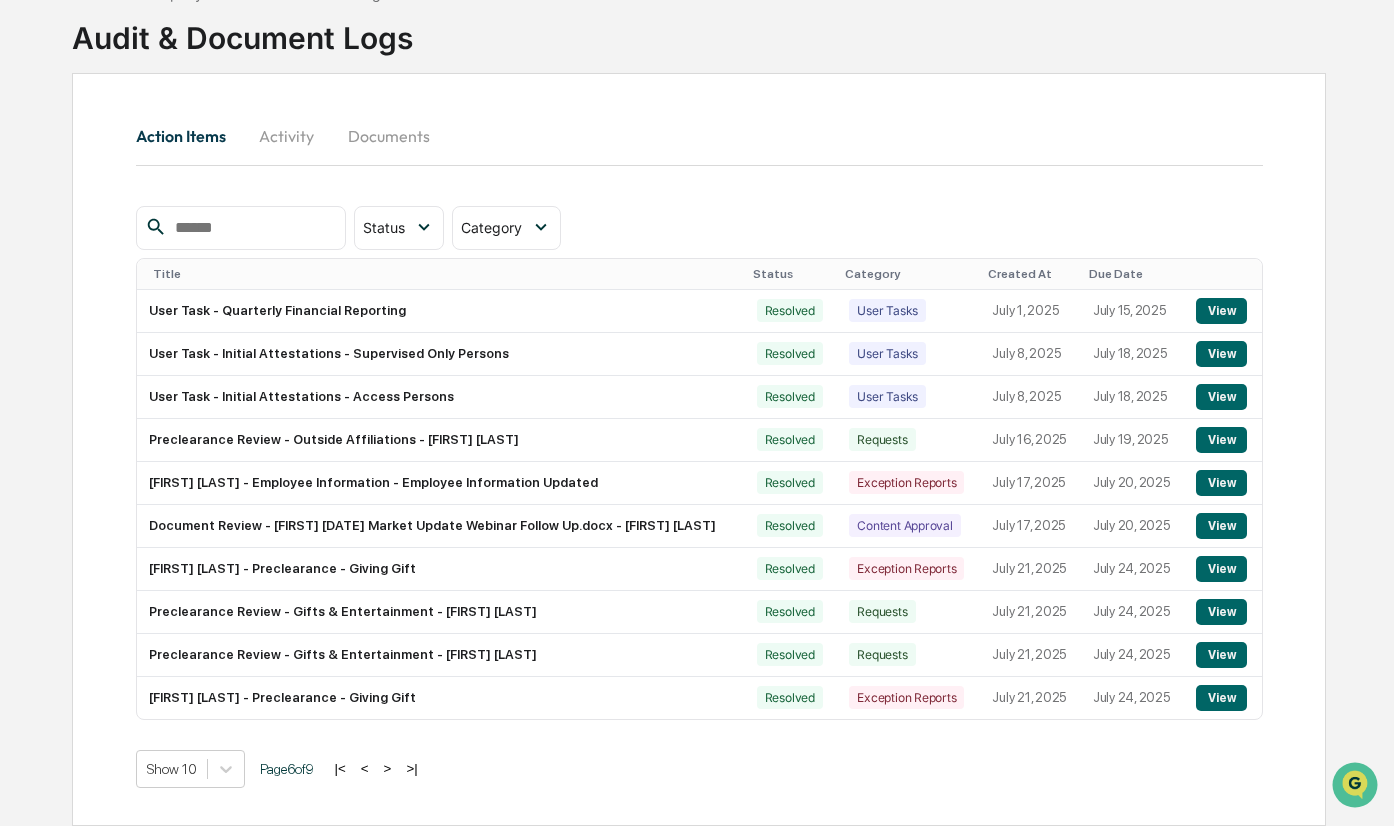 click on ">" at bounding box center [388, 768] 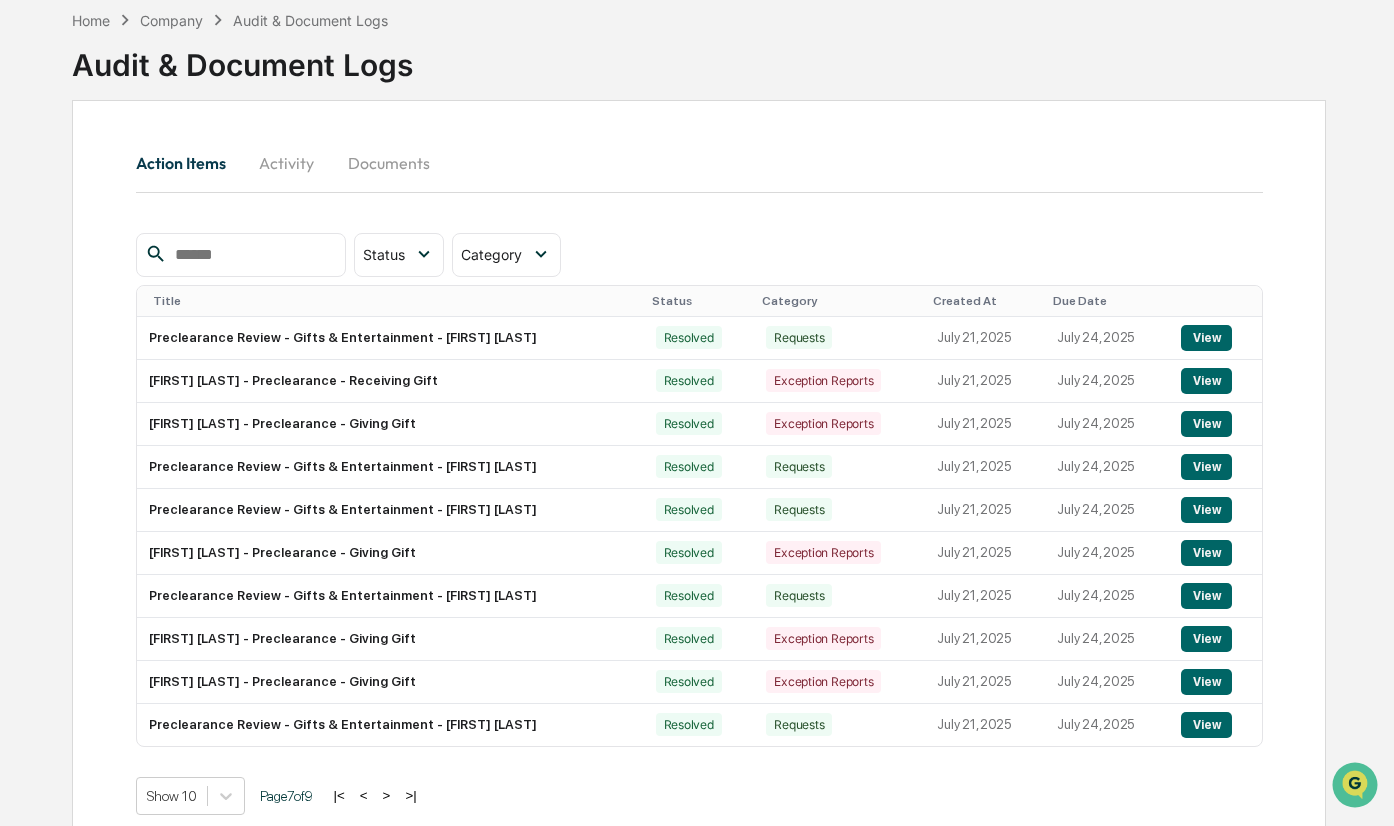 scroll, scrollTop: 122, scrollLeft: 0, axis: vertical 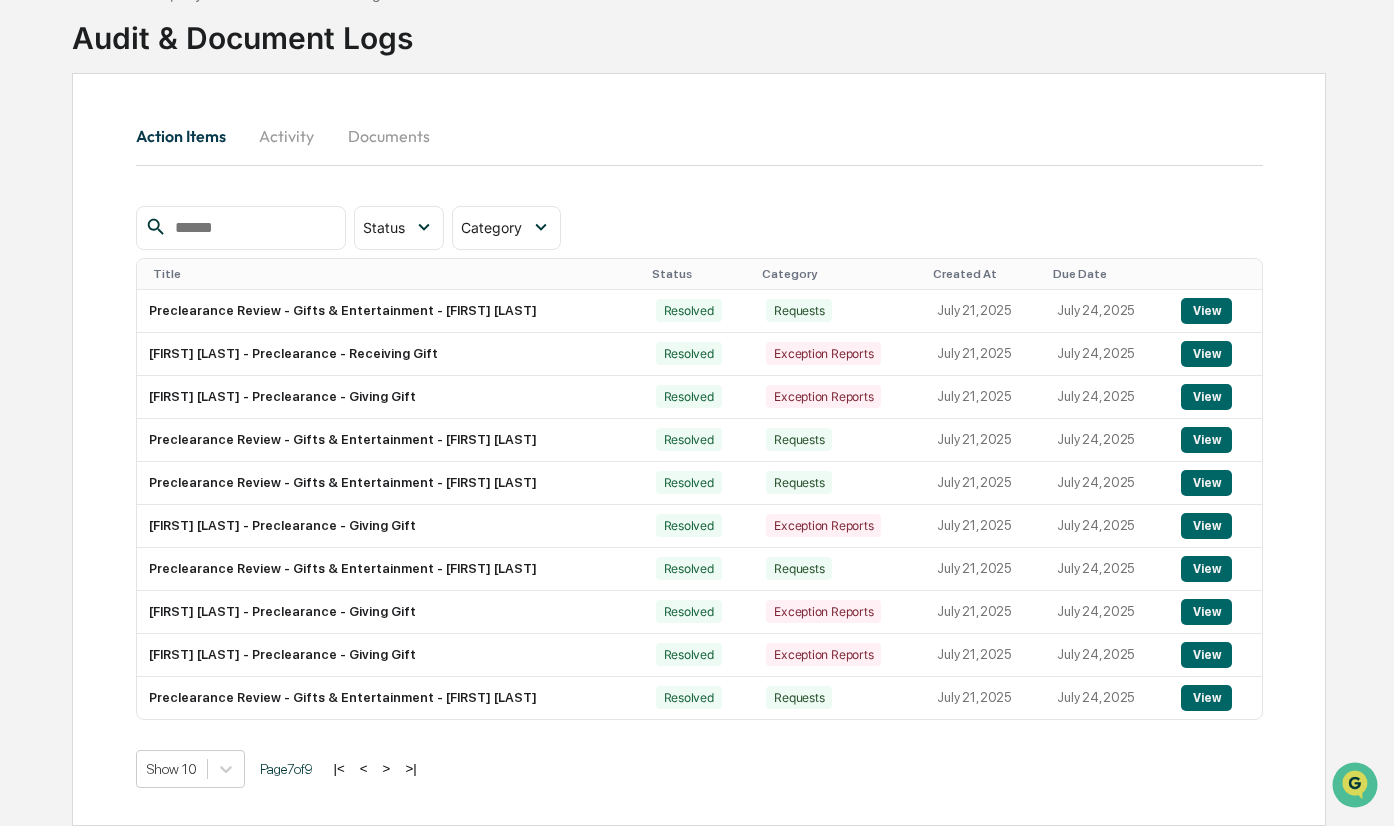 click on "Documents" at bounding box center (389, 136) 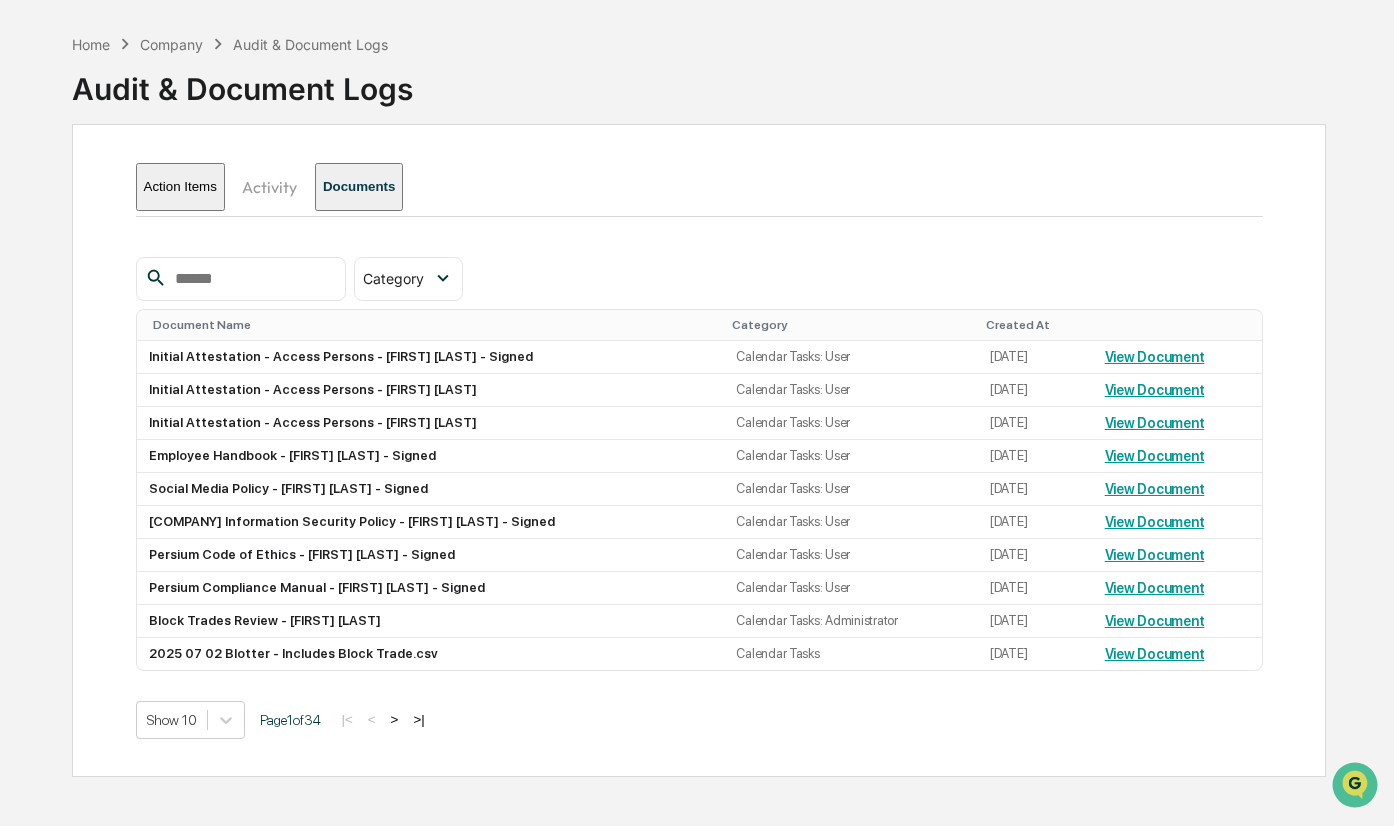 scroll, scrollTop: 95, scrollLeft: 0, axis: vertical 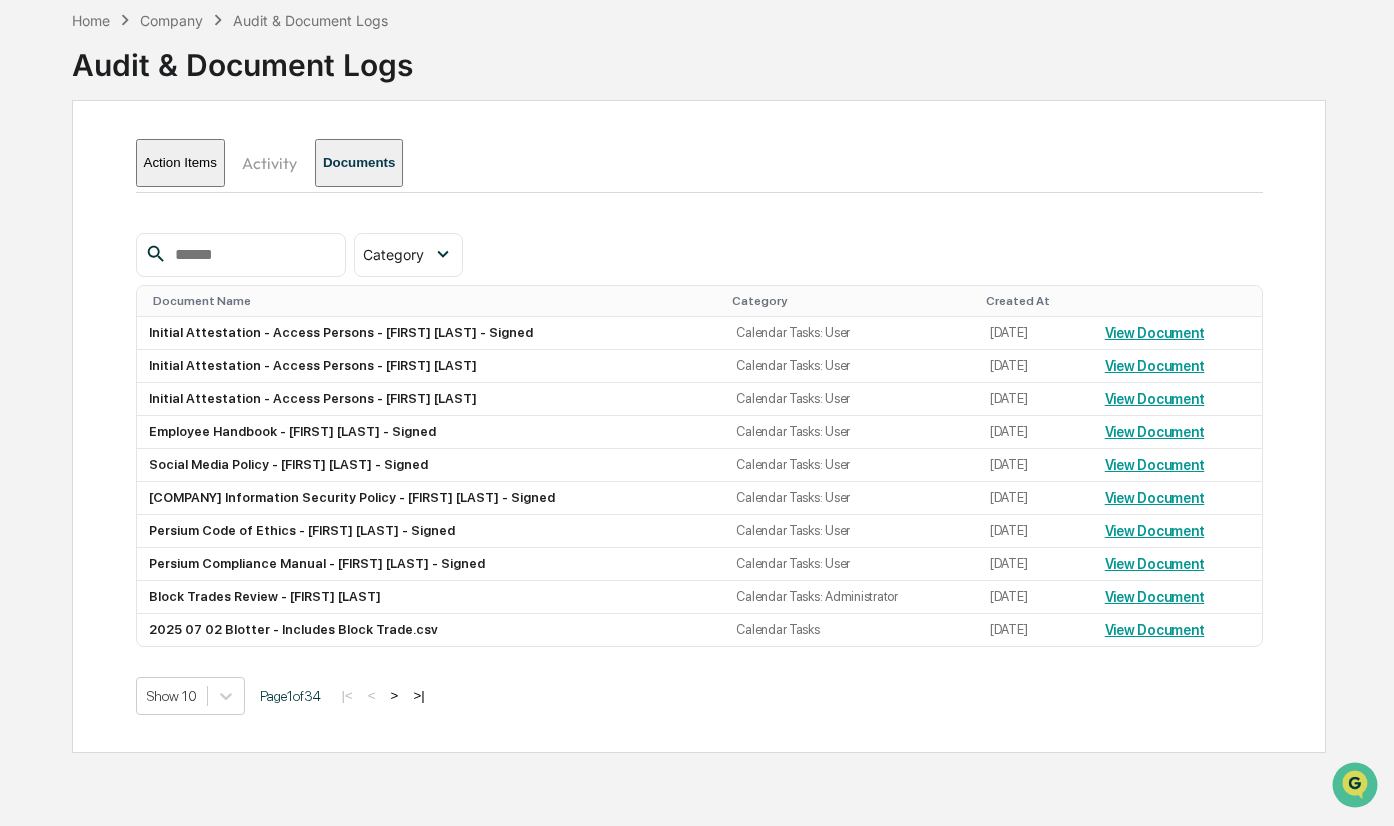 click on ">" at bounding box center [395, 695] 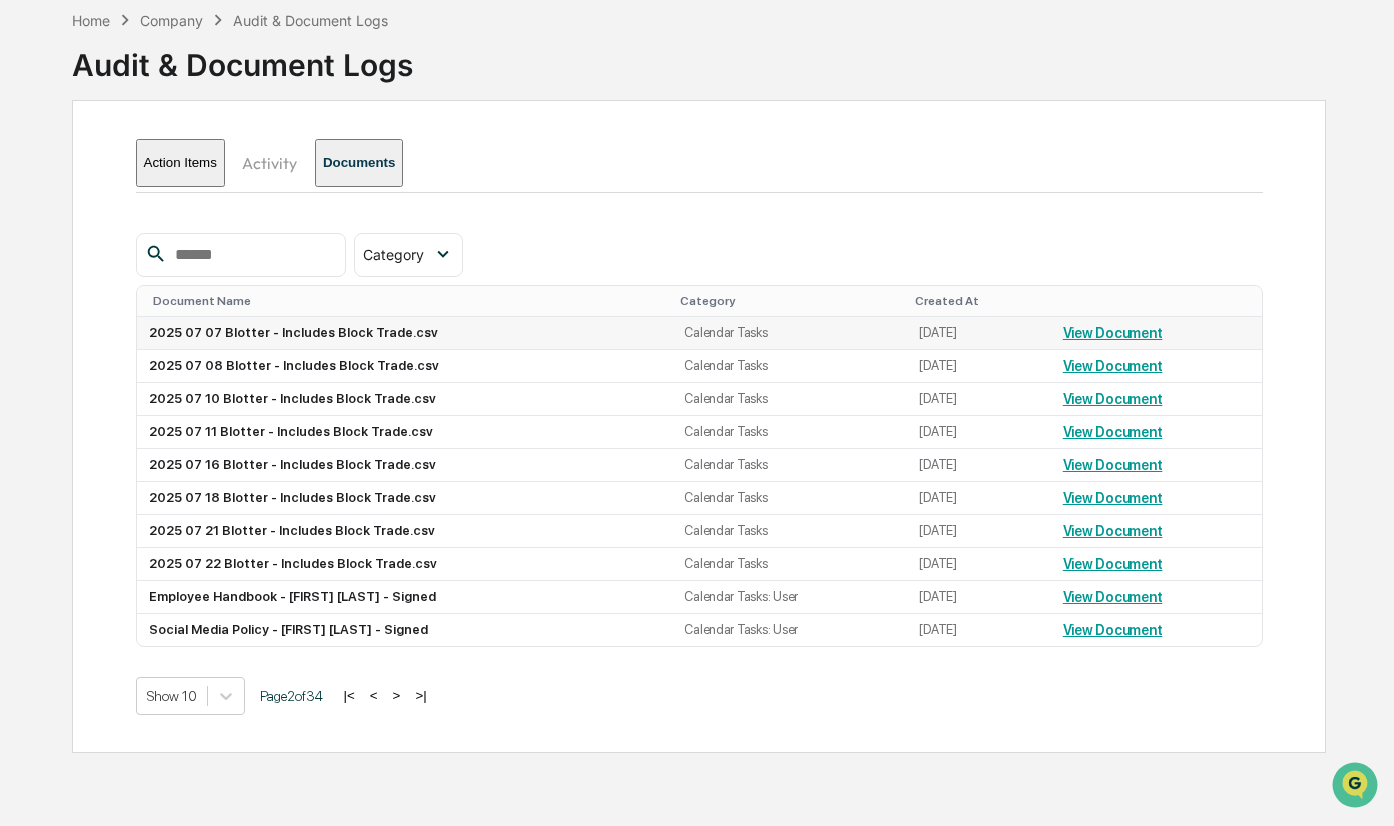 click on "View Document" at bounding box center [1113, 333] 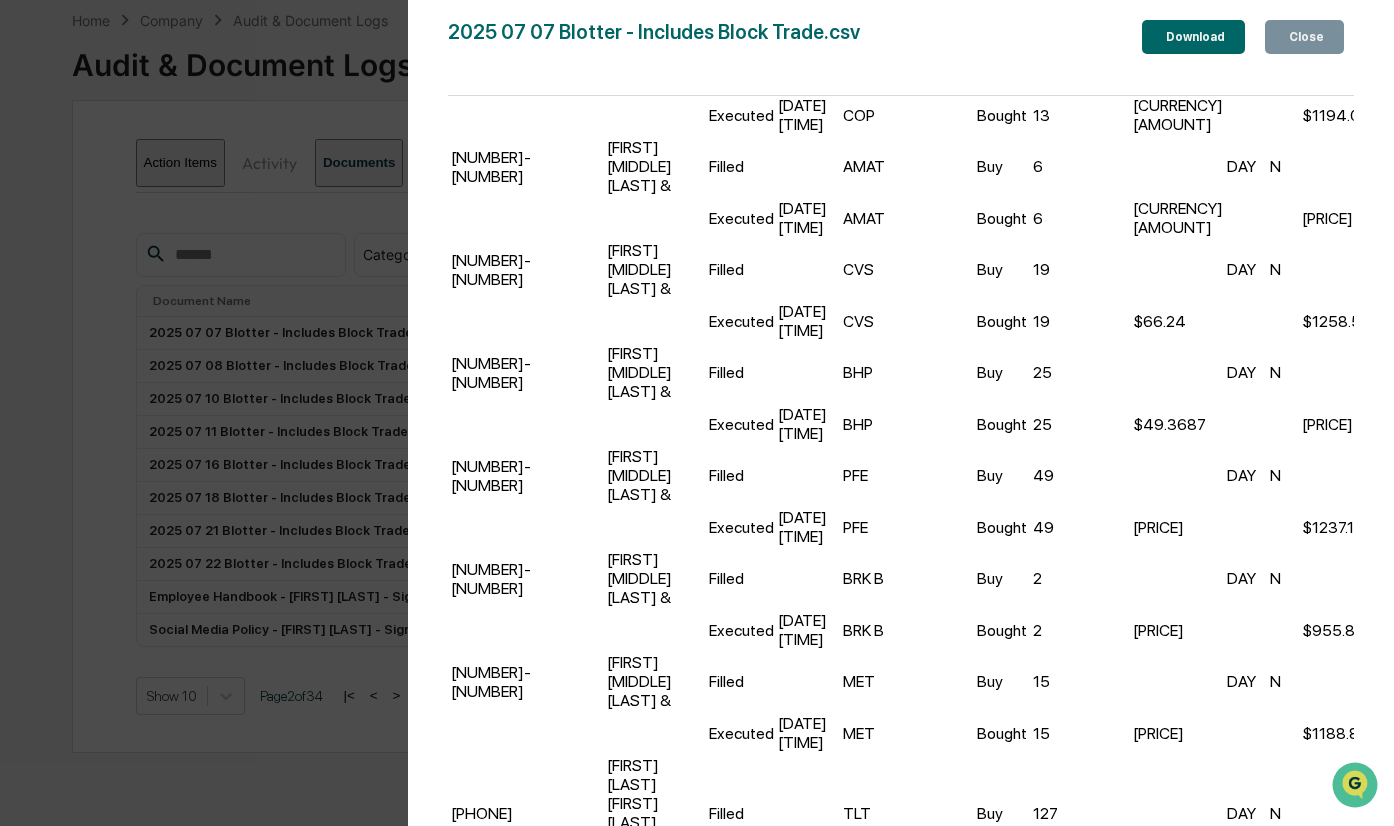 scroll, scrollTop: 7900, scrollLeft: 0, axis: vertical 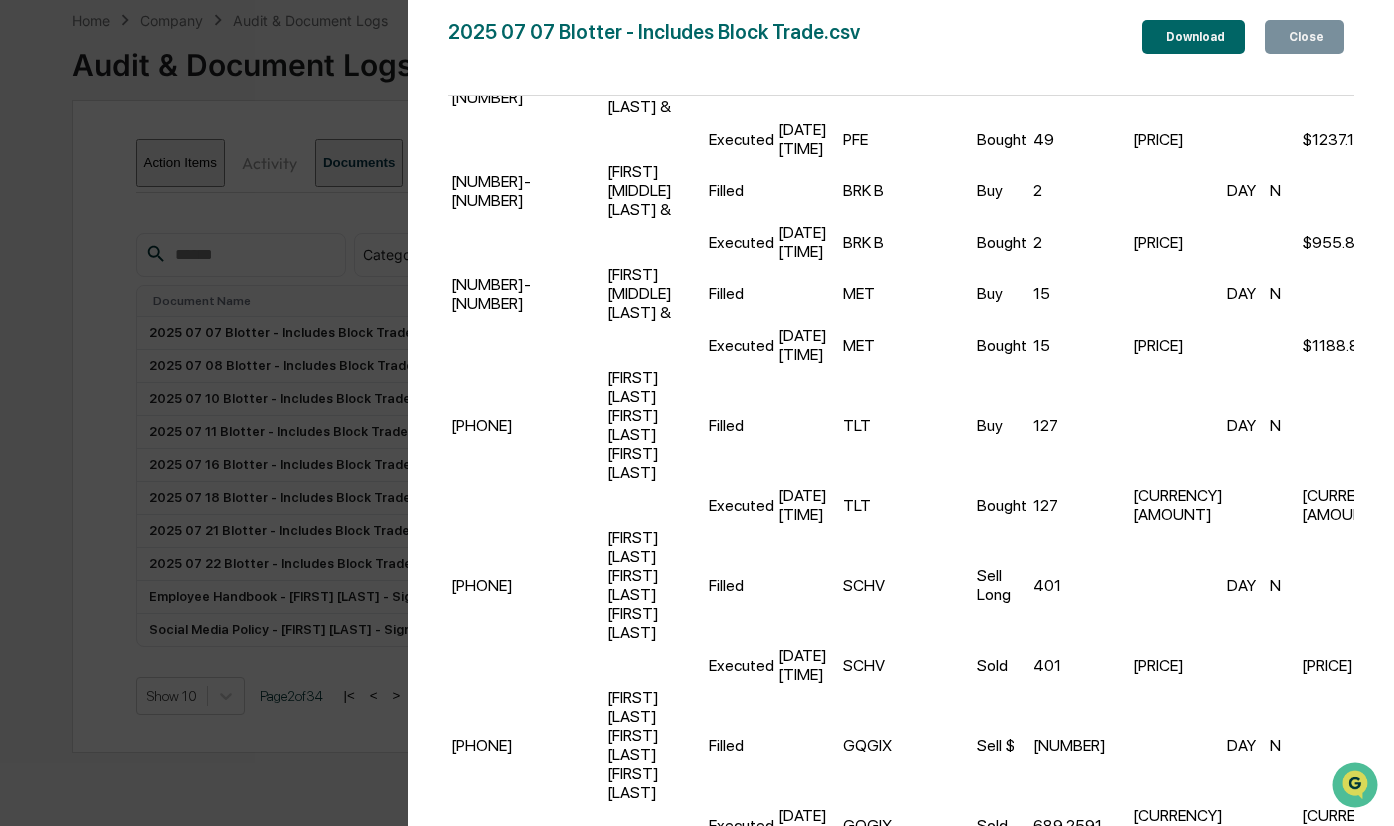 click on "Close" at bounding box center (1304, 37) 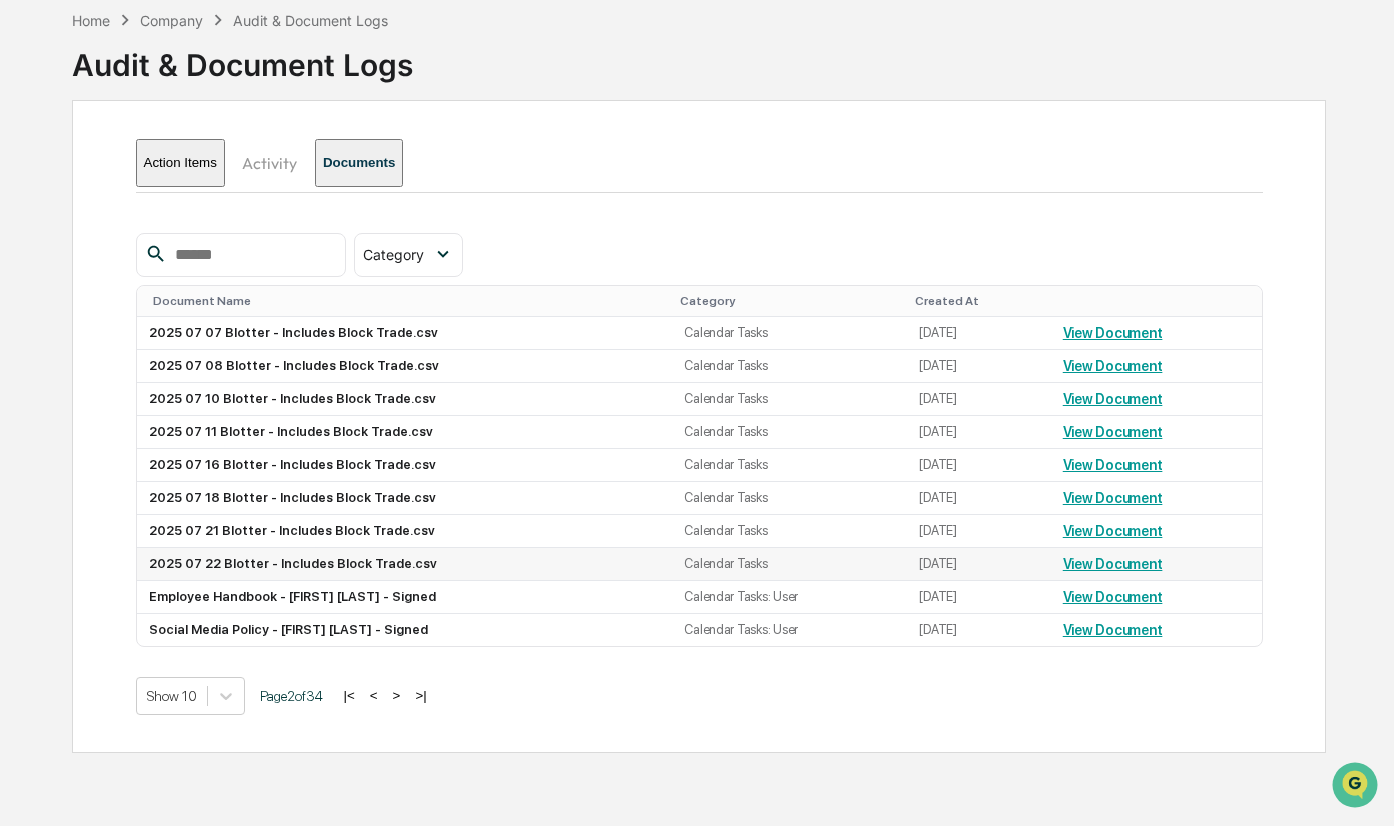 click on "View Document" at bounding box center (1113, 564) 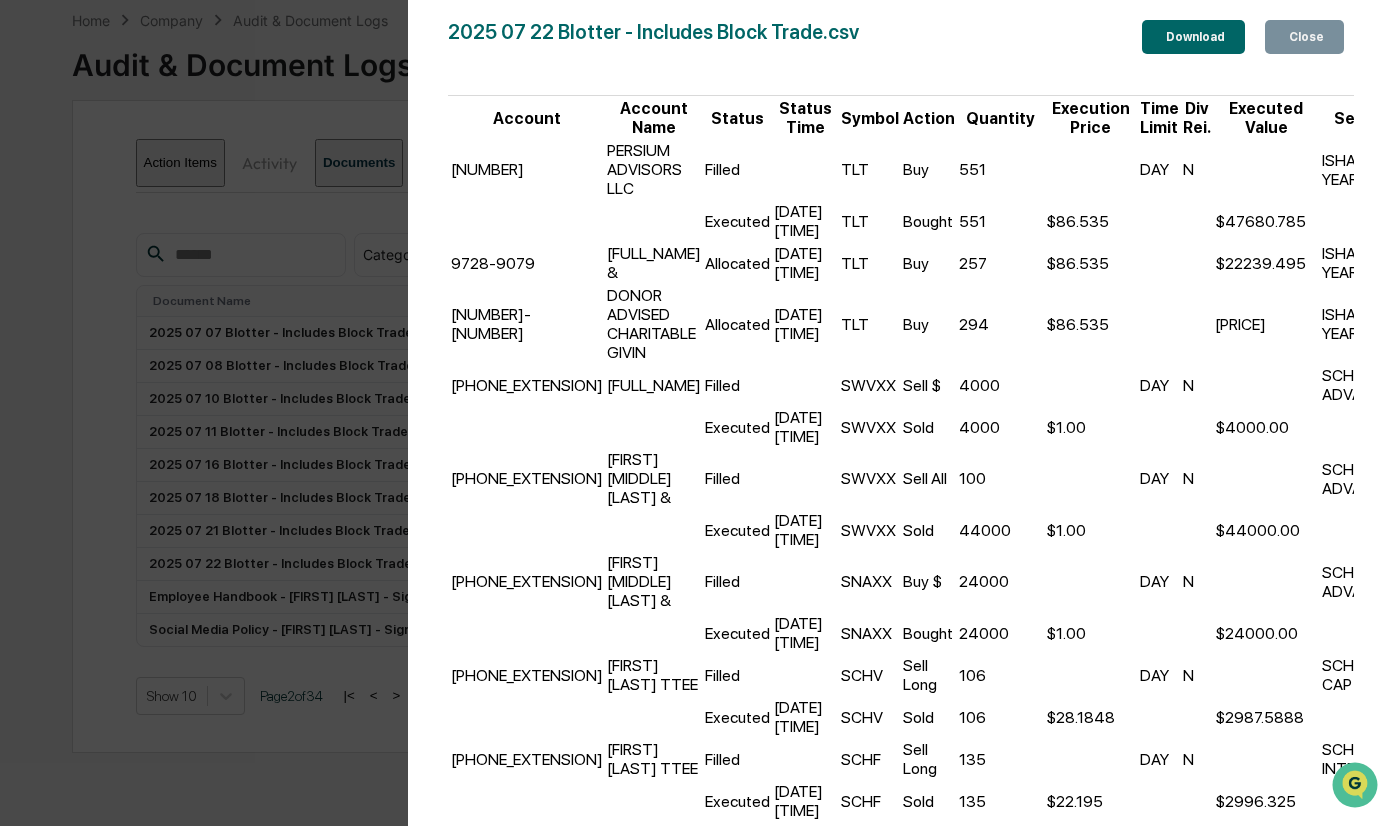 click on "Close" at bounding box center [1304, 37] 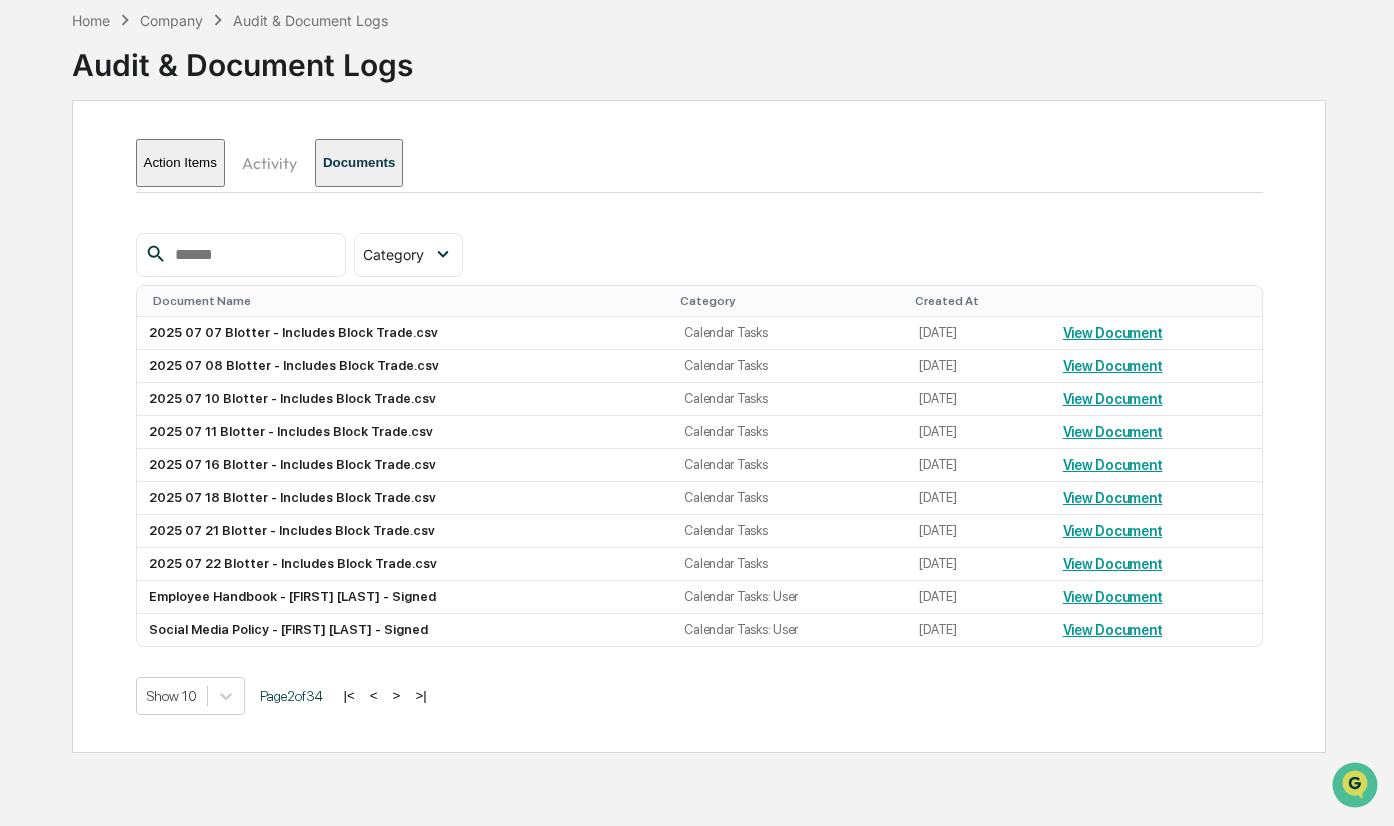 click on ">|" at bounding box center [420, 695] 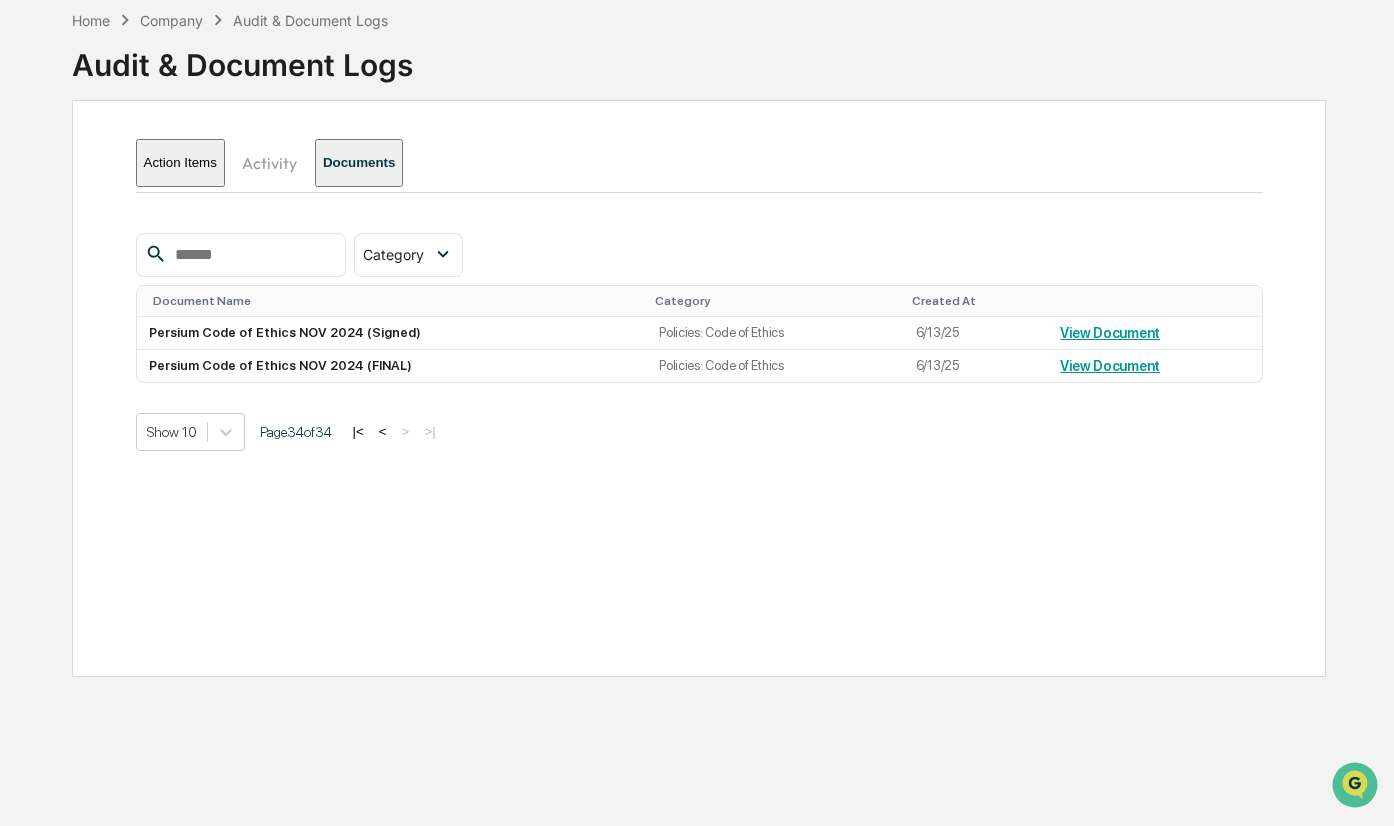 click on "<" at bounding box center [383, 431] 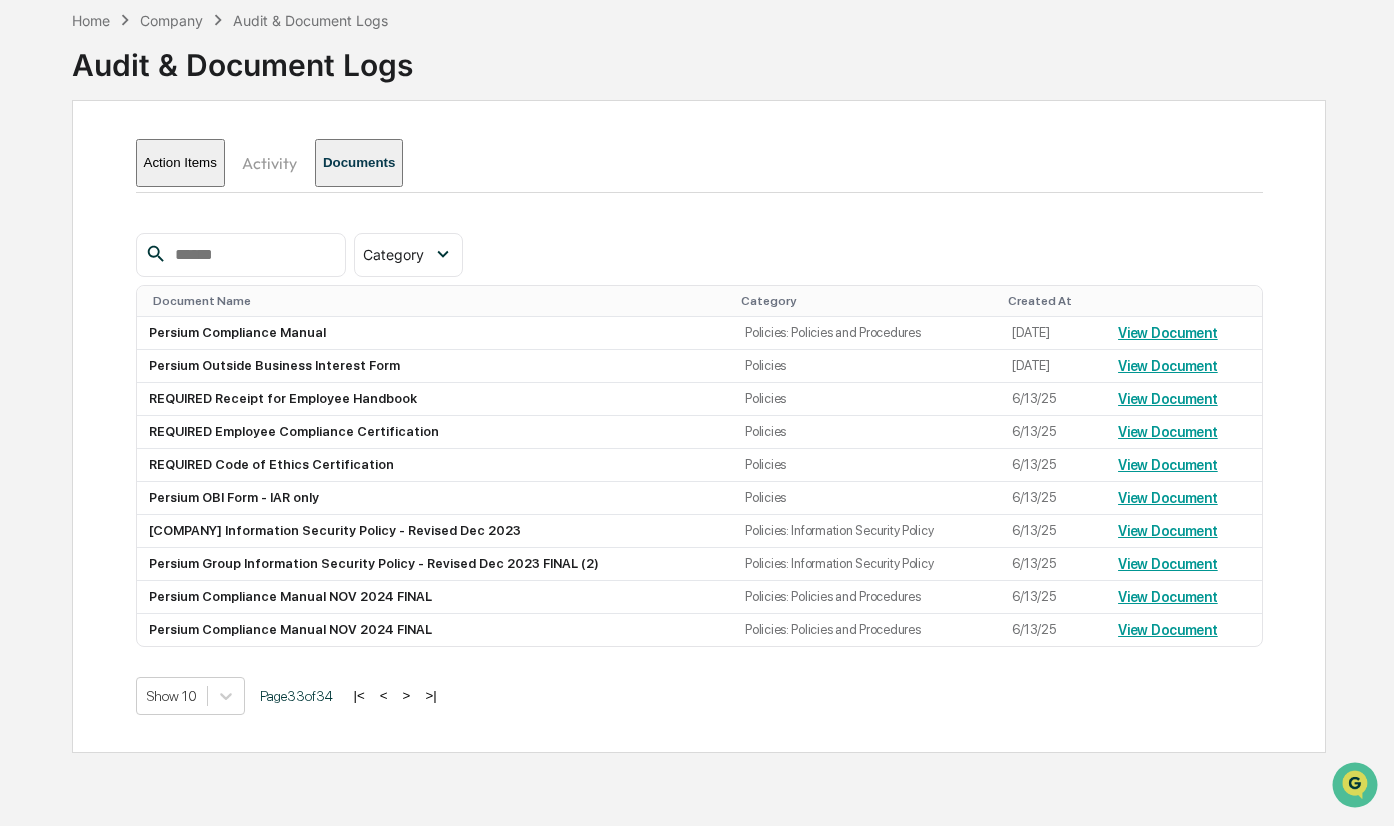 click on "<" at bounding box center [384, 695] 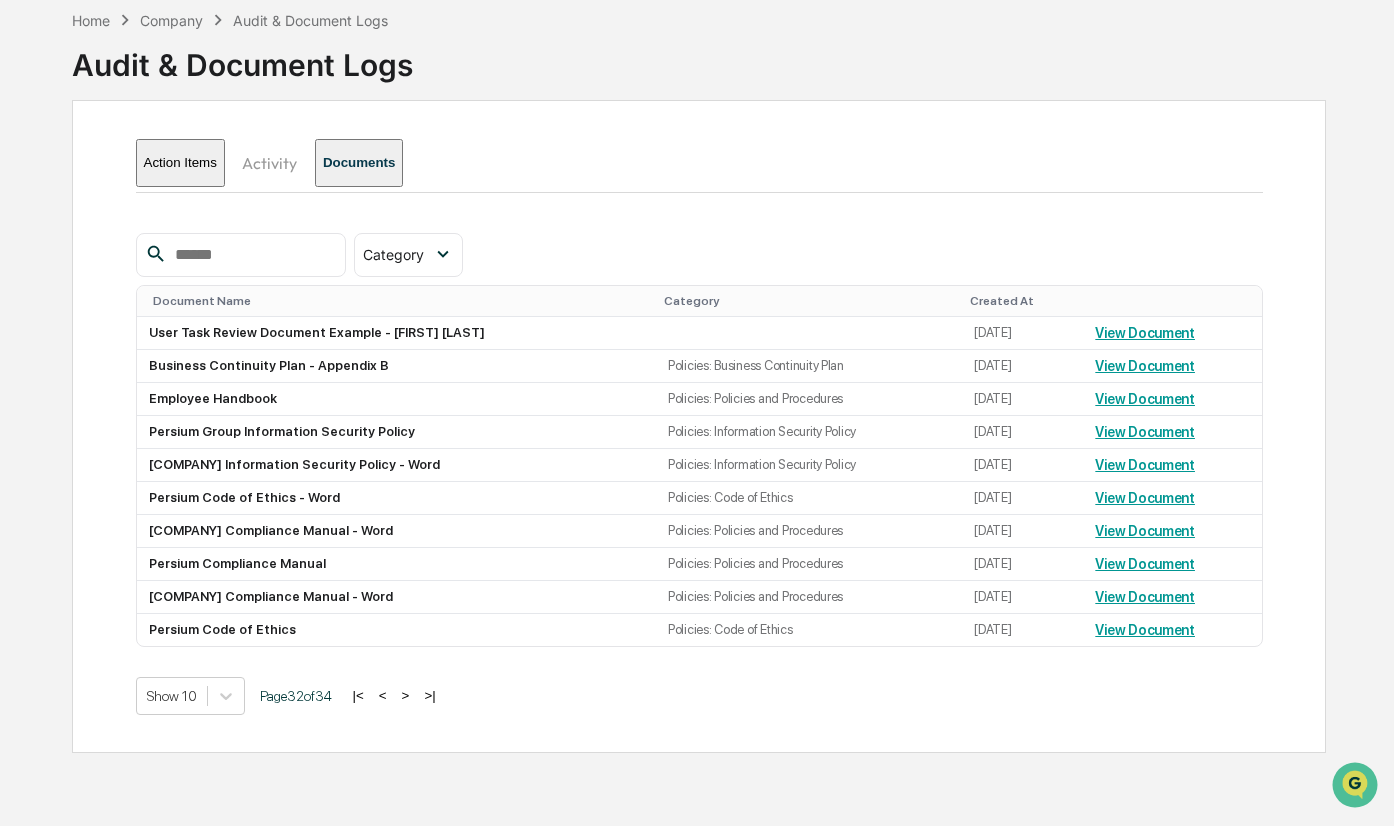 click on "<" at bounding box center (383, 695) 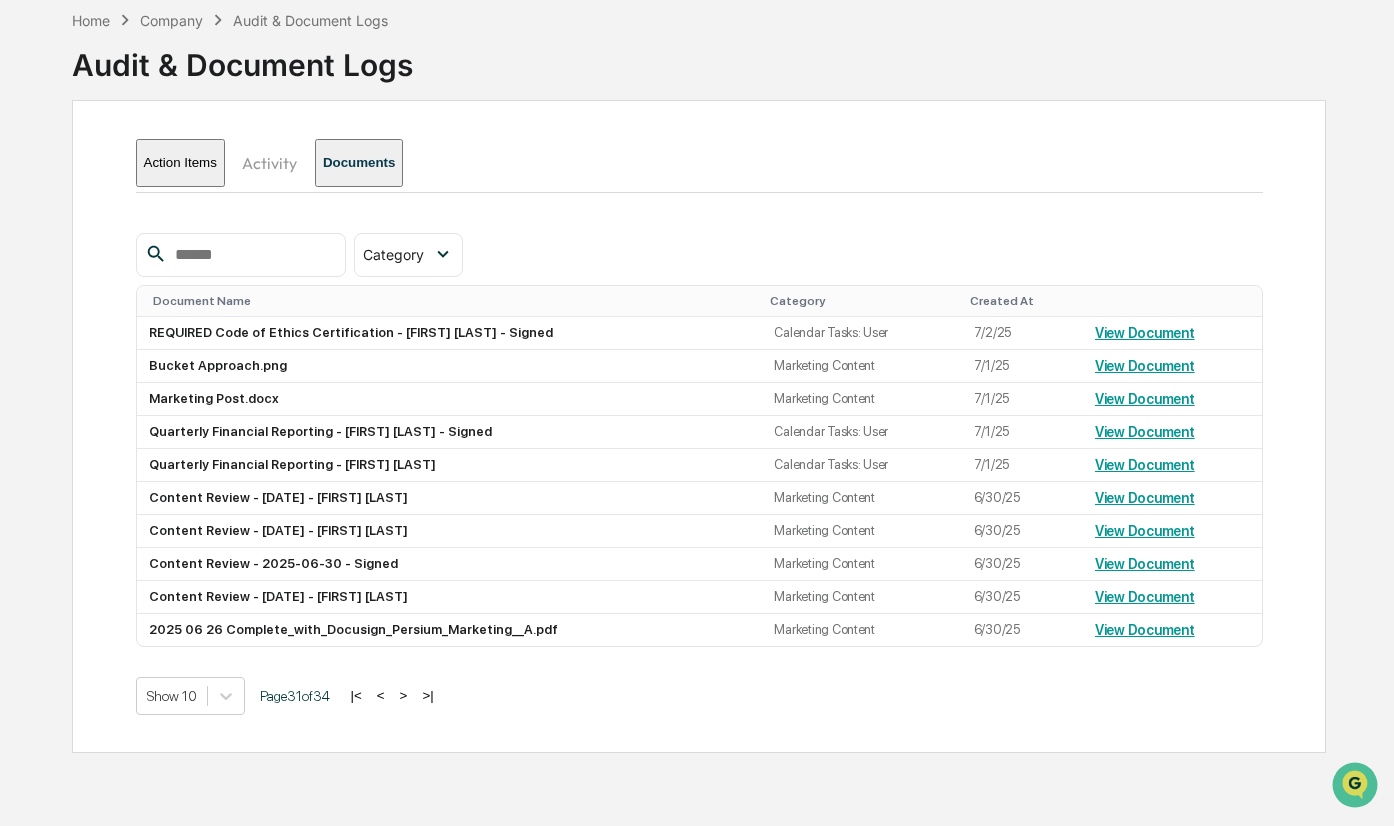 click on "<" at bounding box center [381, 695] 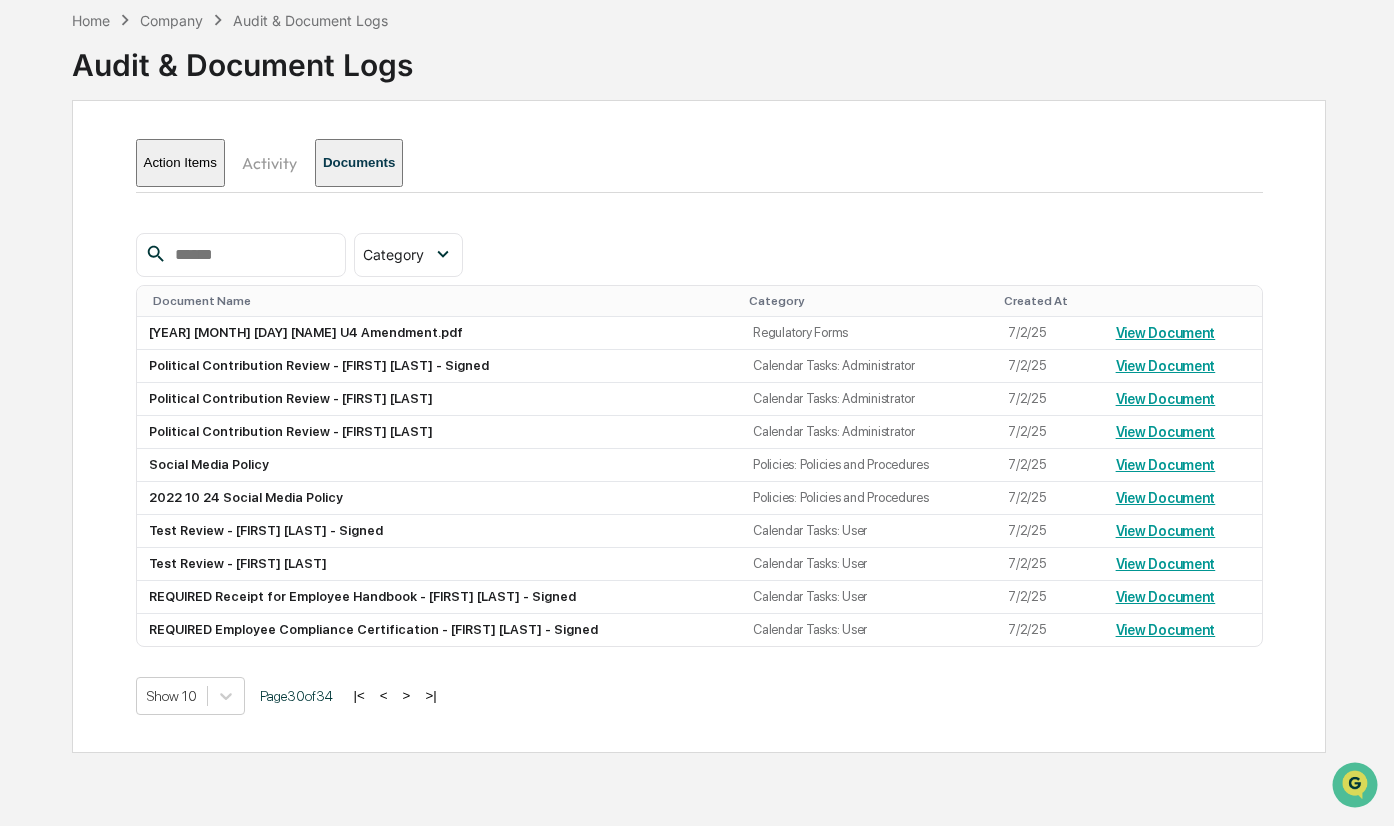 click on "<" at bounding box center (384, 695) 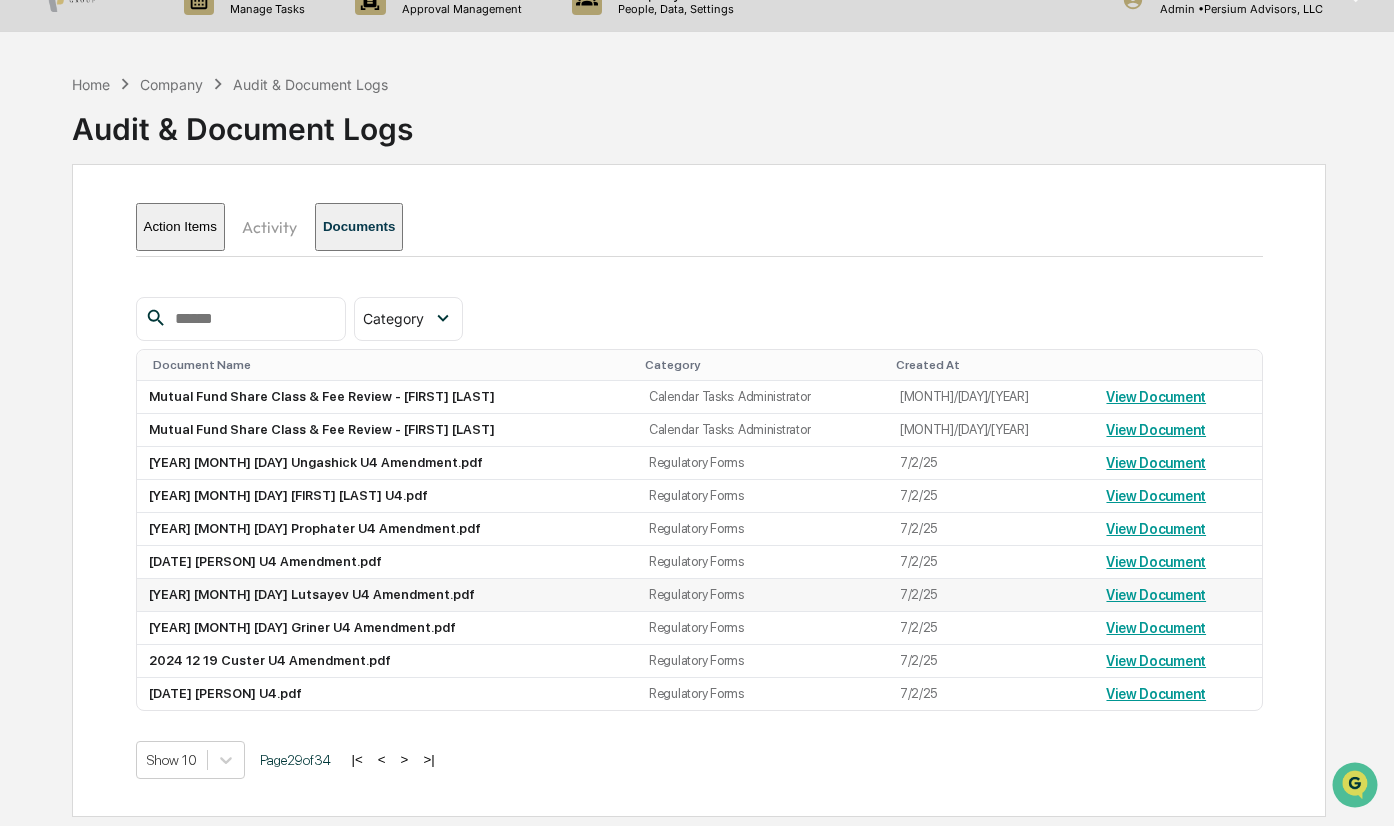 scroll, scrollTop: 0, scrollLeft: 0, axis: both 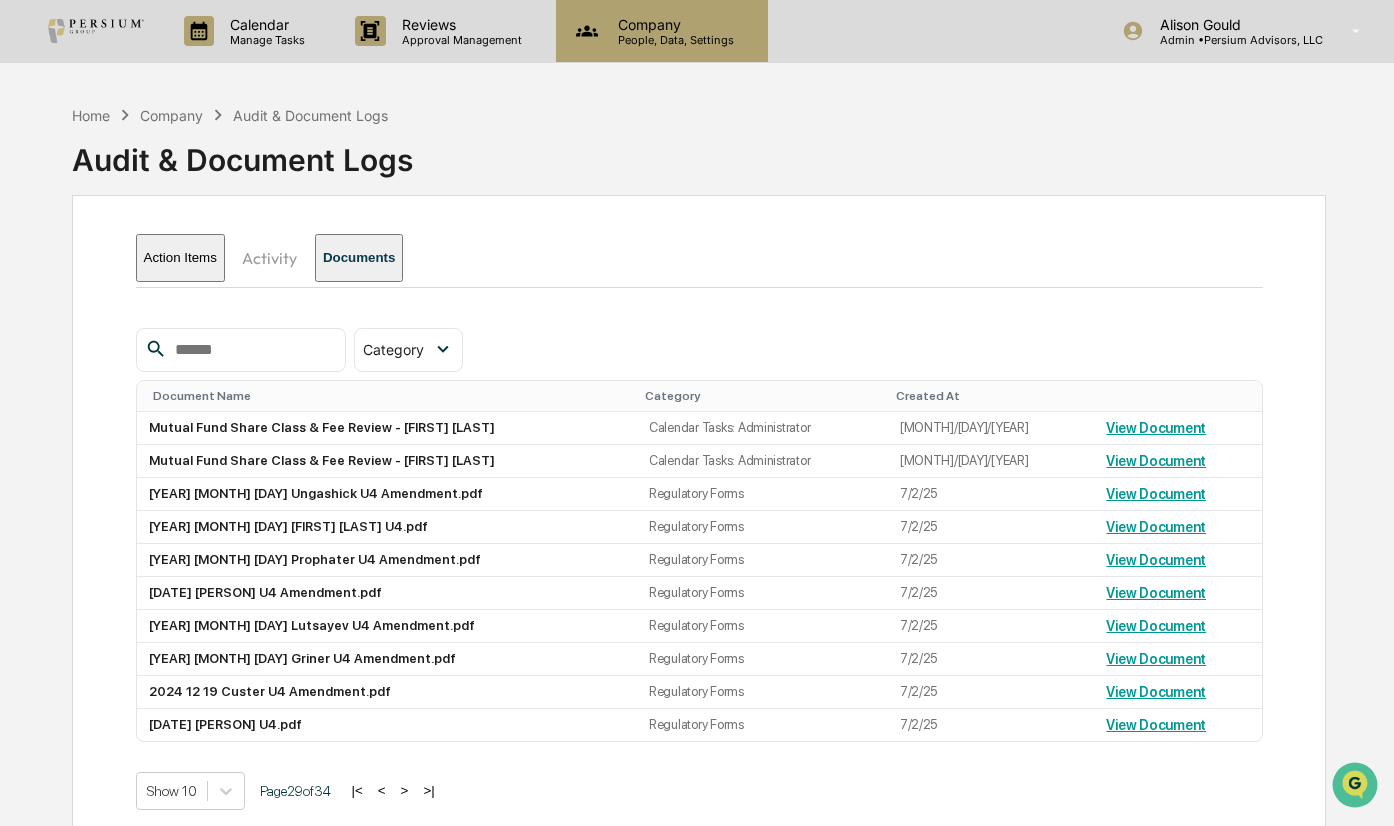 click on "People, Data, Settings" at bounding box center (673, 40) 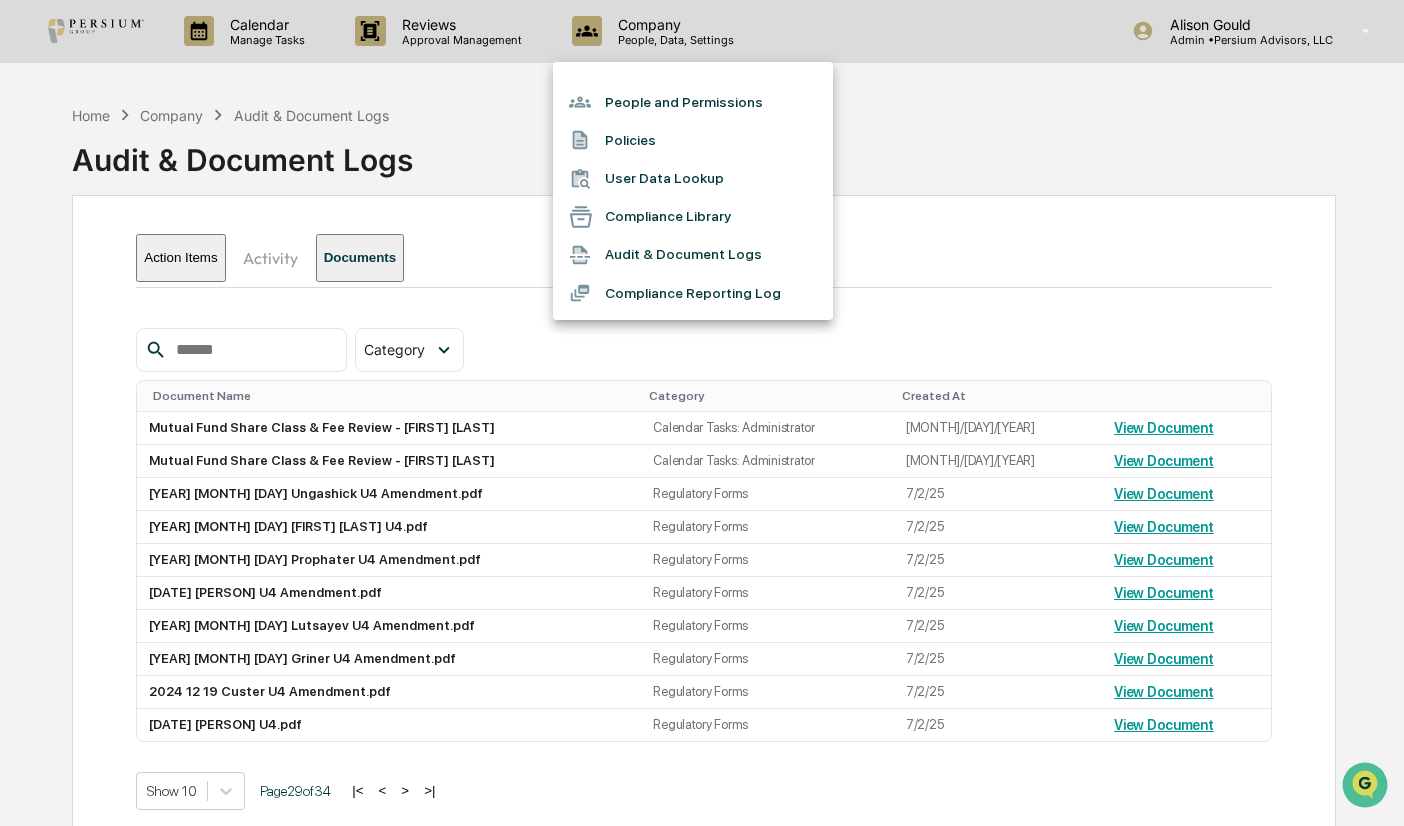 click at bounding box center [702, 413] 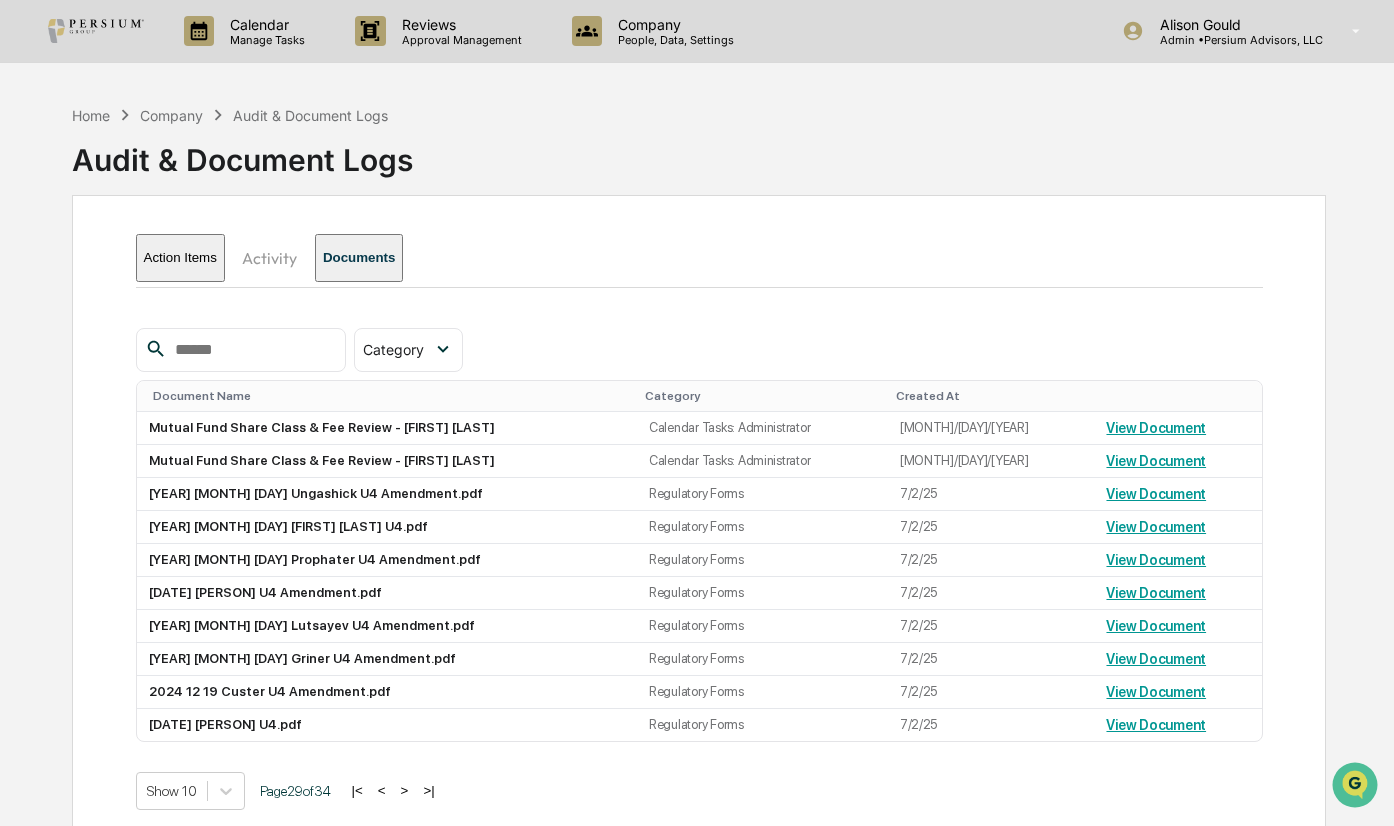 click on "<" at bounding box center [382, 790] 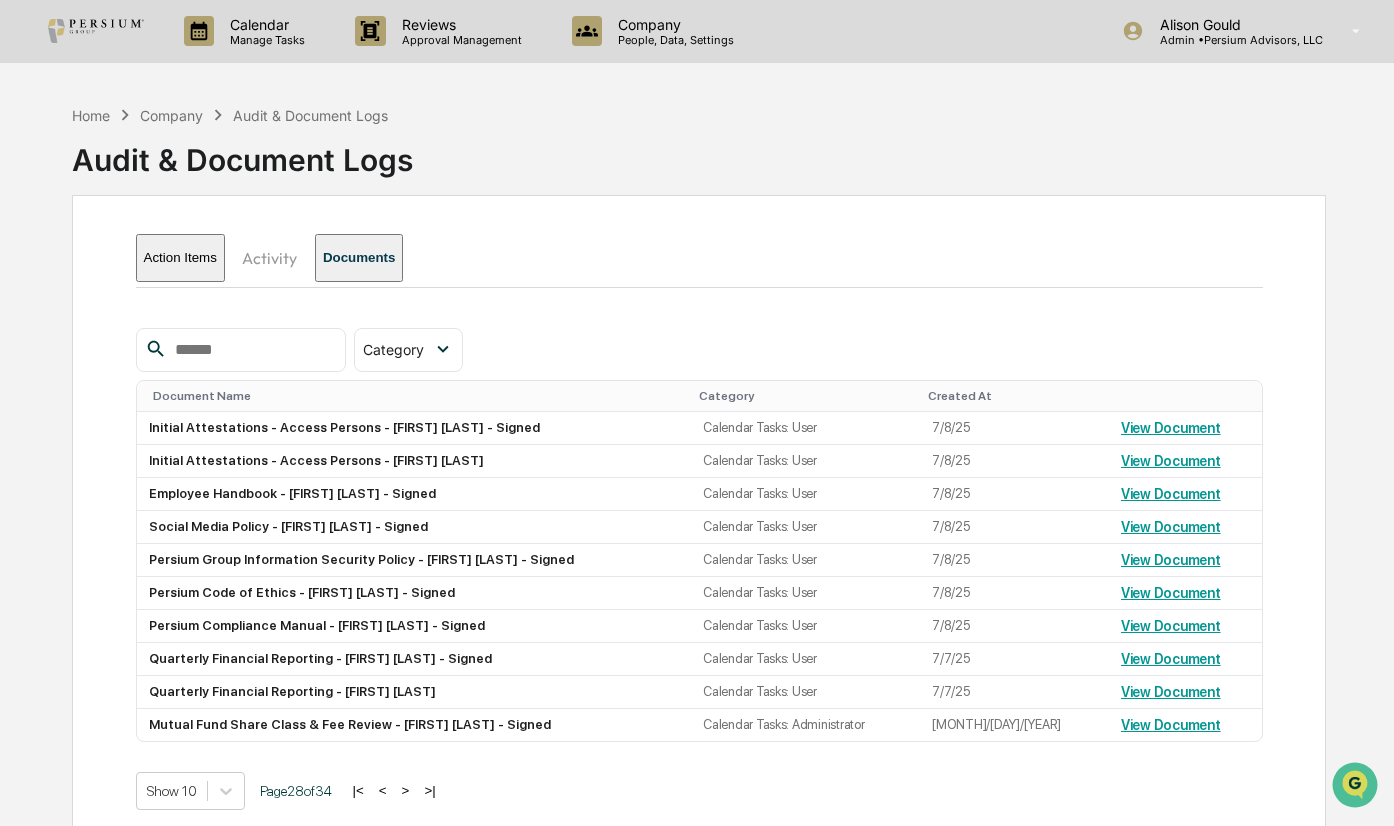 click on "<" at bounding box center (383, 790) 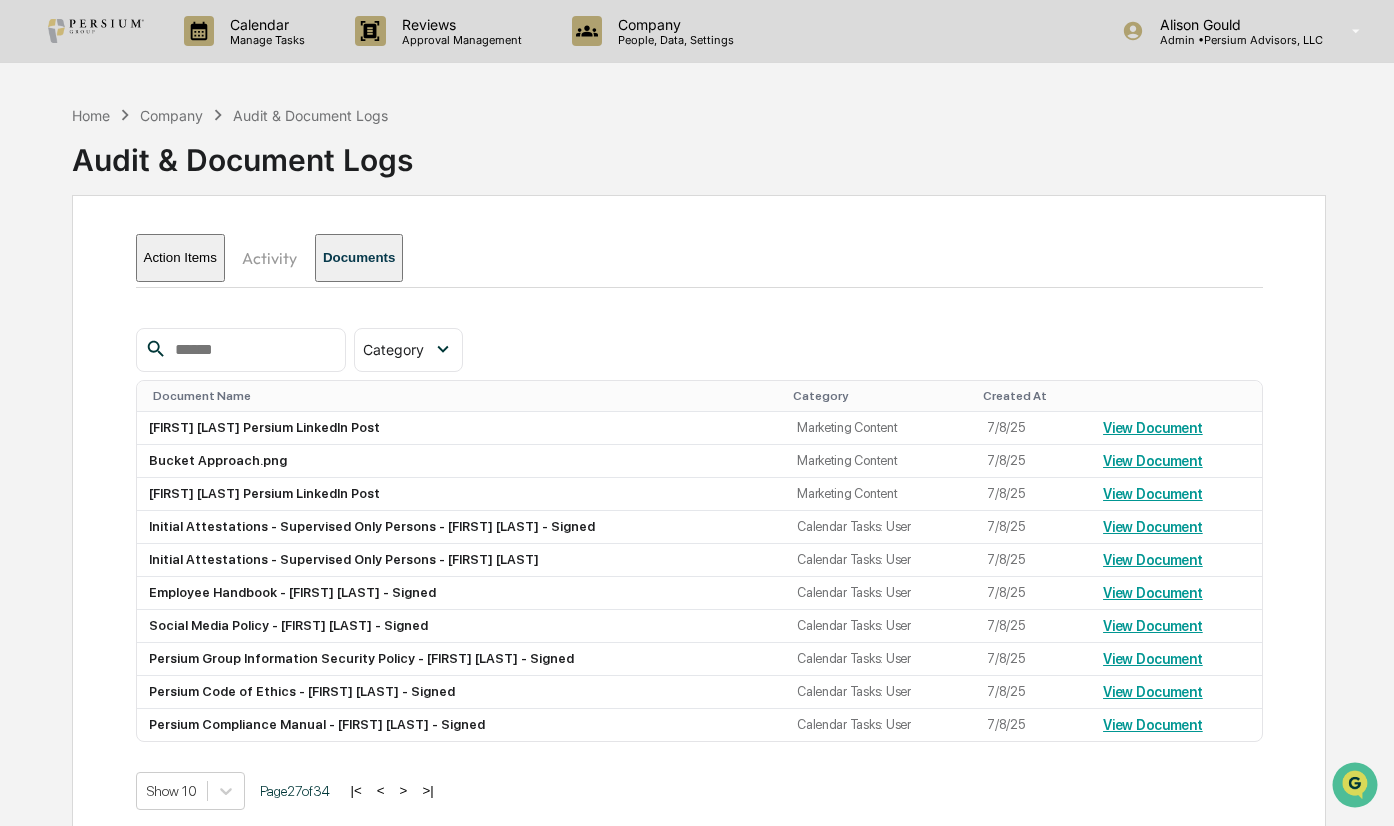 click on "<" at bounding box center [381, 790] 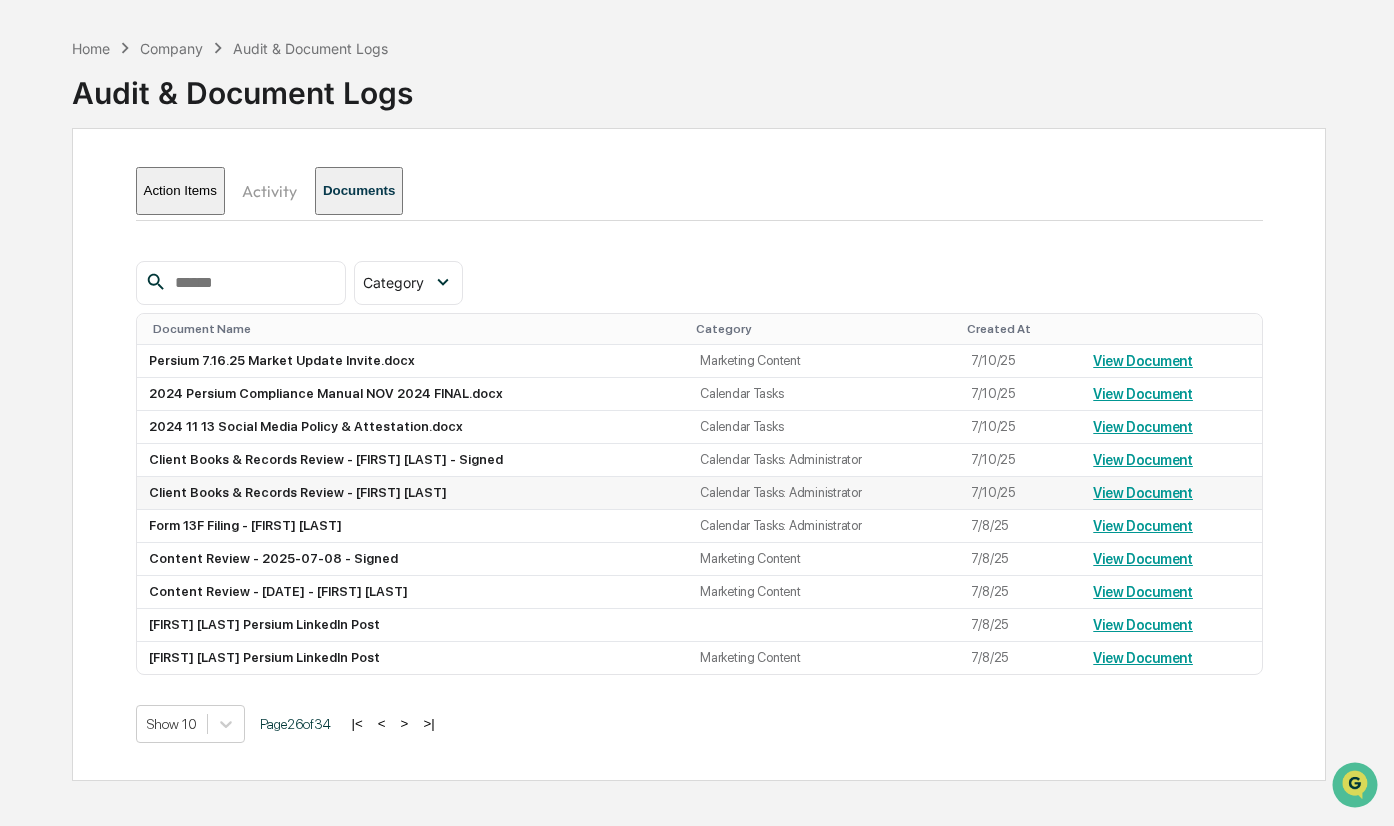 scroll, scrollTop: 95, scrollLeft: 0, axis: vertical 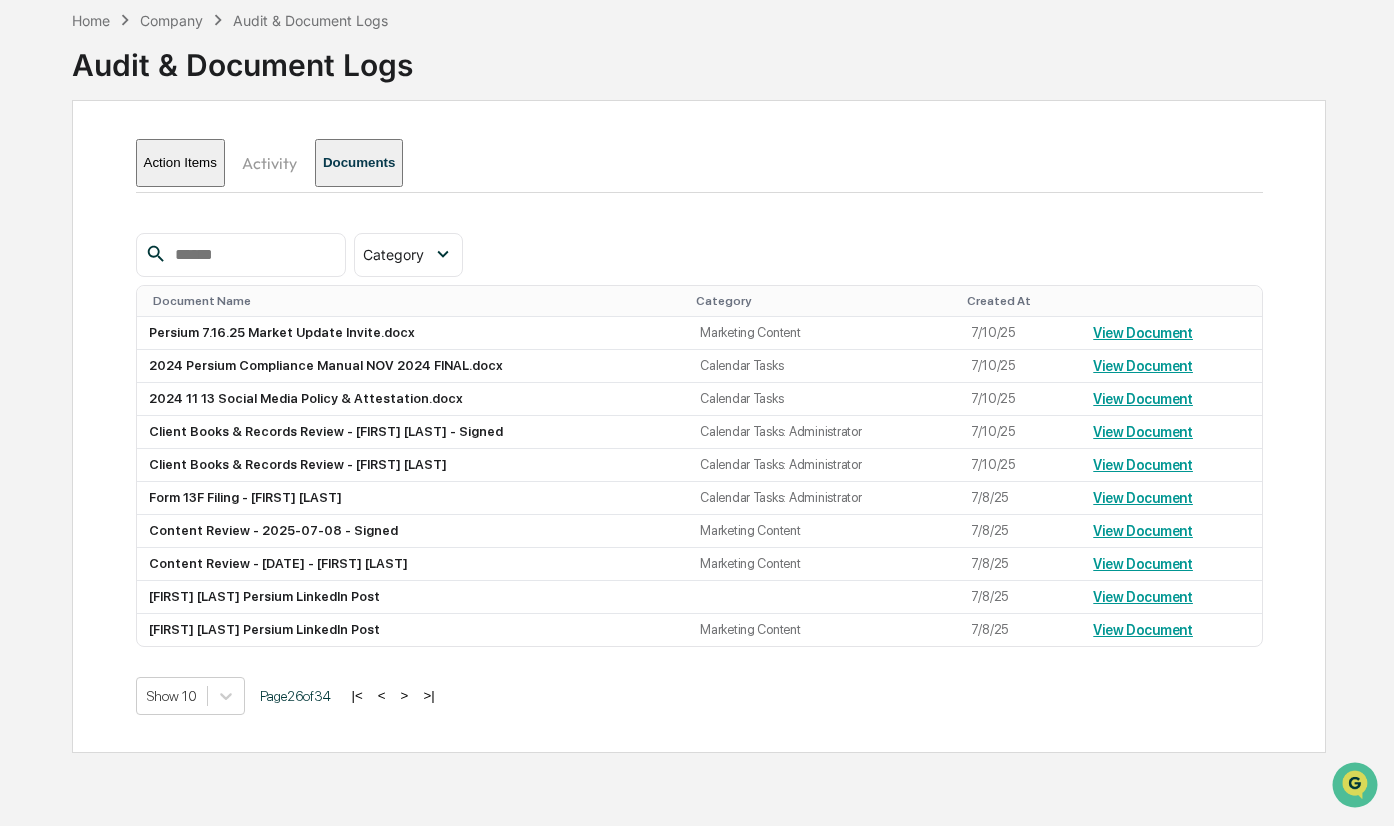 click on "<" at bounding box center (382, 695) 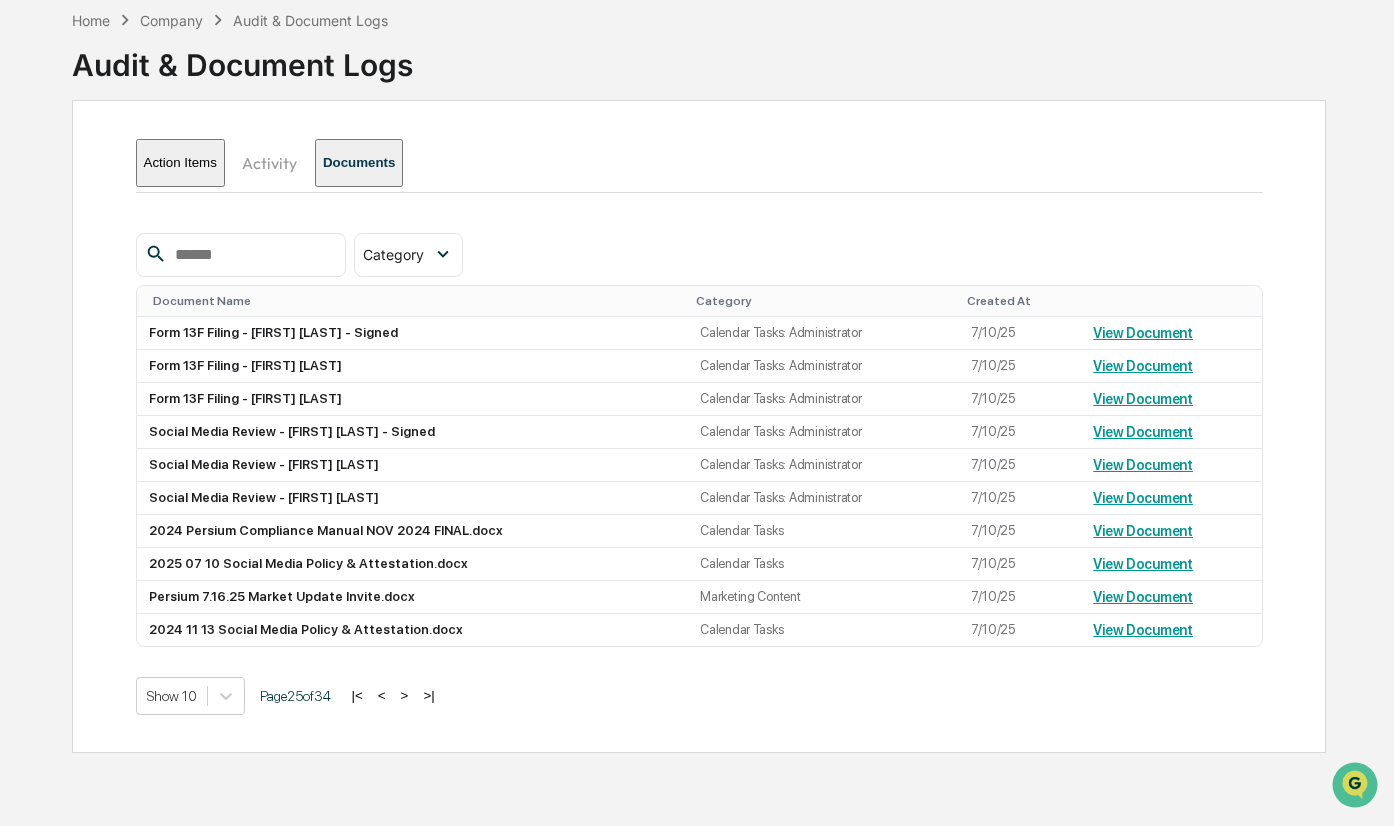 click on "<" at bounding box center [382, 695] 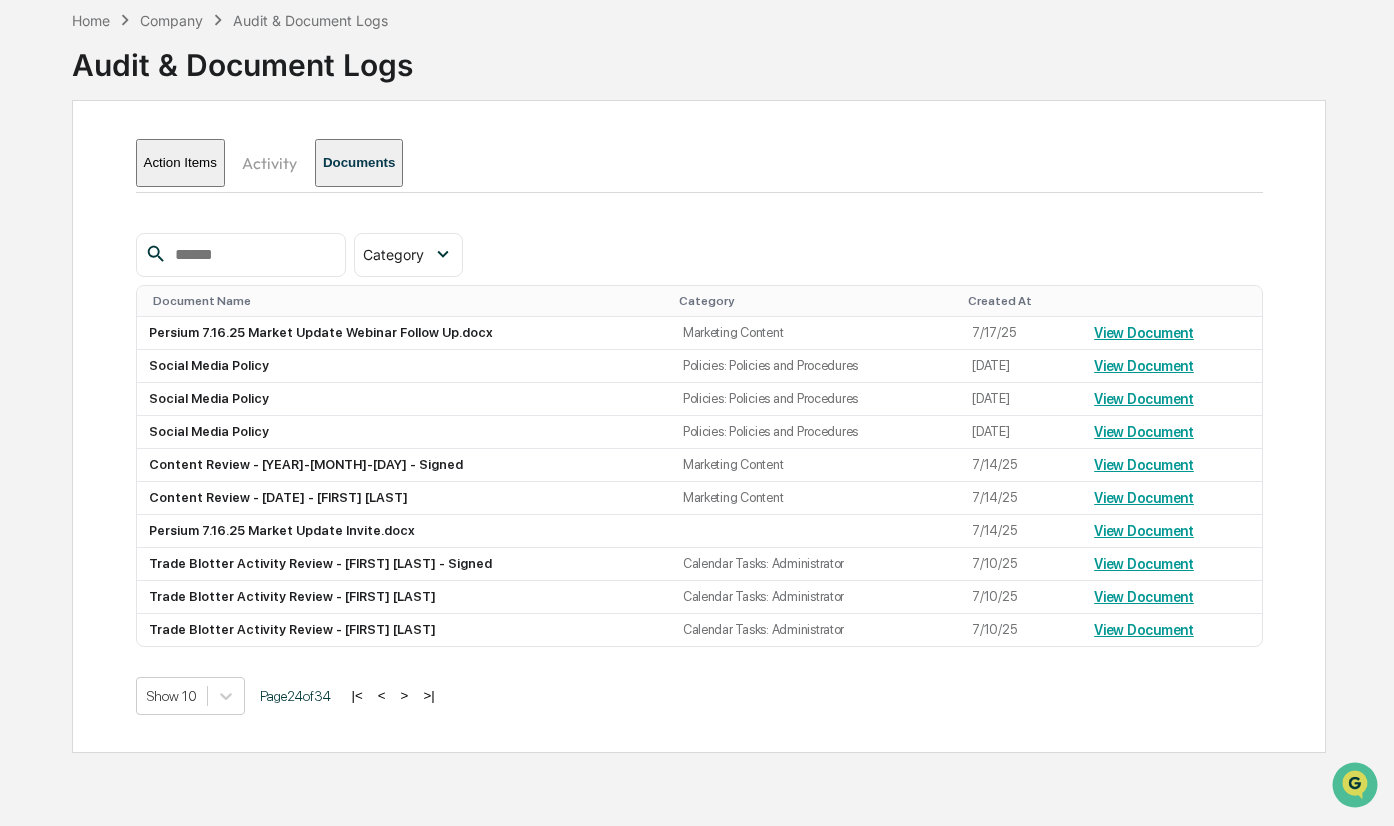 click on "<" at bounding box center [382, 695] 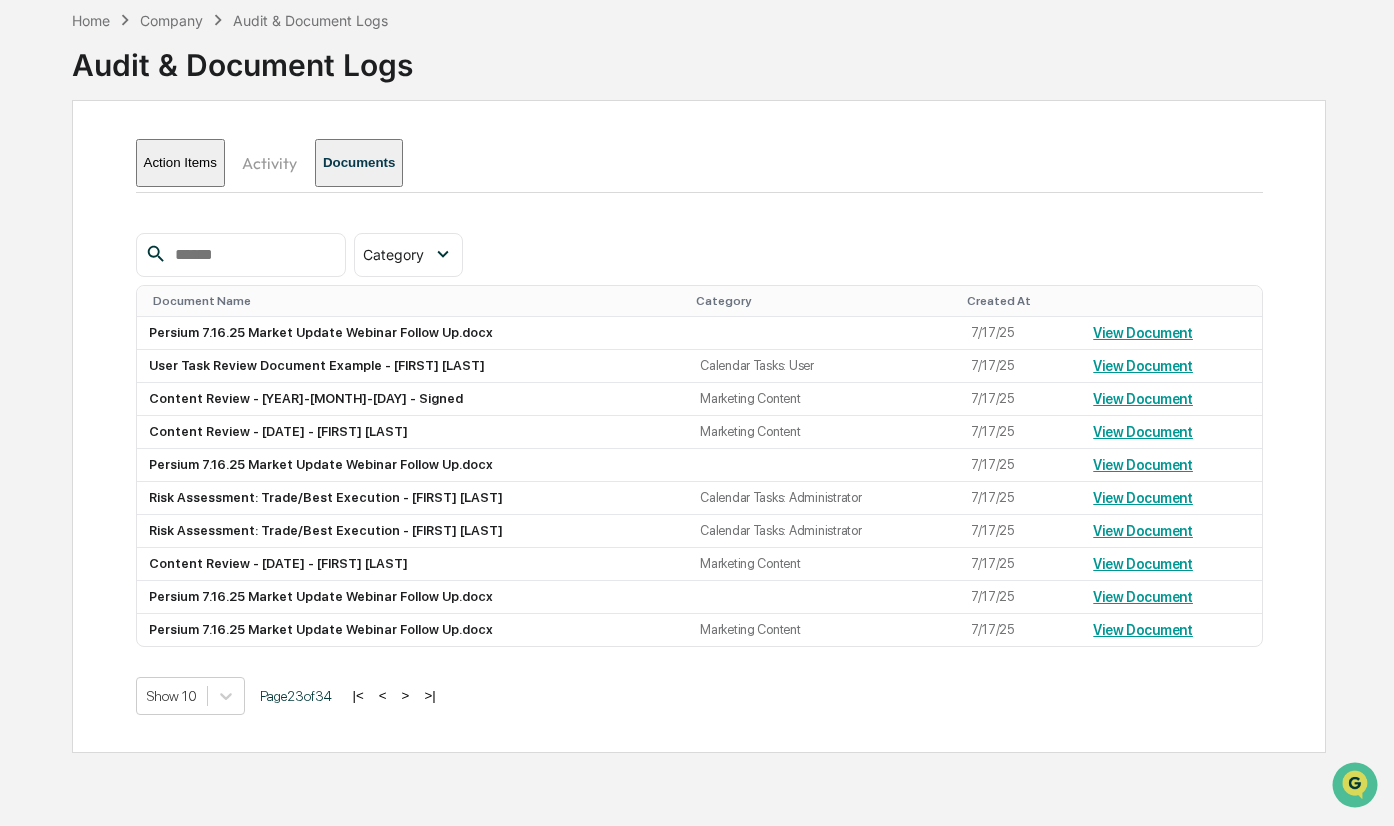 click on "<" at bounding box center (383, 695) 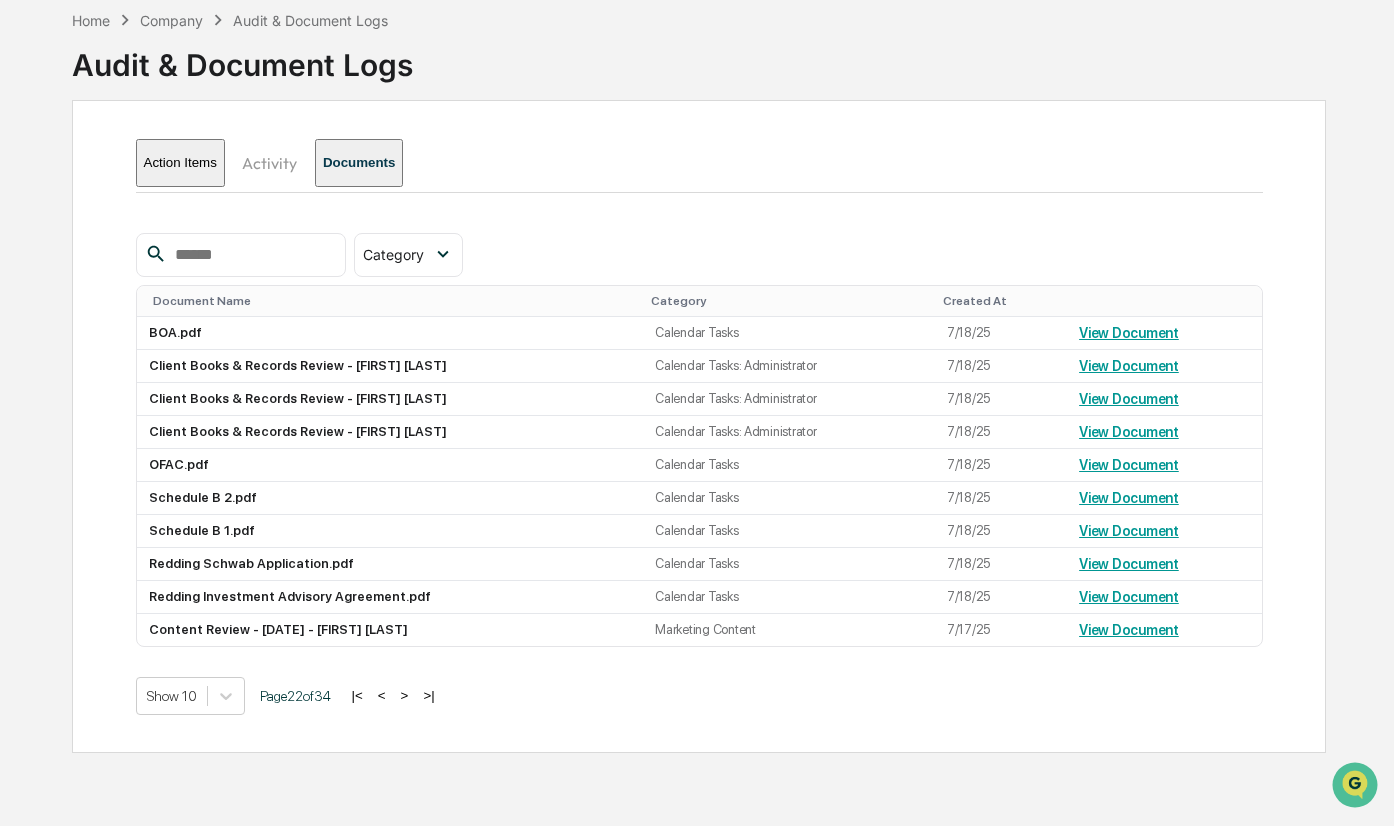 click on "<" at bounding box center (382, 695) 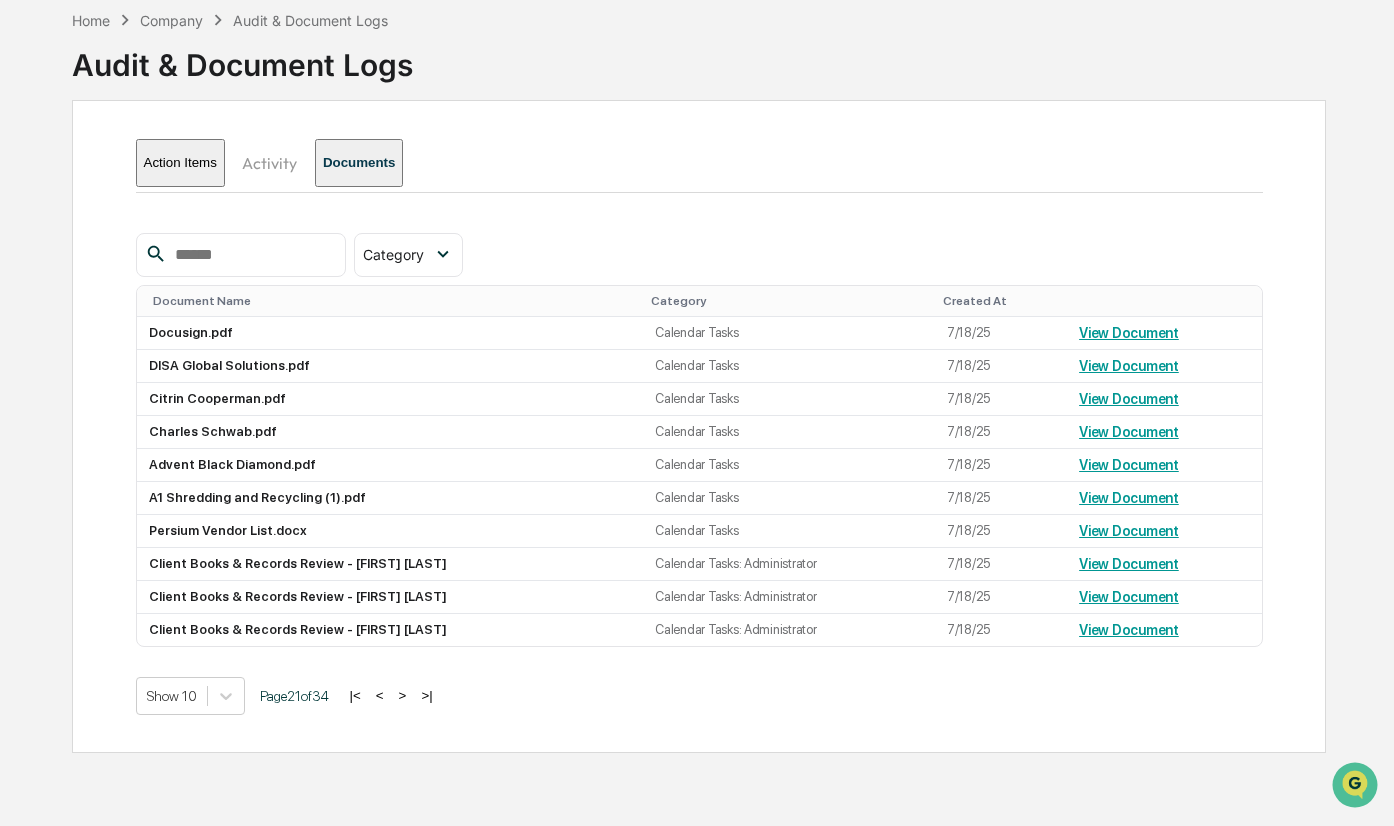 click on "|<" at bounding box center (355, 695) 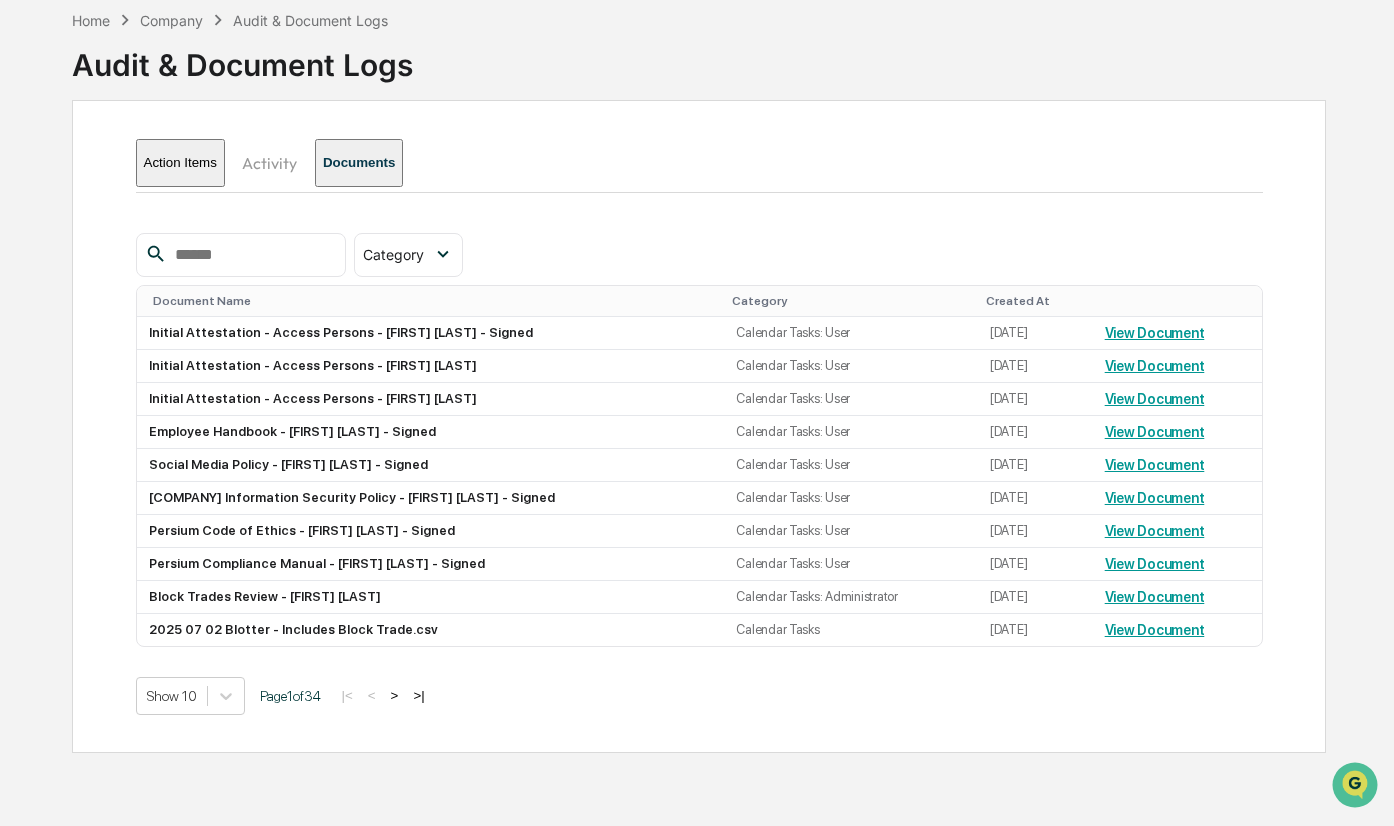 click on ">" at bounding box center [395, 695] 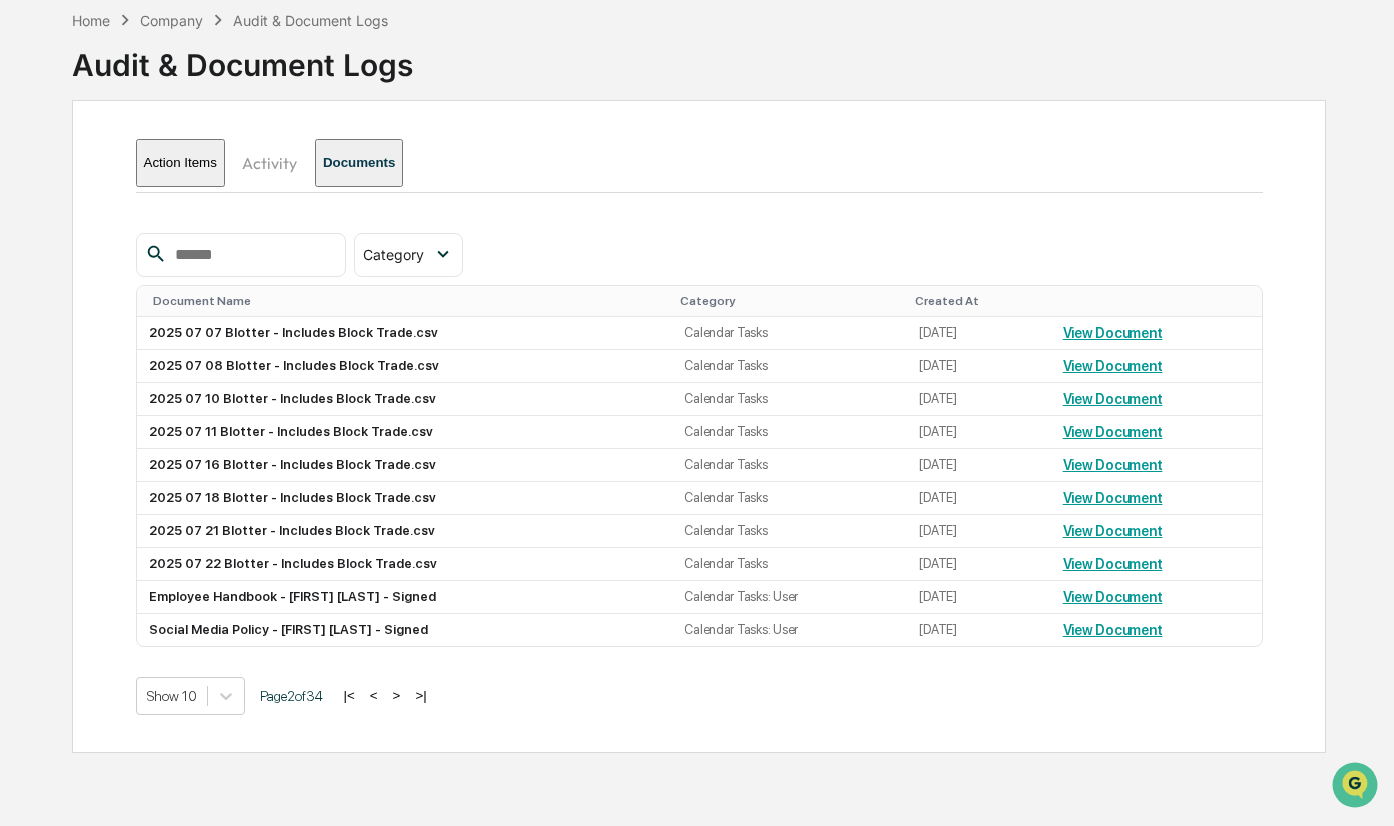 click on ">" at bounding box center [397, 695] 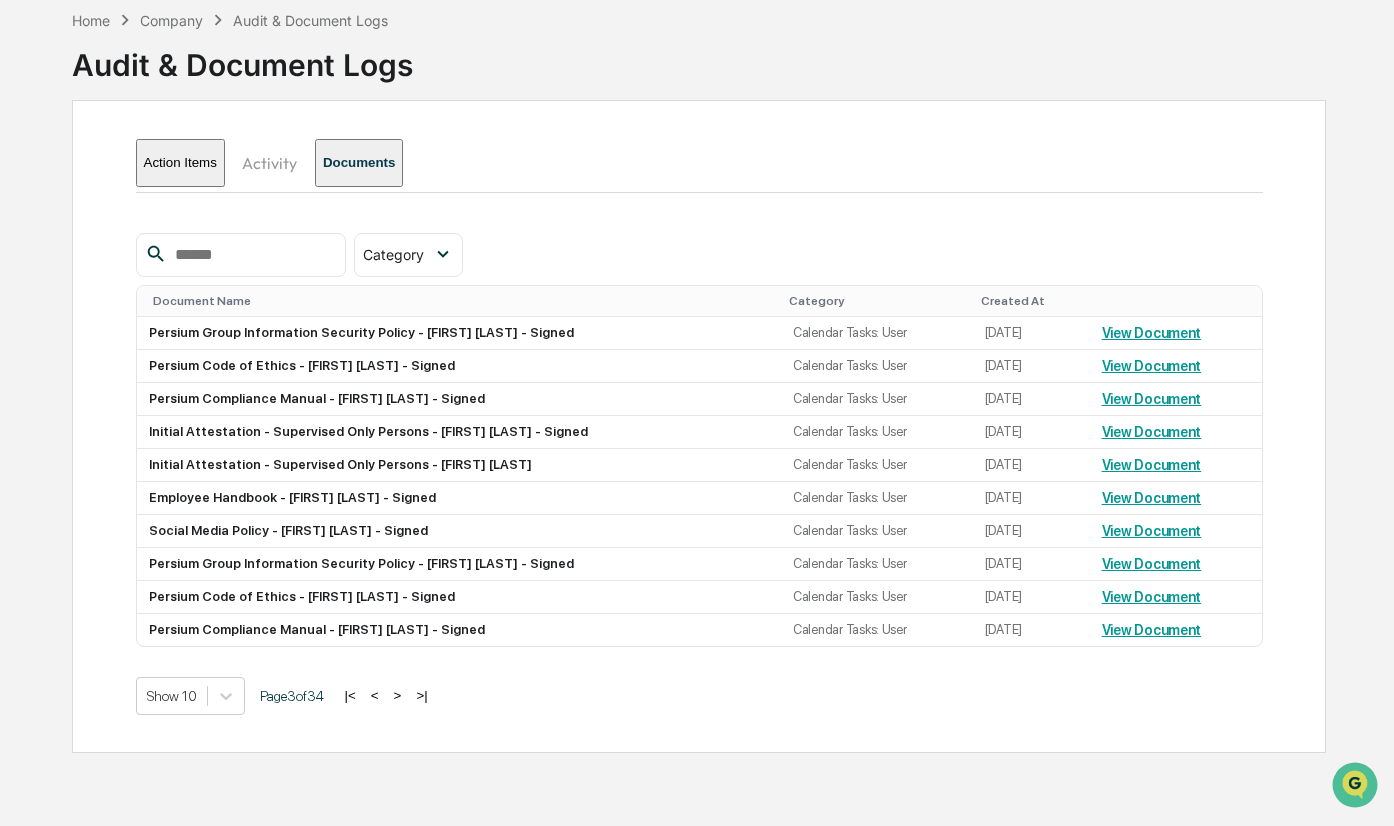 click on ">" at bounding box center (398, 695) 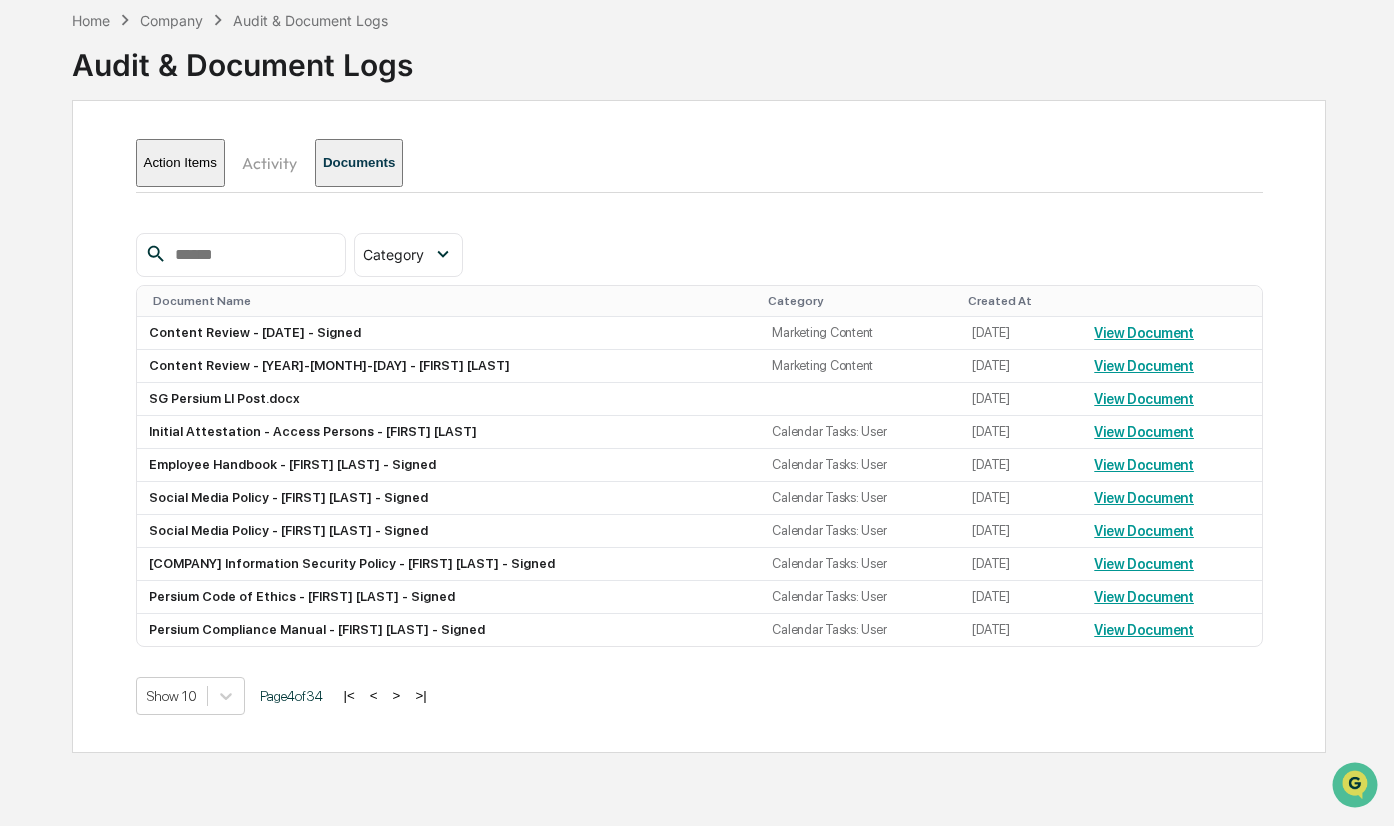 click on ">" at bounding box center (397, 695) 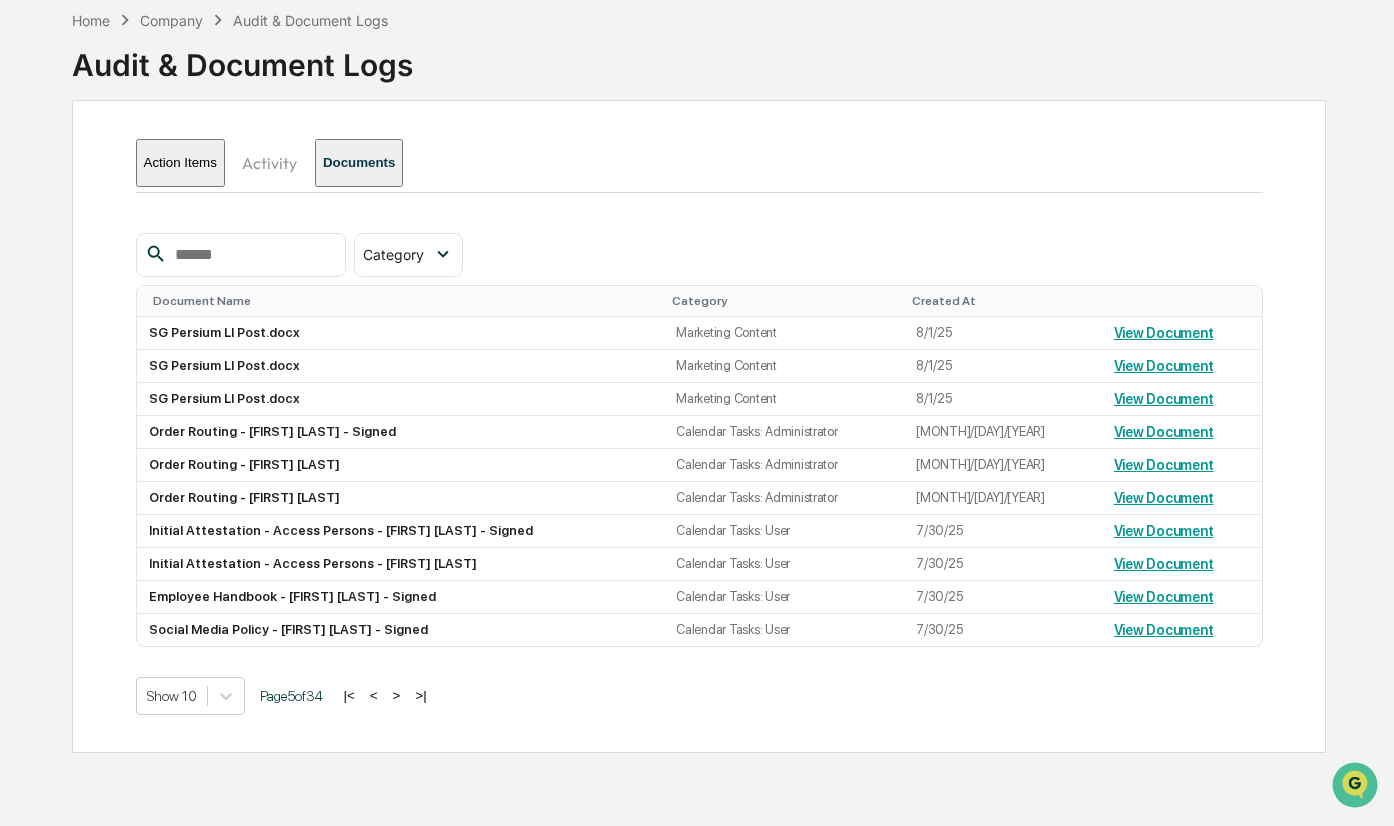 click on ">" at bounding box center (397, 695) 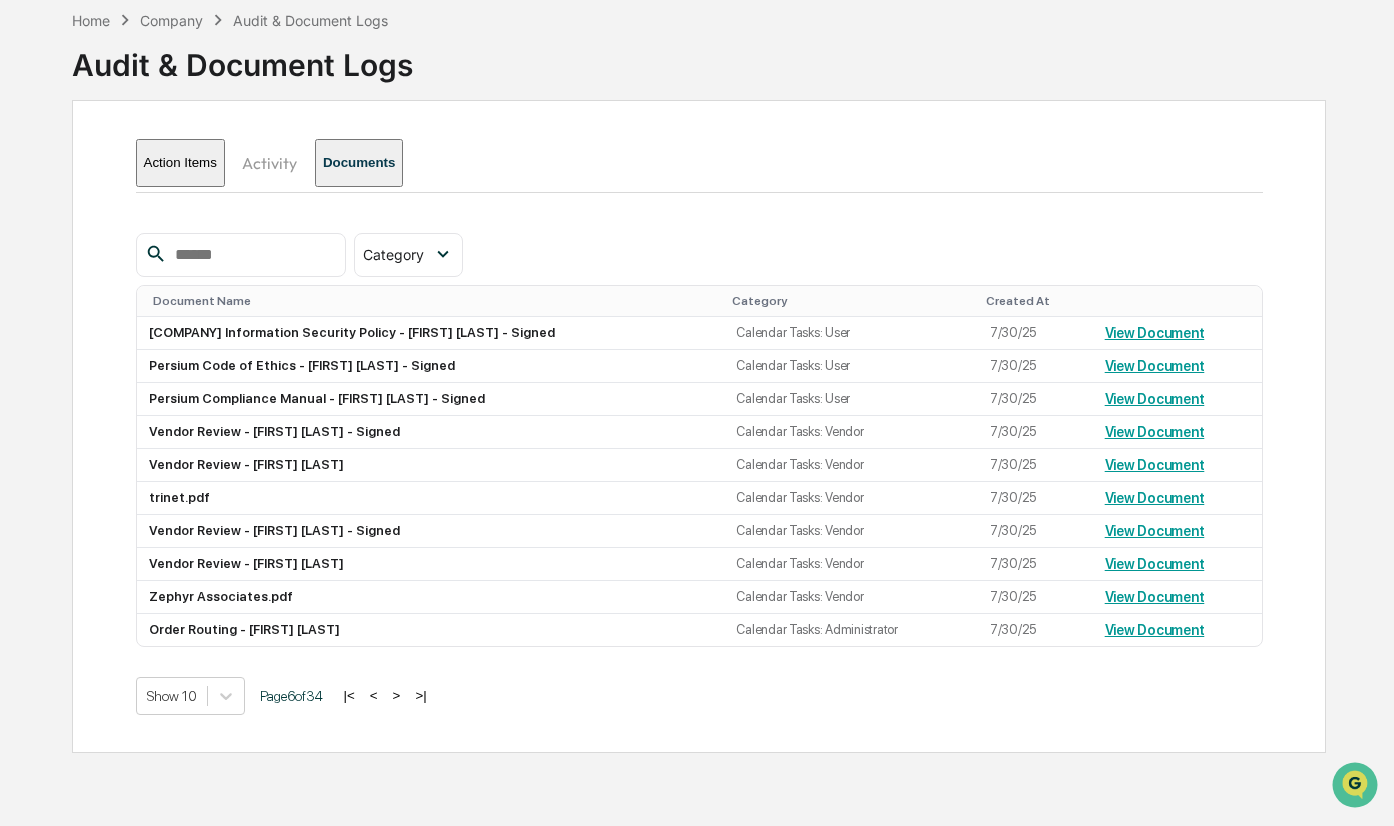 click on ">" at bounding box center (397, 695) 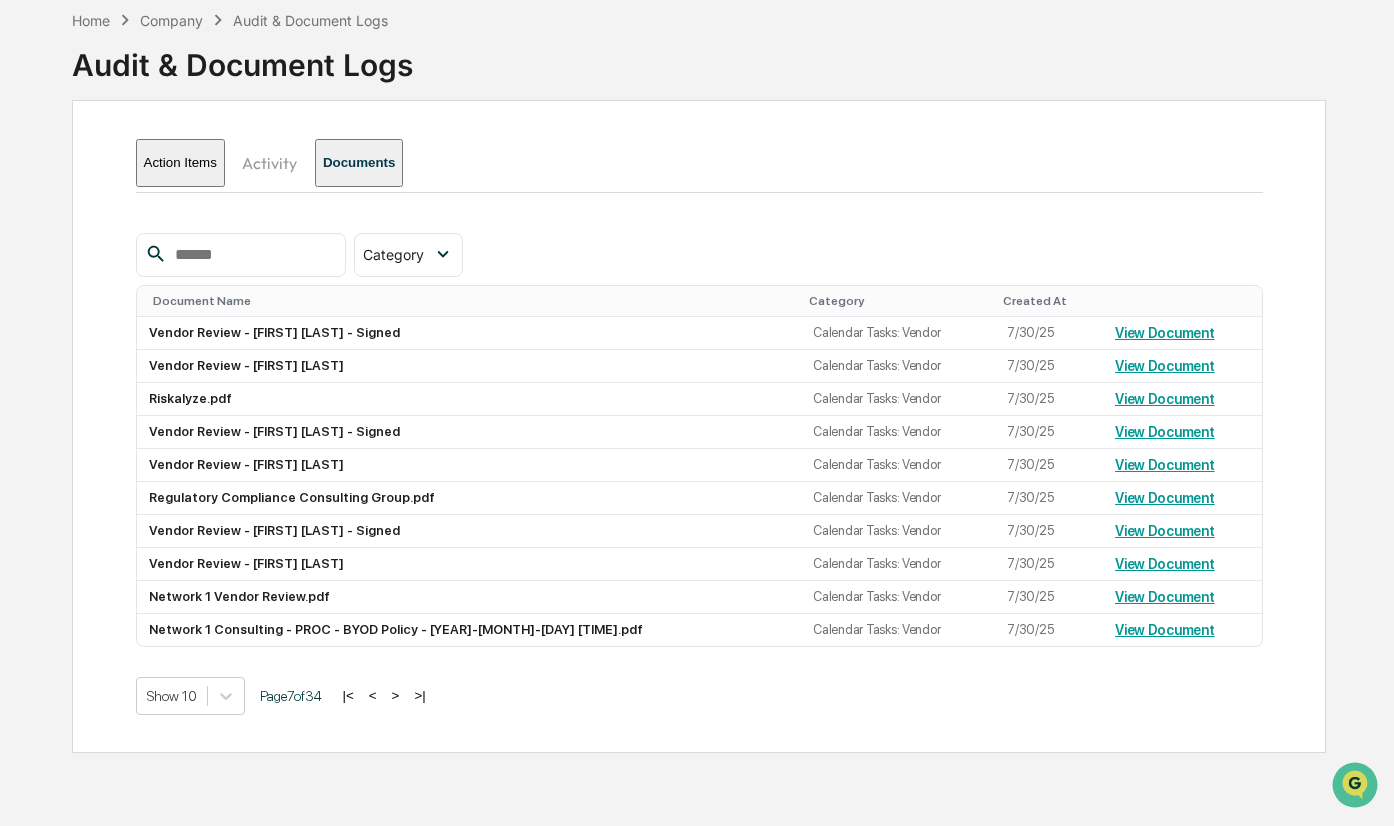 click on ">" at bounding box center (396, 695) 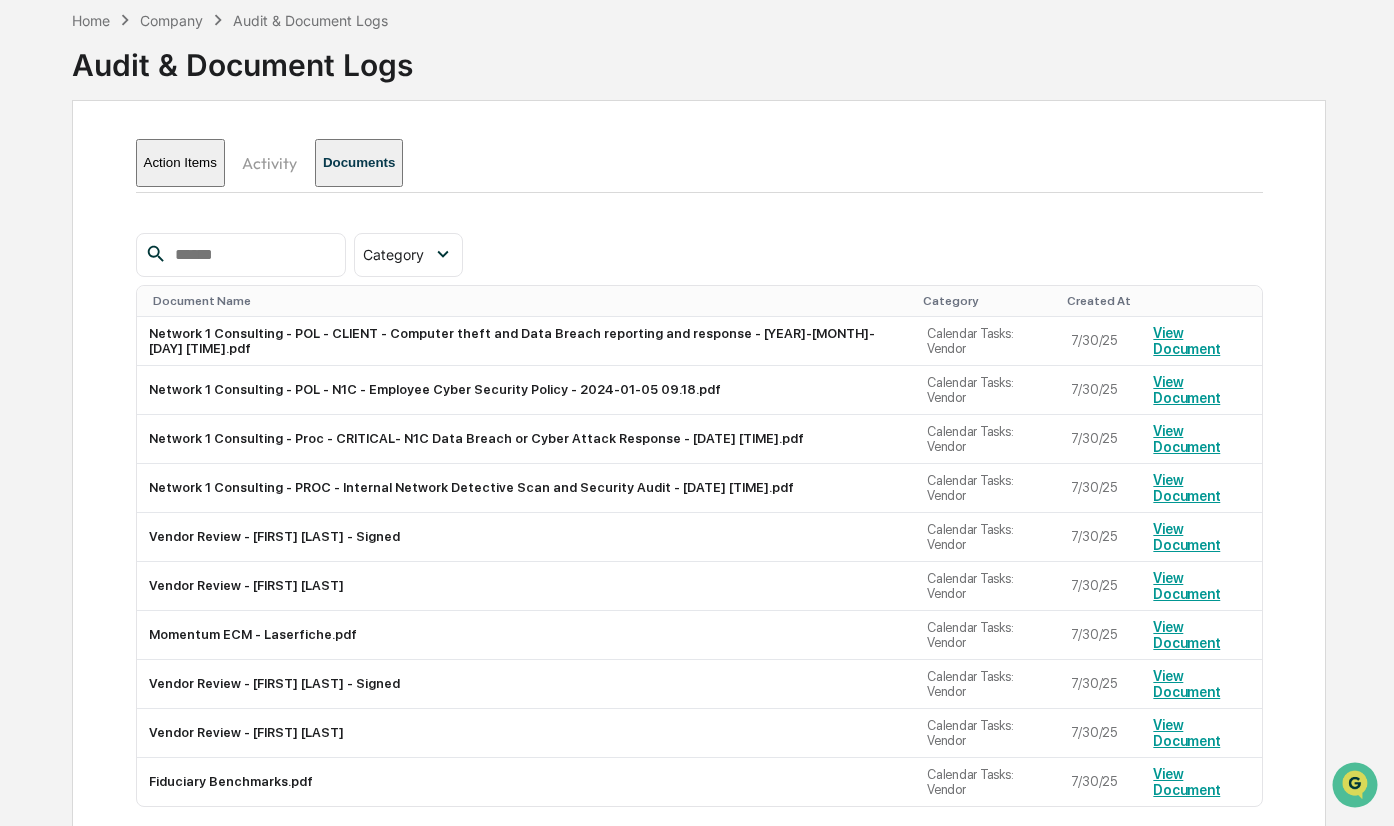 click on ">" at bounding box center [398, 855] 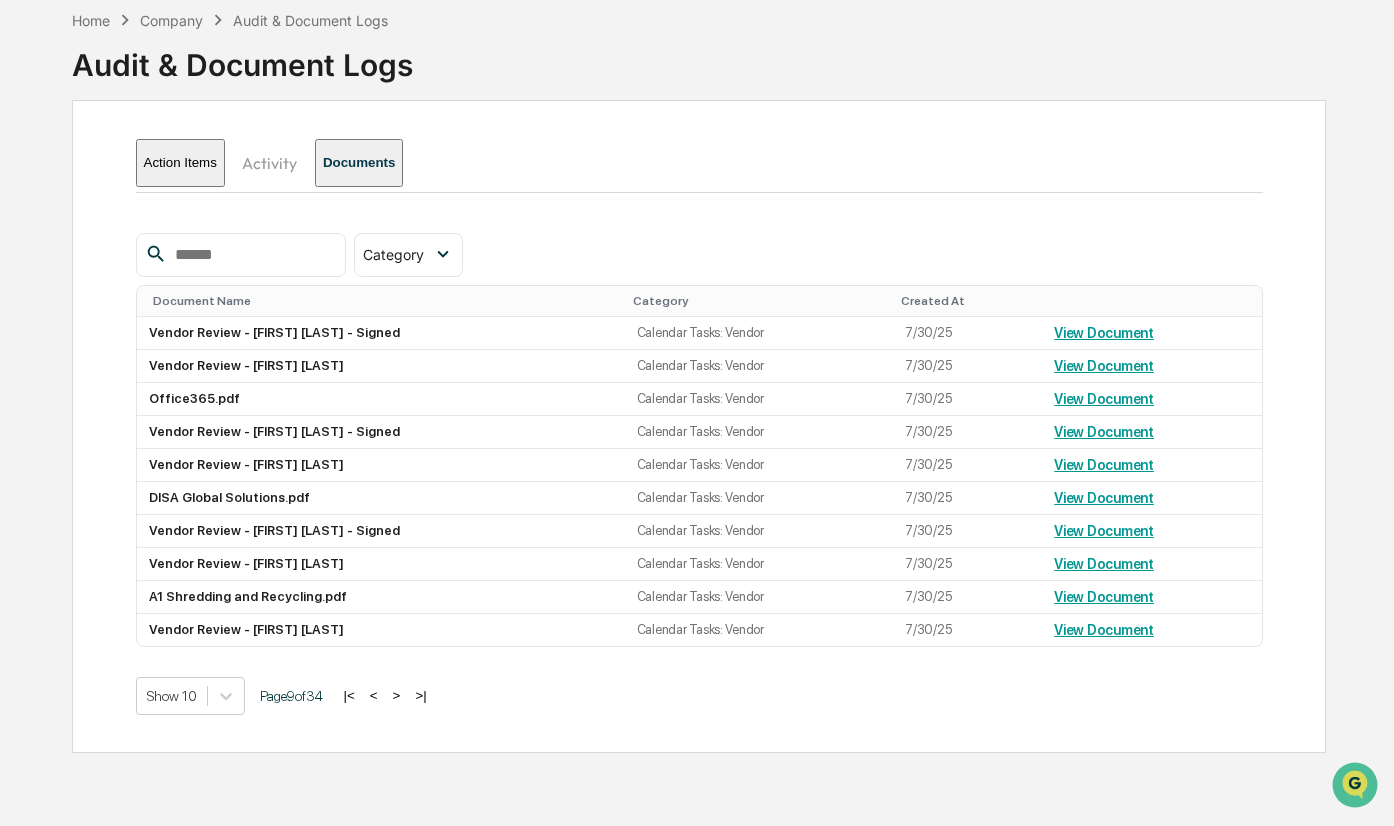 click on ">" at bounding box center [397, 695] 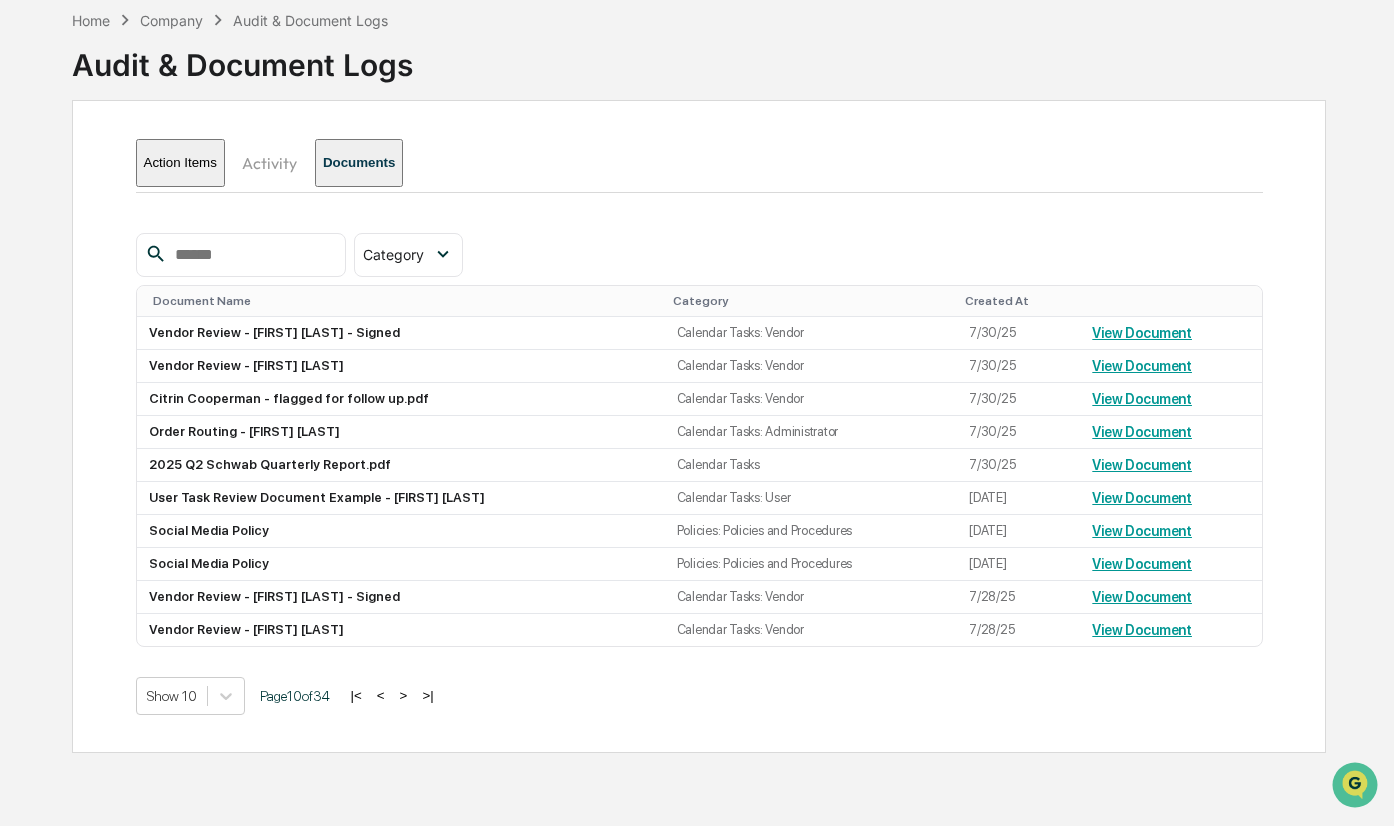 click on ">" at bounding box center [404, 695] 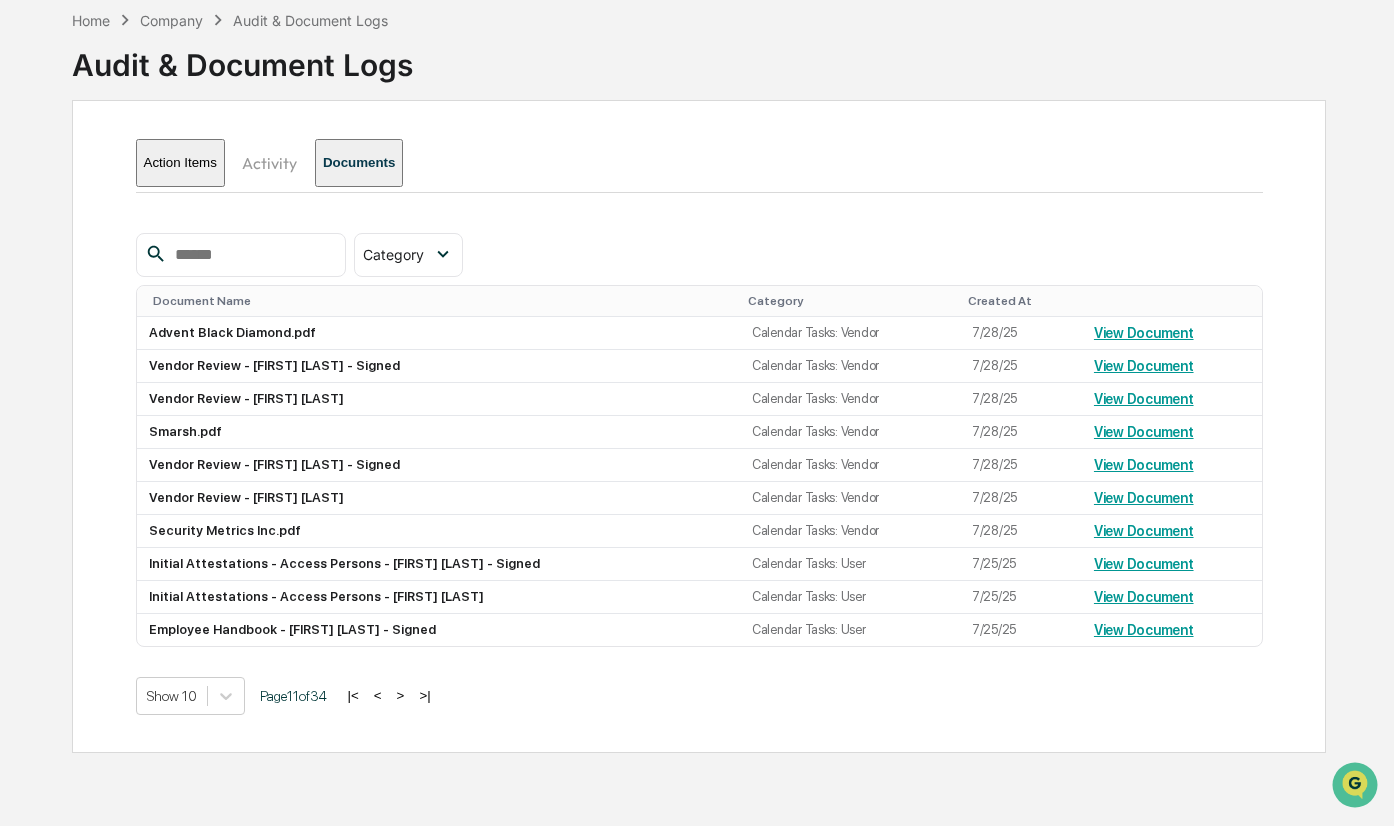 click on ">" at bounding box center [401, 695] 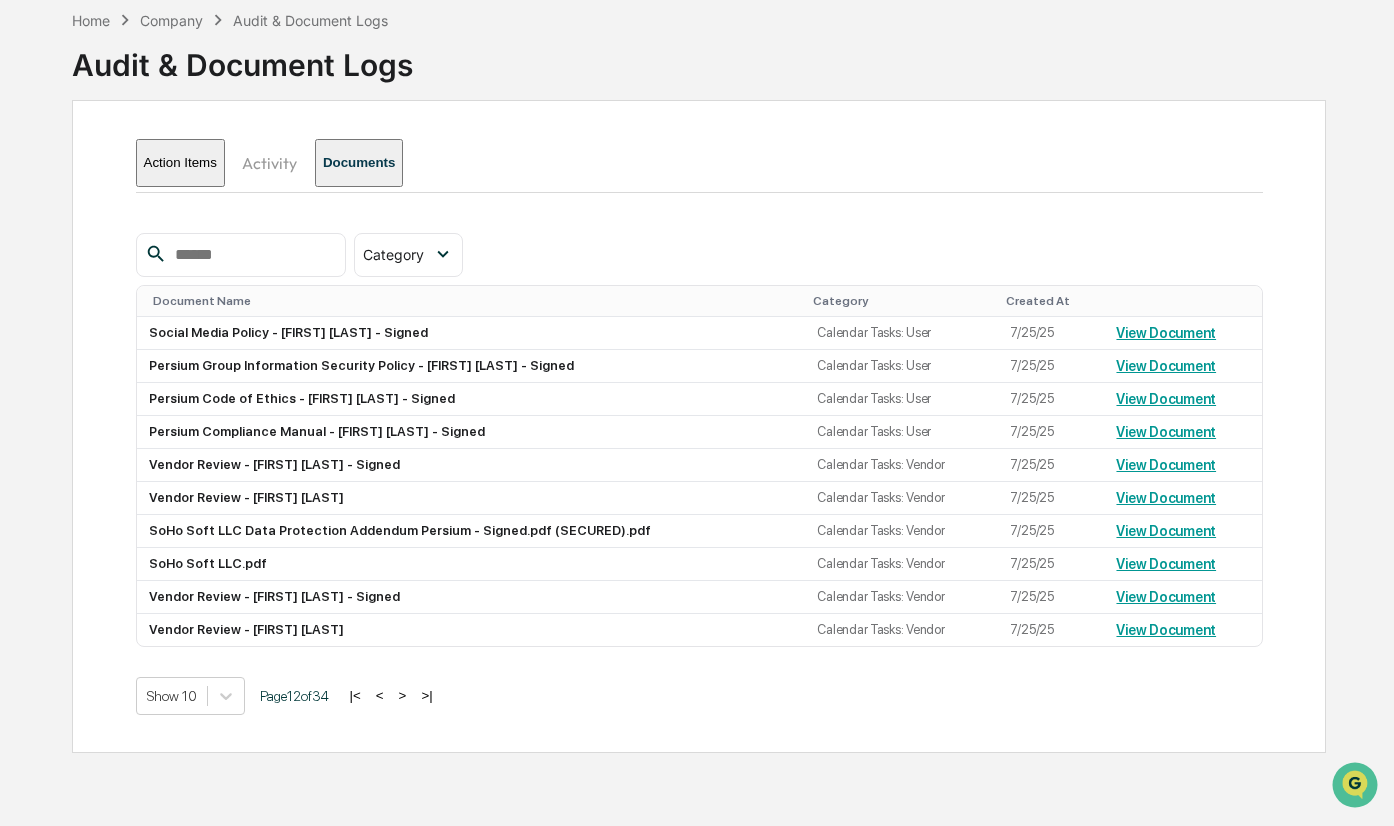 click on "Action Items" at bounding box center [180, 163] 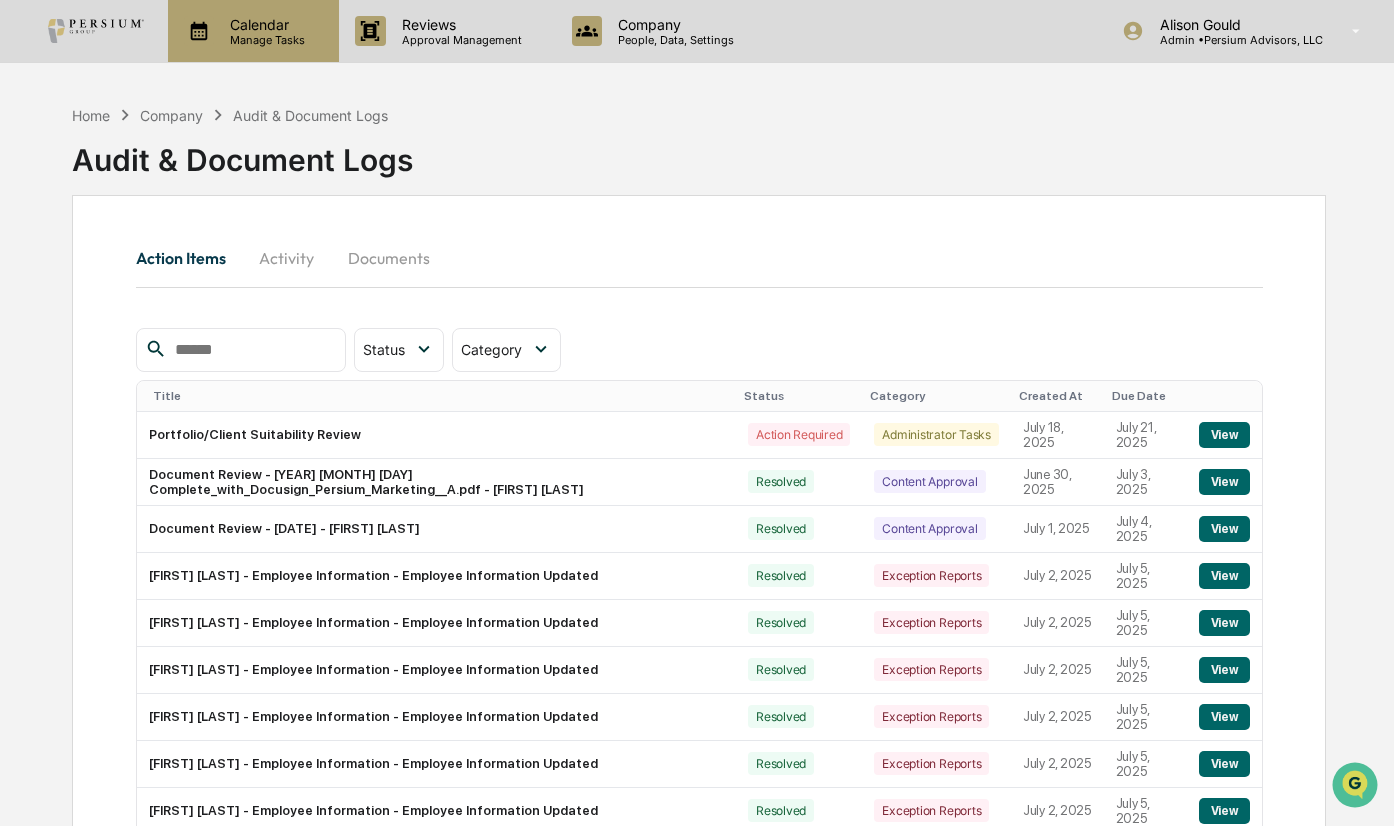 click on "Manage Tasks" at bounding box center [264, 40] 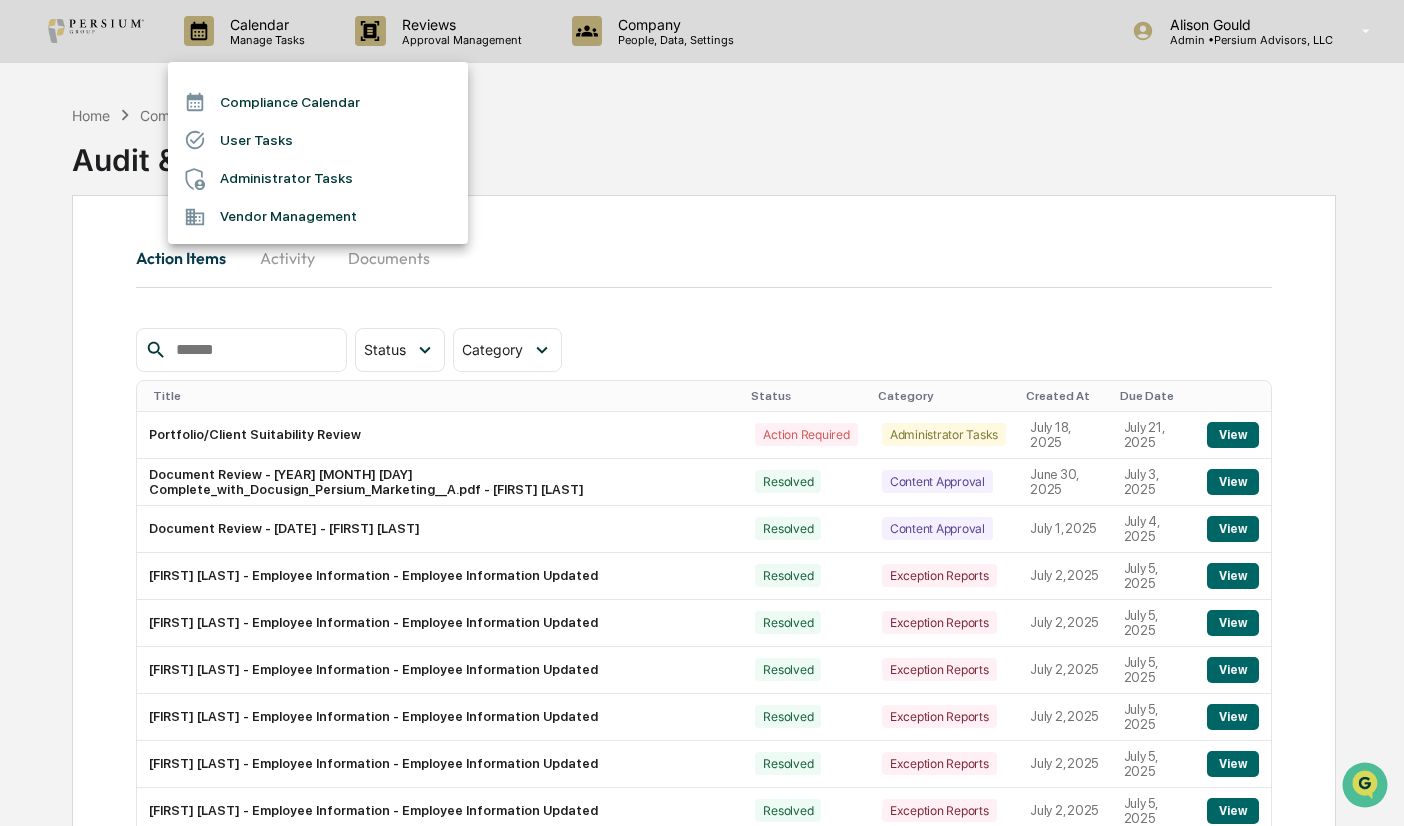 click on "Administrator Tasks" at bounding box center (318, 179) 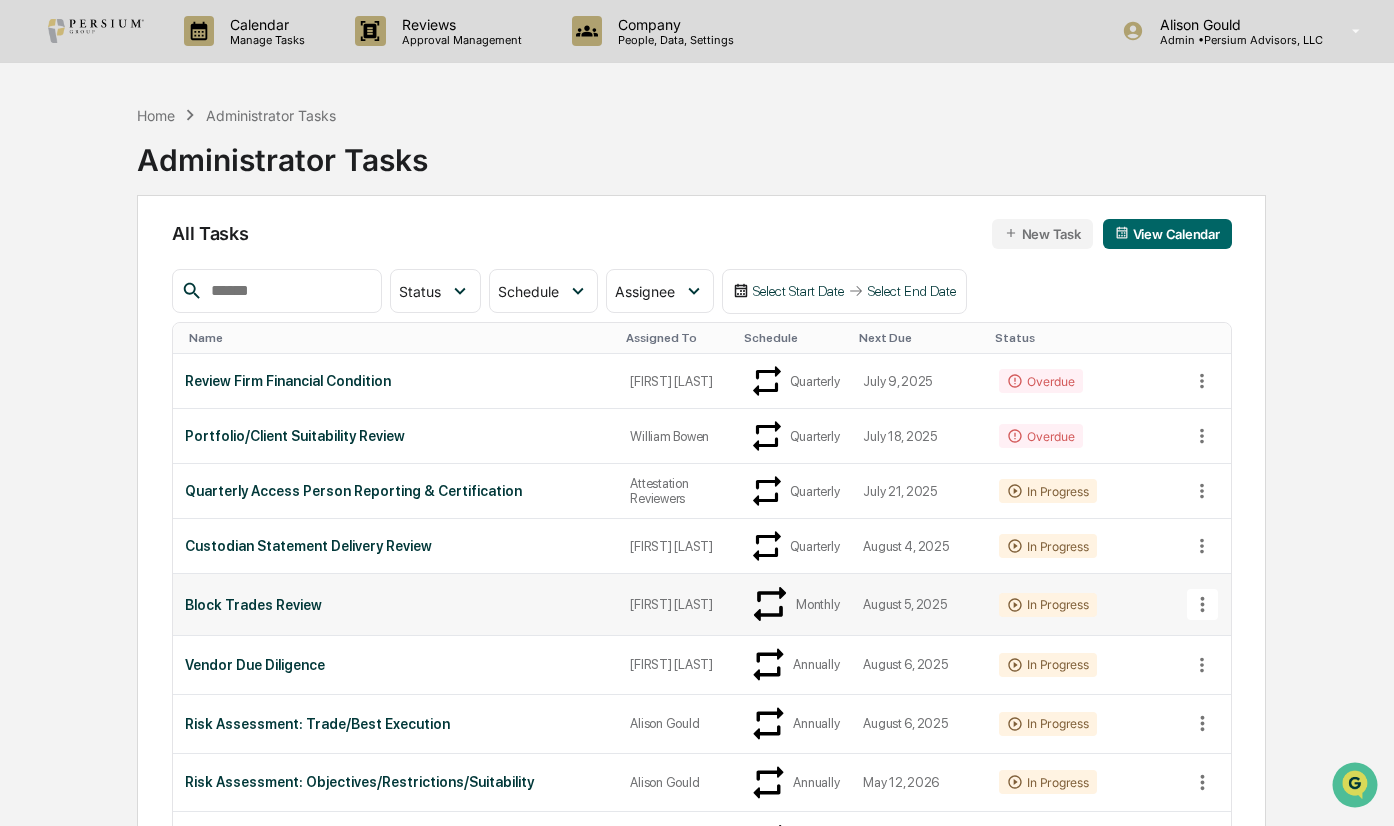 click 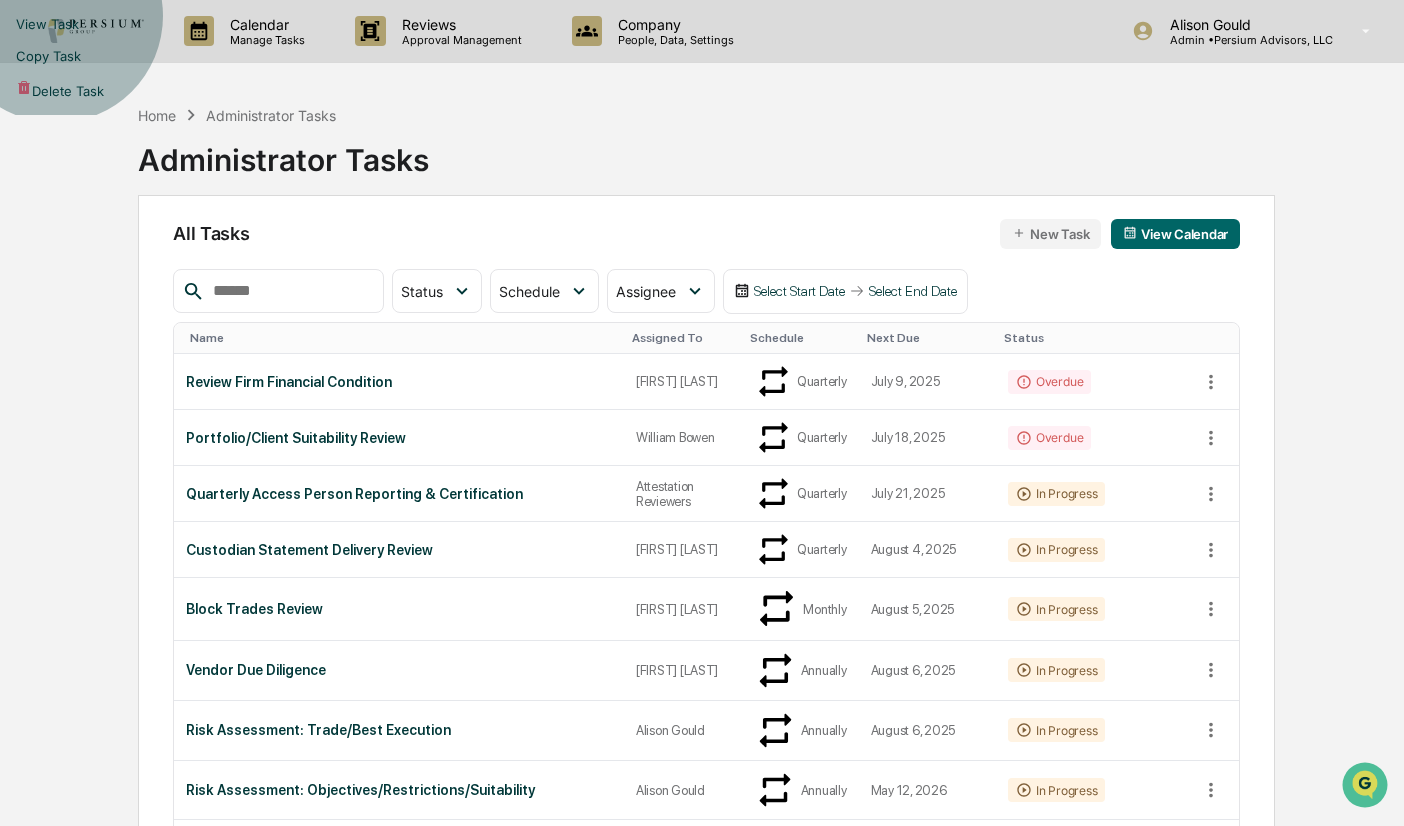 click on "View Task" at bounding box center (702, 24) 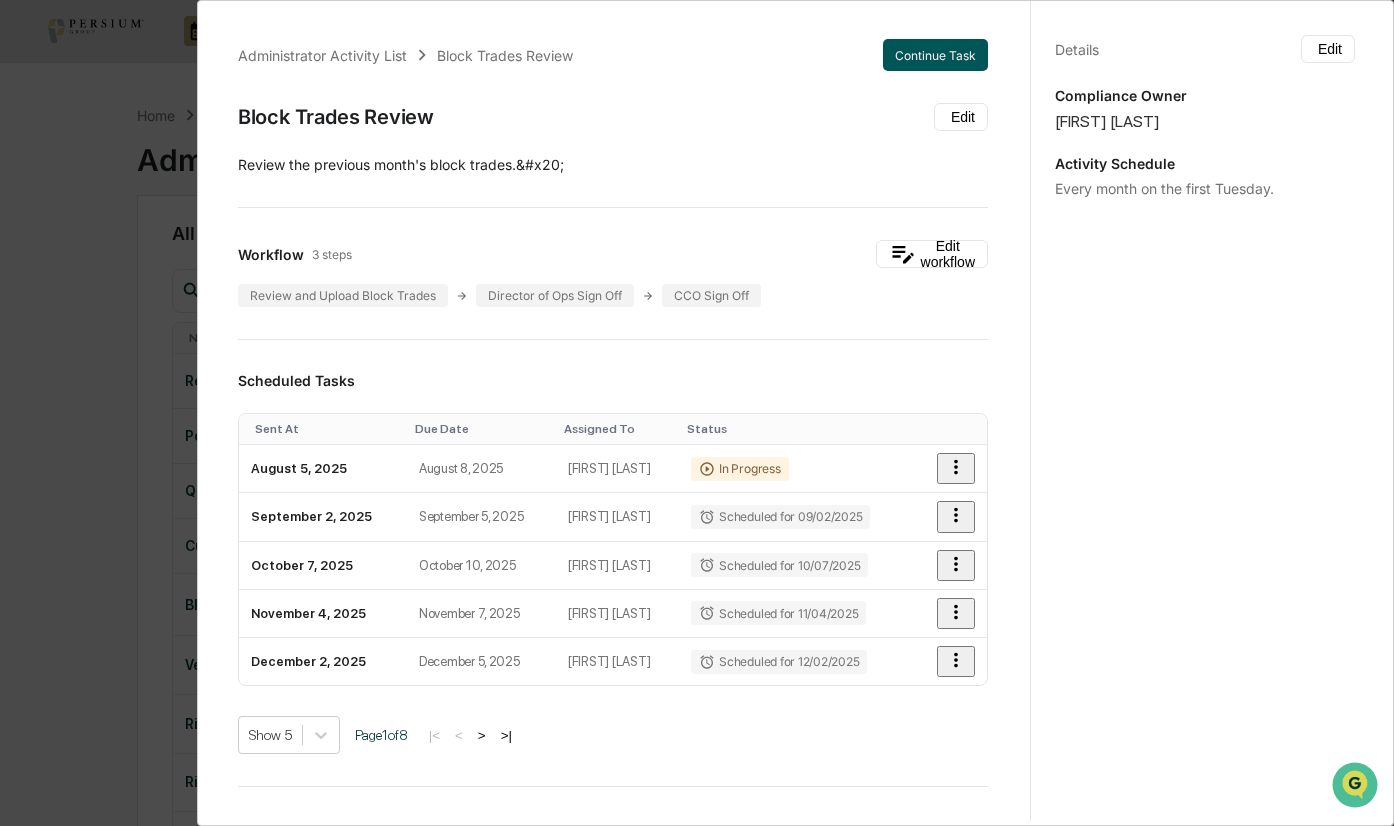 click on "Continue Task" at bounding box center [935, 55] 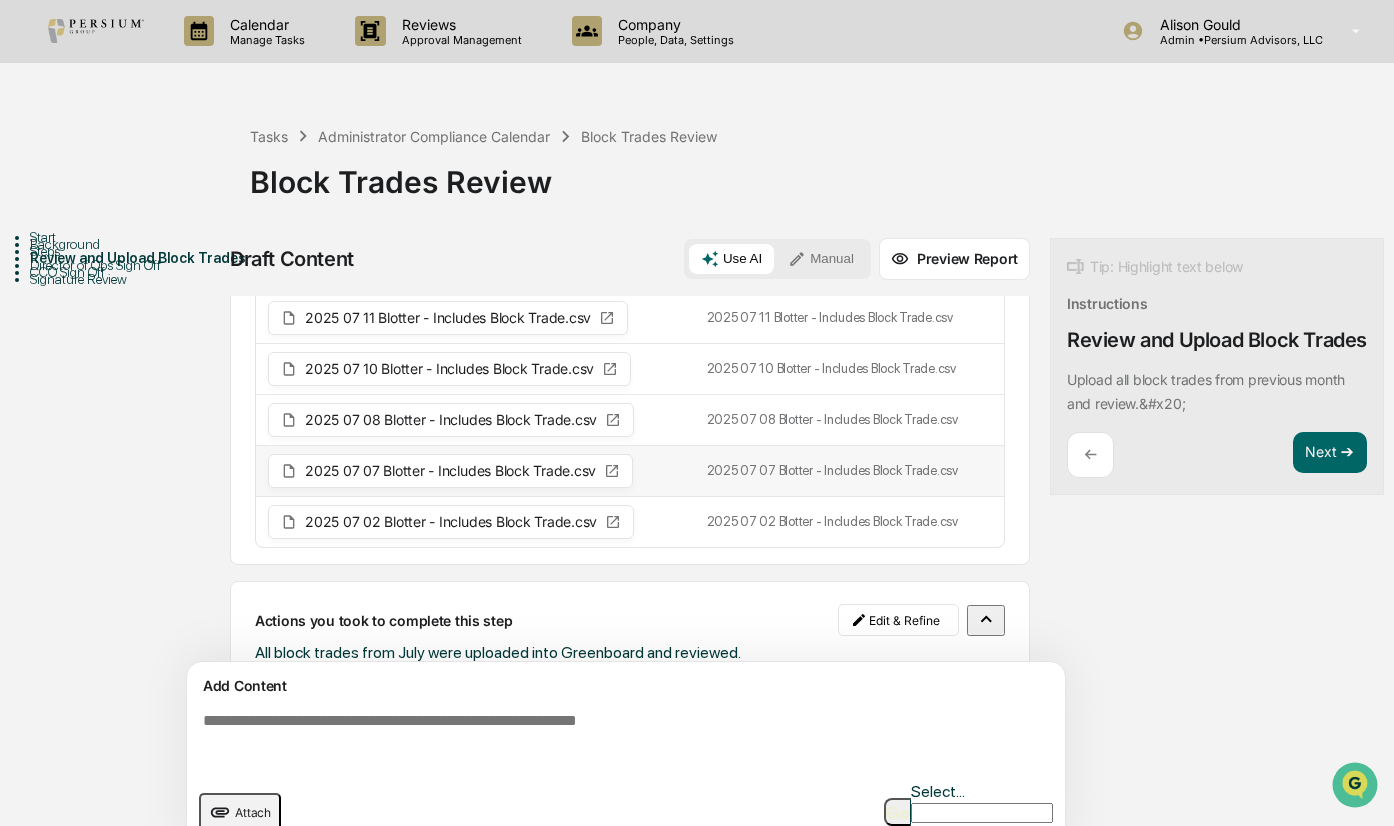 scroll, scrollTop: 0, scrollLeft: 0, axis: both 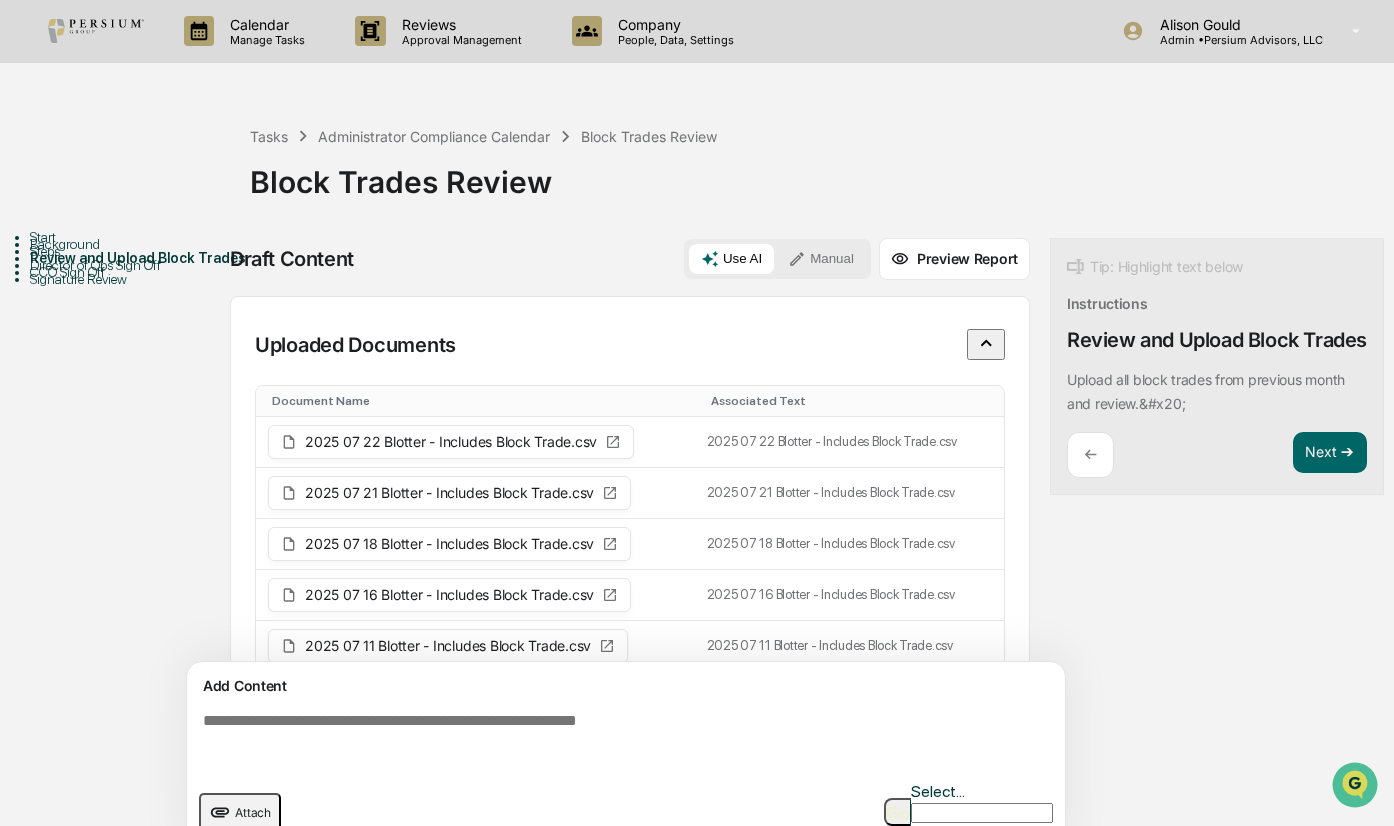 click on "Steps" at bounding box center [140, 251] 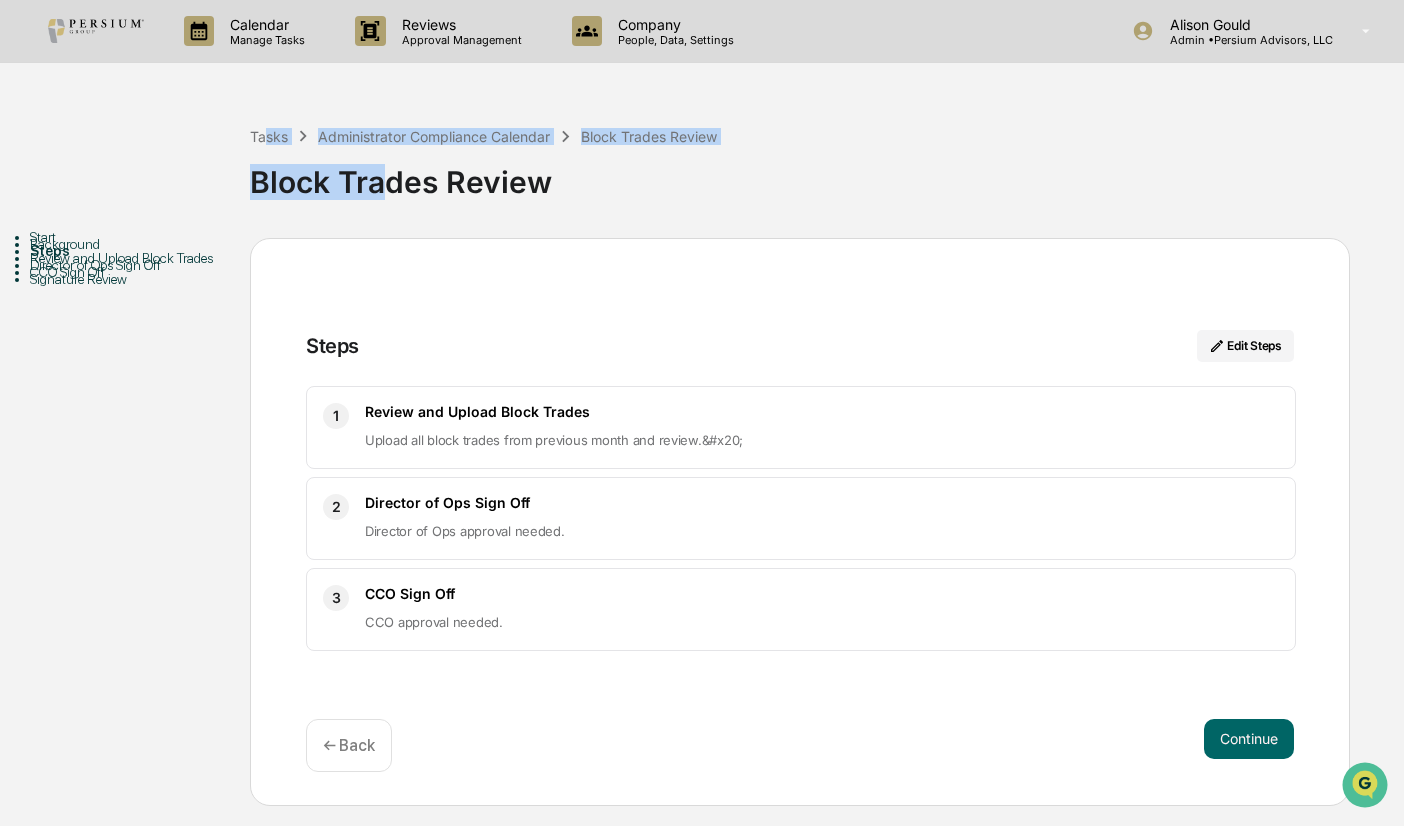drag, startPoint x: 268, startPoint y: 140, endPoint x: 381, endPoint y: 149, distance: 113.35784 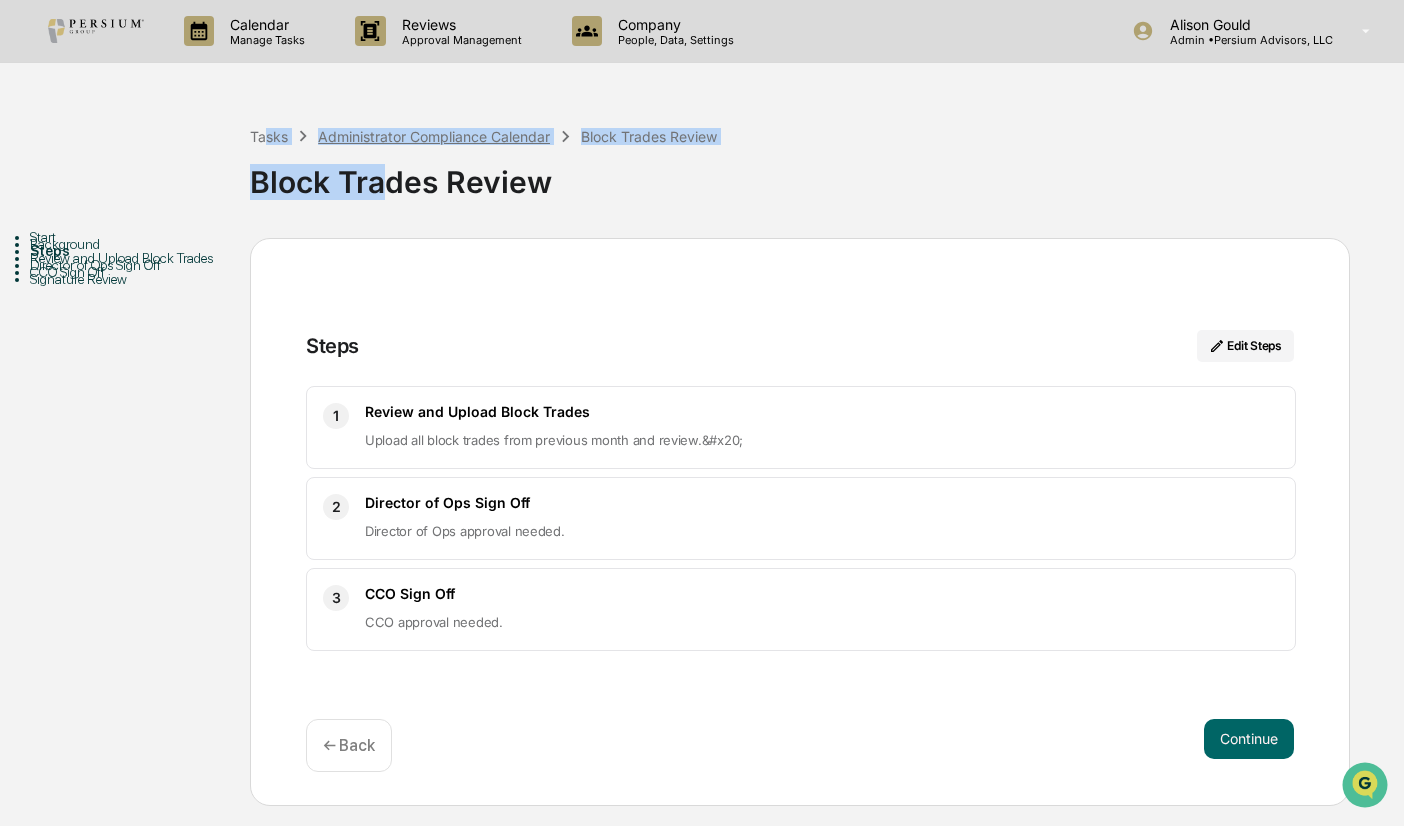 click on "Administrator Compliance Calendar" at bounding box center [434, 136] 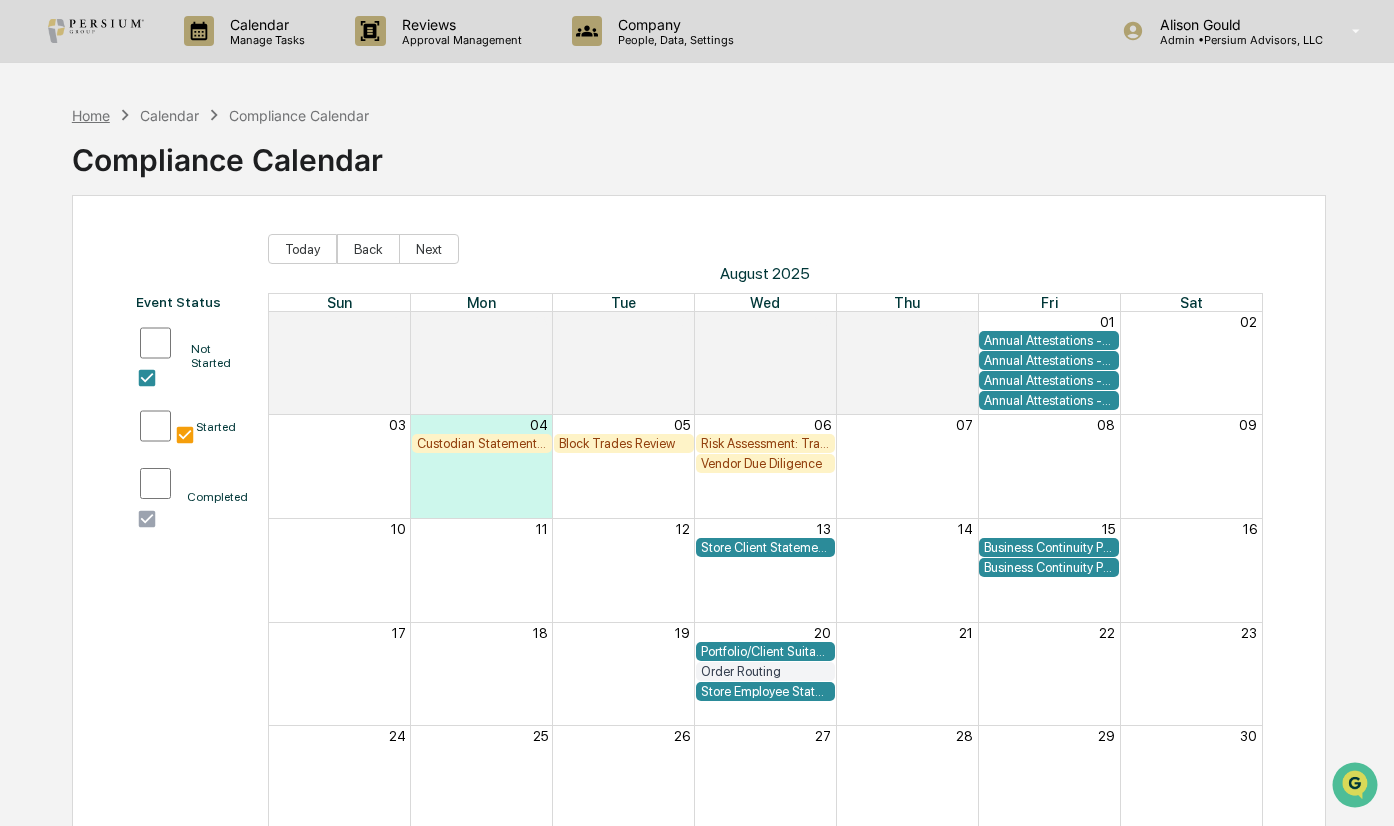 click on "Home" at bounding box center [91, 115] 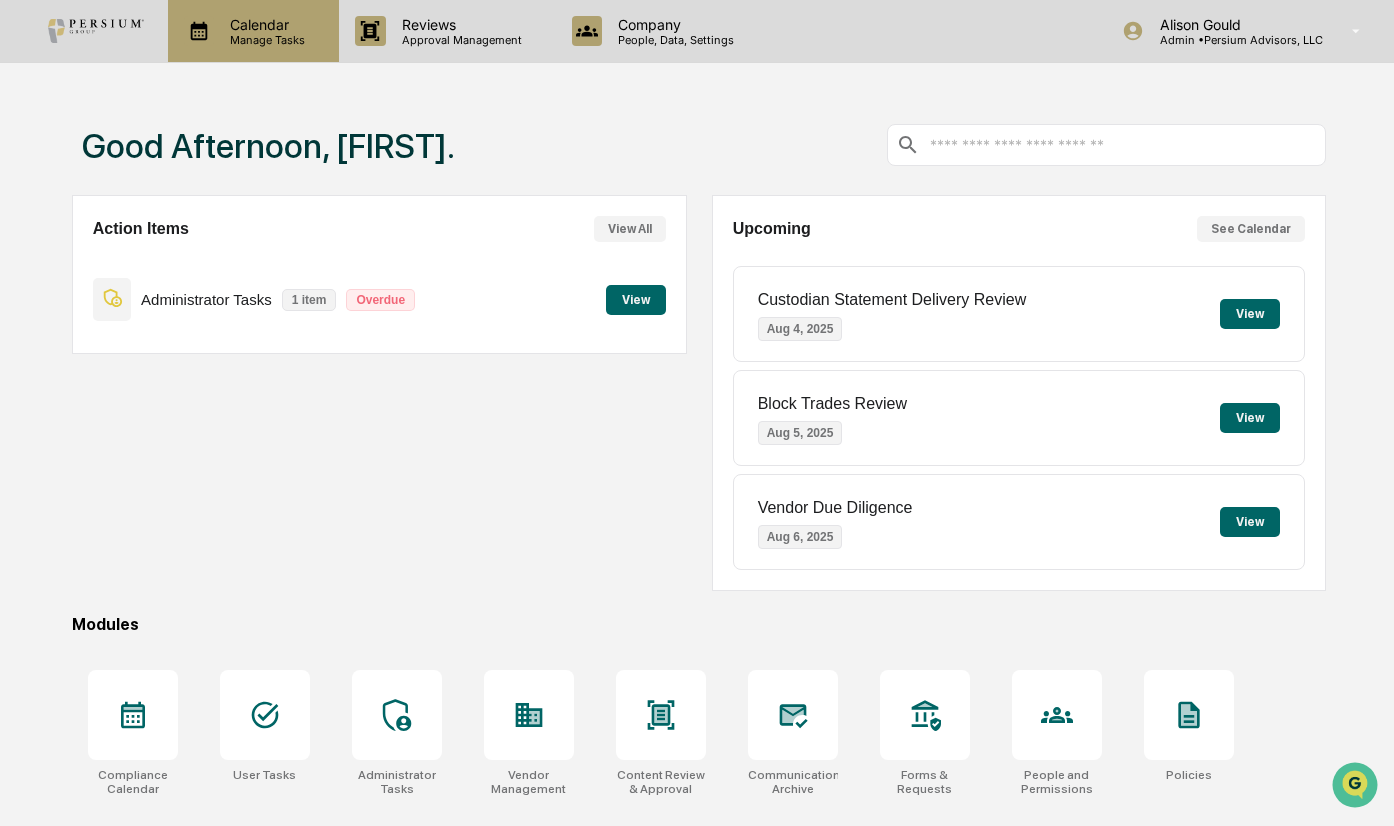 click on "Calendar Manage Tasks" at bounding box center (253, 31) 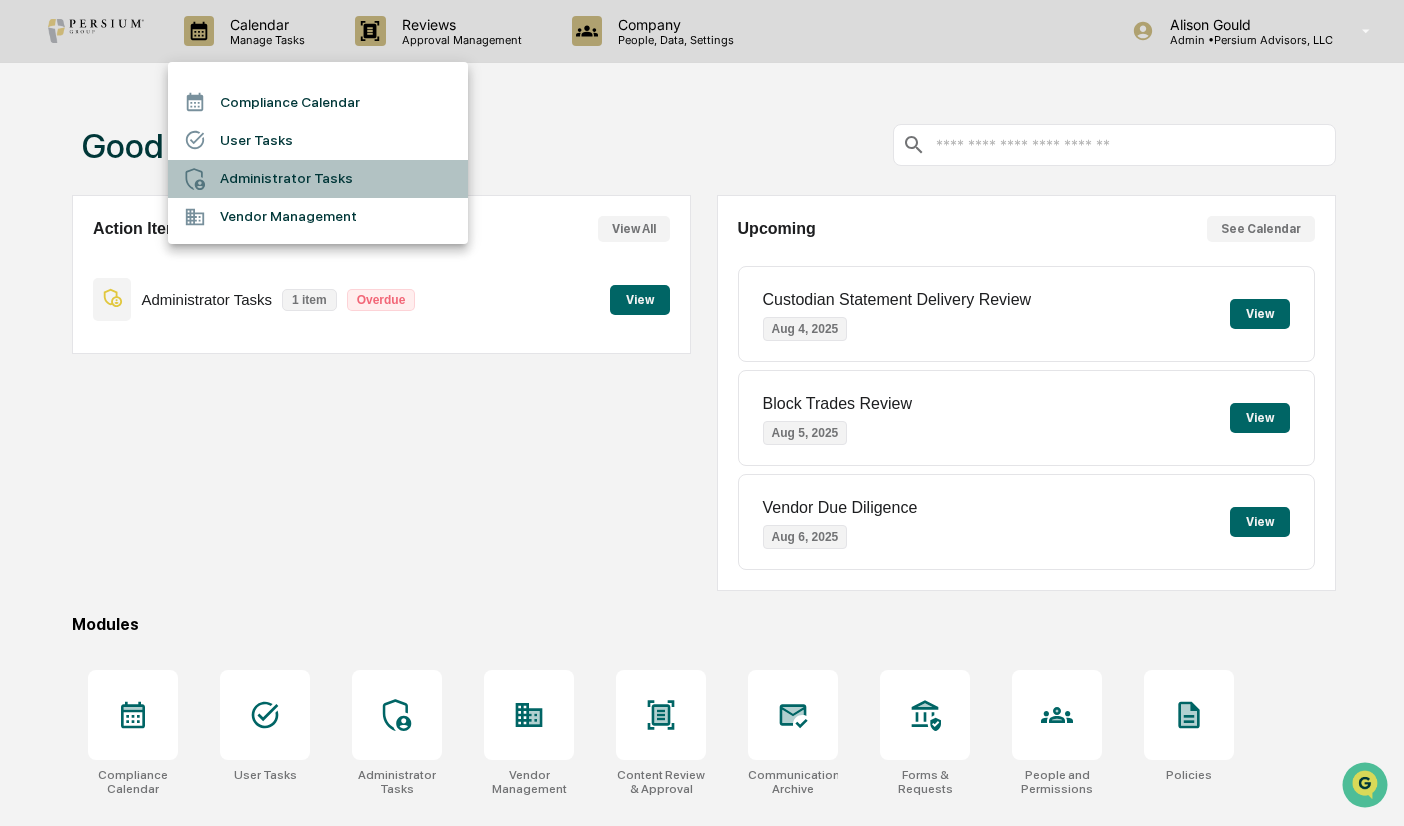 click on "Administrator Tasks" at bounding box center (318, 179) 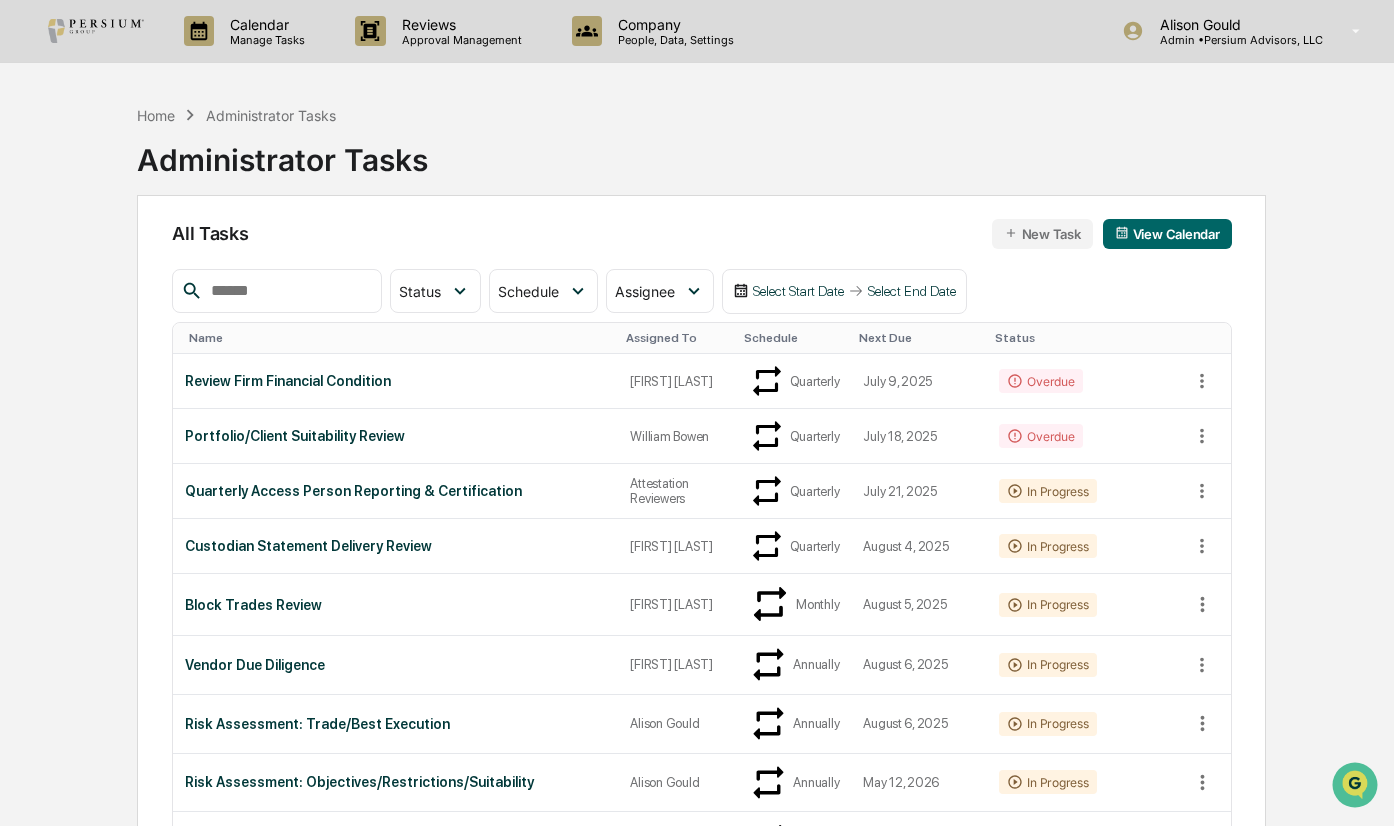 click at bounding box center [288, 291] 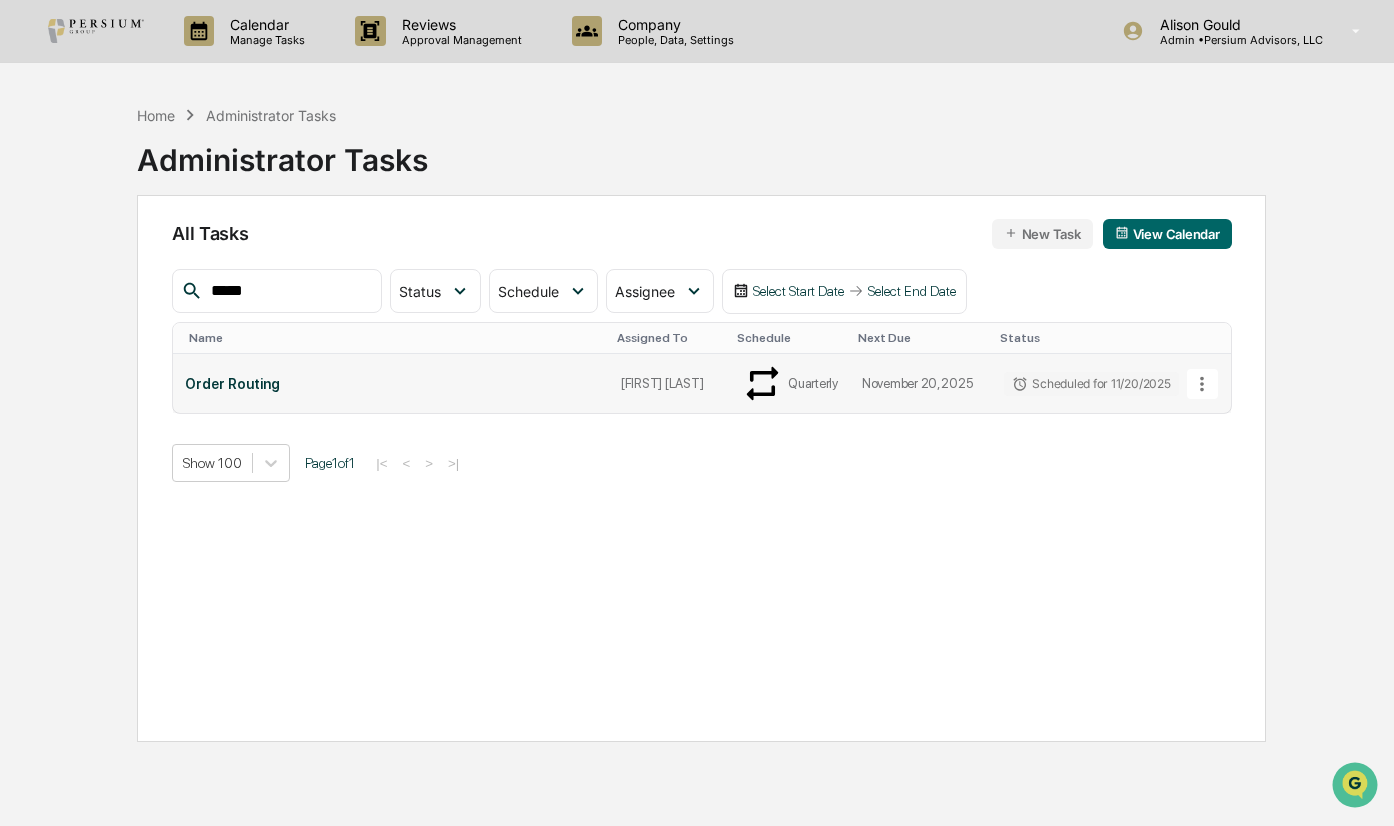 type on "*****" 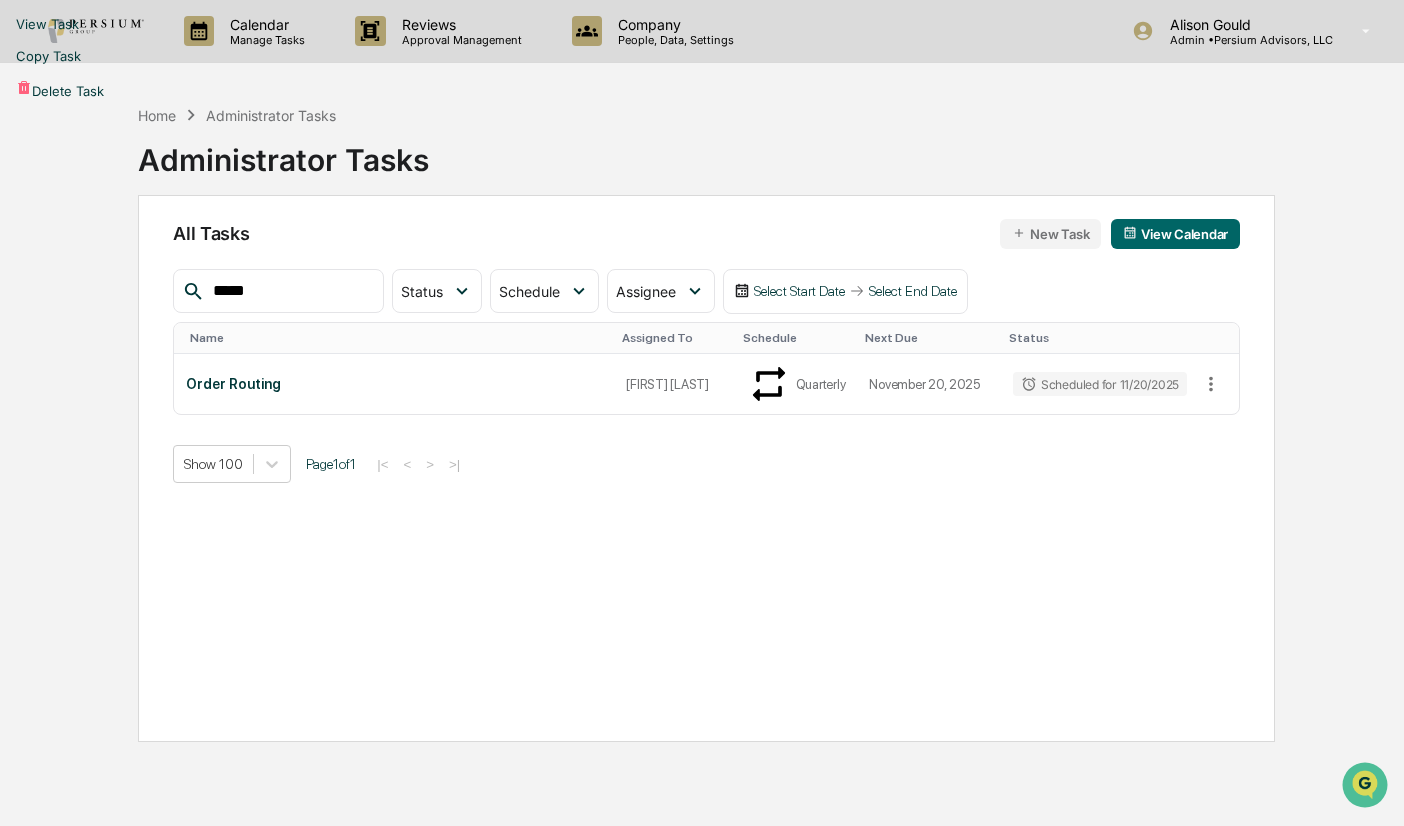 click on "View Task" at bounding box center [702, 24] 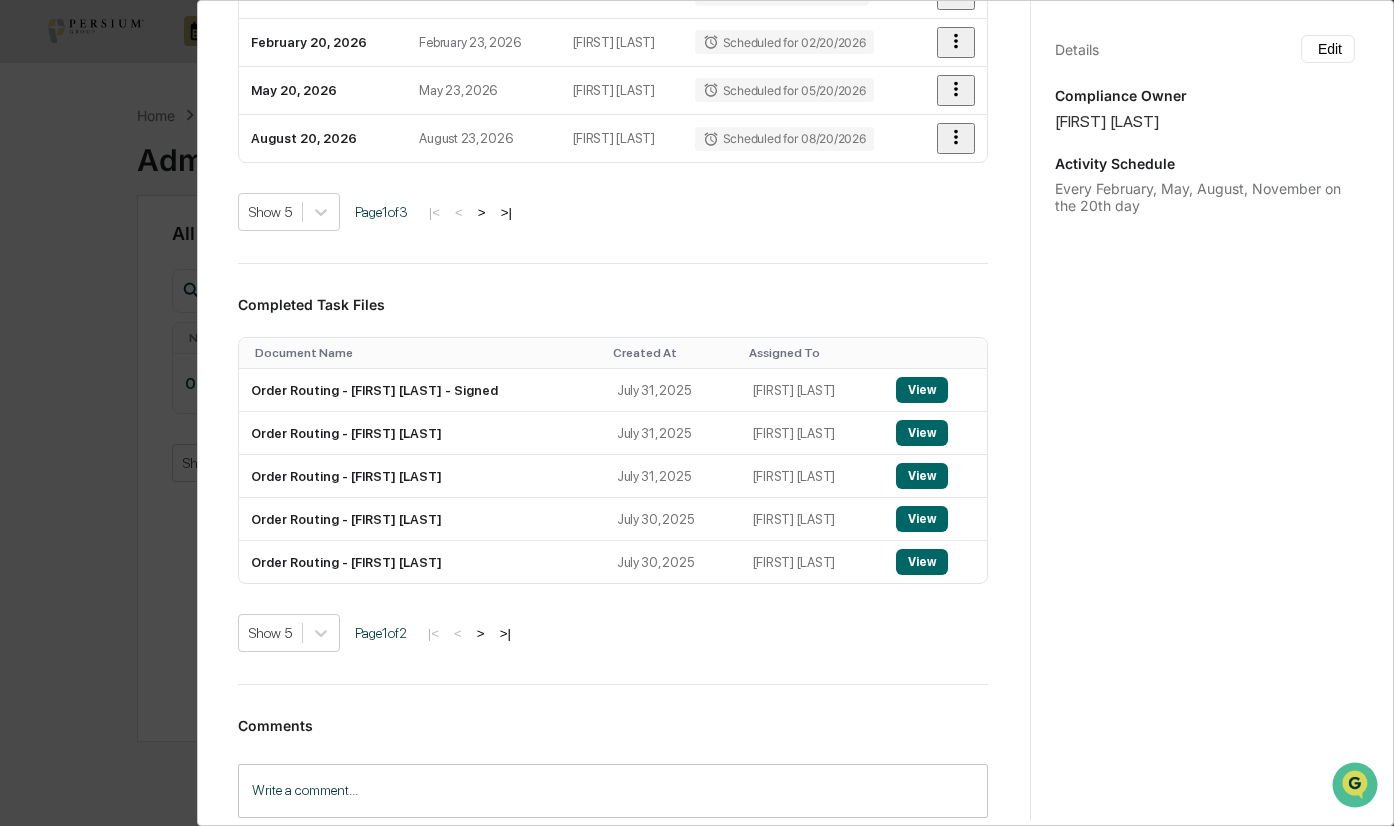 scroll, scrollTop: 687, scrollLeft: 0, axis: vertical 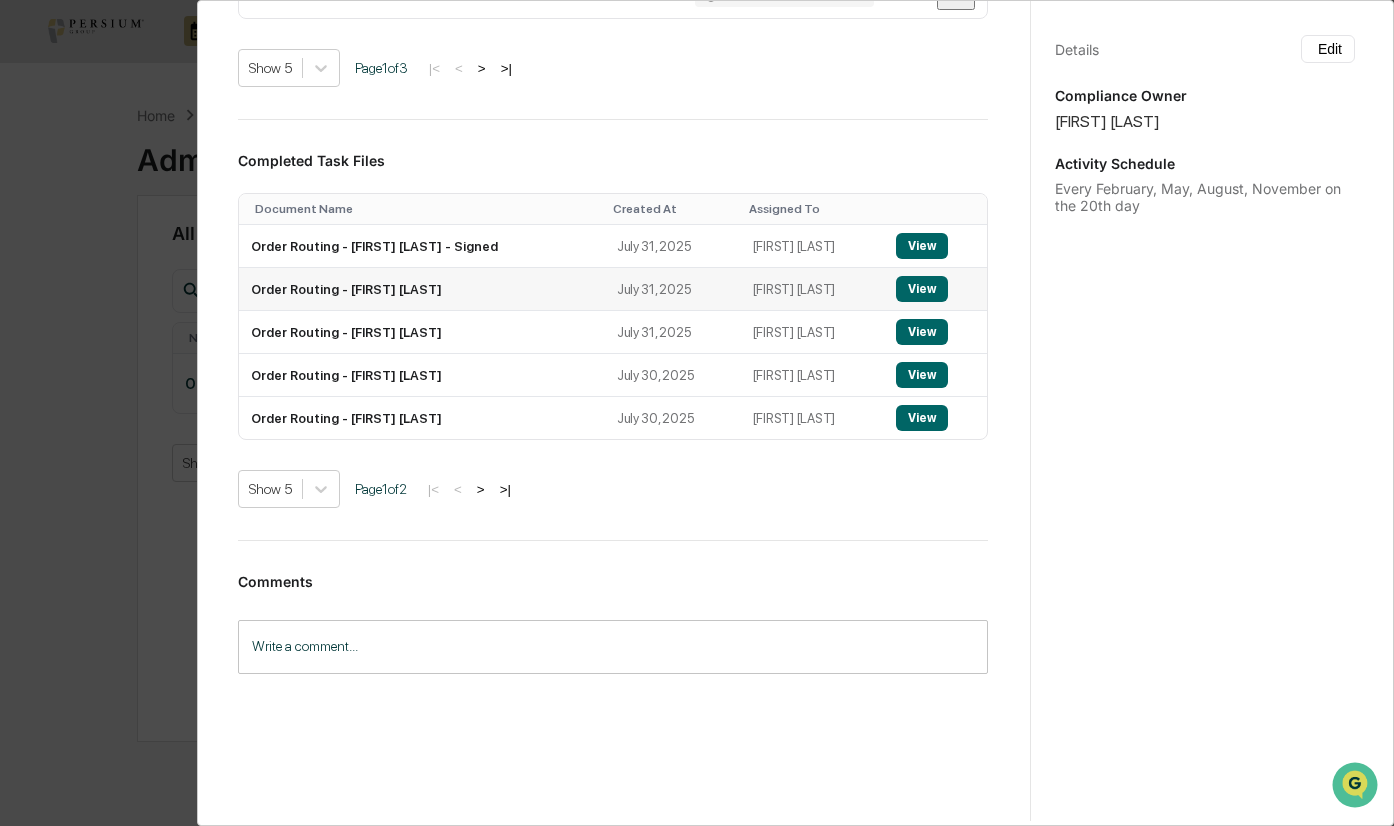 click on "View" at bounding box center [922, 289] 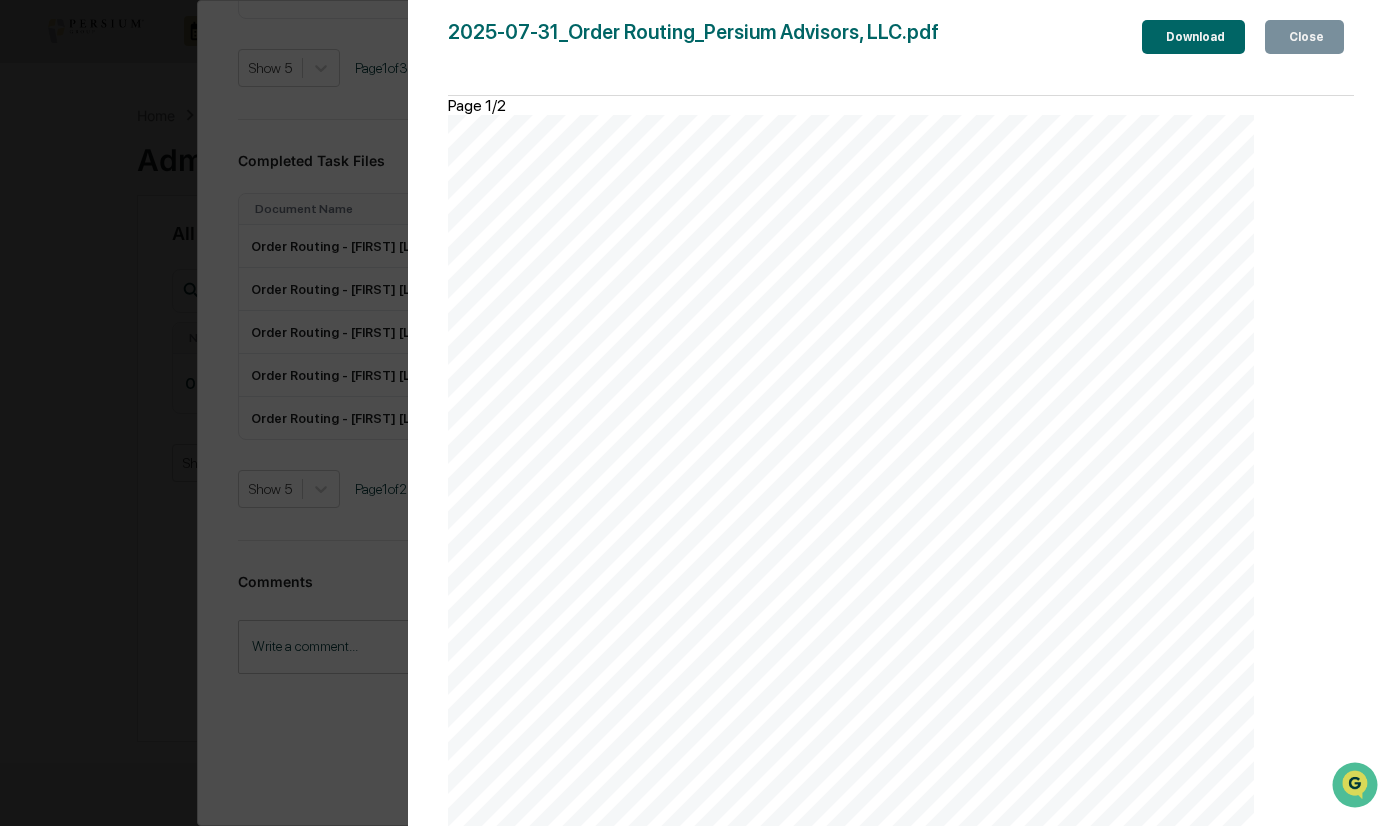 scroll, scrollTop: 1500, scrollLeft: 0, axis: vertical 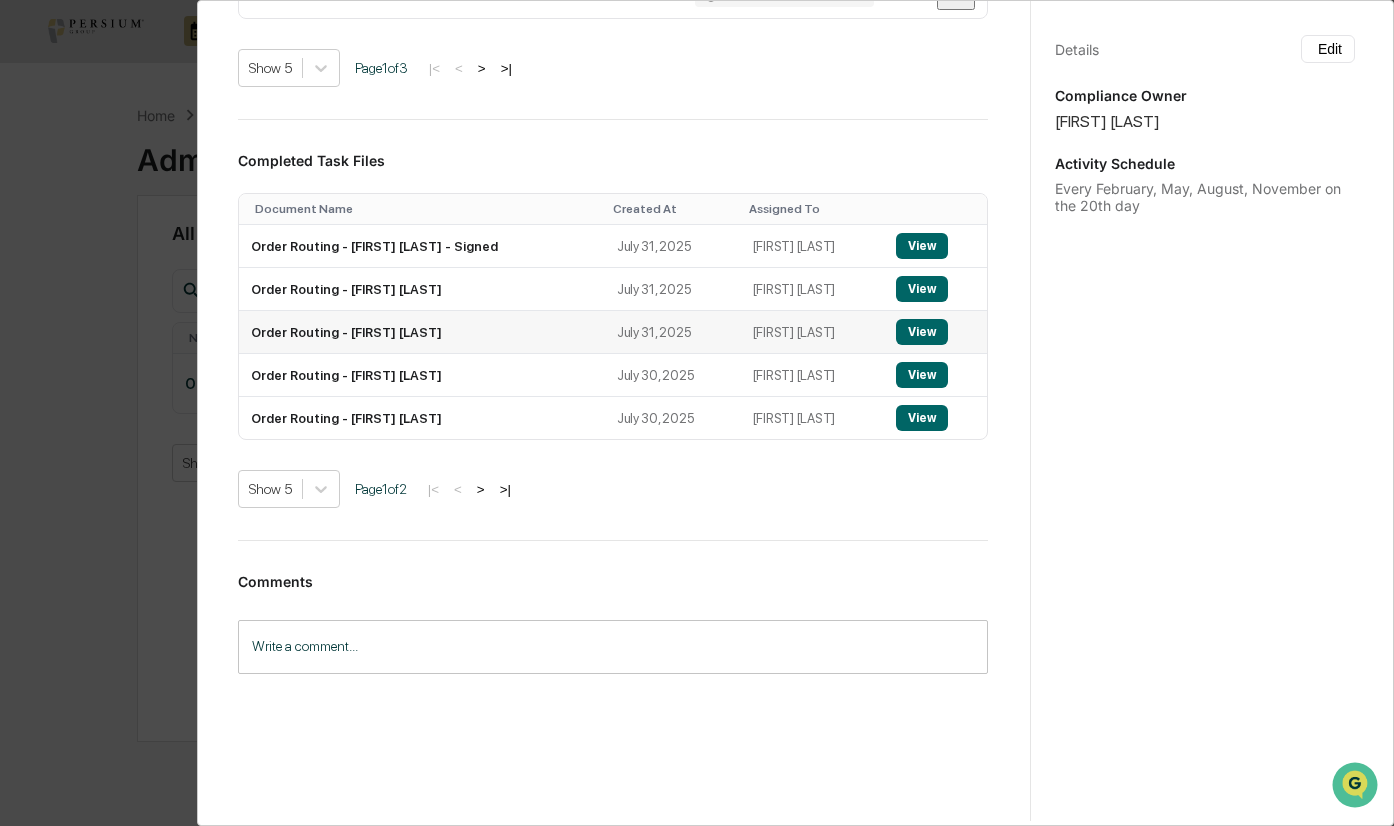click on "View" at bounding box center (922, 332) 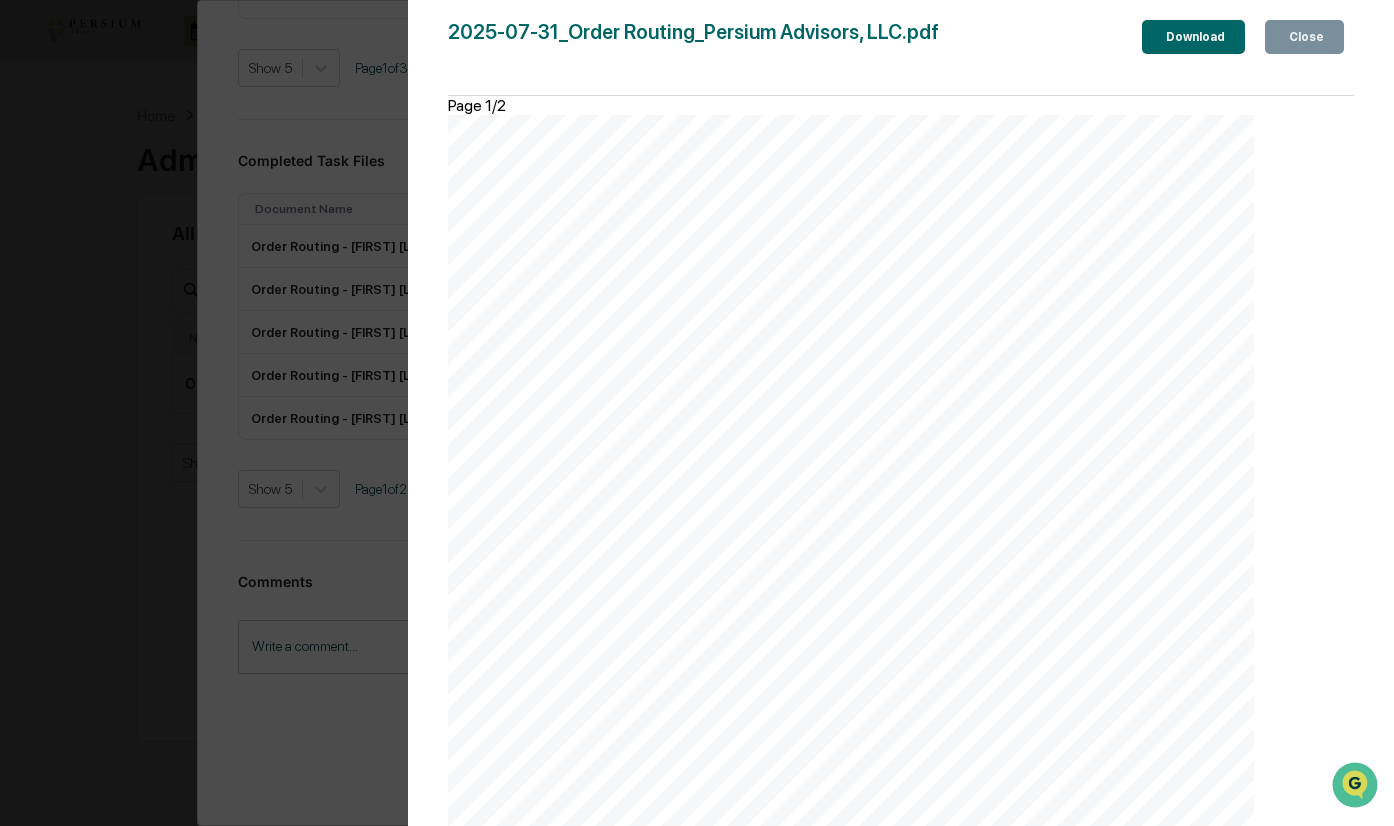 click on "Version History [DATE], [TIME] [FIRST] [LAST] [YEAR]-[MONTH]-[DAY]_Order Routing_Persium Advisors, LLC.pdf   Close   Download Page 1/2 [MONTH]   [DAY],   [YEAR] Persium   Advisors,   LLC Order   Routing Background   and   Purpose   On   a   quarterly   basis   the   CCO   will   initiate   an   evaluation   of   the   execution   quality   of   the   custodians   it uses   for   transaction   executions.   (Order   Routing) Order   Routing   1.   Go   to   Schwab's   order   routing   page&#x20; 2\.   Download   the   PDF&#x20; 3\.   Upload   to   here&#x20; Approval   Have   CCO   sign   off   on   order   routing   document&#x20; Upload   final   signed   copy   to   LaserFiche&#x20; Page   1   of   1 Page 2/2 After   completing   this   attestation,   you   will   be   able   to   access   your   signed   document   via   the   "My   Activity   tab." By   clicking   "Acknowledge"   I   agree   to   electronically   sign   the   above   document,   indicating   that   I   fully   agree   to   abide   by   the   stated" at bounding box center (697, 413) 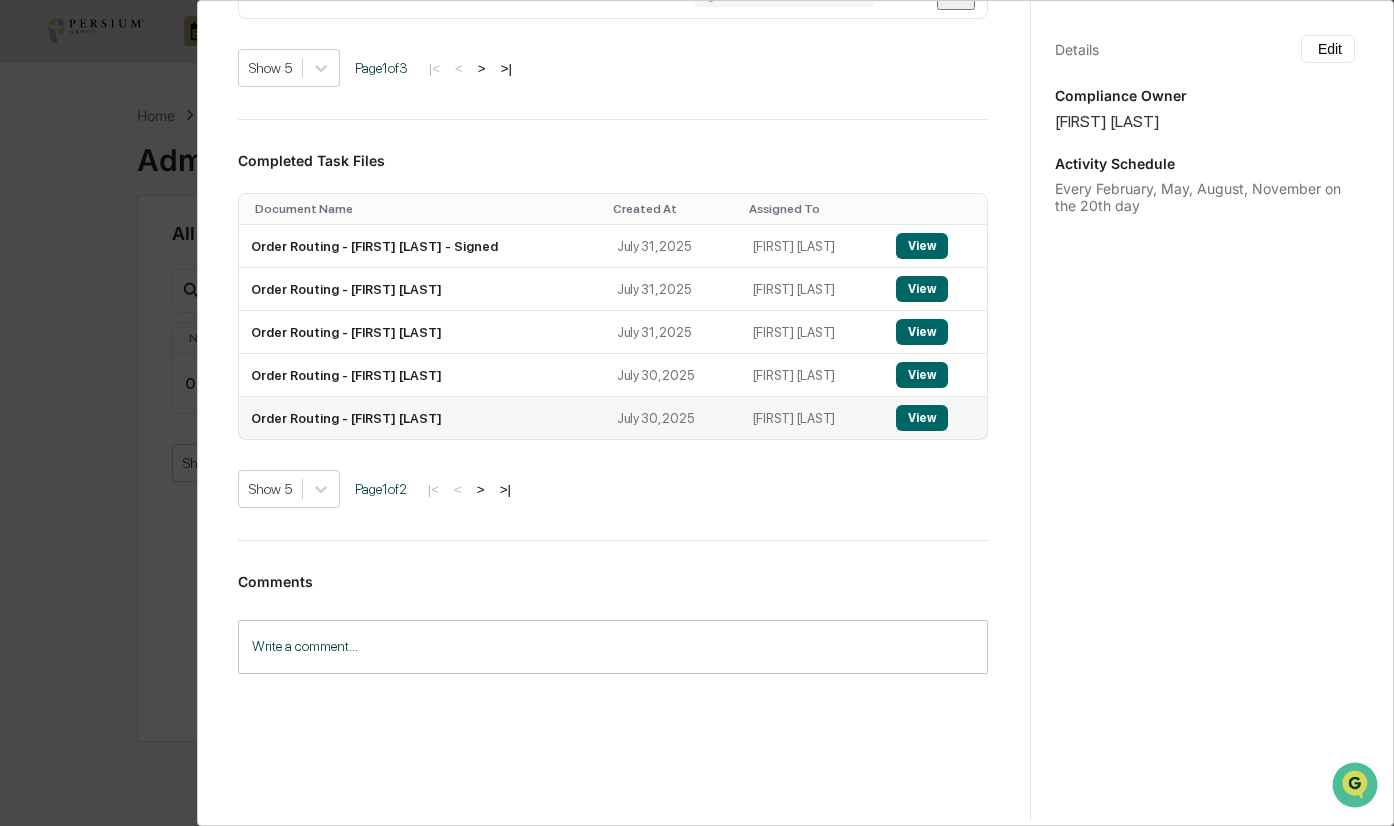 click on "View" at bounding box center [922, 418] 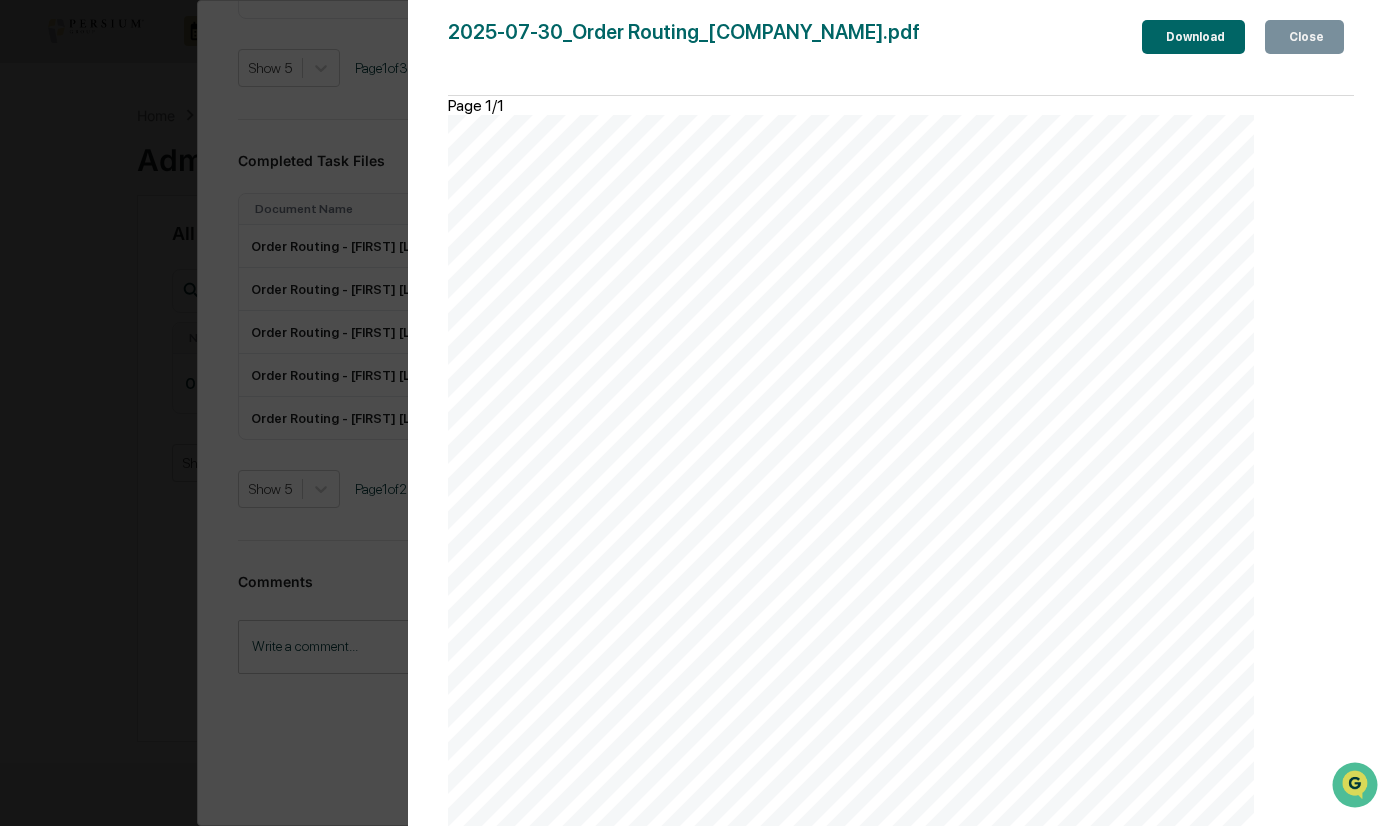 scroll, scrollTop: 461, scrollLeft: 0, axis: vertical 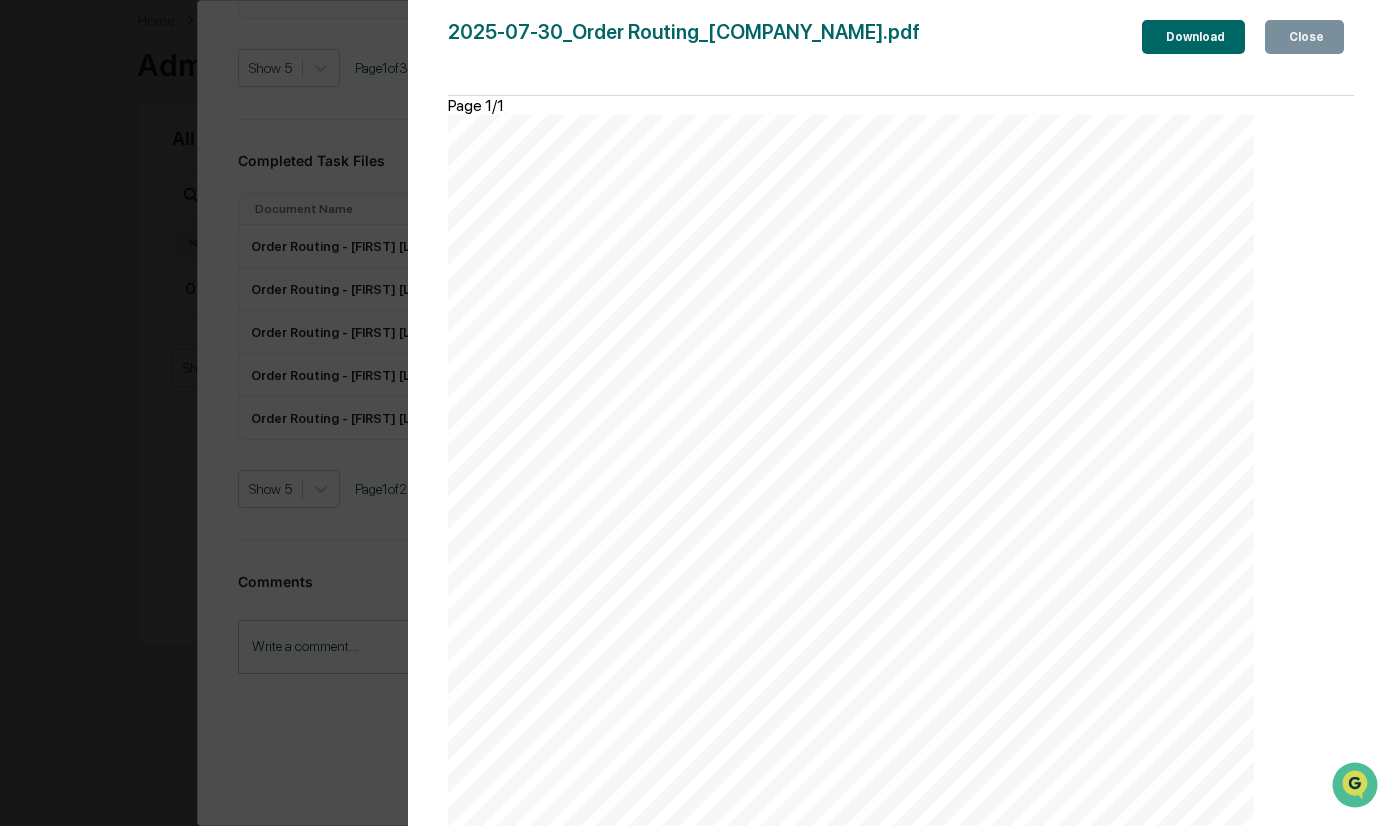 click on "Version History [DATE], [TIME] [FIRST] [LAST] 2025-07-30_Order Routing_[COMPANY_NAME].pdf Close Download Page 1/1 July 30, 2025 [COMPANY_NAME] Order Routing Background and Purpose On a quarterly basis the CCO will initiate an evaluation of the execution quality of the custodians it uses for transaction executions. (Order Routing) Order Routing 1. Go to Schwab's order routing page 2. Download the PDF 3. Upload to here Approval Have CCO sign off on order routing document Upload final signed copy to LaserFiche Page 1 of 1" at bounding box center (697, 413) 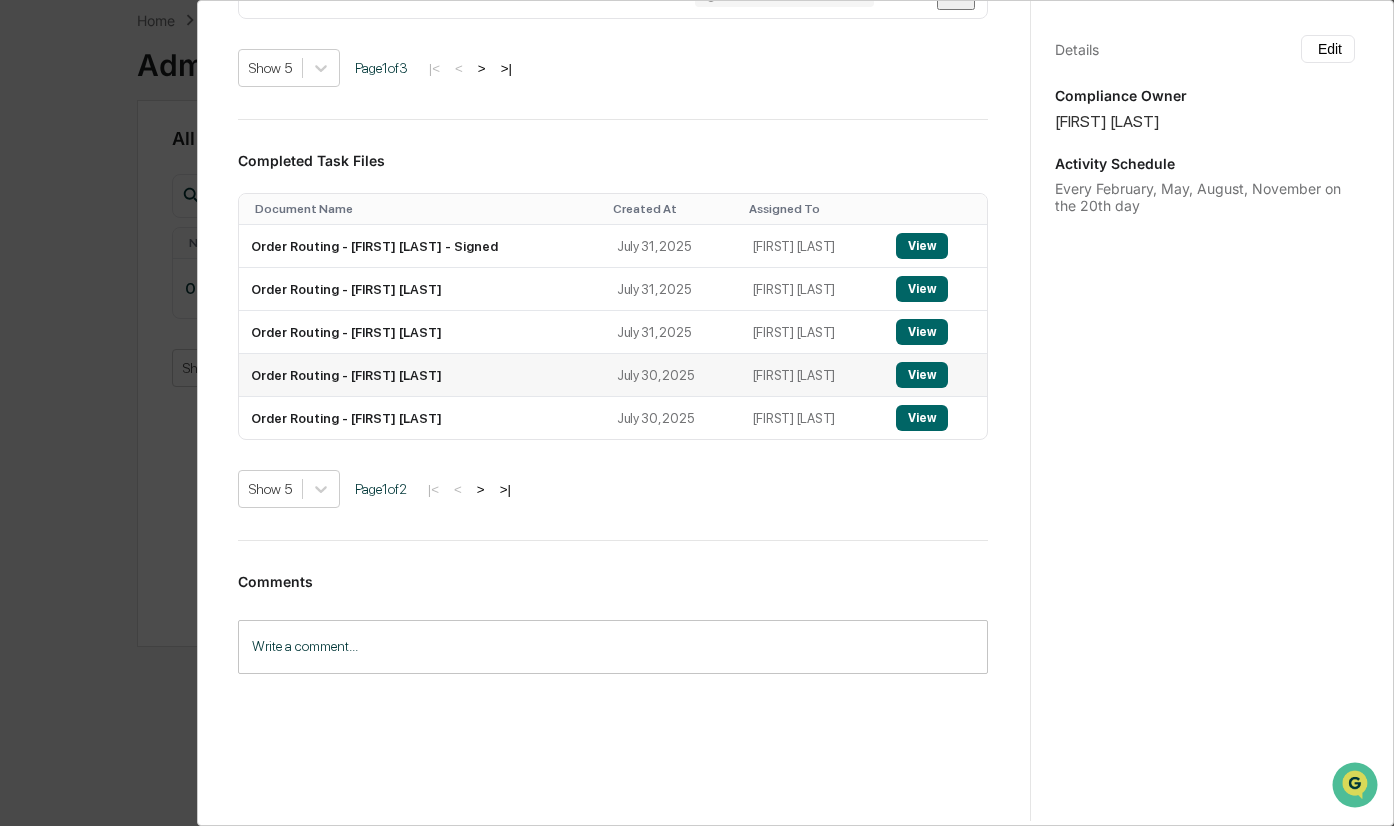 click on "View" at bounding box center [922, 375] 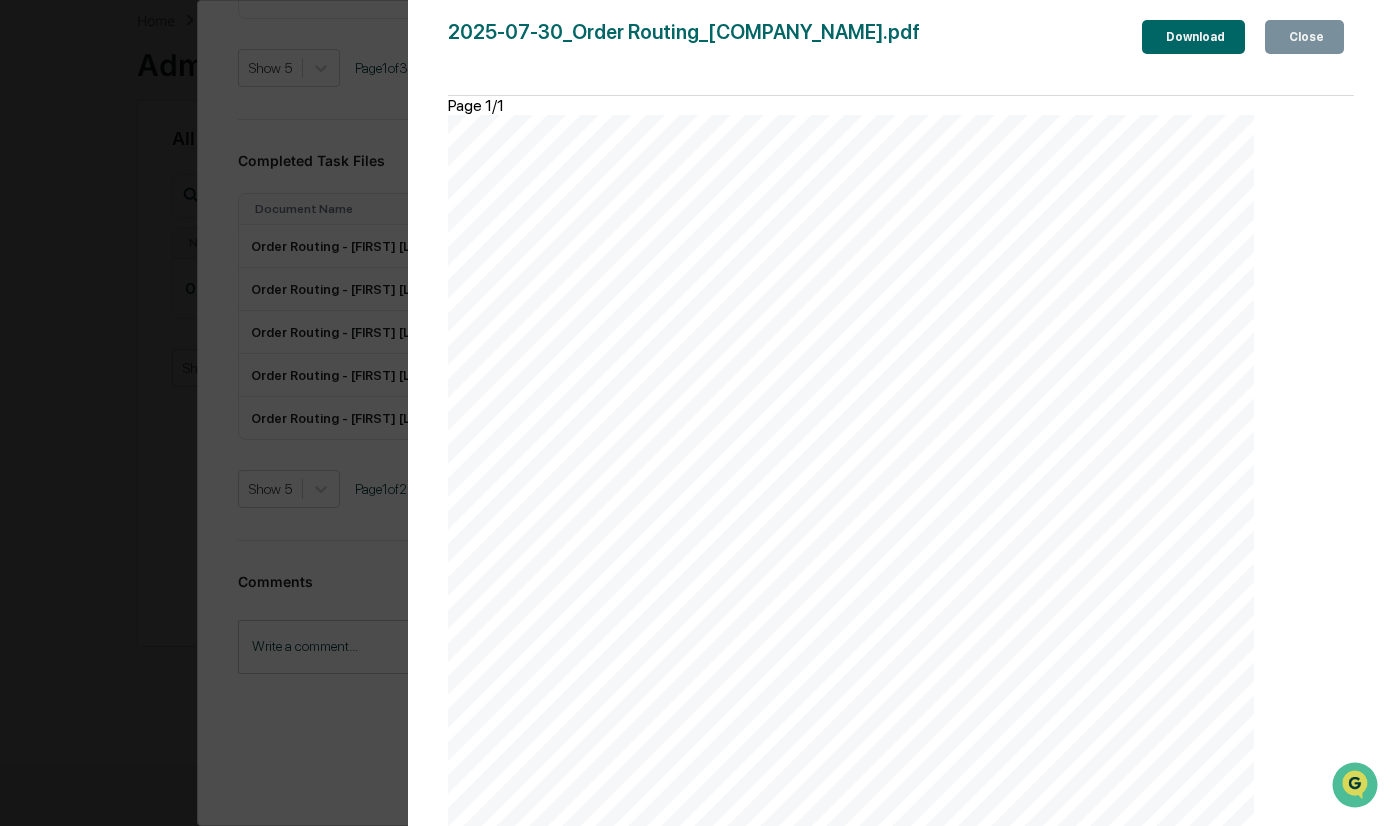 scroll, scrollTop: 461, scrollLeft: 0, axis: vertical 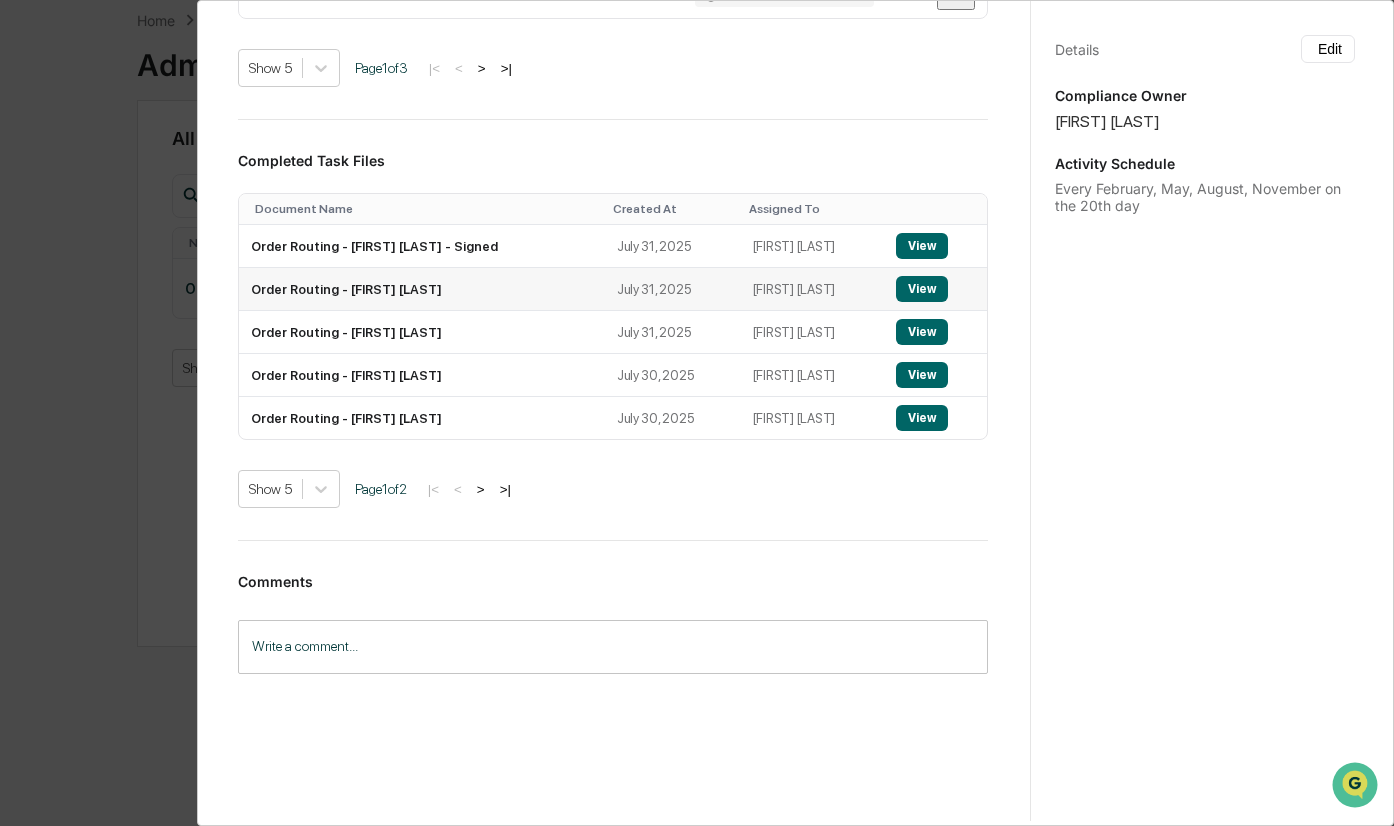 click on "View" at bounding box center [922, 289] 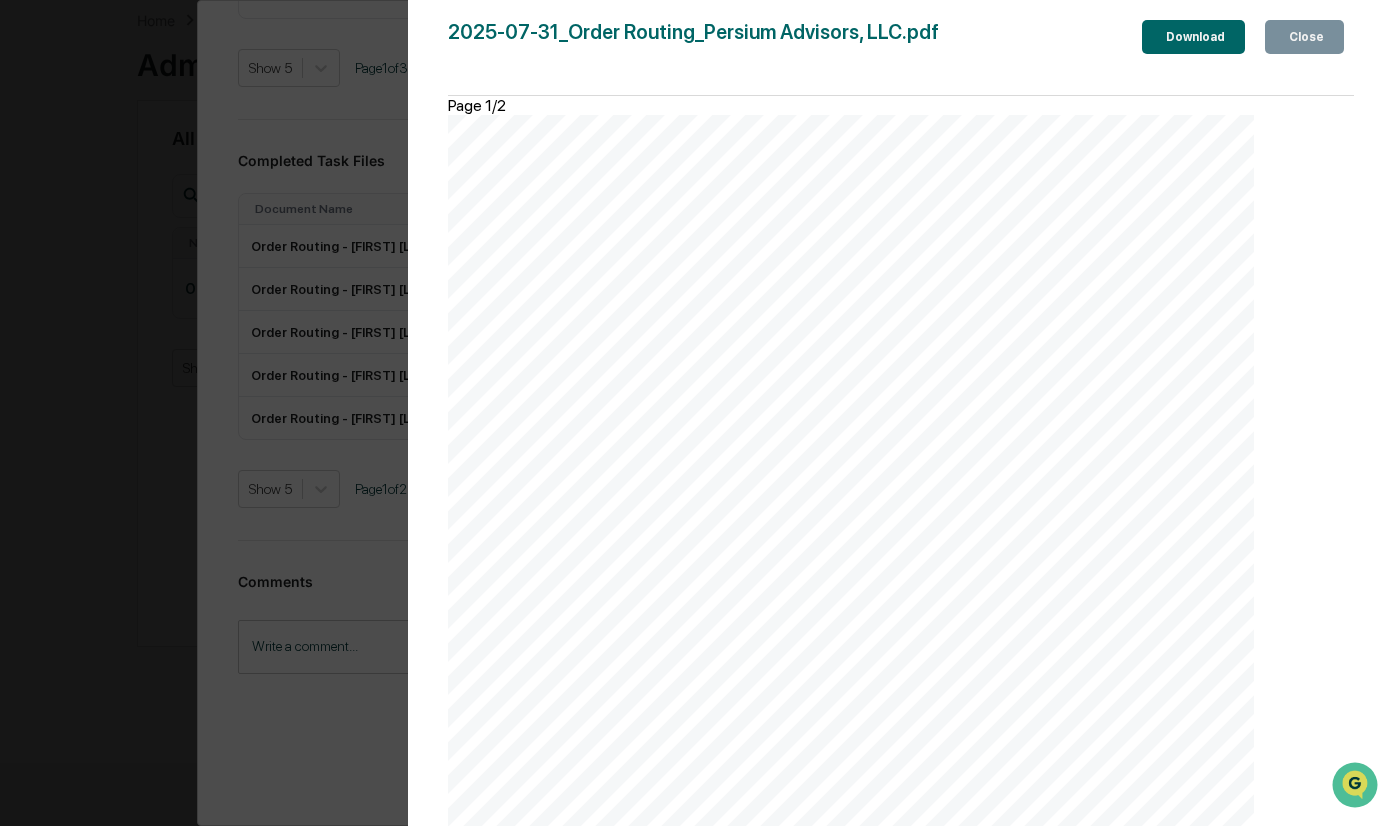 scroll, scrollTop: 1570, scrollLeft: 0, axis: vertical 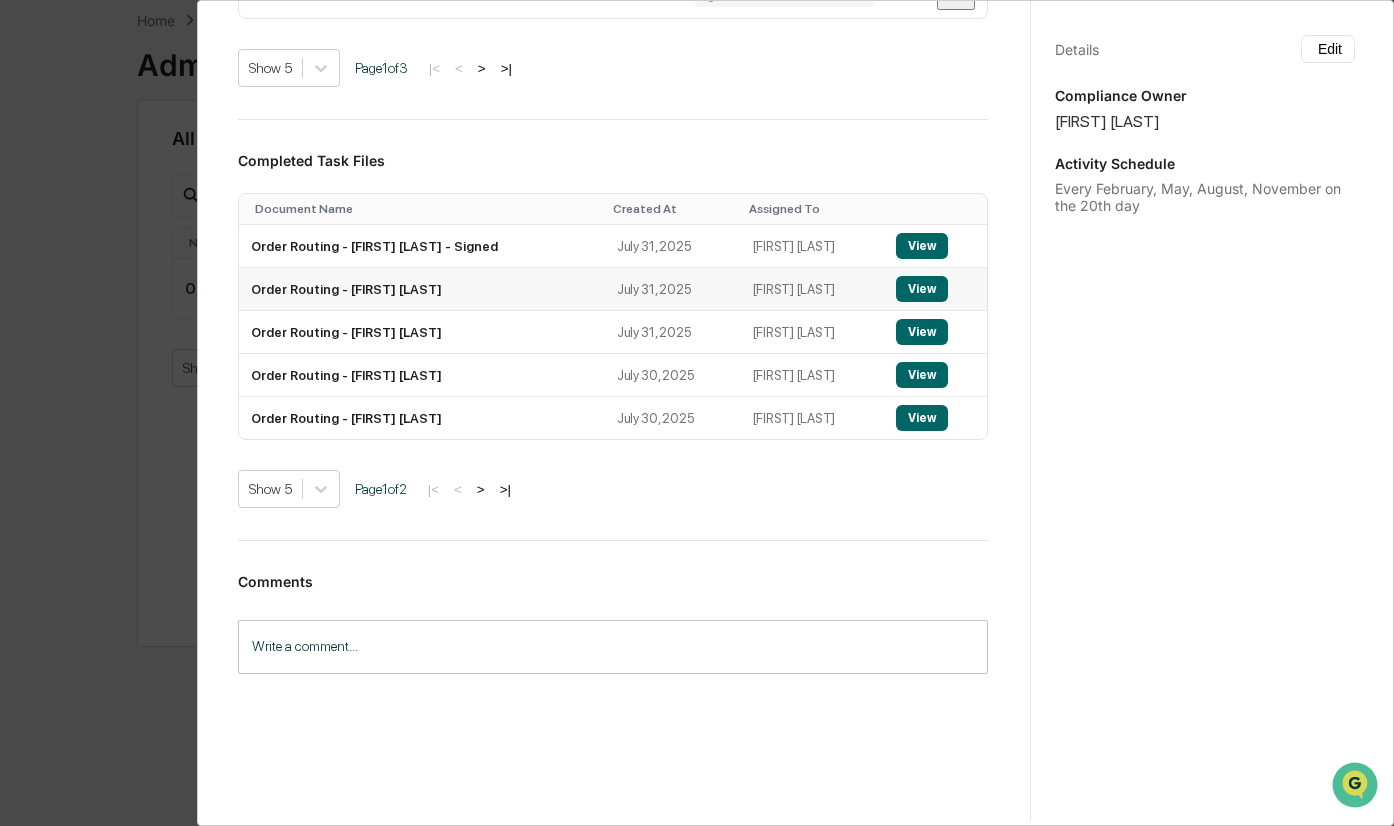 click on "View" at bounding box center (922, 289) 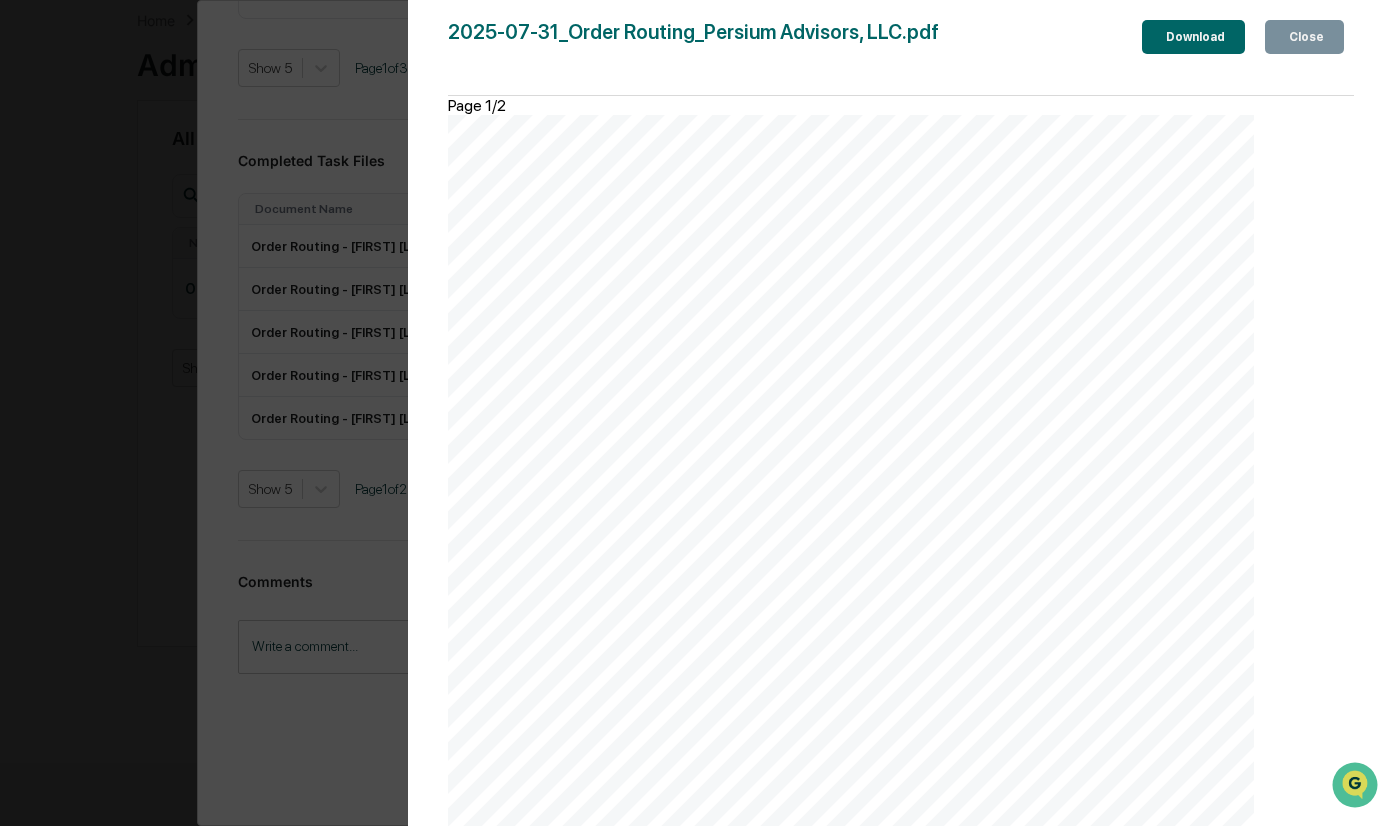 scroll, scrollTop: 1570, scrollLeft: 0, axis: vertical 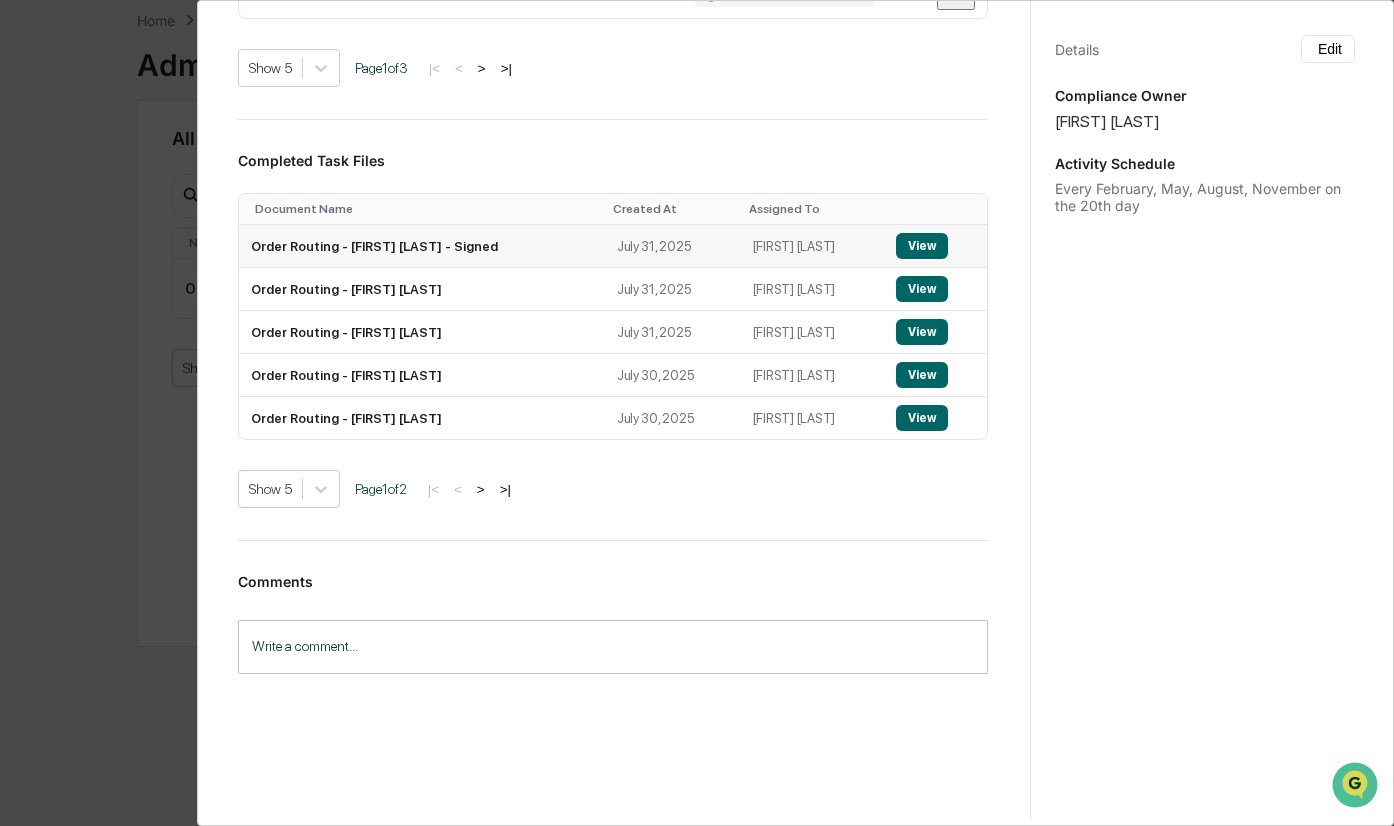 click on "View" at bounding box center (922, 246) 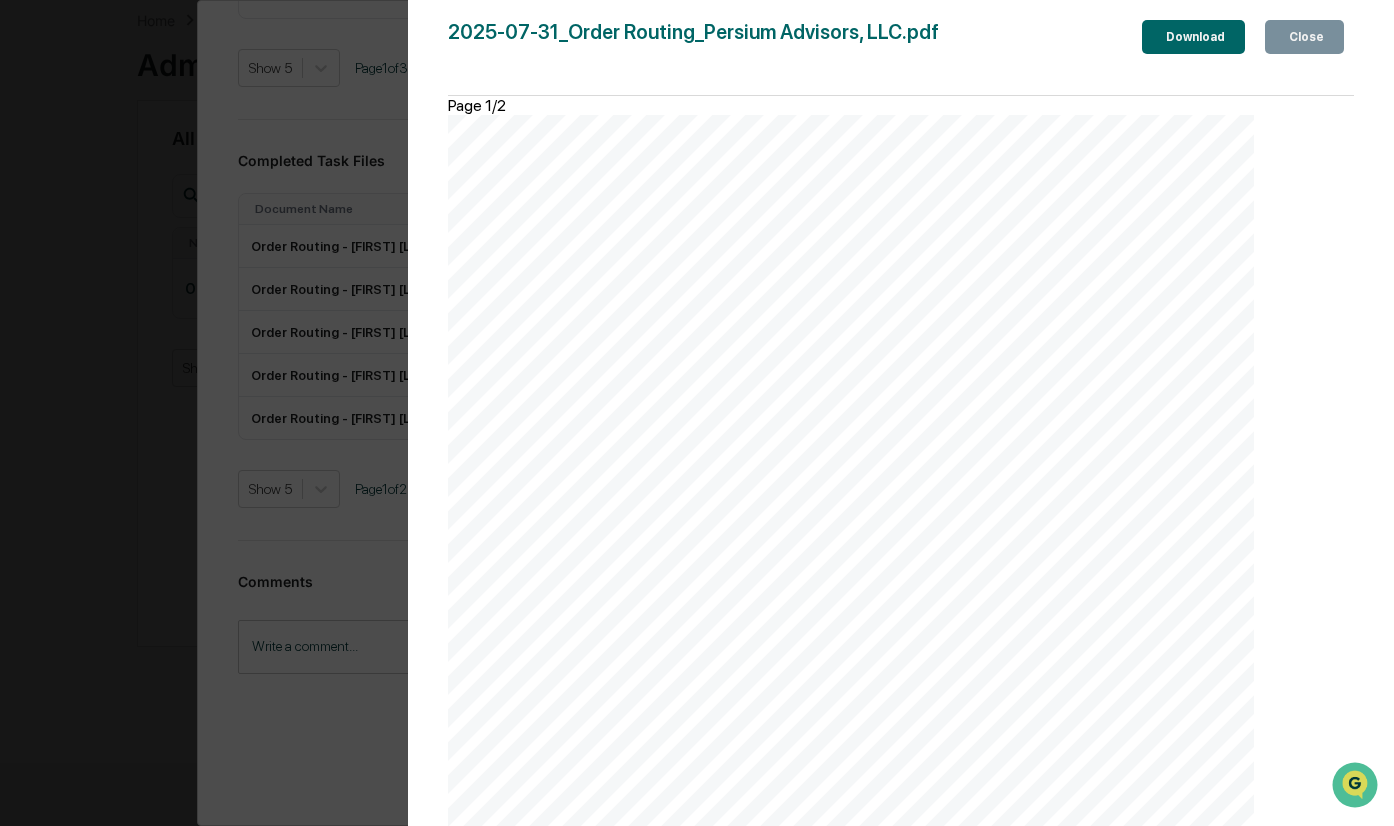 scroll, scrollTop: 1570, scrollLeft: 0, axis: vertical 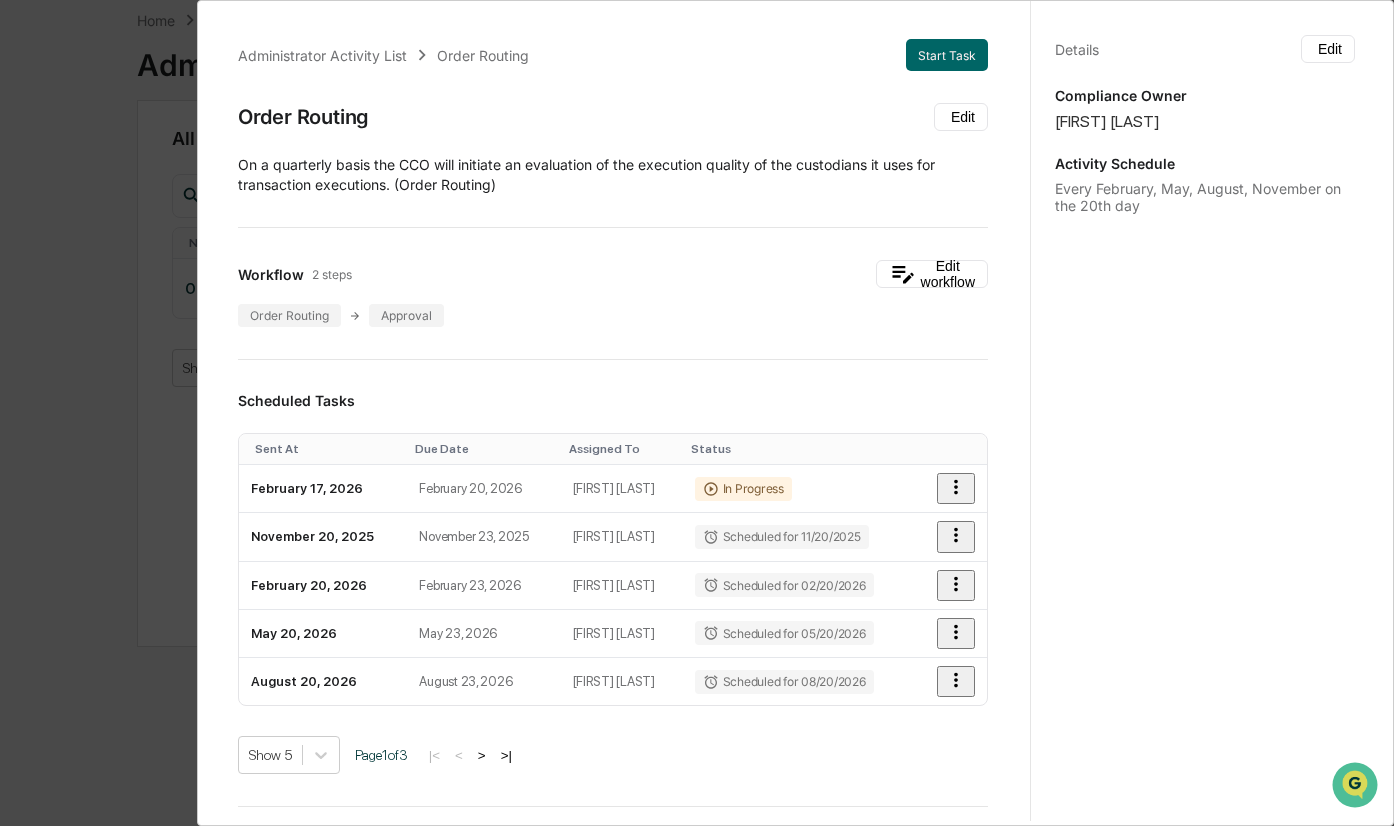 click on "Administrator Activity List Order Routing Start Task Order Routing Edit ​On a quarterly basis the CCO will initiate an evaluation of the execution quality of the custodians it uses for transaction executions. (Order Routing) Workflow 2 steps Edit workflow Order Routing Approval Scheduled Tasks Sent At Due Date Assigned To Status [DATE] [DATE] [FIRST] [LAST] In Progress [DATE] [DATE] [FIRST] [LAST] Scheduled for [DATE] [DATE] [DATE] [FIRST] [LAST] Scheduled for [DATE] [DATE] [DATE] [DATE] [FIRST] [LAST] Scheduled for [DATE] [DATE] [DATE] [DATE] [FIRST] [LAST] Scheduled for [DATE] [DATE] Show 5 Page  1  of  3   |<   <   >   >|   Completed Task Files Document Name Created At Assigned To Order Routing - [FIRST] [LAST] - Signed [DATE] [FIRST] [LAST] View Order Routing - [FIRST] [LAST] [DATE] [FIRST] [LAST] View Order Routing - [FIRST] [LAST] [DATE] [FIRST] [LAST] View Order Routing - [FIRST] [LAST] View 1" at bounding box center (697, 413) 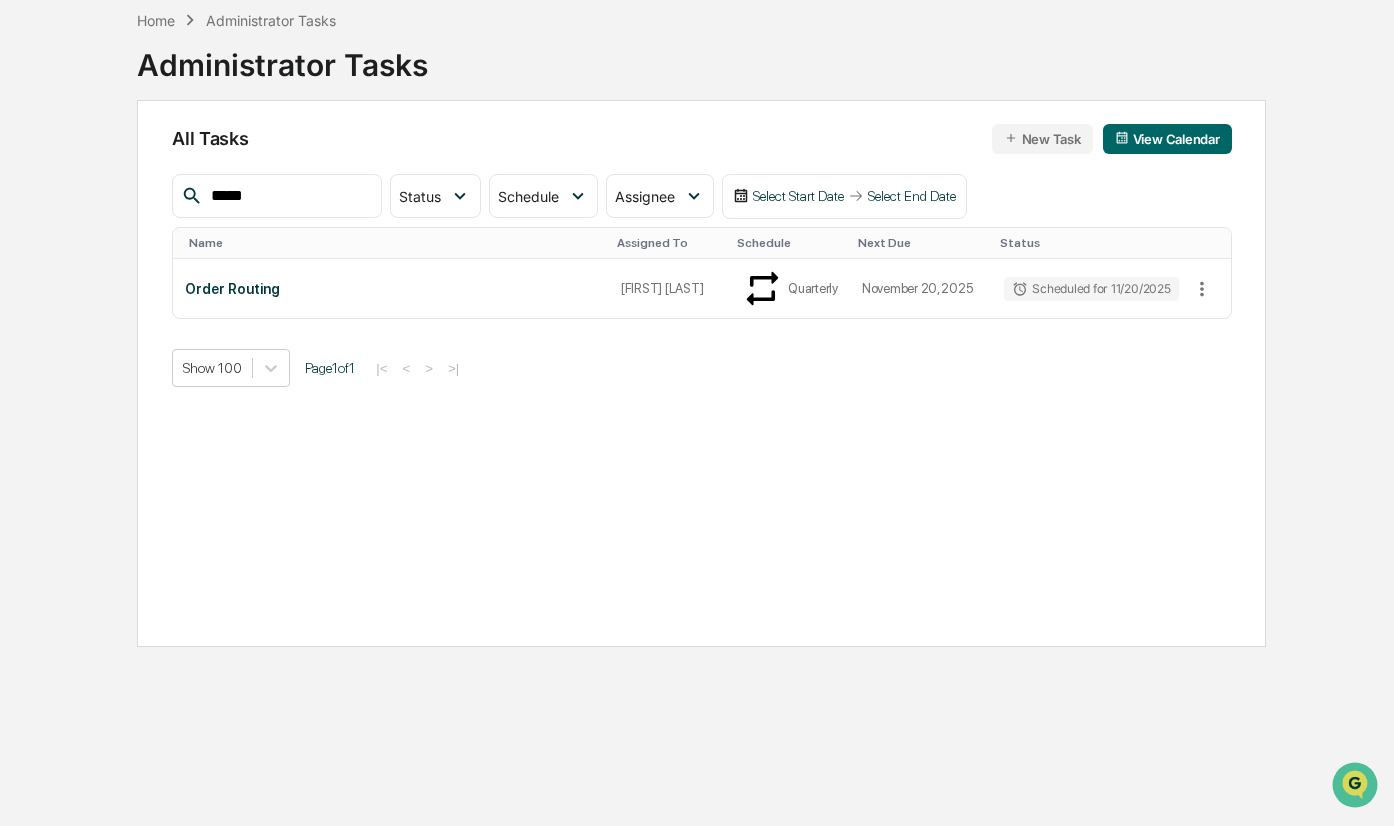 drag, startPoint x: 312, startPoint y: 191, endPoint x: 187, endPoint y: 173, distance: 126.28935 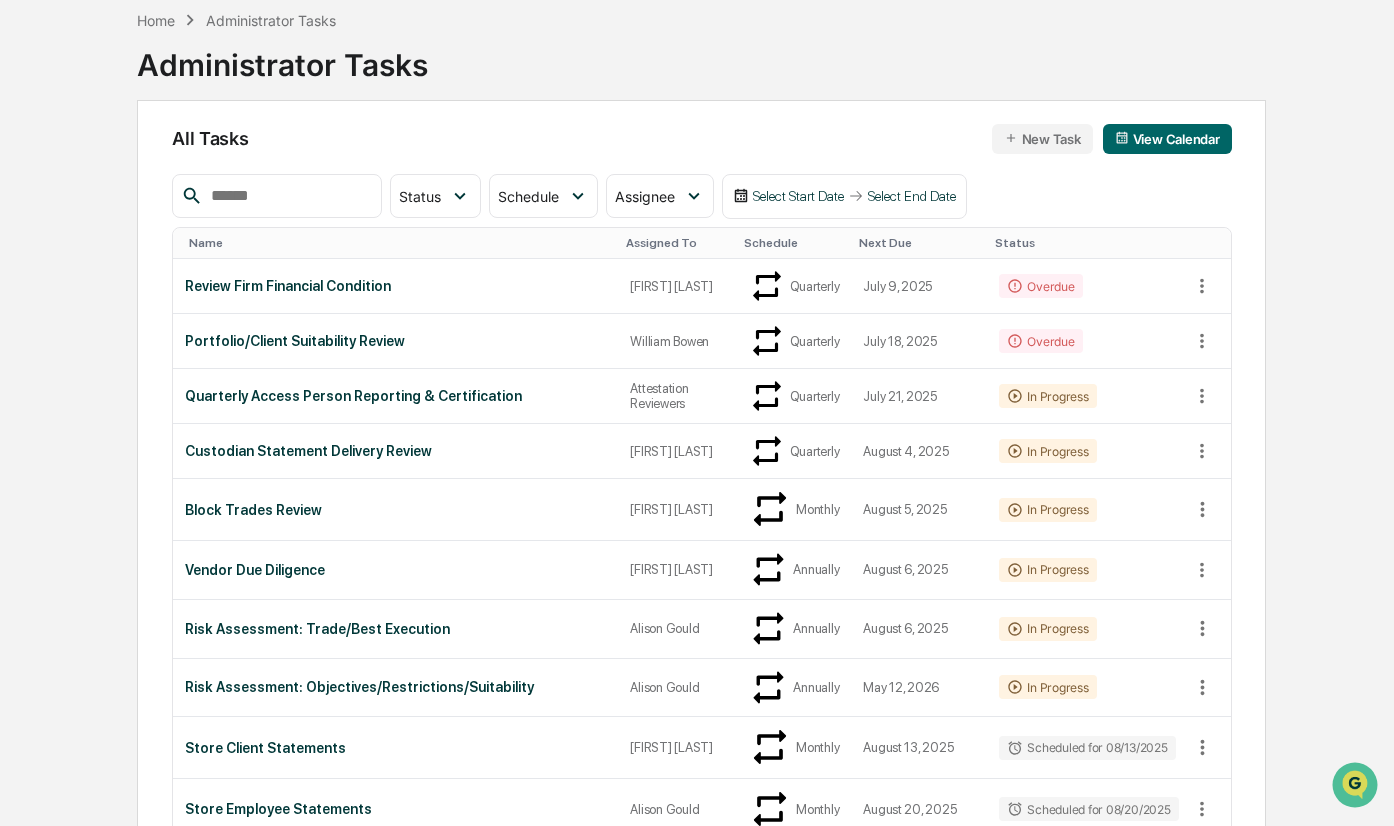 type 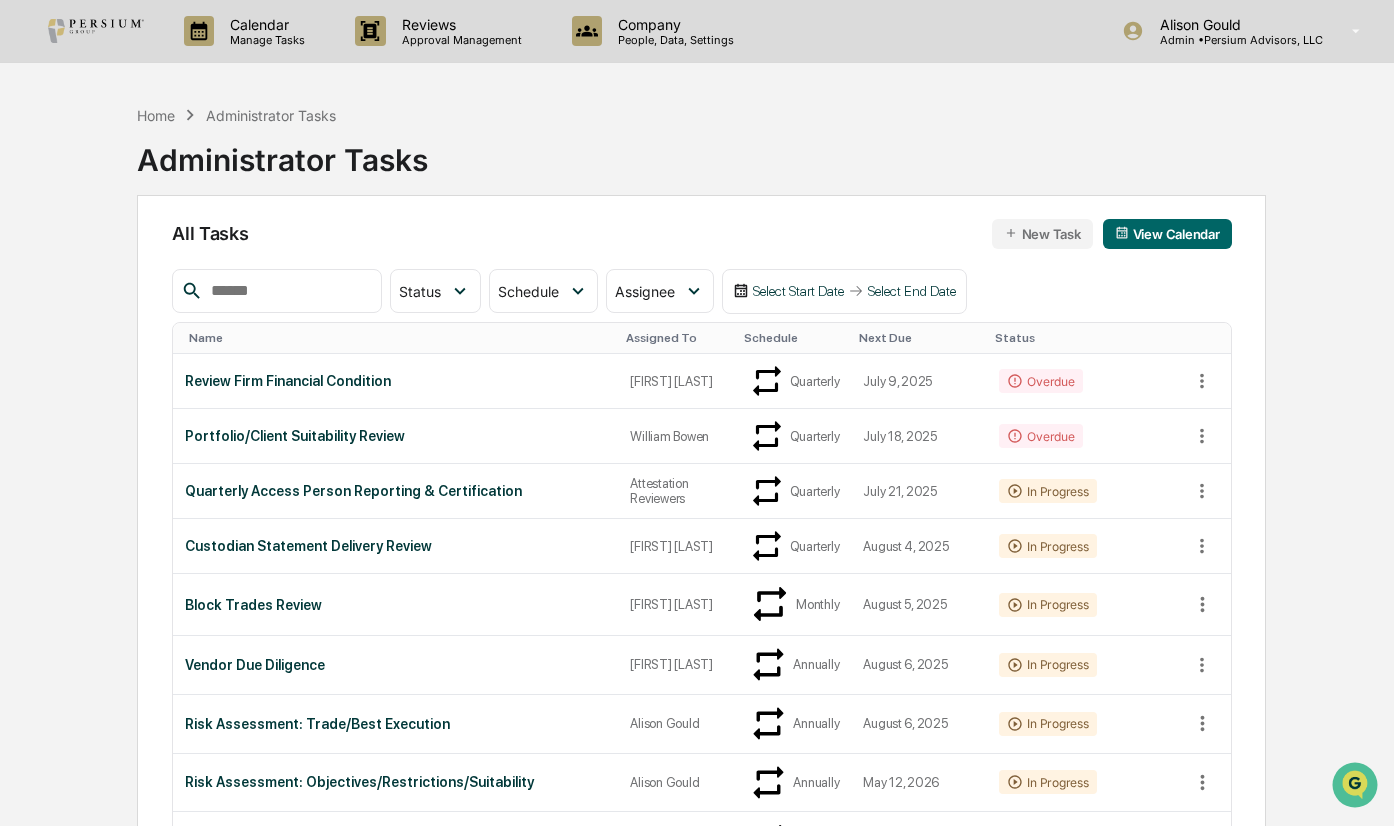 click on "Home Administrator Tasks Administrator Tasks All Tasks  New Task  View Calendar Status Select/Deselect All Done In Progress Action Required Overdue Scheduled Schedule Select/Deselect All Annually Quarterly Monthly One Time Assignee Select/Deselect All [FIRST] [LAST] [FIRST] [LAST] [FIRST] [LAST] [FIRST] [LAST] Compliance Group: Administrators Compliance Group: Full Access Administrators Compliance Group: Attestation Reviewers Compliance Group: Portfolio Suitability Reviewers Select Start Date Select End Date Name Assigned To Schedule Next Due Status Review Firm Financial Condition [FIRST] [LAST] Quarterly [DATE] Overdue Portfolio/Client Suitability Review [FIRST] [LAST] Quarterly [DATE] Overdue Quarterly Access Person Reporting & Certification Attestation Reviewers Quarterly [DATE] In Progress Custodian Statement Delivery Review [FIRST] [LAST] Quarterly [DATE] In Progress Block Trades Review [FIRST] [LAST] Monthly [DATE] In Progress Vendor Due Diligence [FIRST] [LAST] Annually In Progress" at bounding box center [701, 2240] 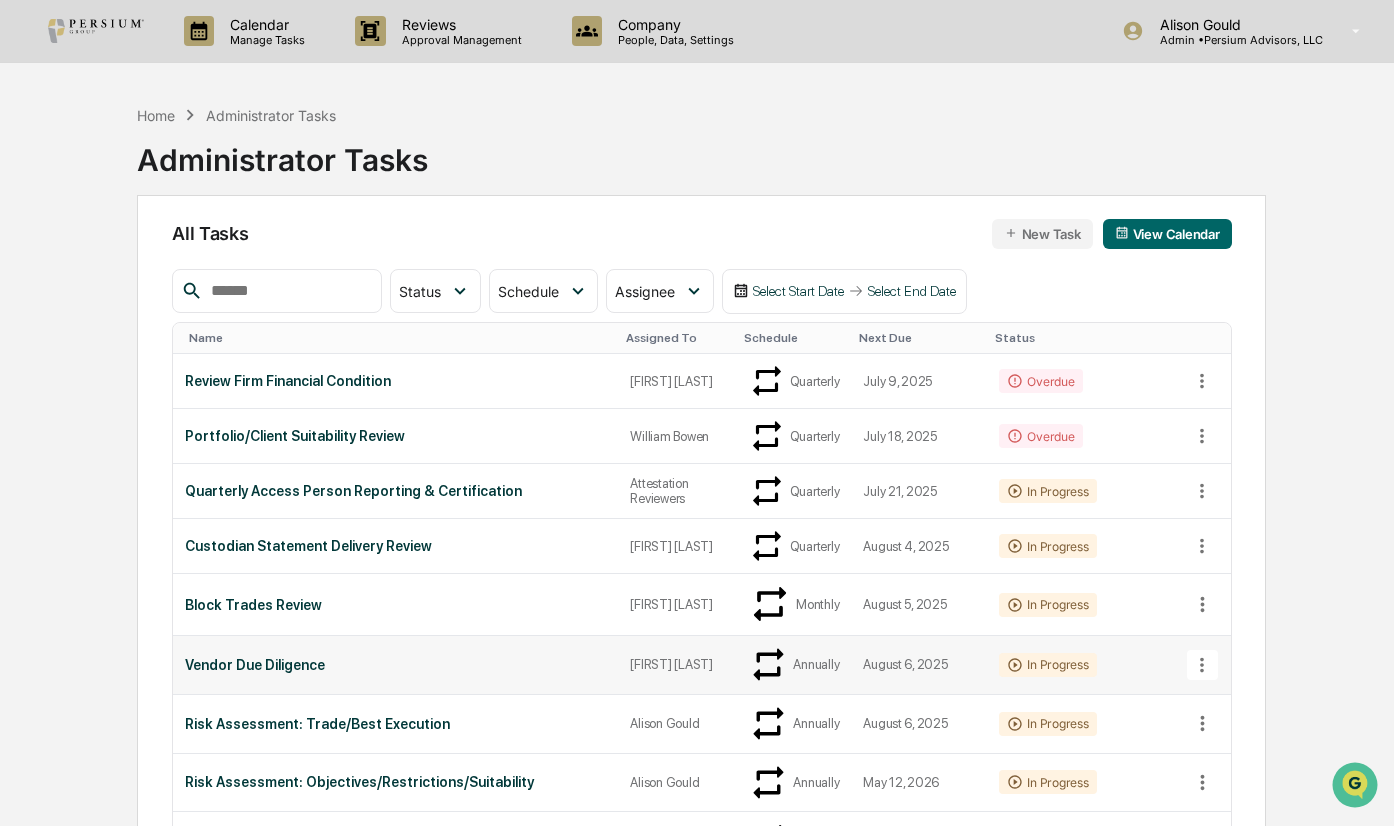 click 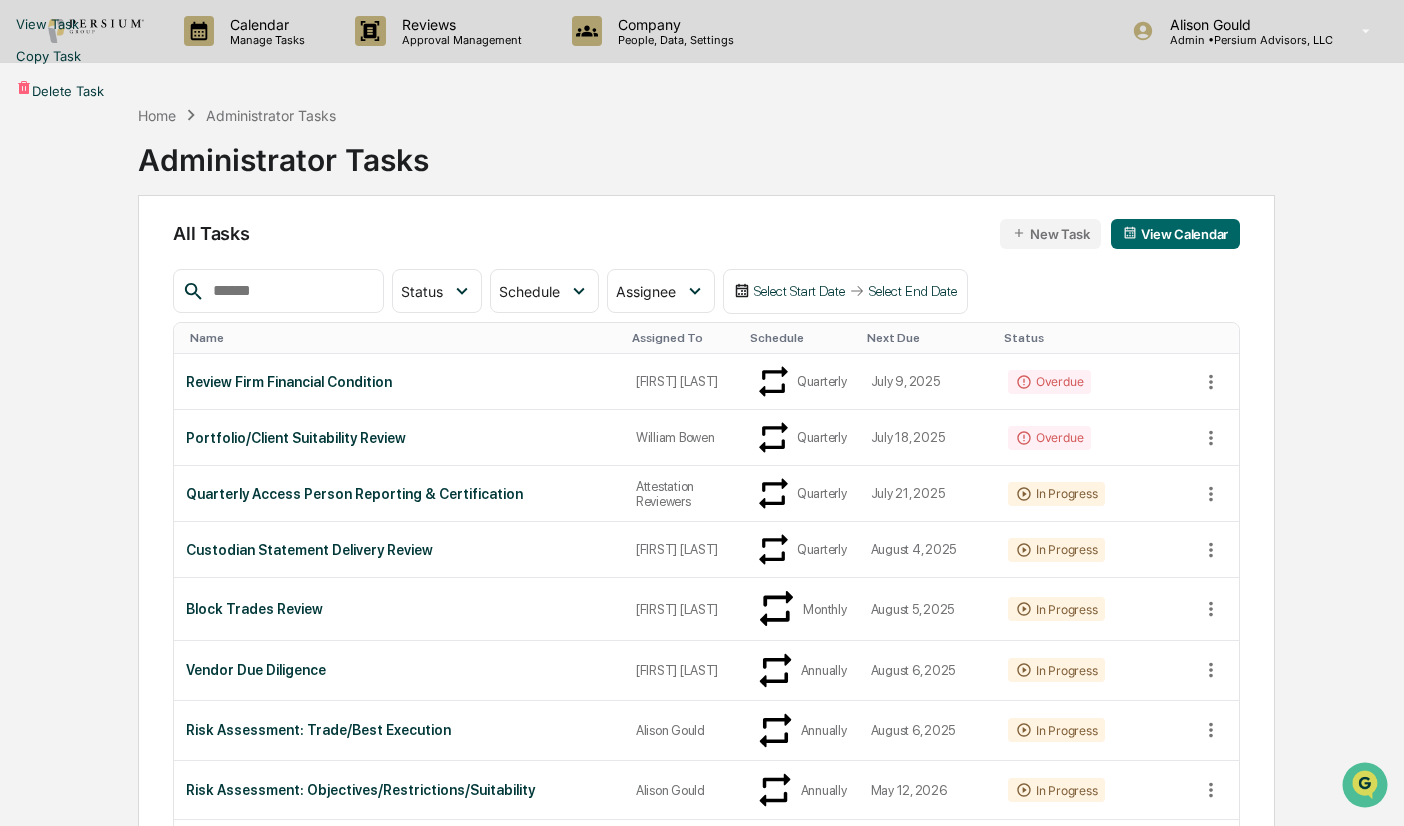 click at bounding box center [702, 413] 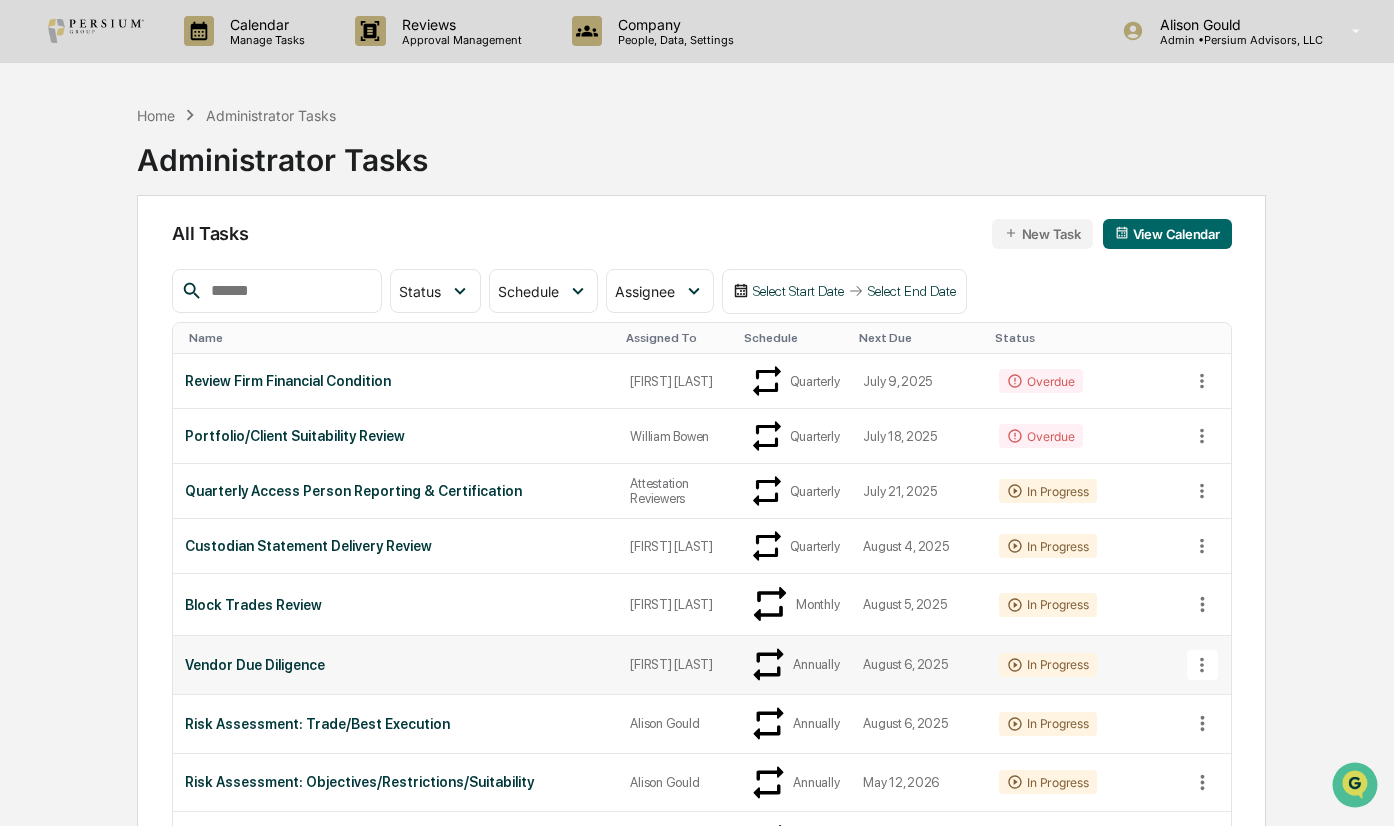 click 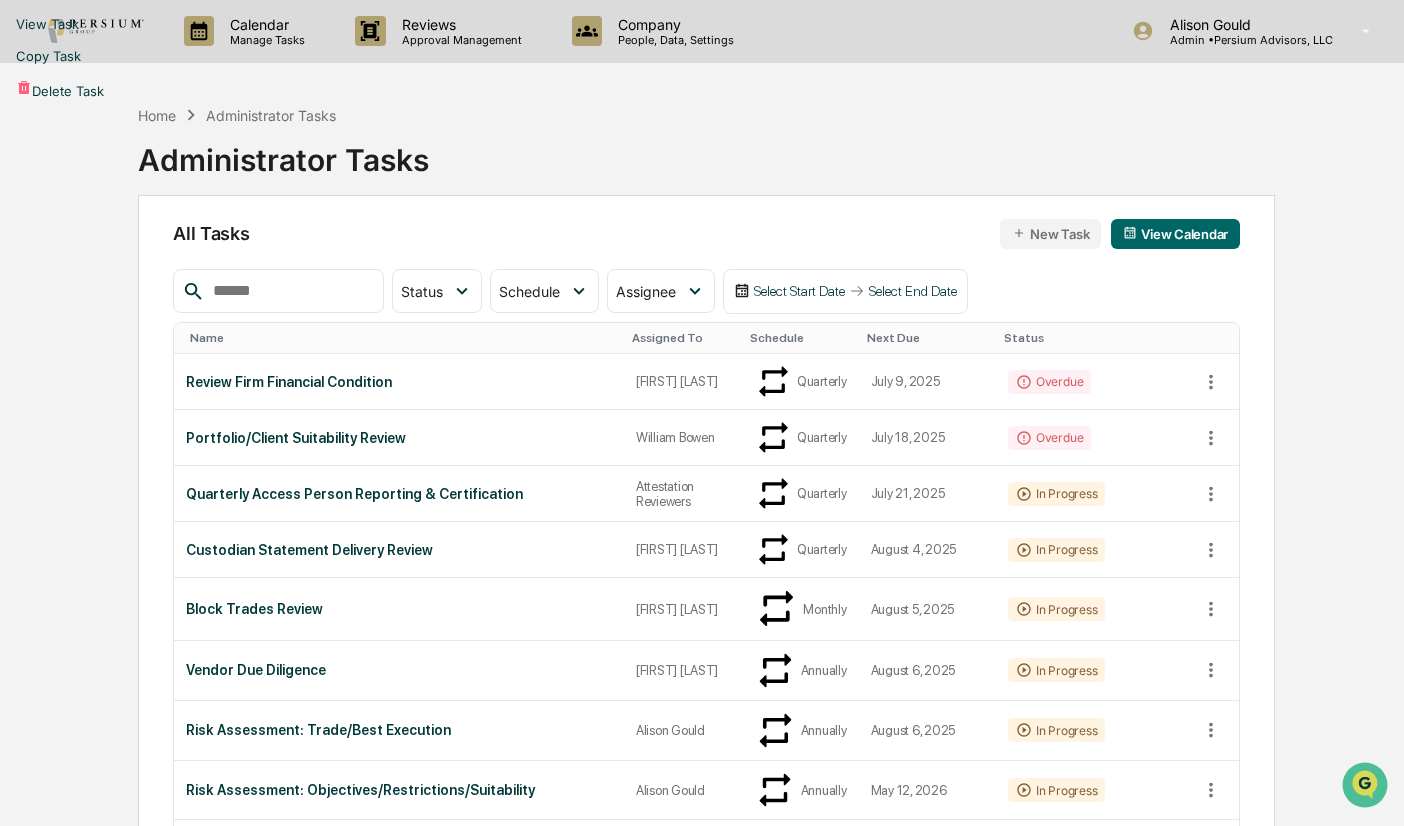 click at bounding box center [702, 413] 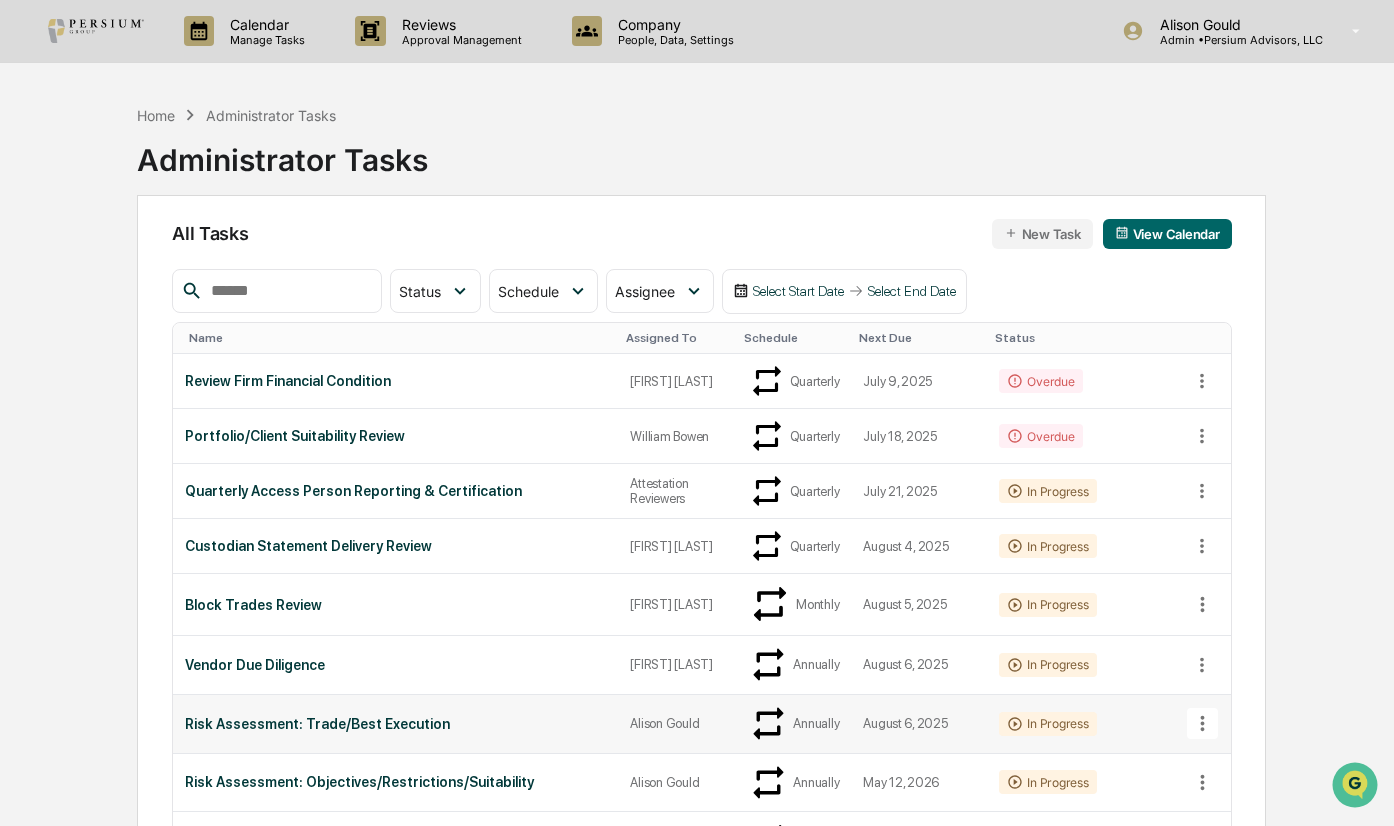scroll, scrollTop: 100, scrollLeft: 0, axis: vertical 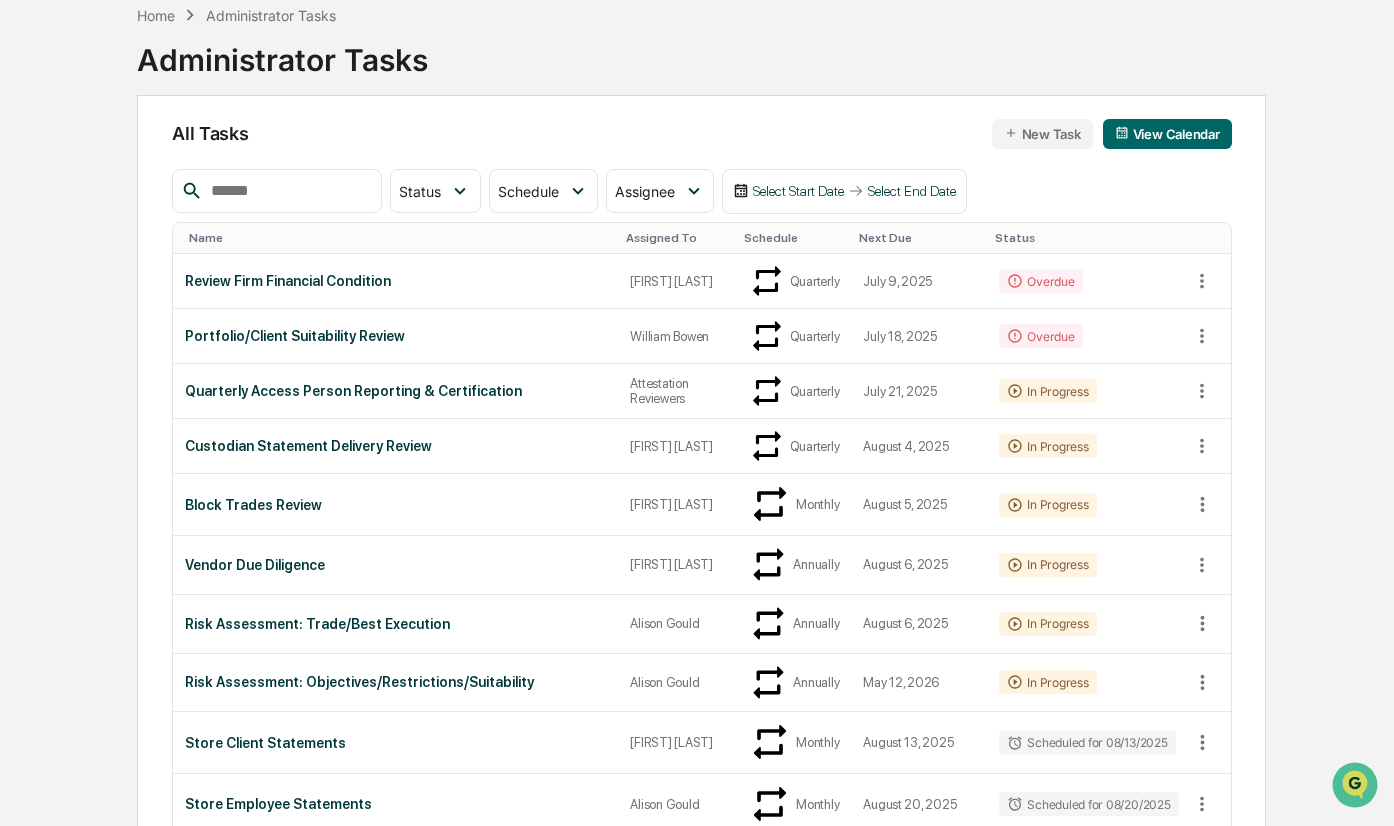 click on "Home Administrator Tasks Administrator Tasks All Tasks  New Task  View Calendar Status Select/Deselect All Done In Progress Action Required Overdue Scheduled Schedule Select/Deselect All Annually Quarterly Monthly One Time Assignee Select/Deselect All [FIRST] [LAST] [FIRST] [LAST] [FIRST] [LAST] [FIRST] [LAST] Compliance Group: Administrators Compliance Group: Full Access Administrators Compliance Group: Attestation Reviewers Compliance Group: Portfolio Suitability Reviewers Select Start Date Select End Date Name Assigned To Schedule Next Due Status Review Firm Financial Condition [FIRST] [LAST] Quarterly [DATE] Overdue Portfolio/Client Suitability Review [FIRST] [LAST] Quarterly [DATE] Overdue Quarterly Access Person Reporting & Certification Attestation Reviewers Quarterly [DATE] In Progress Custodian Statement Delivery Review [FIRST] [LAST] Quarterly [DATE] In Progress Block Trades Review [FIRST] [LAST] Monthly [DATE] In Progress Vendor Due Diligence [FIRST] [LAST] Annually In Progress" at bounding box center [697, 2140] 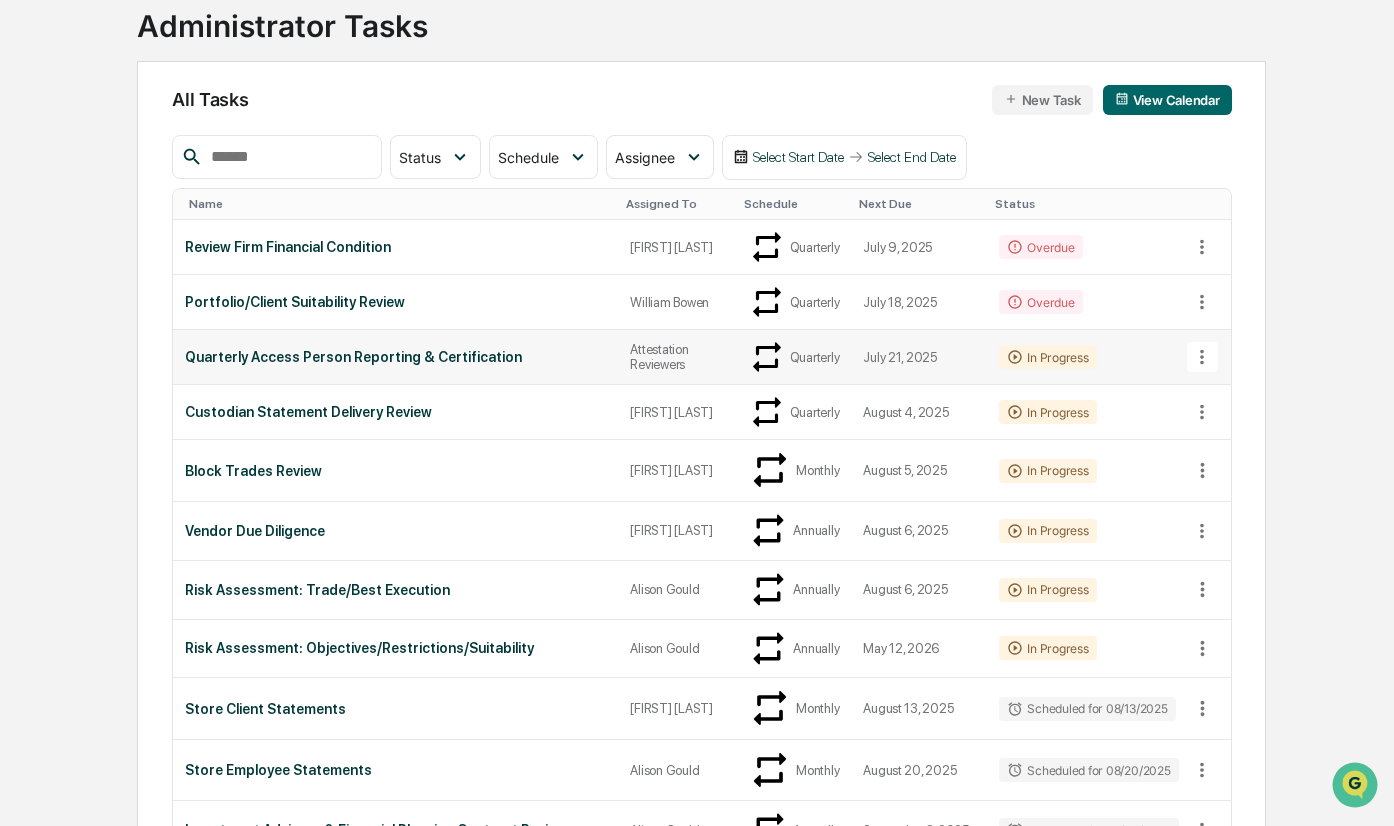 scroll, scrollTop: 0, scrollLeft: 0, axis: both 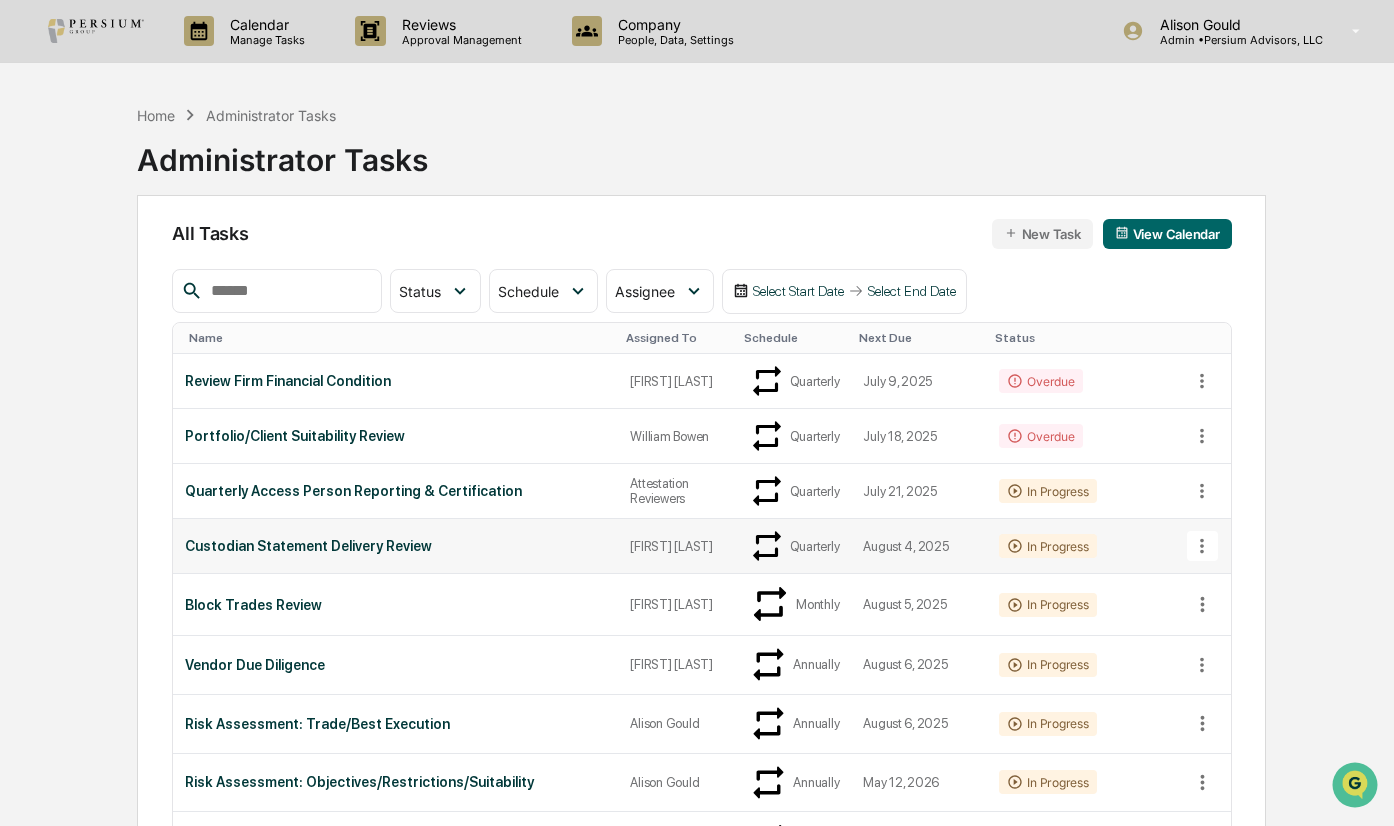 click on "Custodian Statement Delivery Review" at bounding box center [395, 546] 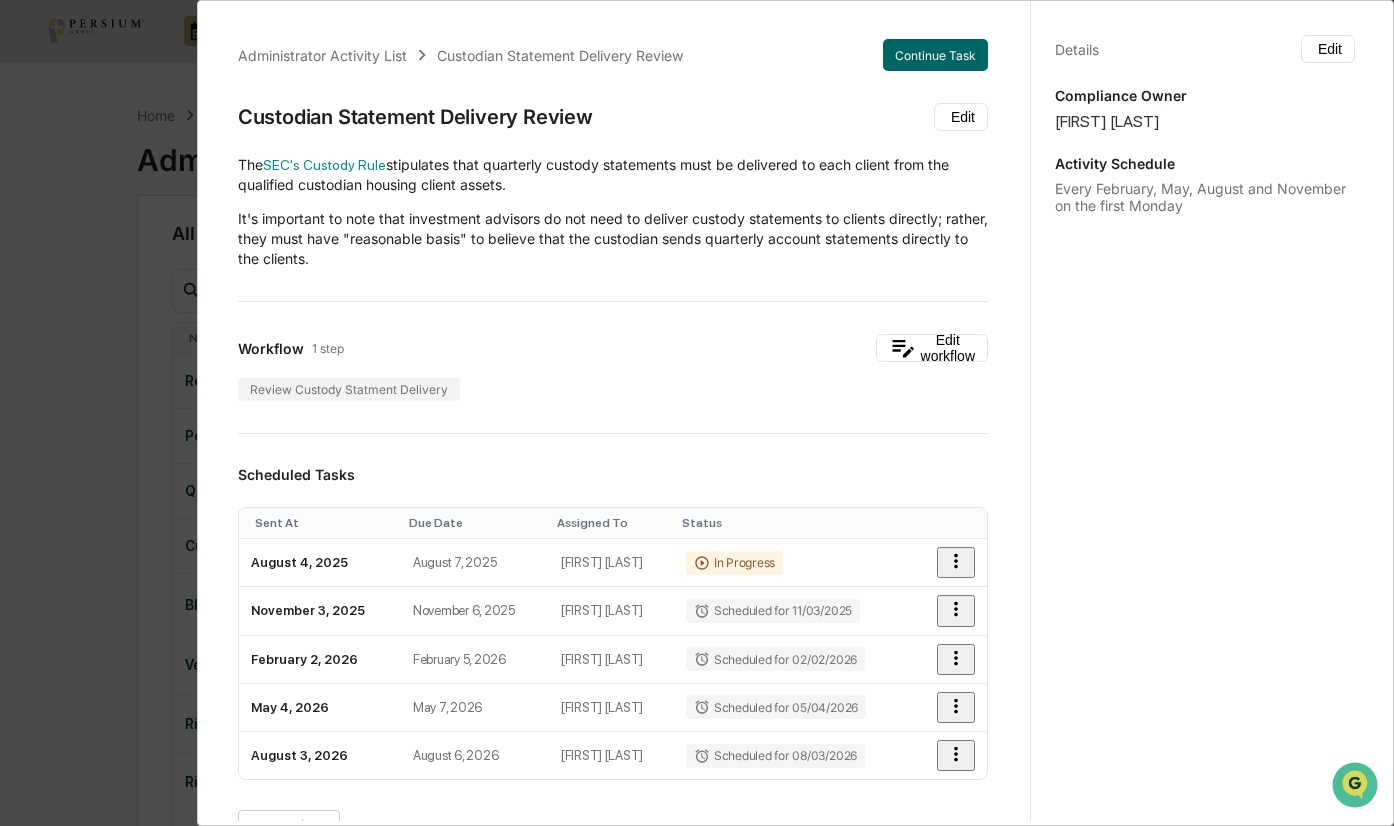 click on "It's important to note that investment advisors do not need to deliver custody statements to clients directly; rather, they must have "reasonable basis" to believe that the custodian sends quarterly account statements directly to the clients." at bounding box center (613, 239) 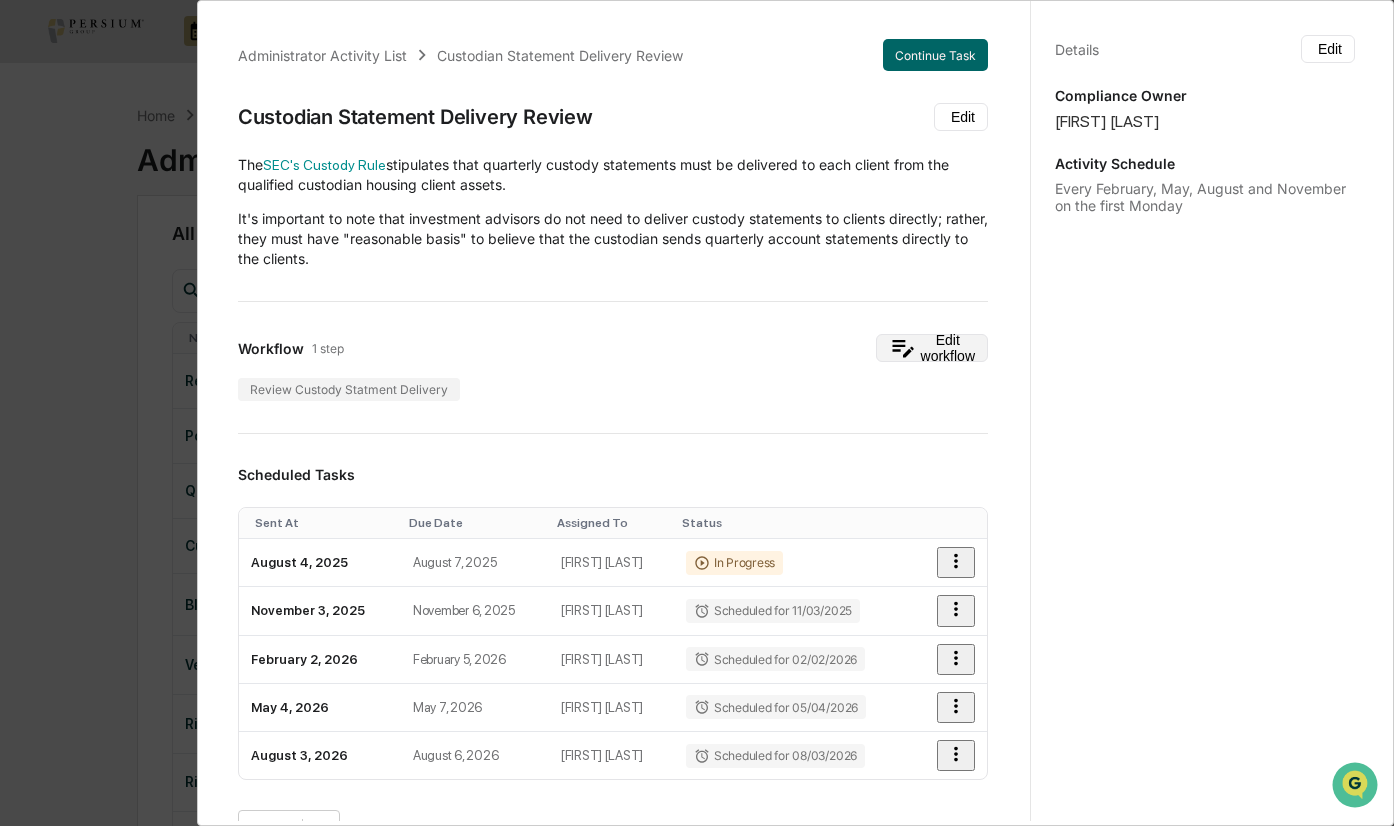 click on "Edit workflow" at bounding box center (932, 348) 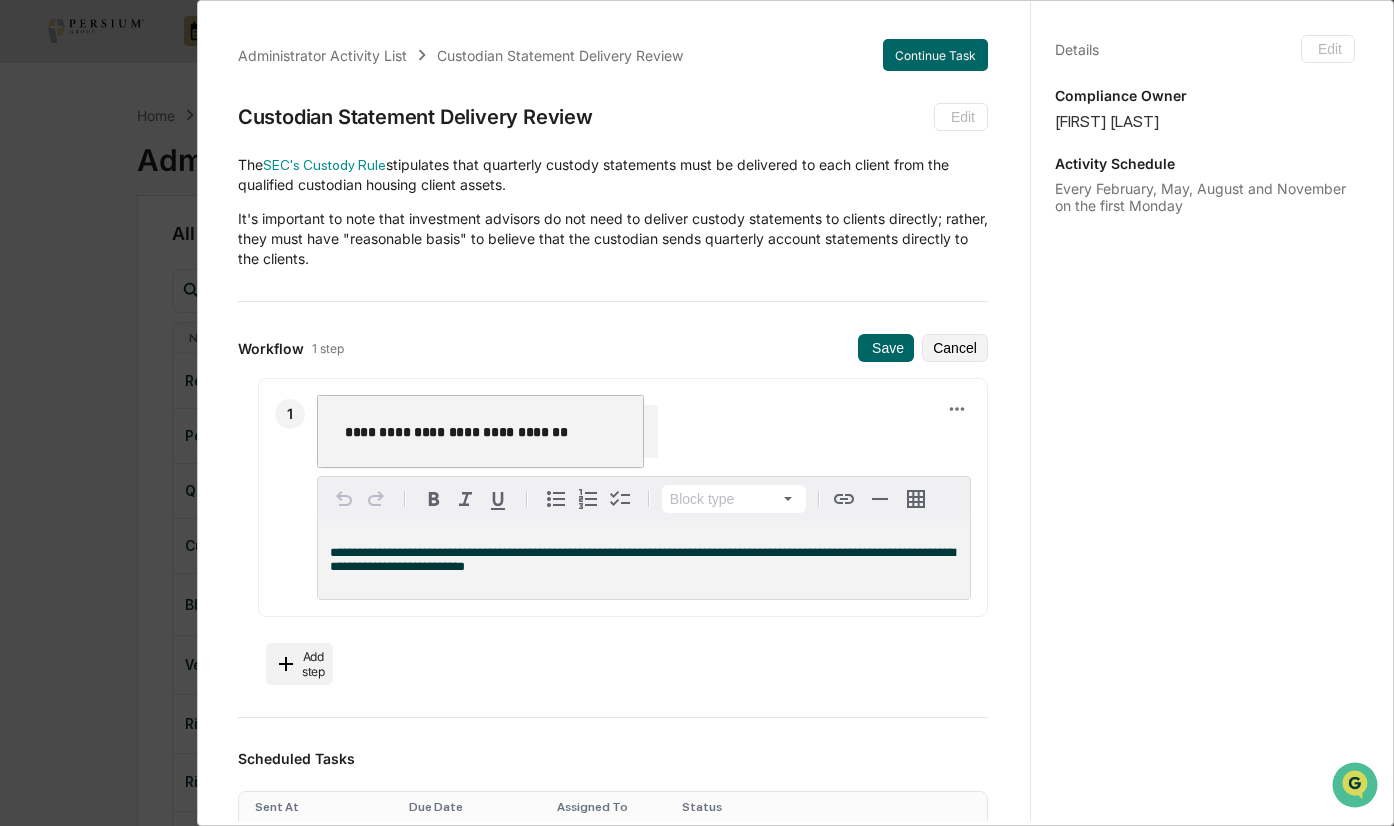 click on "**********" at bounding box center [494, 431] 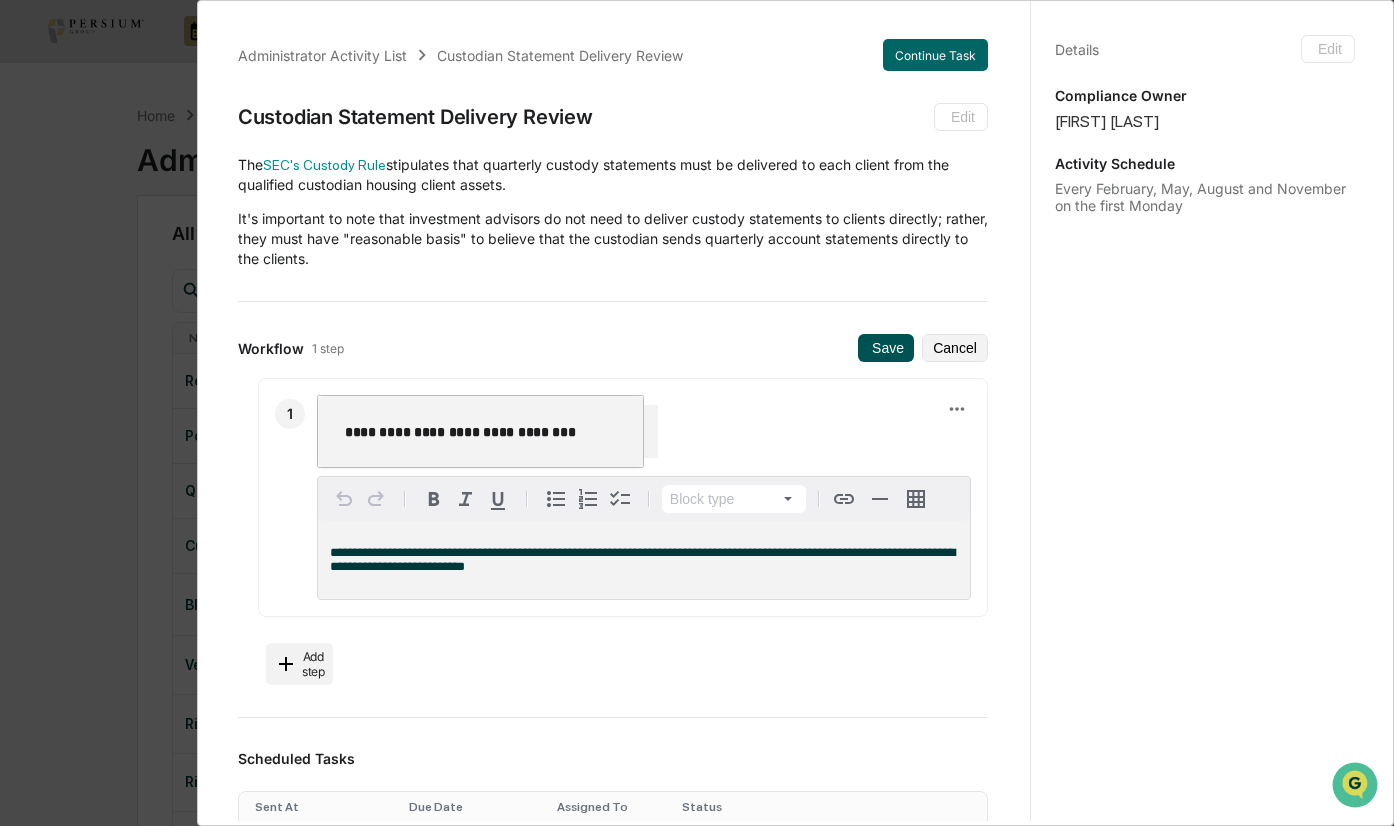 type on "**********" 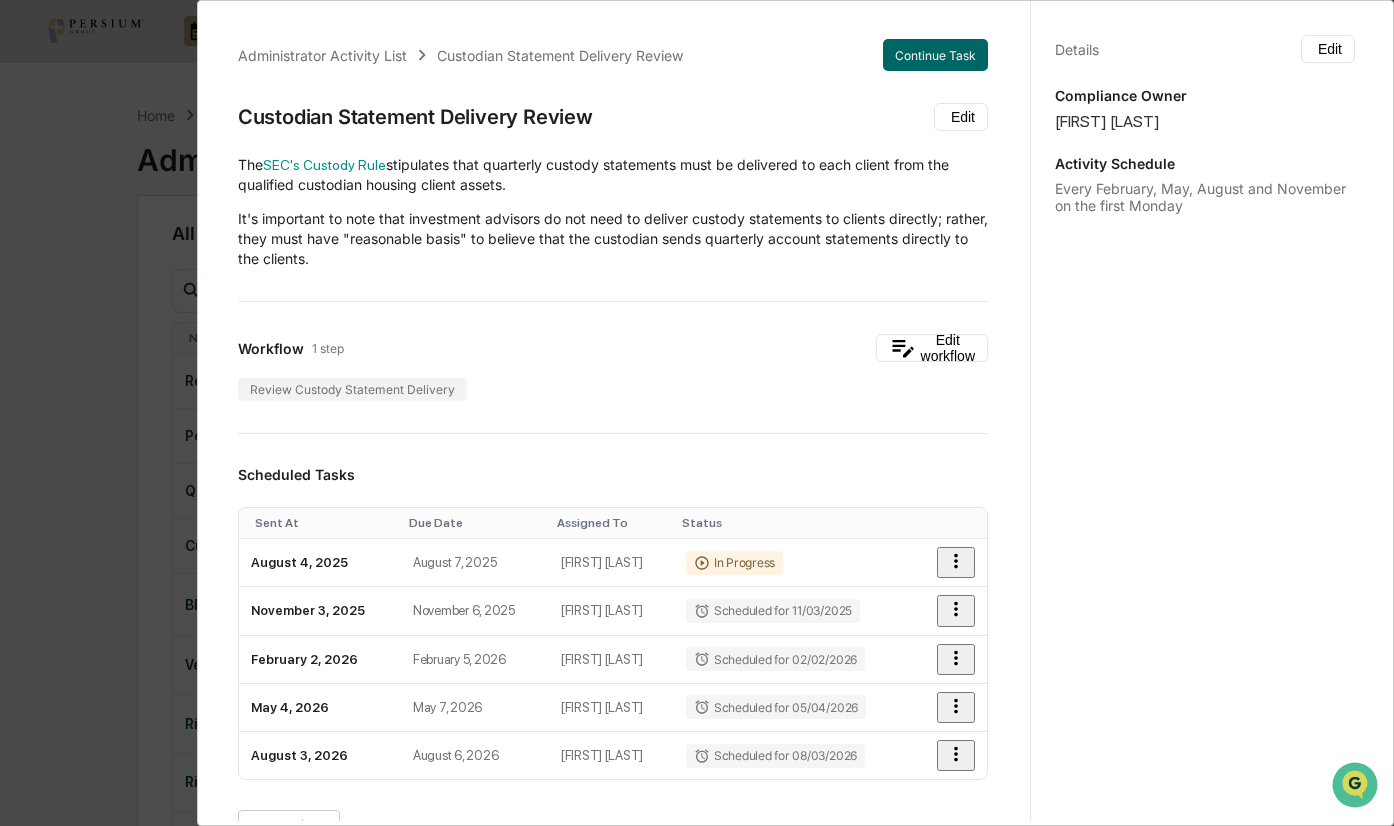 click on "Details Edit Compliance Owner [FIRST] [LAST] Activity Schedule Every February, May, August and November on the first Monday" at bounding box center (1204, 432) 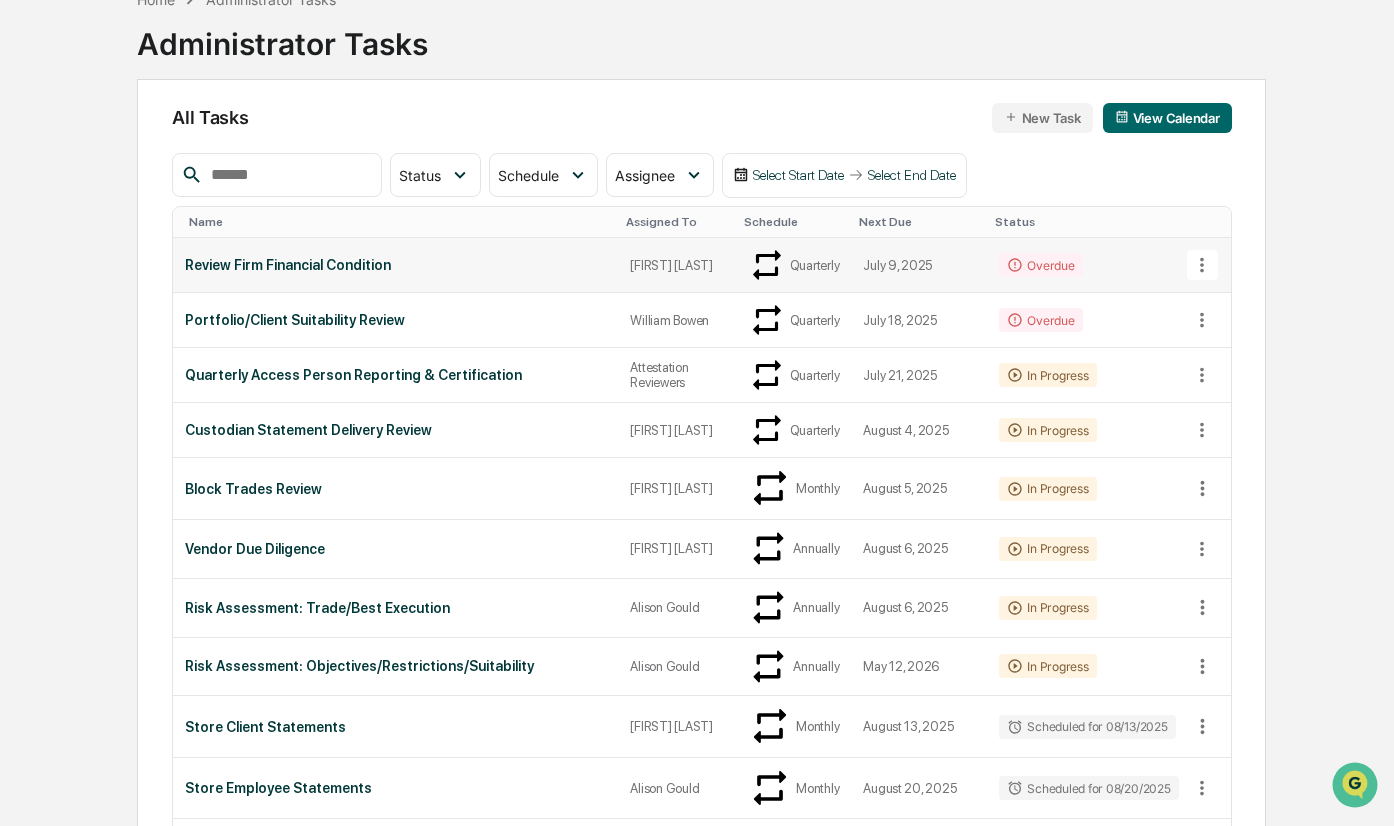 scroll, scrollTop: 0, scrollLeft: 0, axis: both 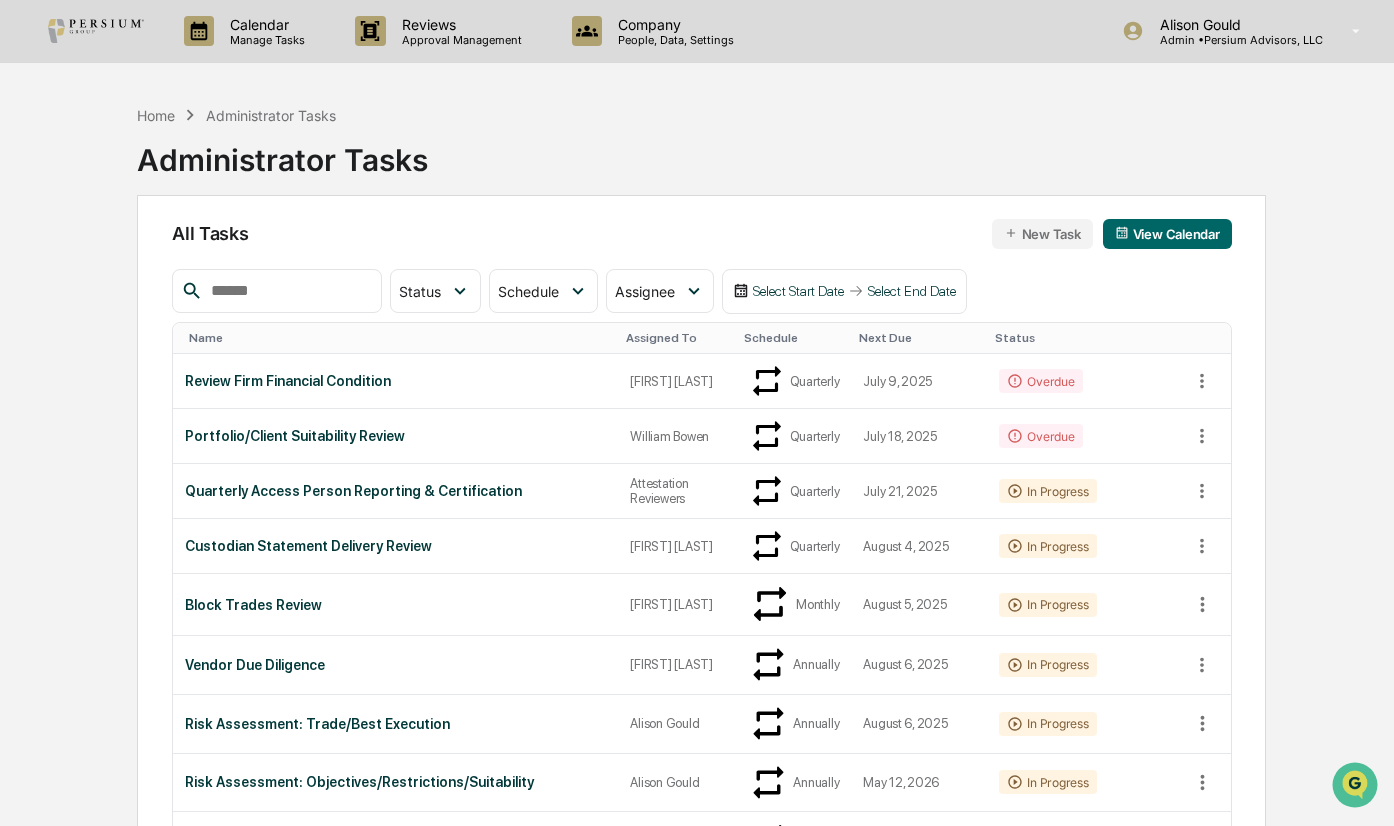 click on "Name" at bounding box center [399, 338] 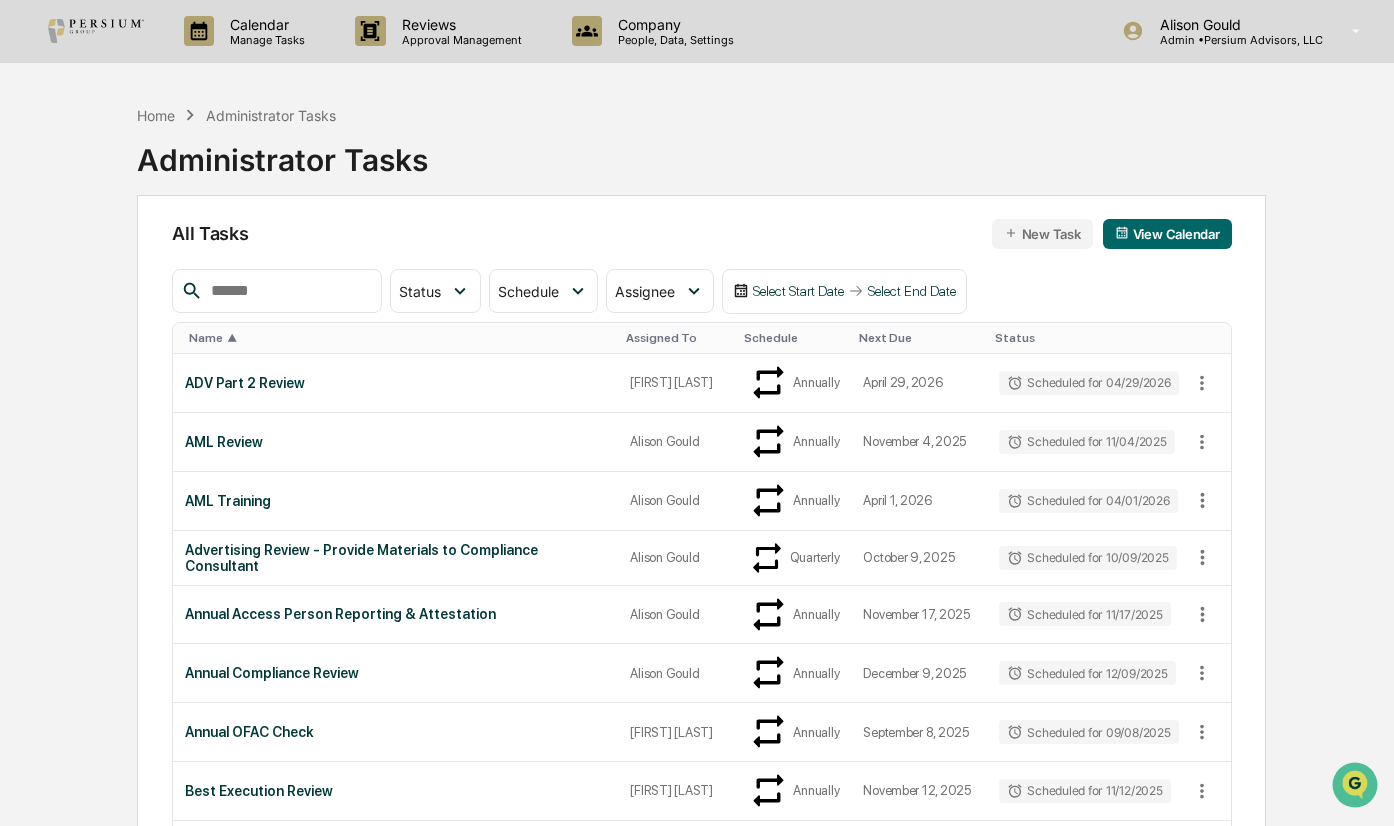 click at bounding box center (288, 291) 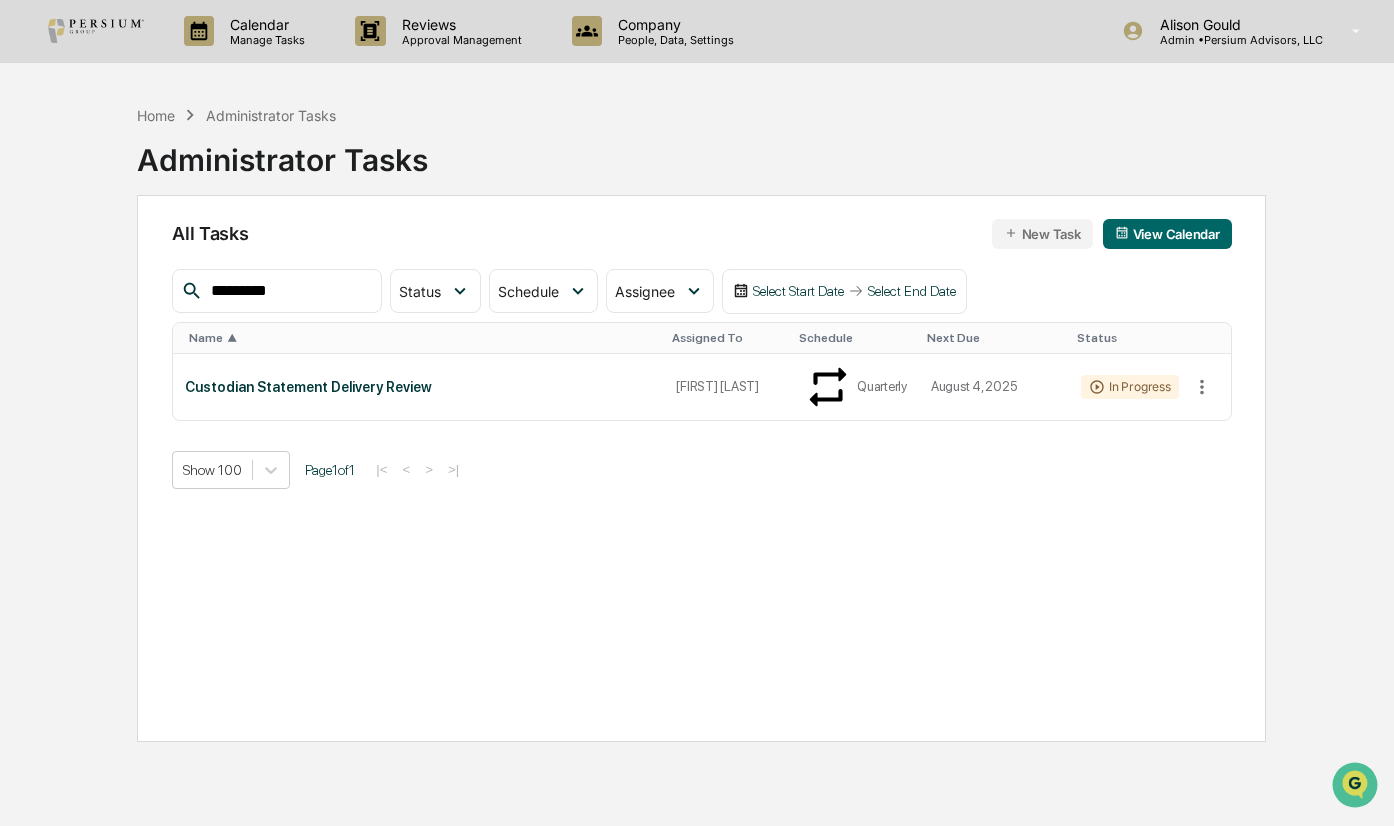 drag, startPoint x: 356, startPoint y: 289, endPoint x: 156, endPoint y: 284, distance: 200.06248 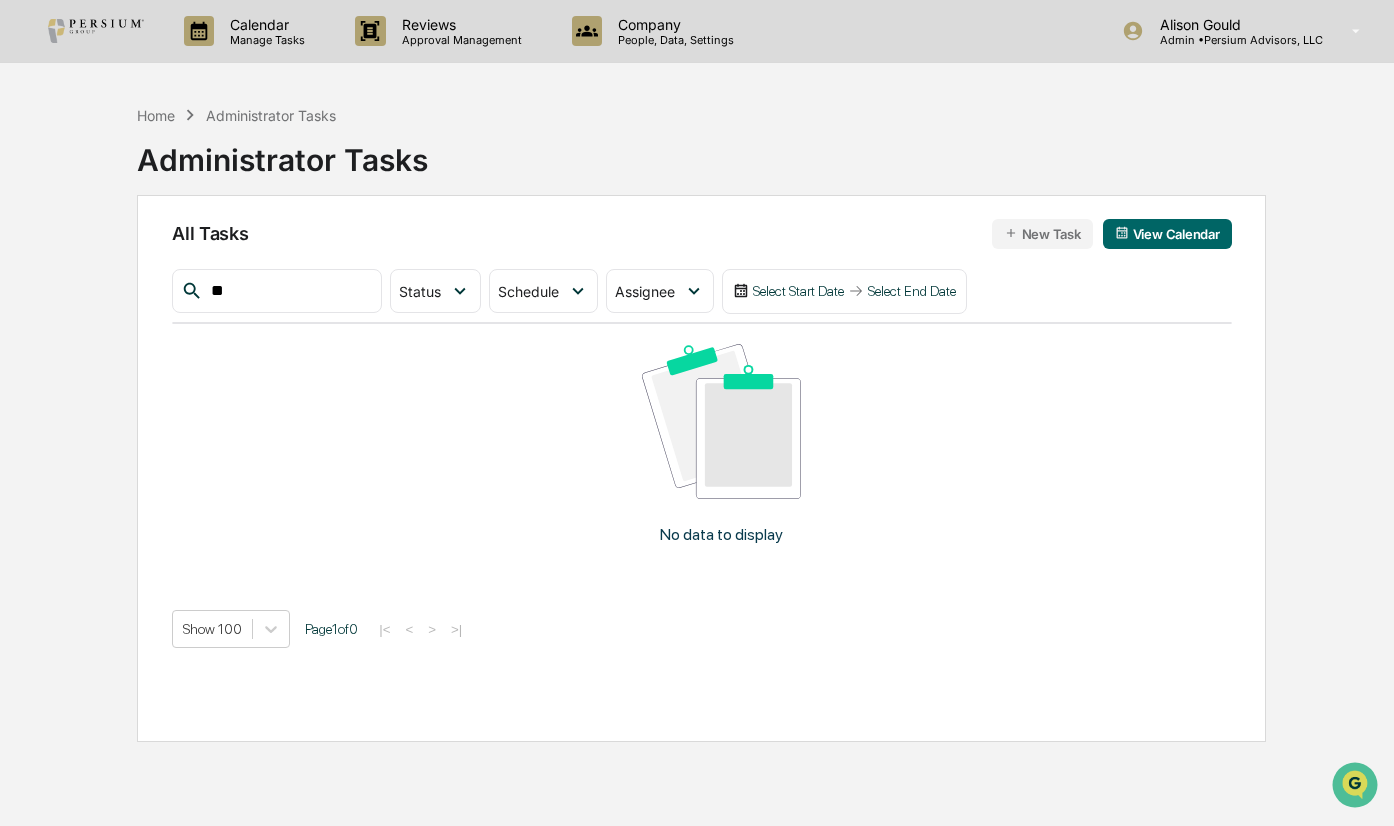 type on "*" 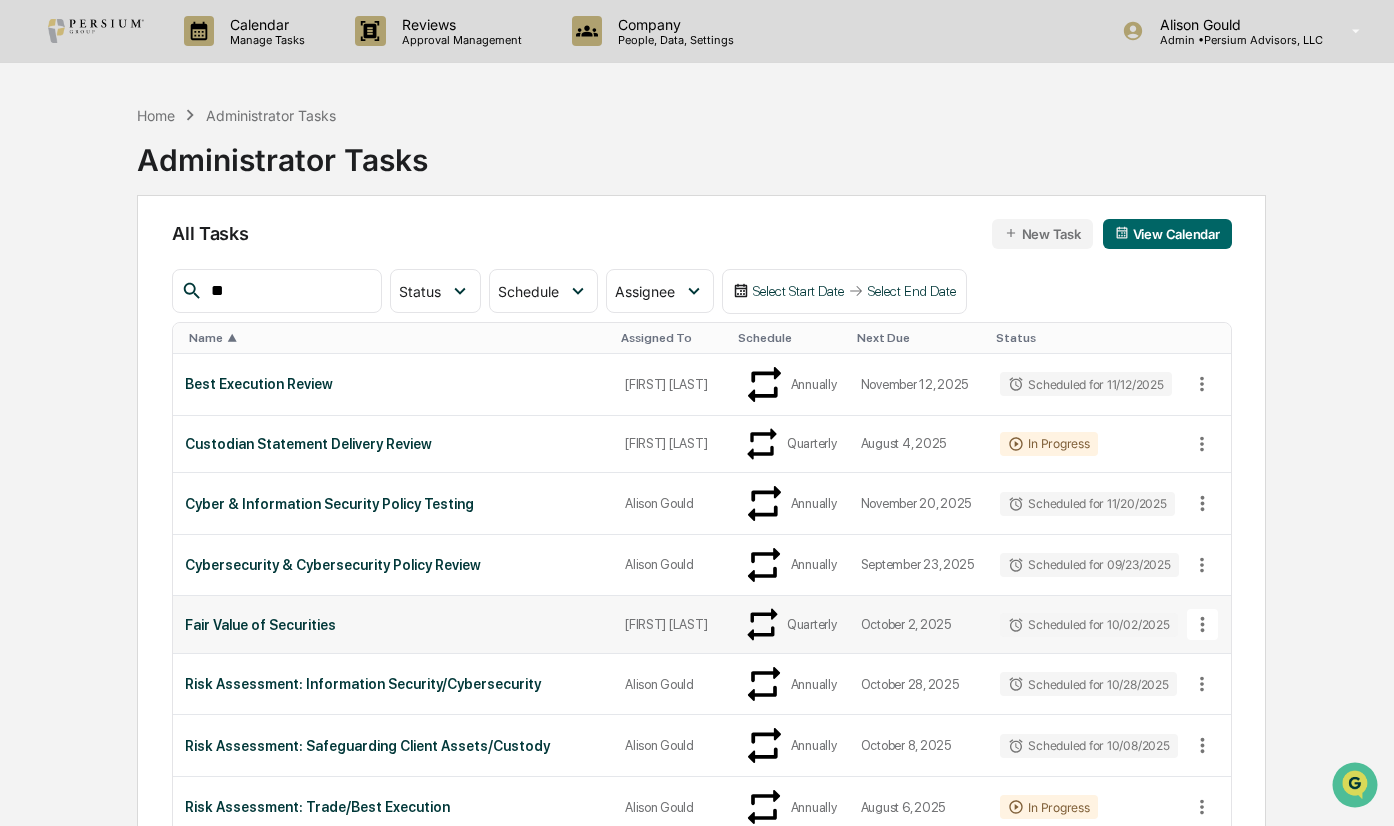 type on "**" 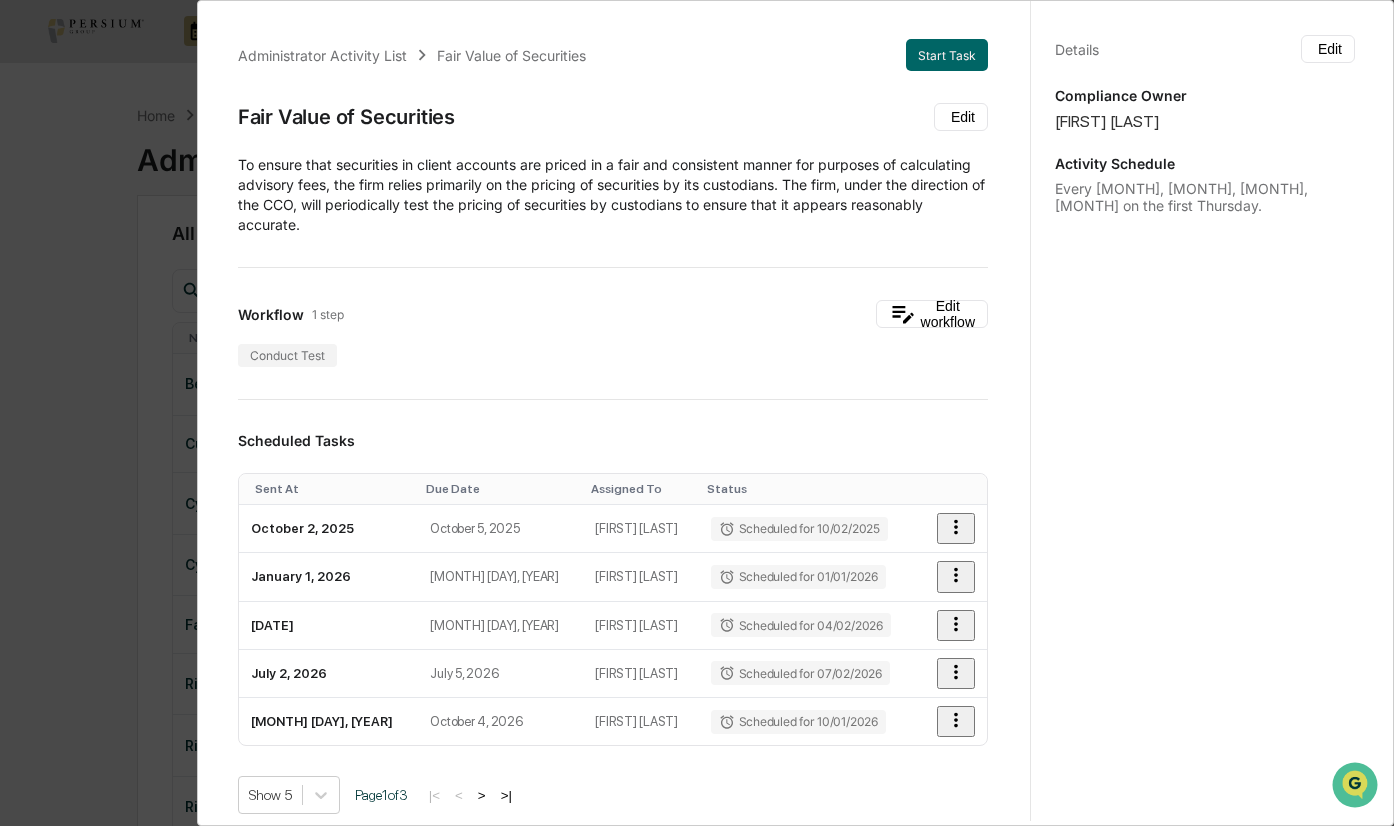 click on "Administrator Activity List Fair Value of Securities Start Task Fair Value of Securities Edit To ensure that securities in client accounts are priced in a fair and consistent manner for purposes of calculating advisory fees, the firm relies primarily on the pricing of securities by its custodians. The firm, under the direction of the CCO, will periodically test the pricing of securities by custodians to ensure that it appears reasonably accurate. Workflow 1 step Edit workflow Conduct Test Scheduled Tasks Sent At Due Date Assigned To Status October 2, 2025 October 5, 2025 [FIRST] [LAST] Scheduled for 10/02/2025 January 1, 2026 January 4, 2026 [FIRST] [LAST] Scheduled for 01/01/2026 April 2, 2026 April 5, 2026 [FIRST] [LAST] Scheduled for 04/02/2026 July 2, 2026 July 5, 2026 [FIRST] [LAST] Scheduled for 07/02/2026 October 1, 2026 October 4, 2026 [FIRST] [LAST] Scheduled for 10/01/2026 Show 5 Page 1 of 3 |<< >>| Completed Task Files No data to display Show 5 Page 1 of 0 |<< >>| Comments Edit" at bounding box center (697, 413) 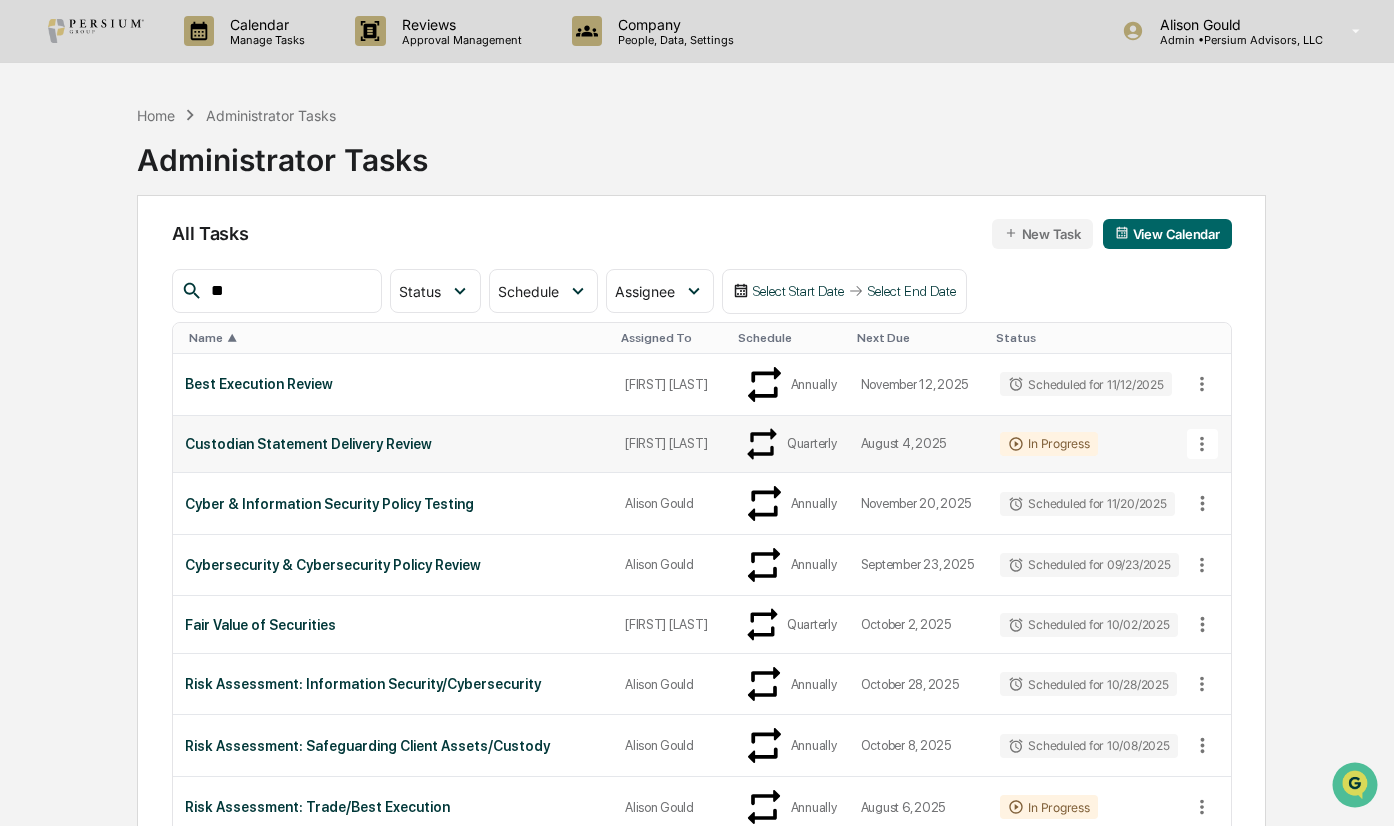 click 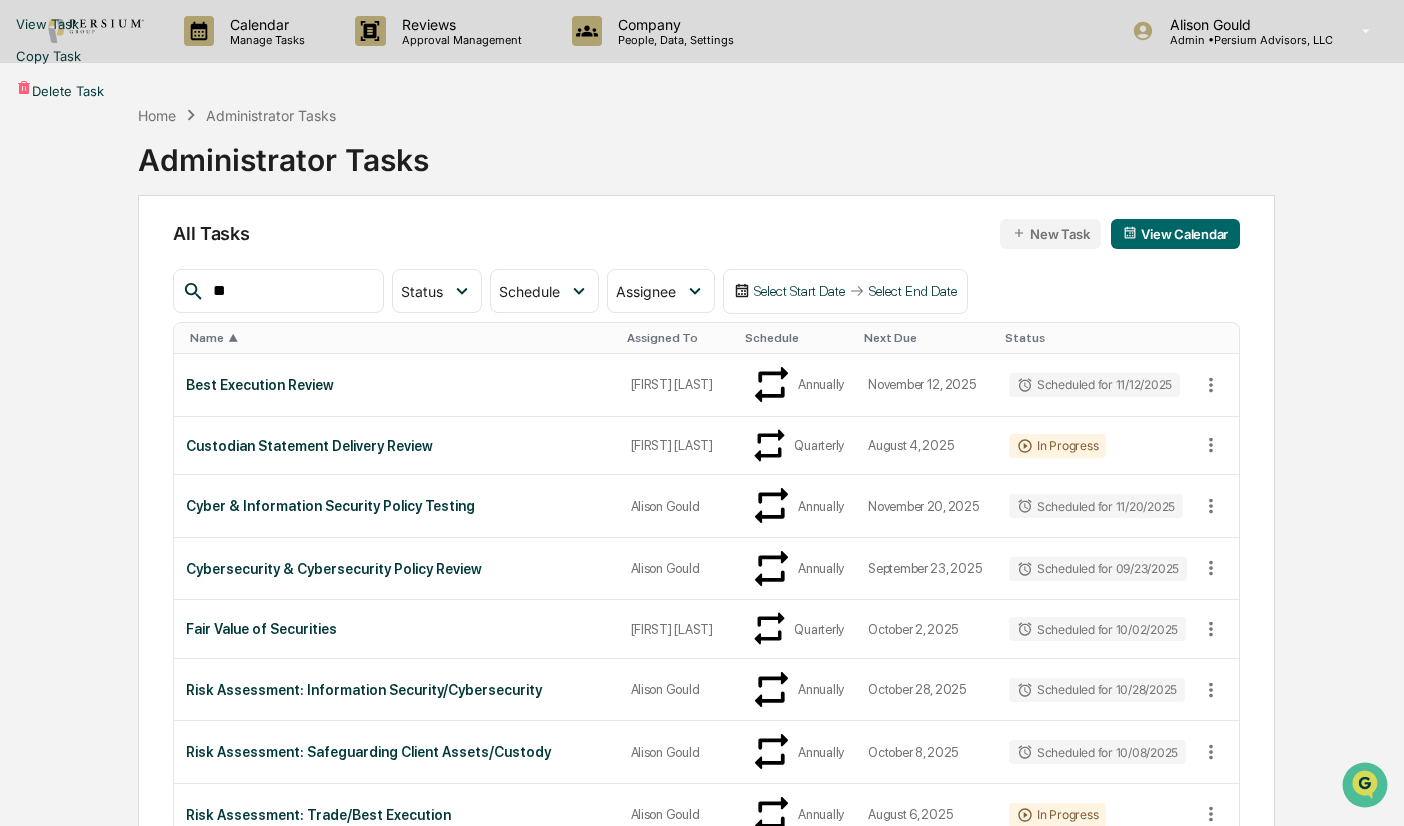 click at bounding box center [702, 413] 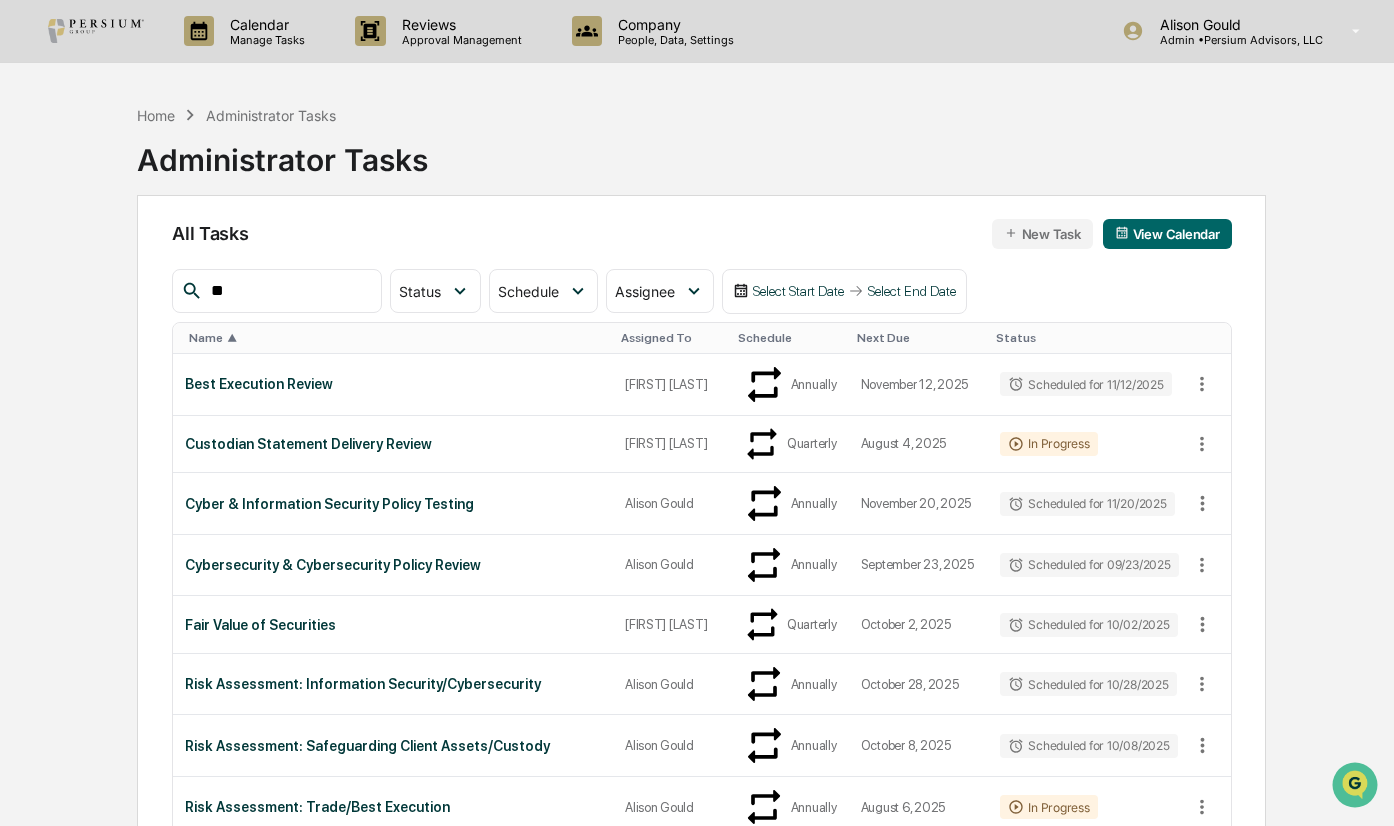 click on "Custodian Statement Delivery Review" at bounding box center [393, 444] 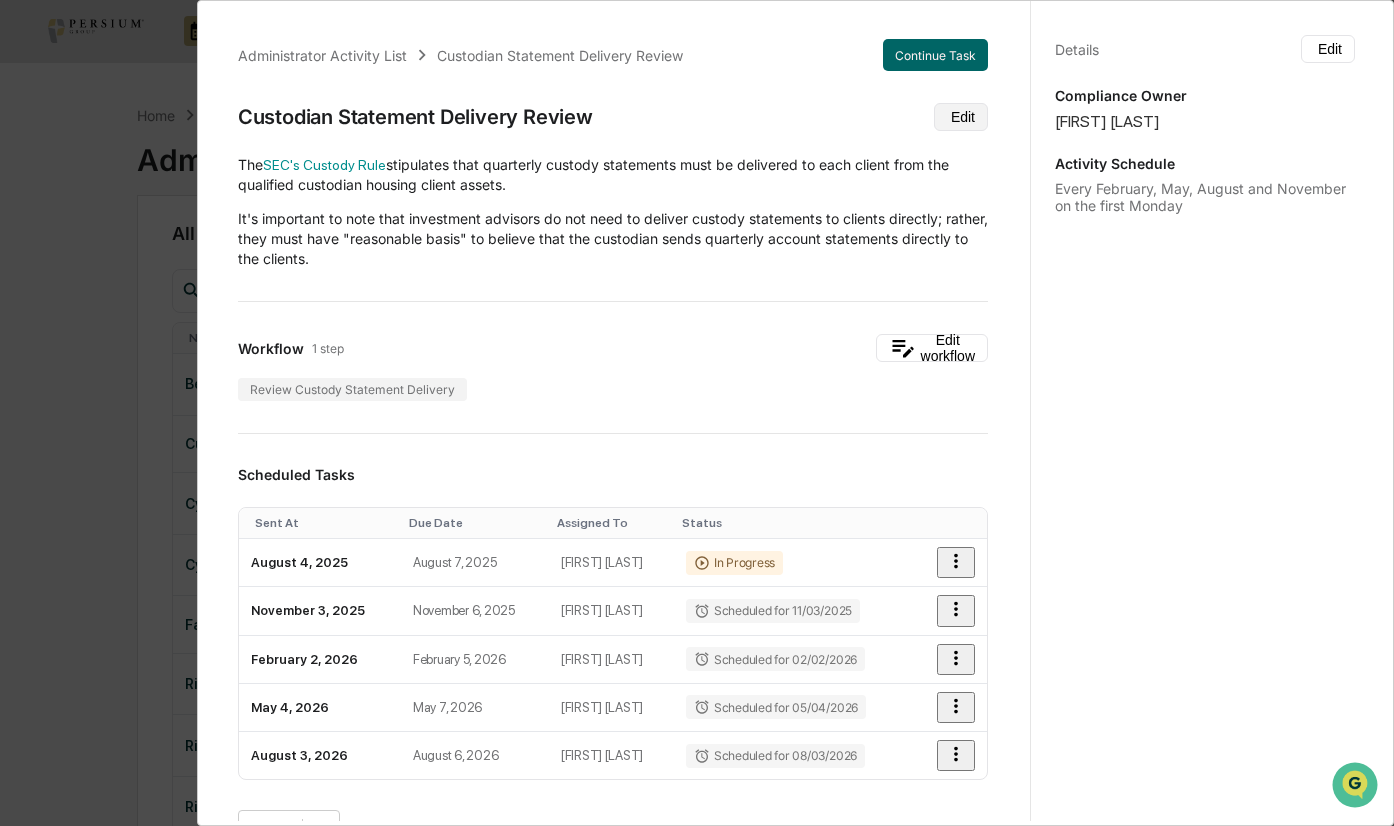 click on "Edit" at bounding box center [961, 117] 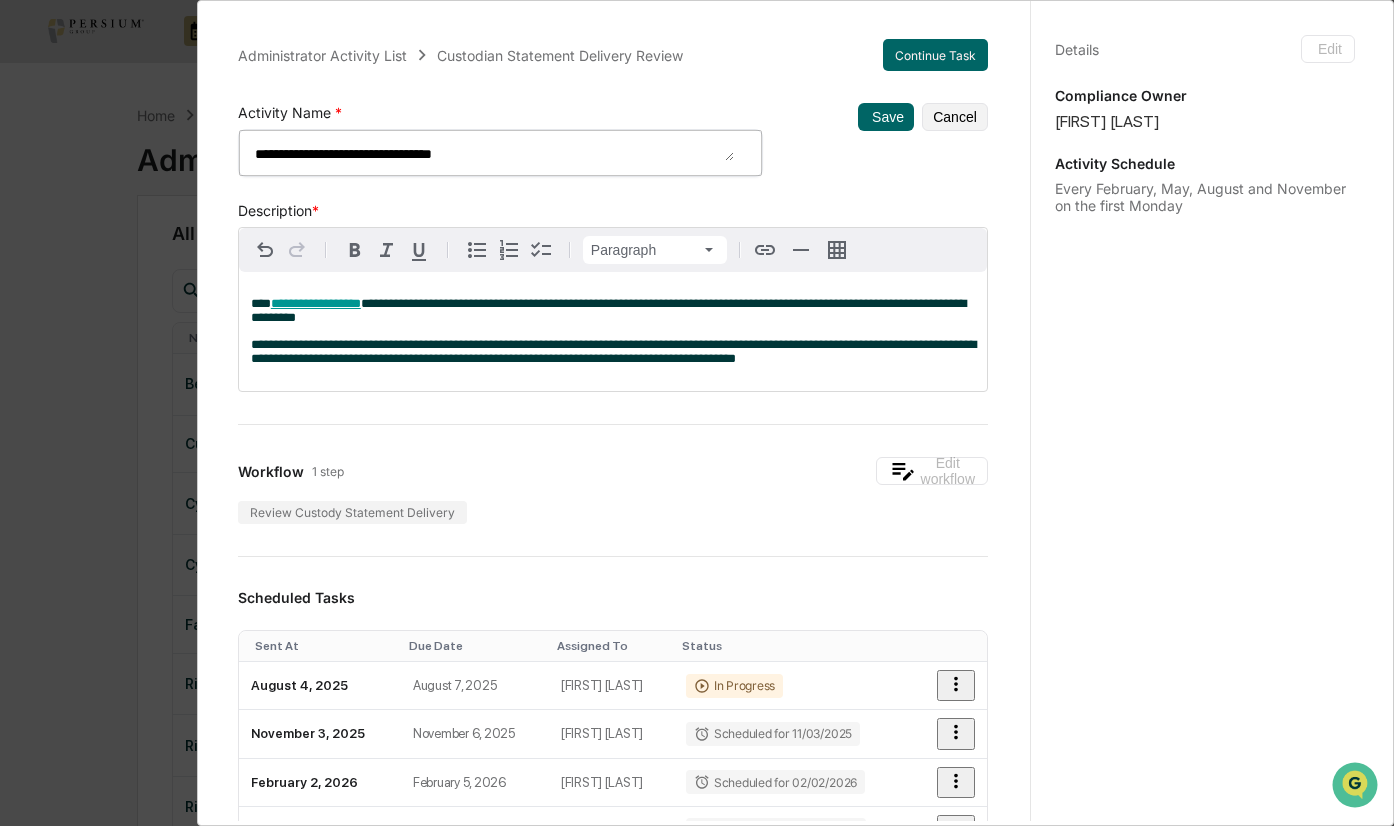 click on "**********" at bounding box center (613, 331) 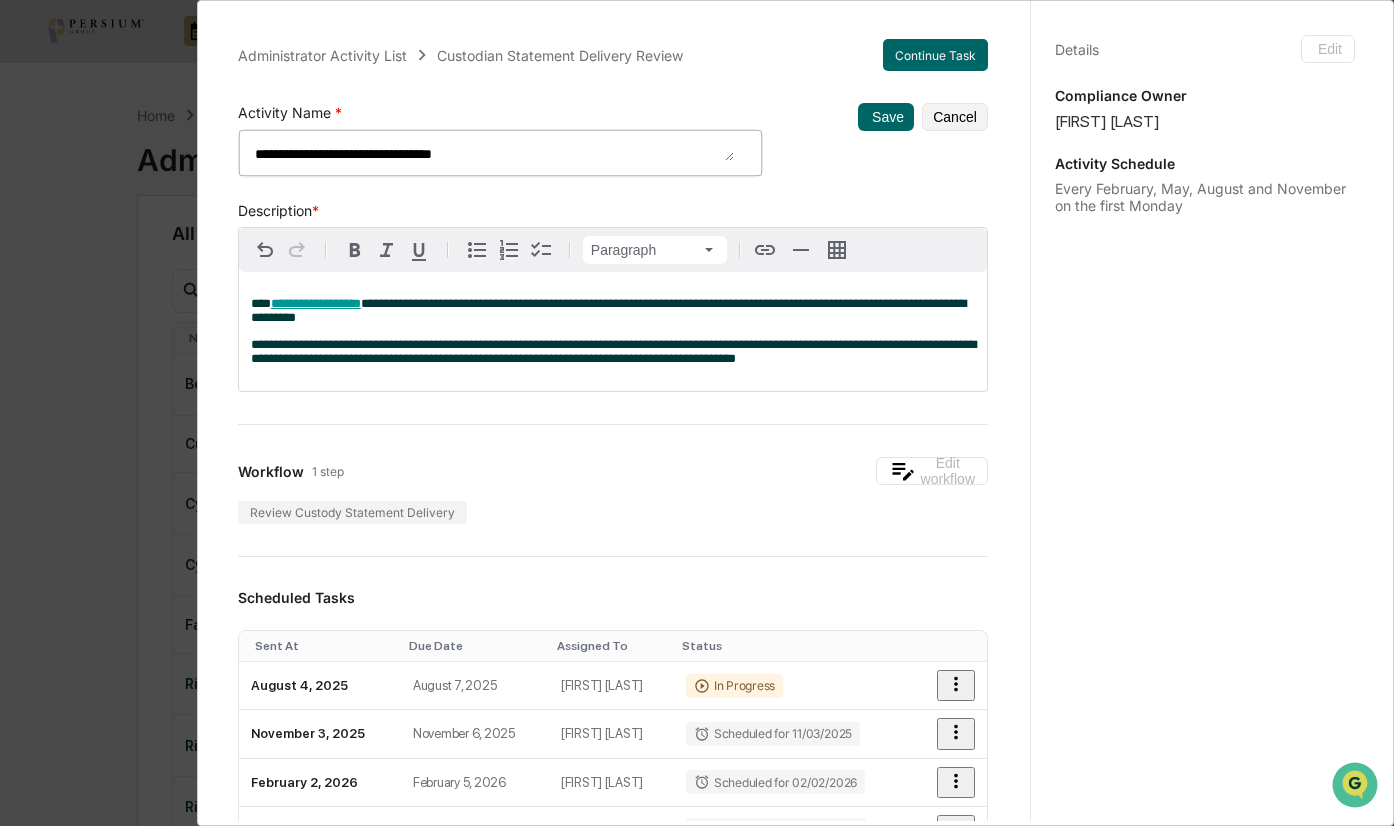click on "**********" at bounding box center [613, 331] 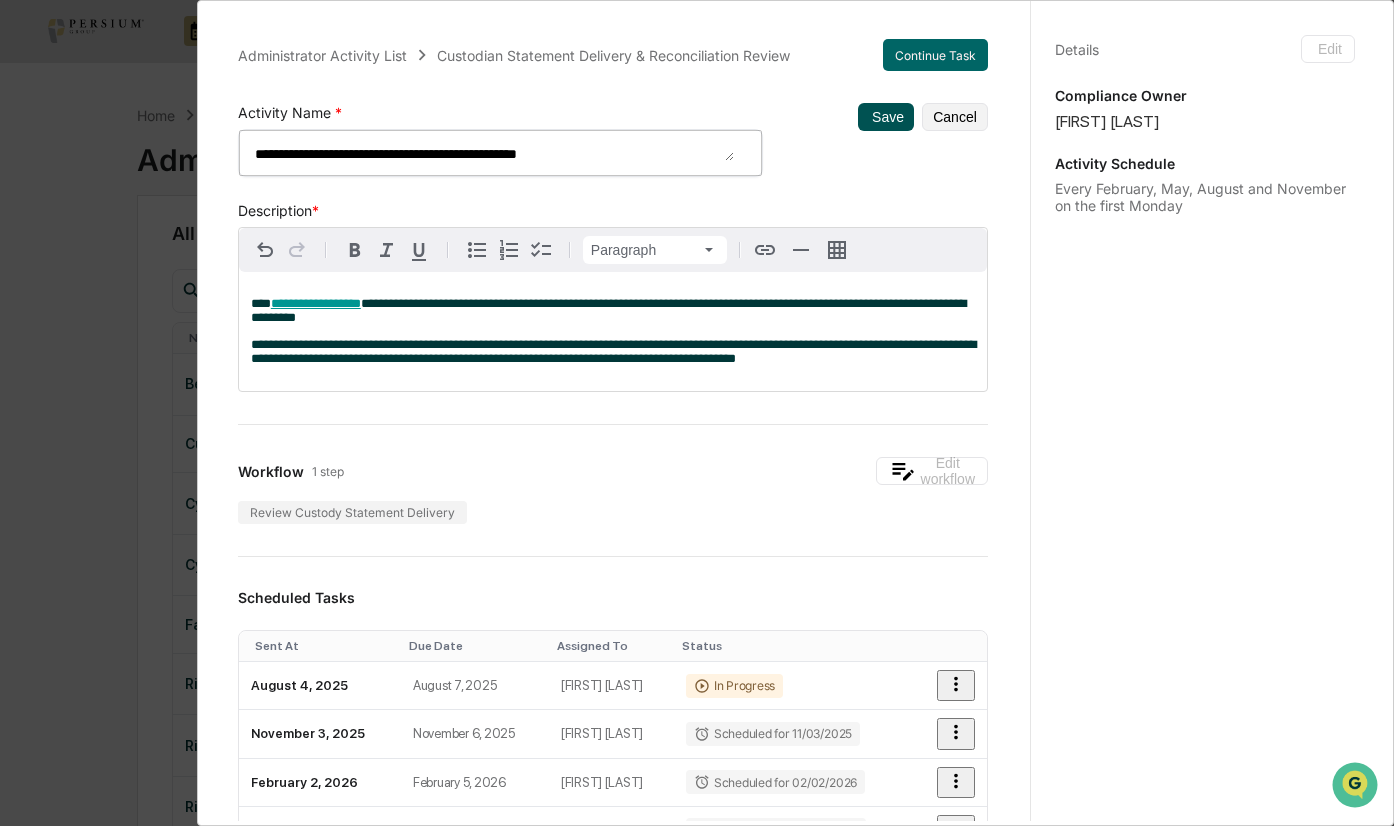 type on "**********" 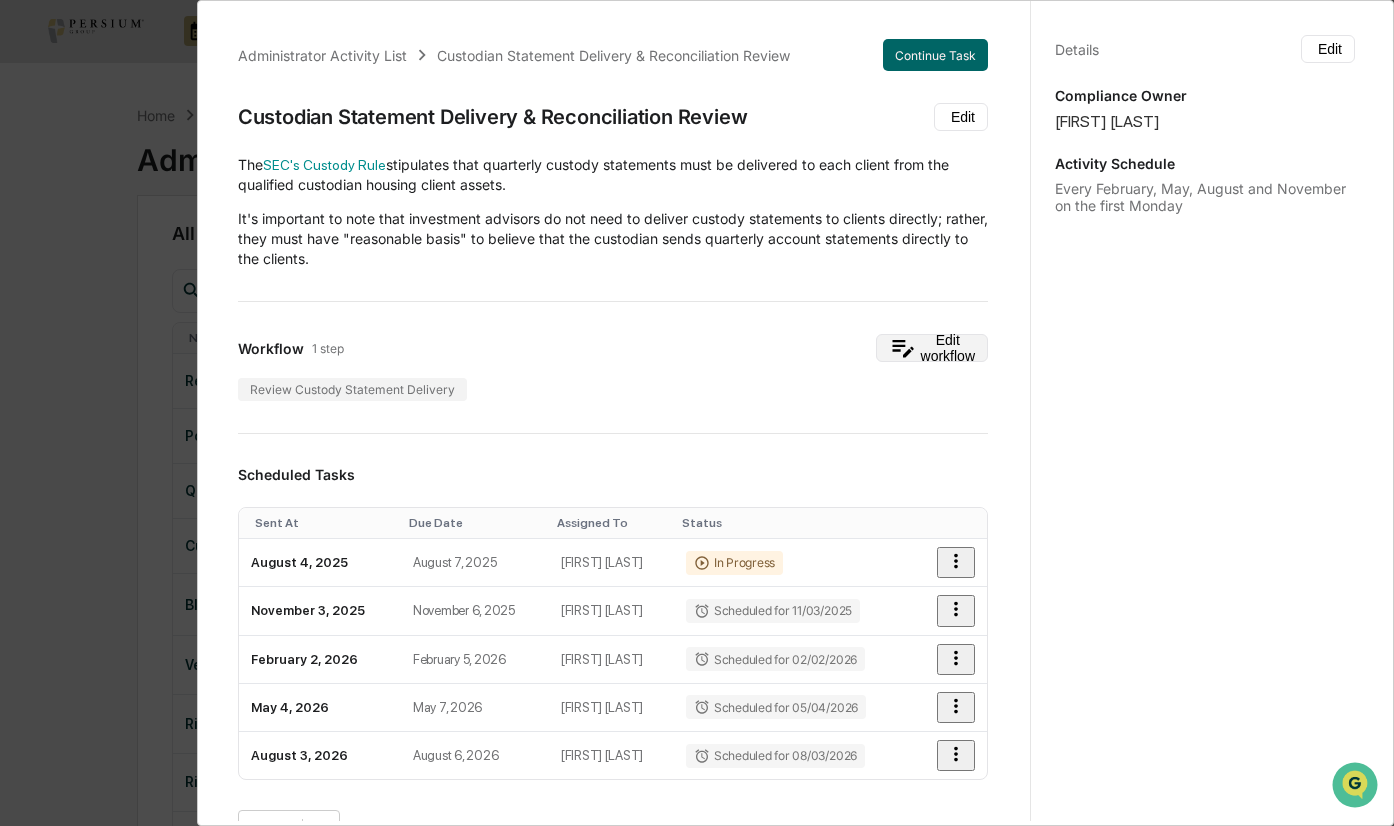 click on "Edit workflow" at bounding box center (932, 348) 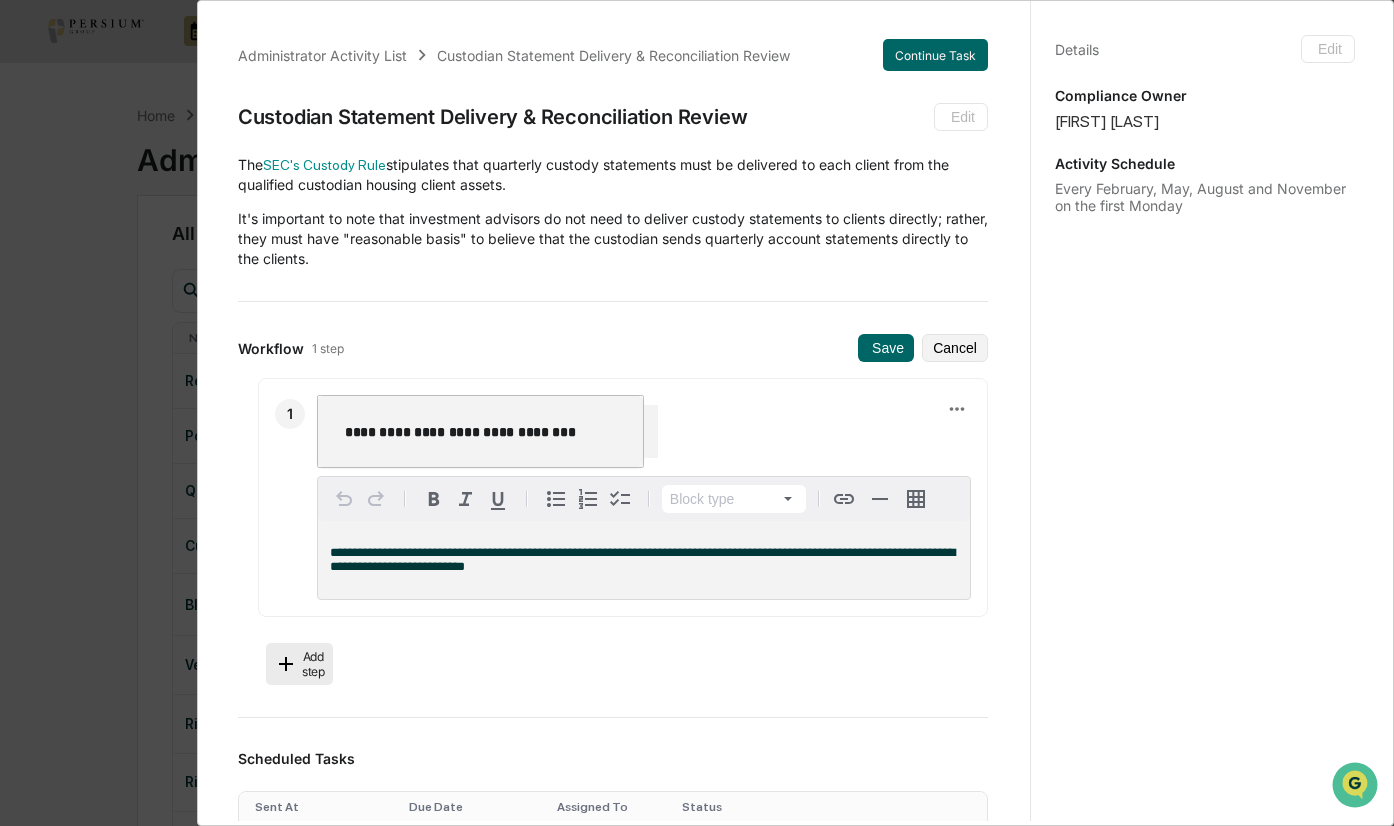 click on "Add step" at bounding box center (299, 664) 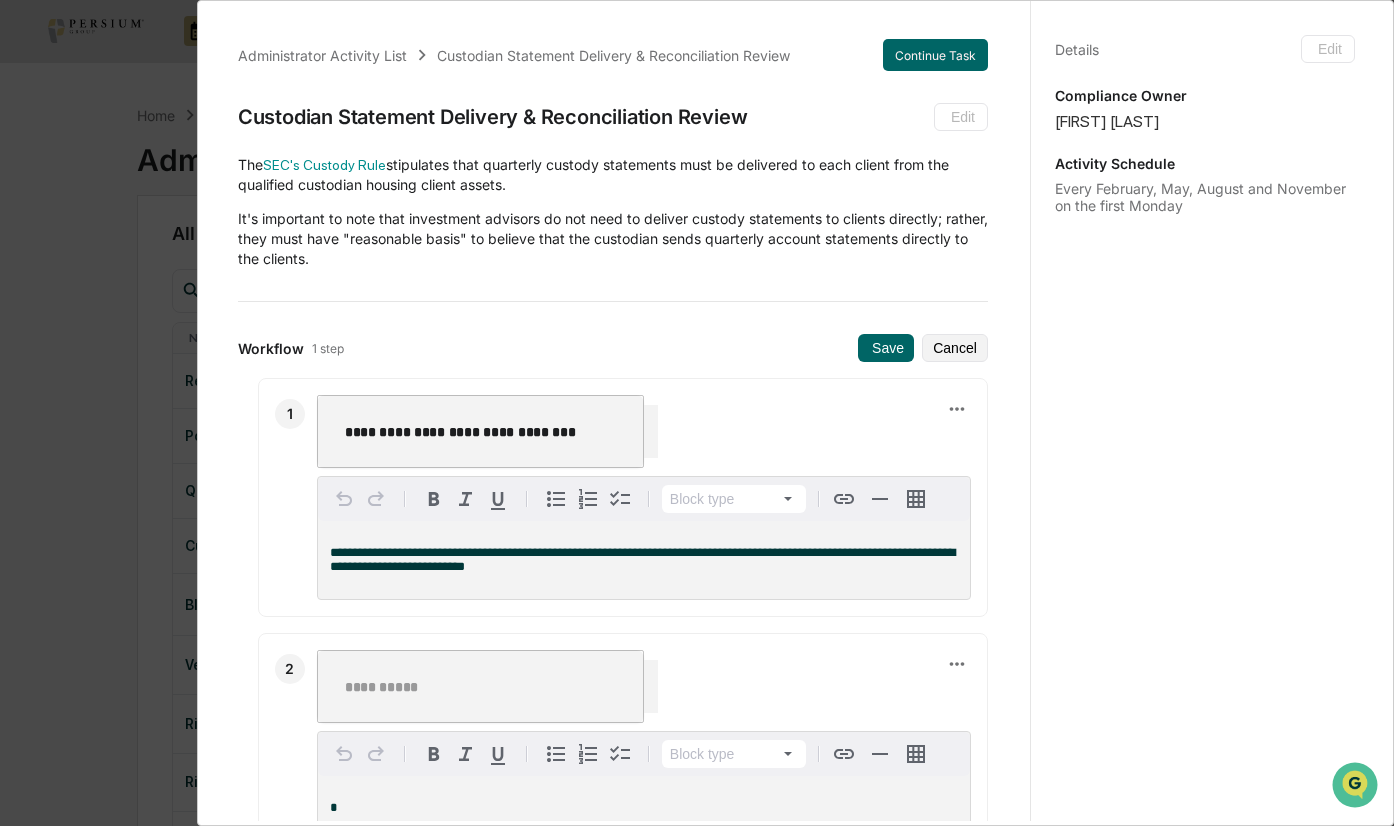 click at bounding box center (494, 686) 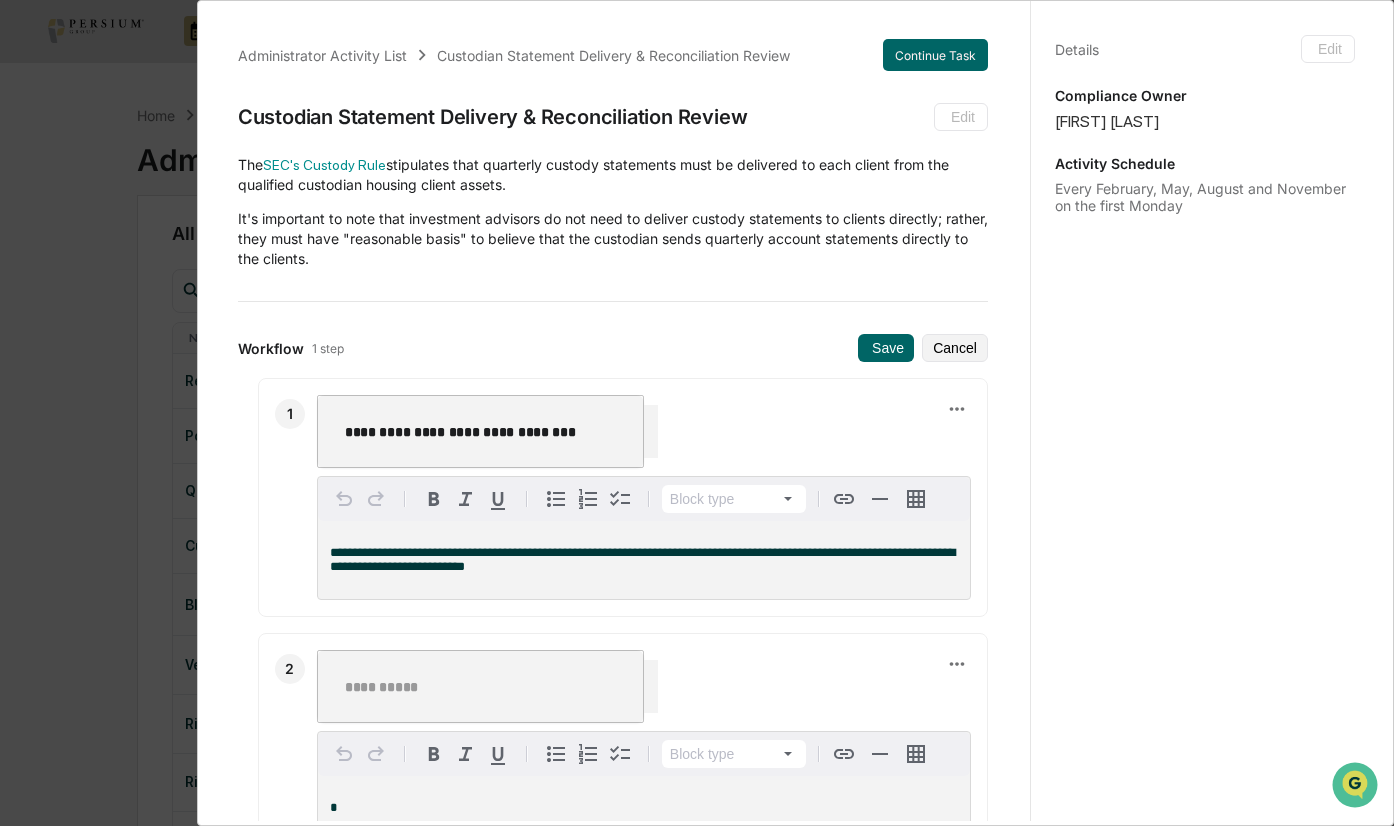 click at bounding box center [494, 686] 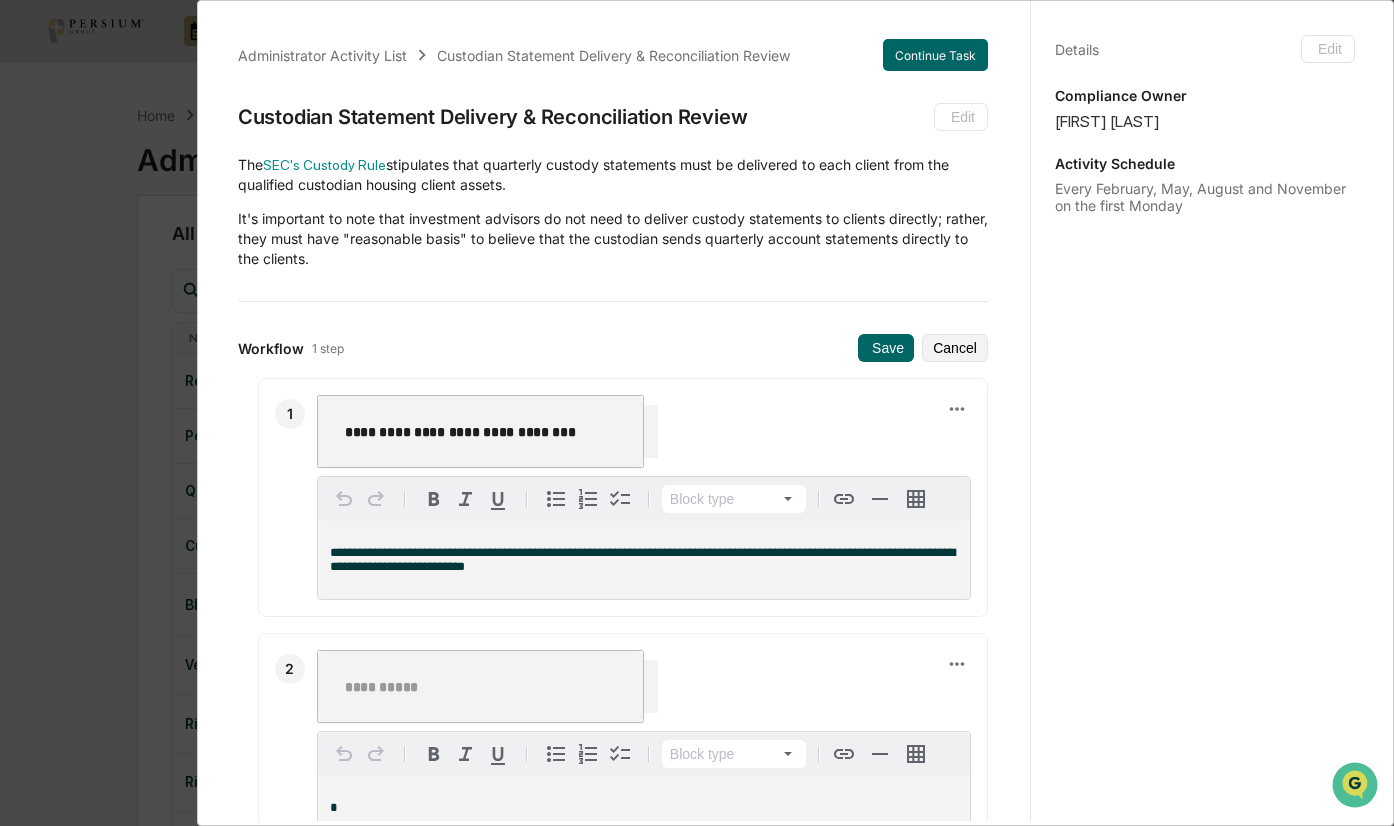 click on "*" at bounding box center (644, 808) 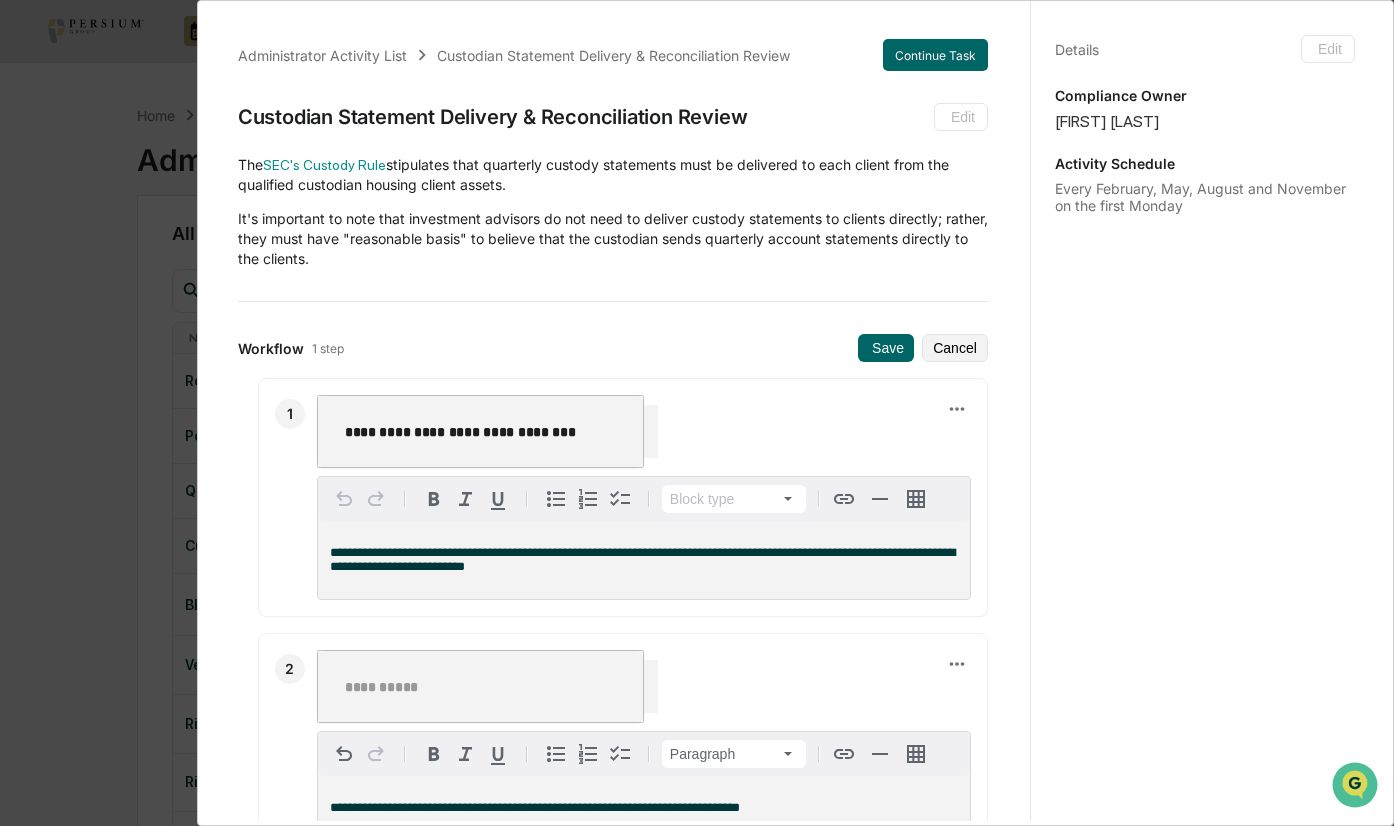 click at bounding box center [494, 686] 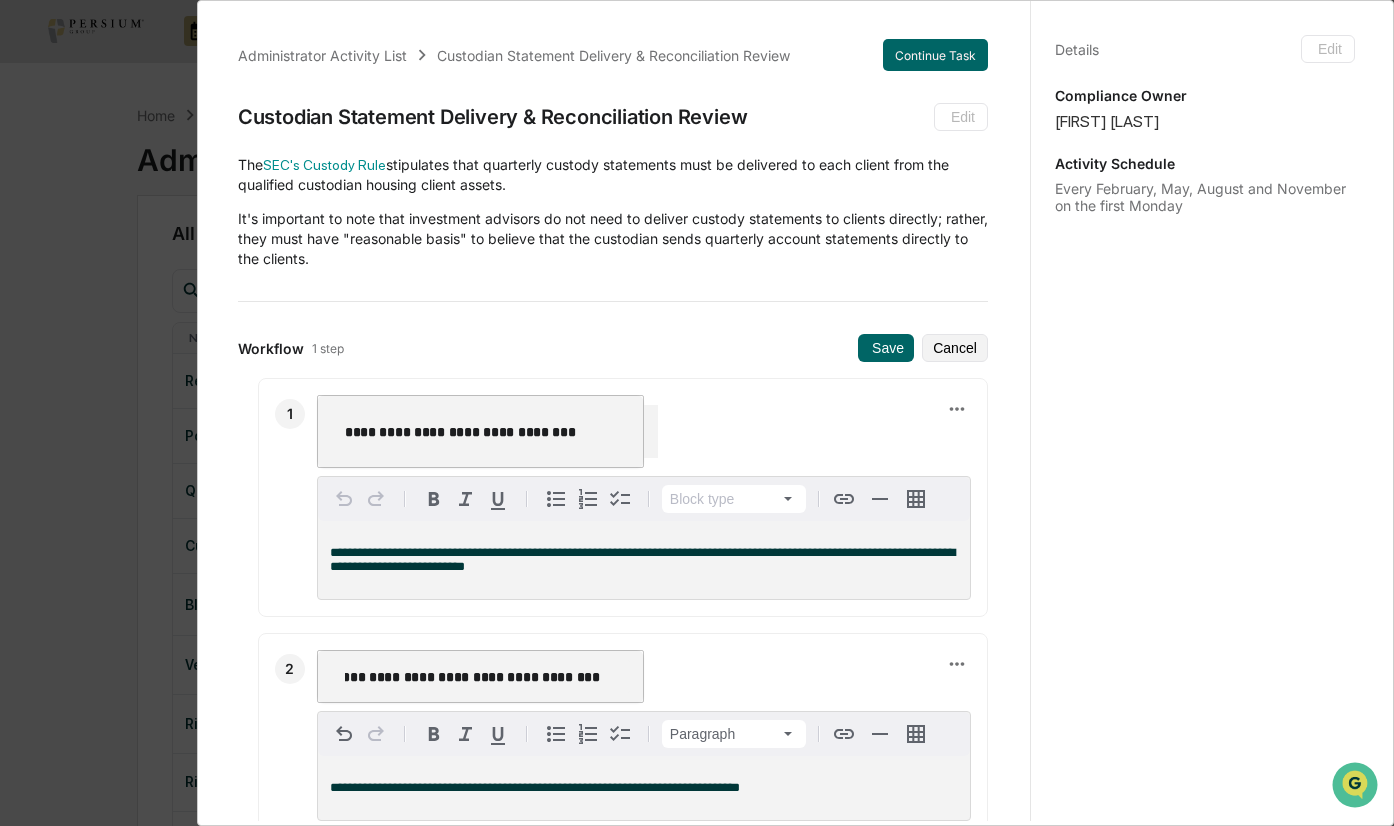 scroll, scrollTop: 0, scrollLeft: 42, axis: horizontal 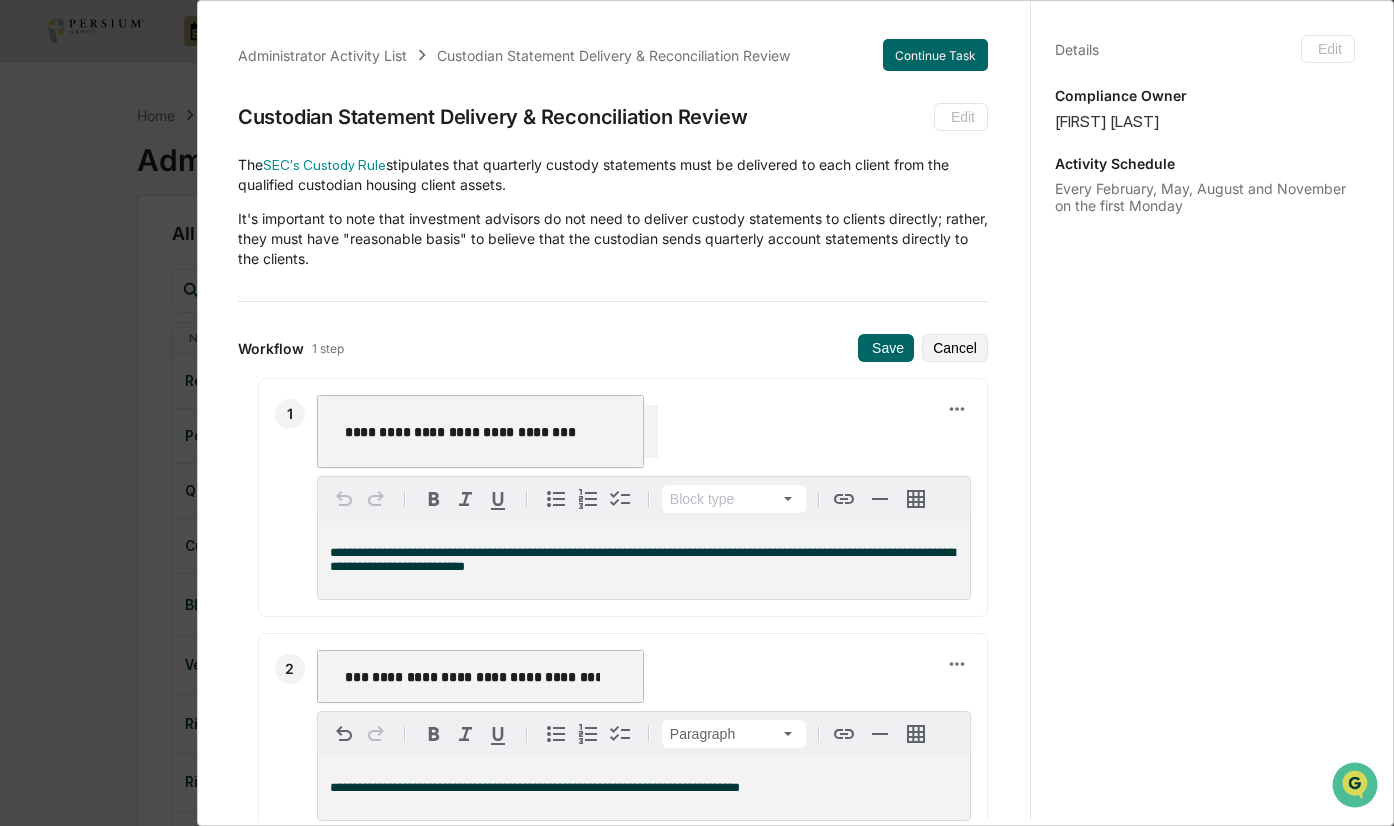 type on "**********" 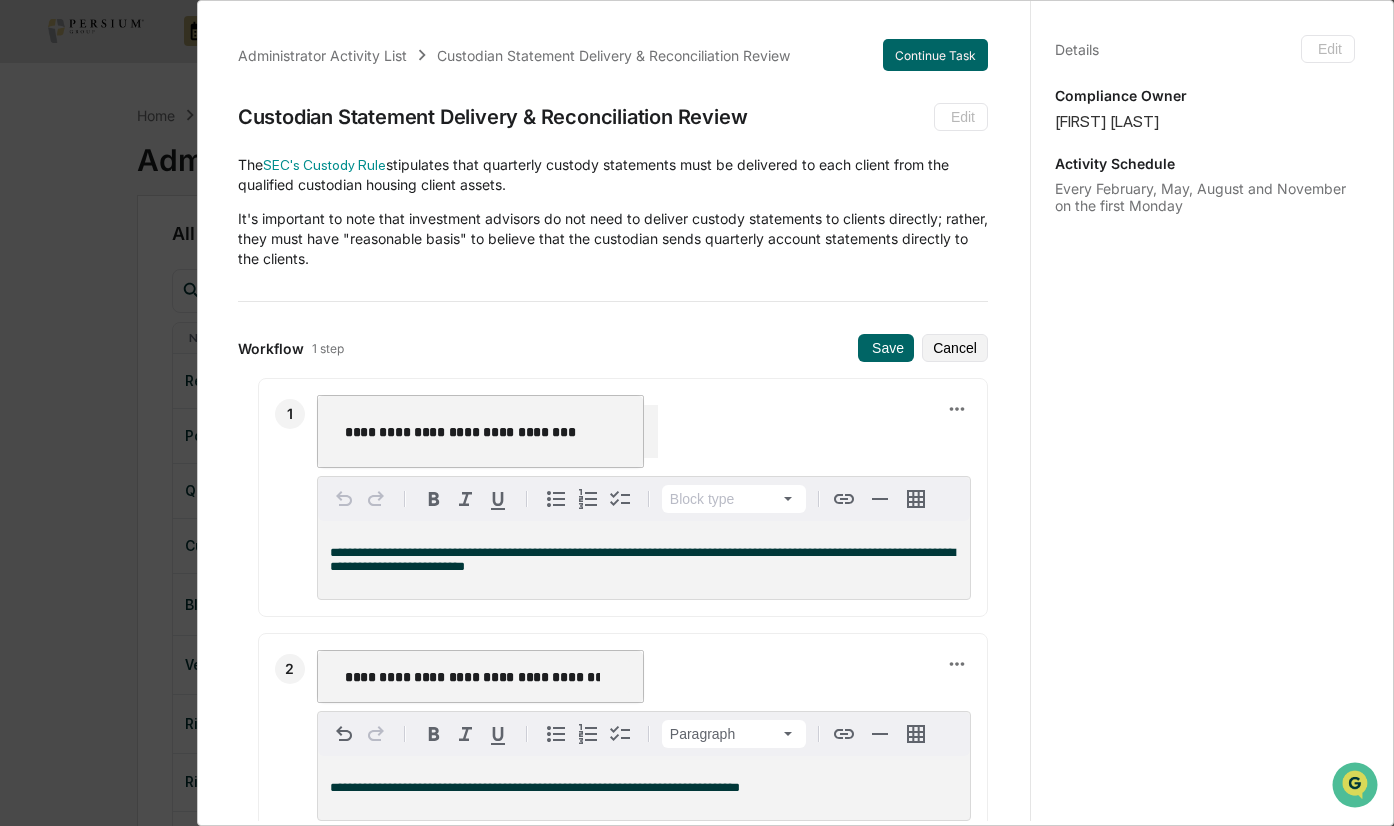 click on "**********" at bounding box center (472, 676) 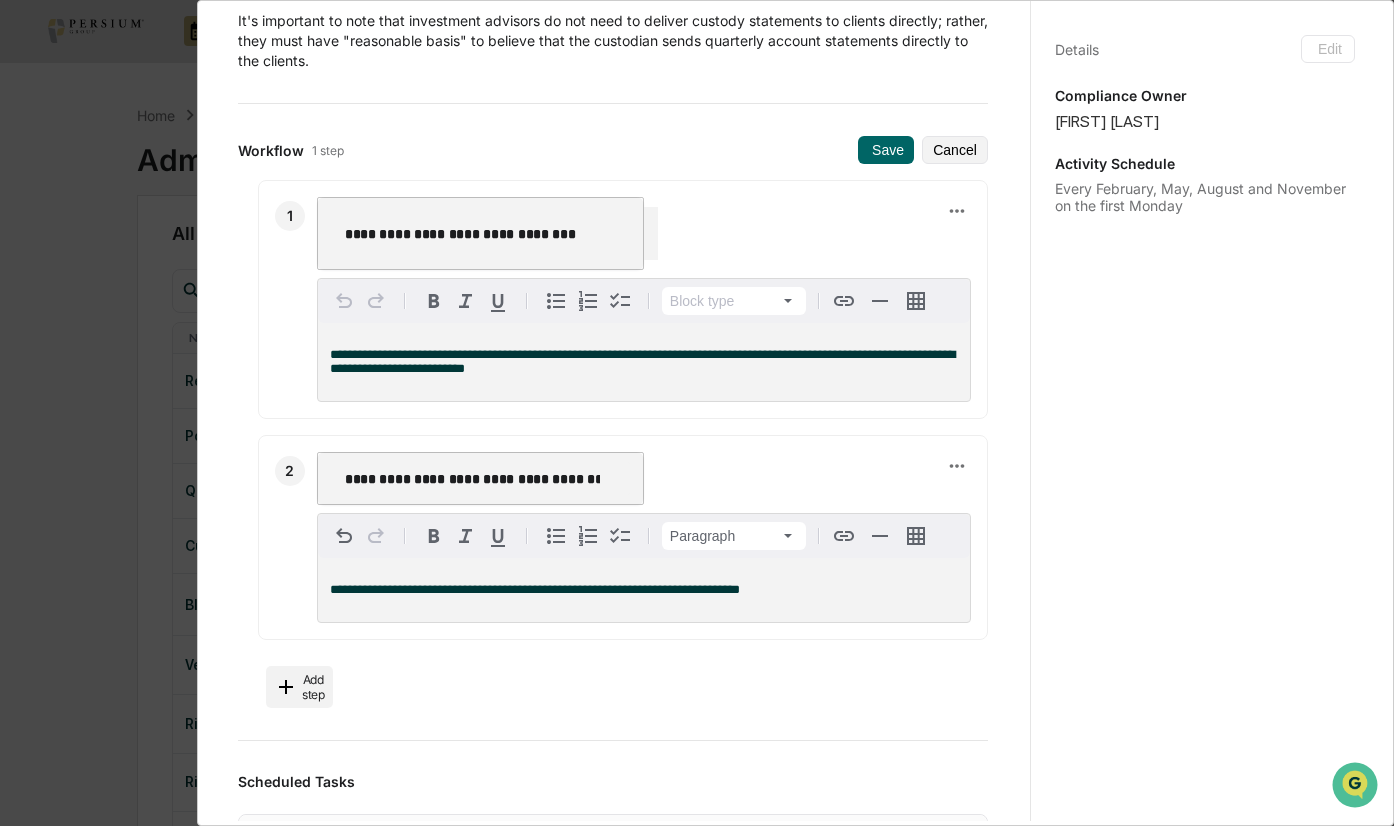 scroll, scrollTop: 200, scrollLeft: 0, axis: vertical 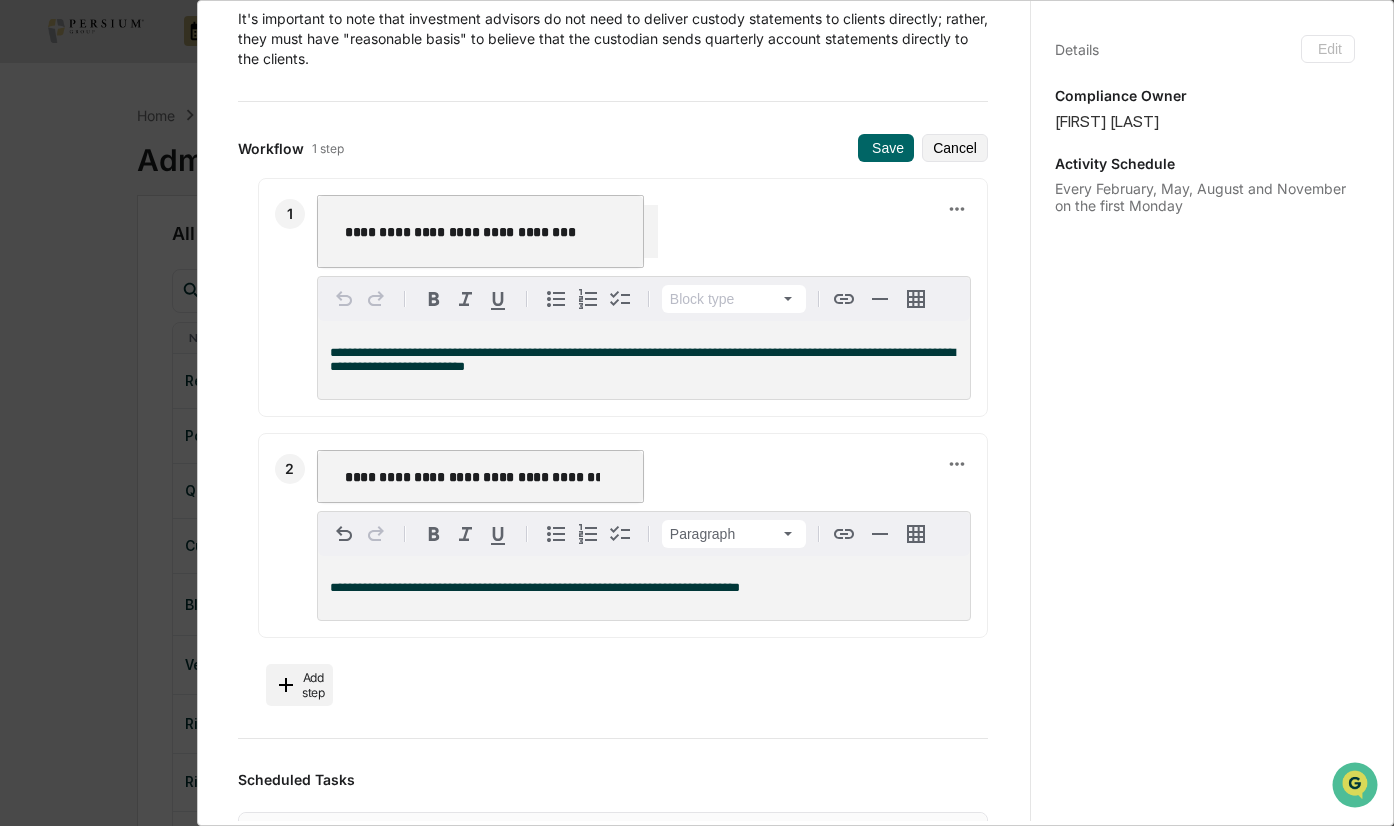 click on "**********" at bounding box center (535, 587) 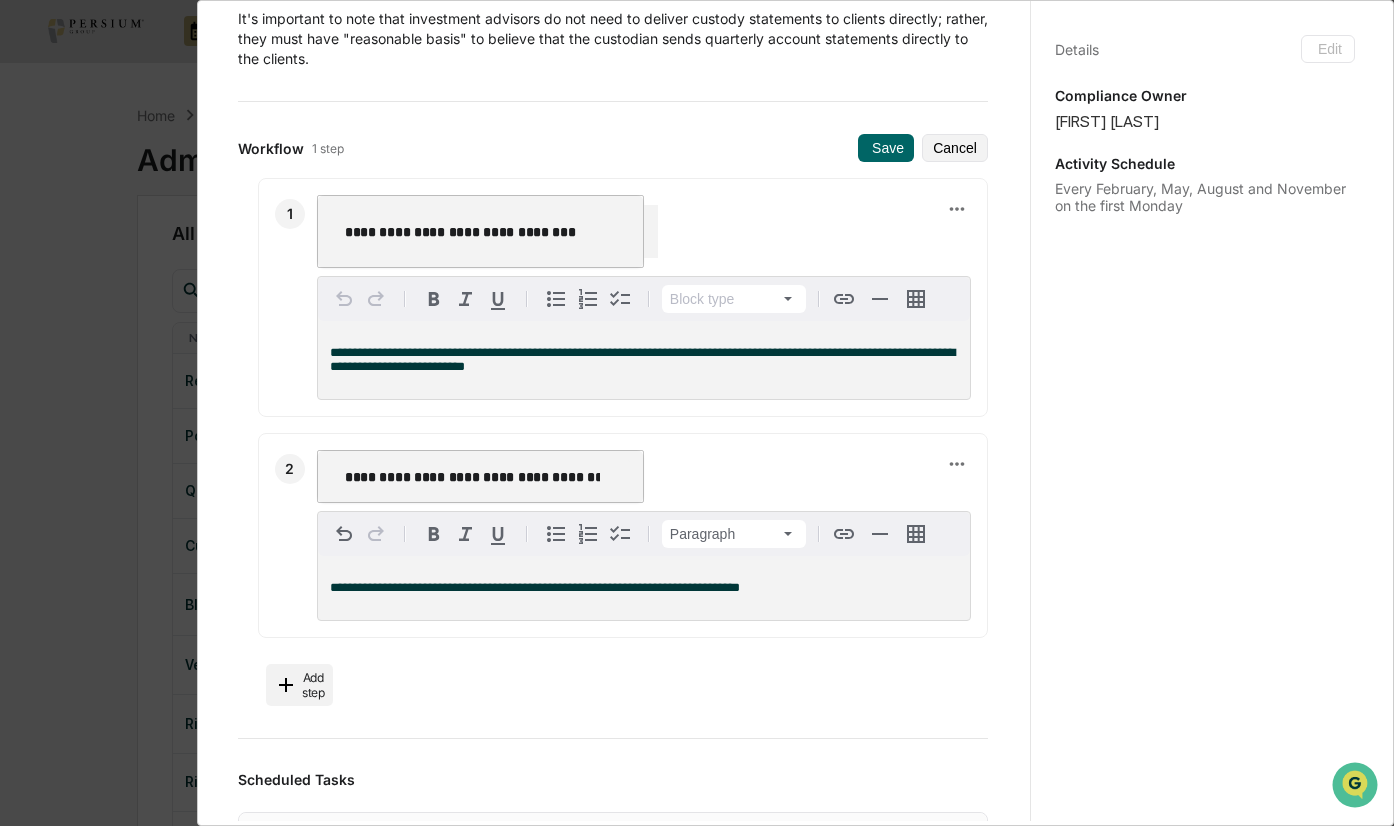 click on "**********" at bounding box center (644, 588) 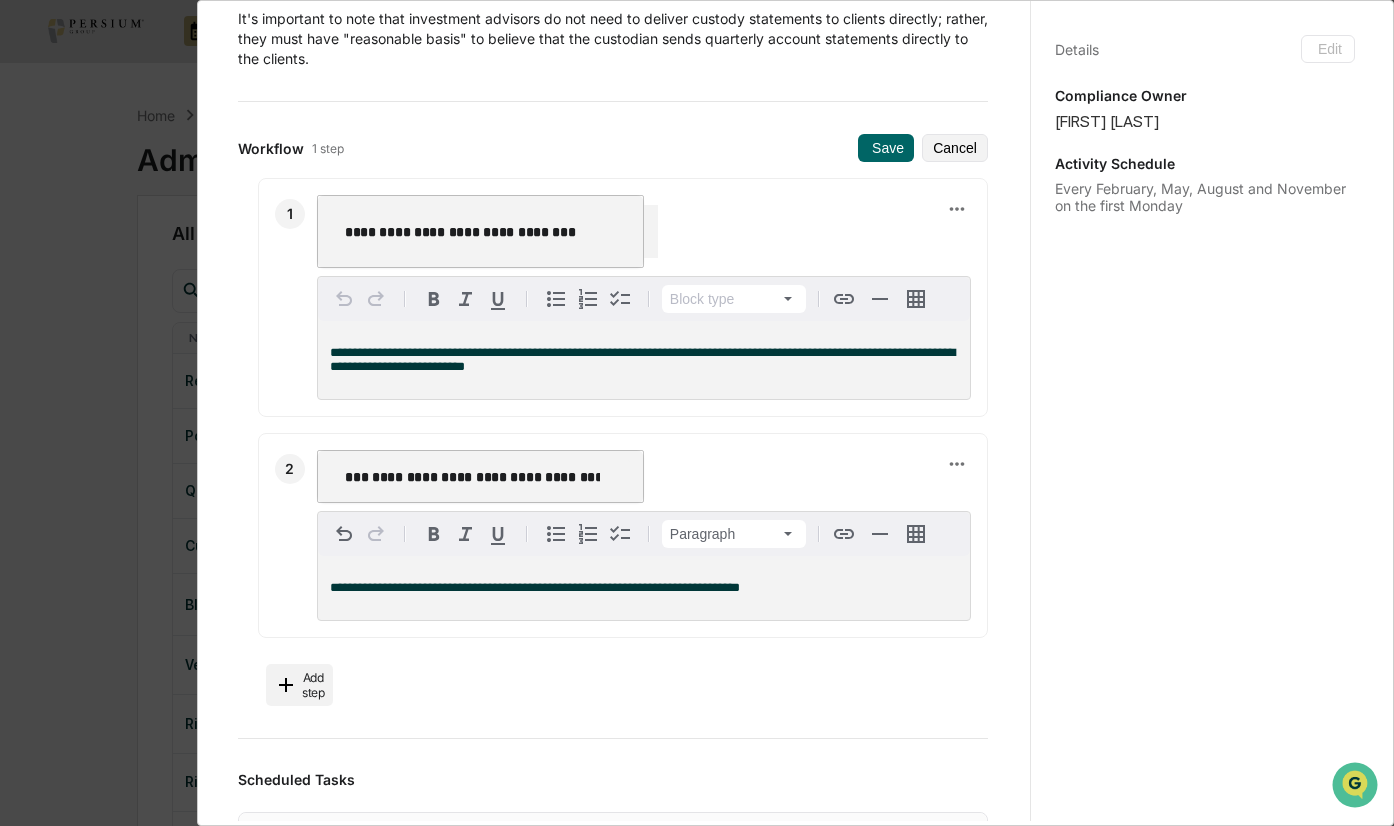 drag, startPoint x: 619, startPoint y: 445, endPoint x: 665, endPoint y: 445, distance: 46 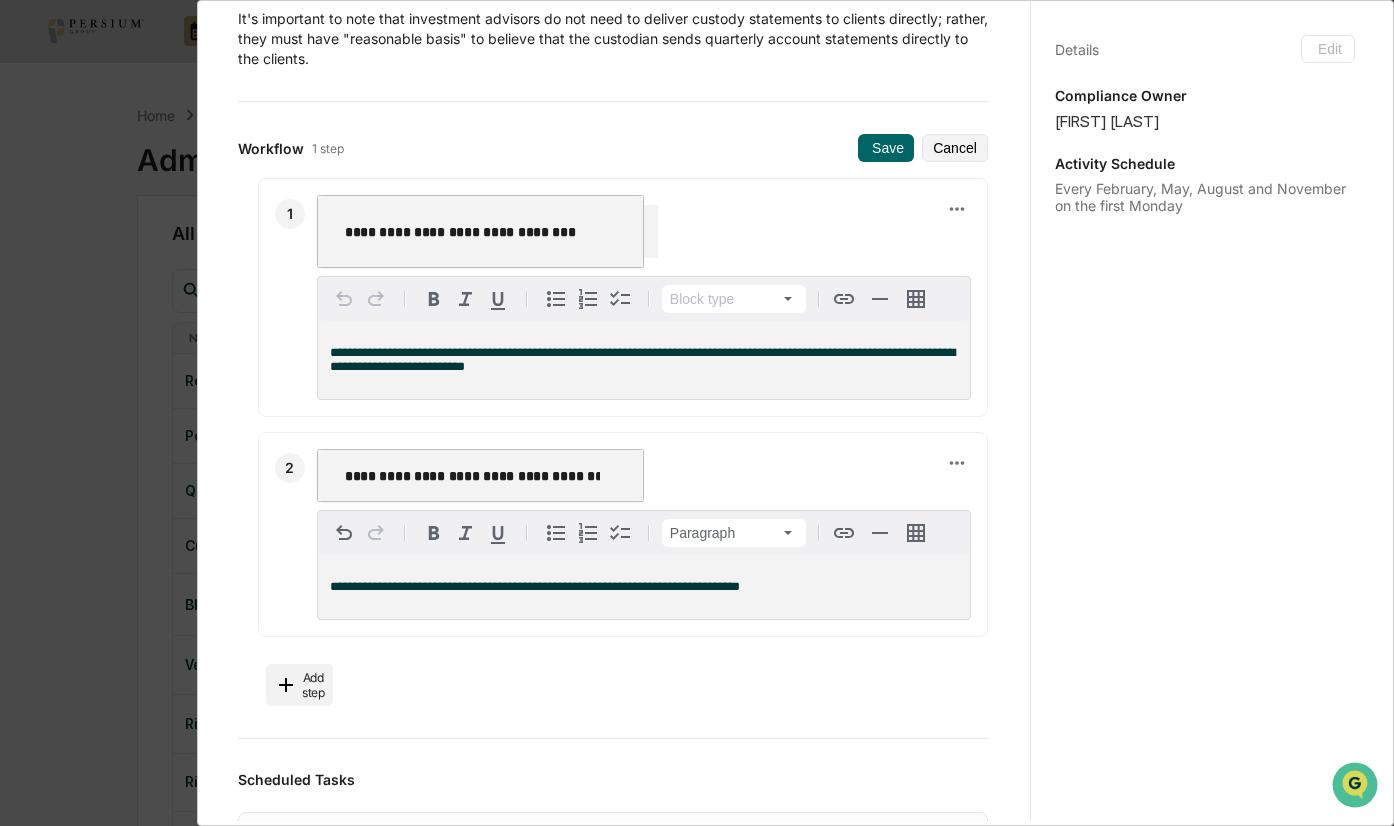 drag, startPoint x: 617, startPoint y: 441, endPoint x: 300, endPoint y: 440, distance: 317.0016 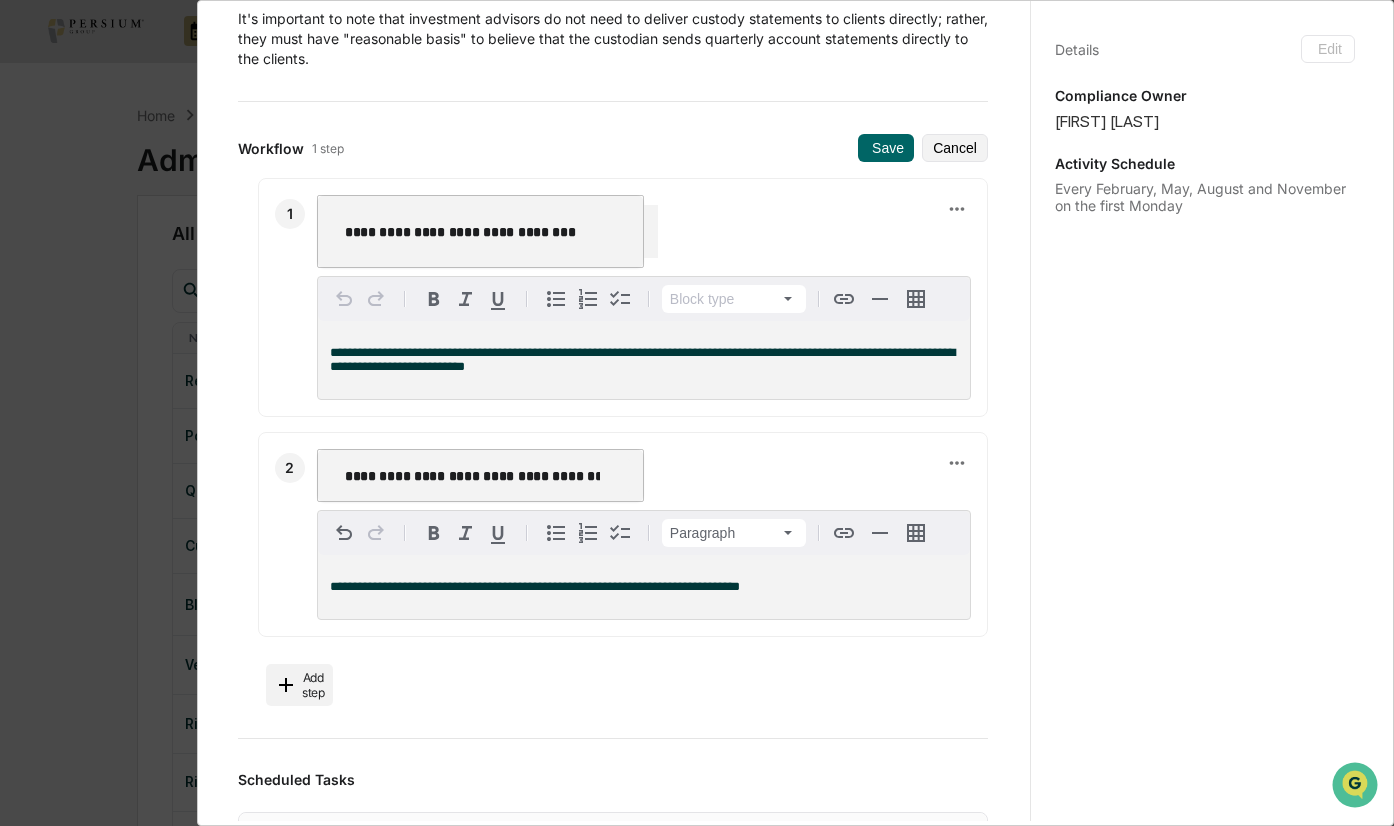 click on "**********" at bounding box center [623, 534] 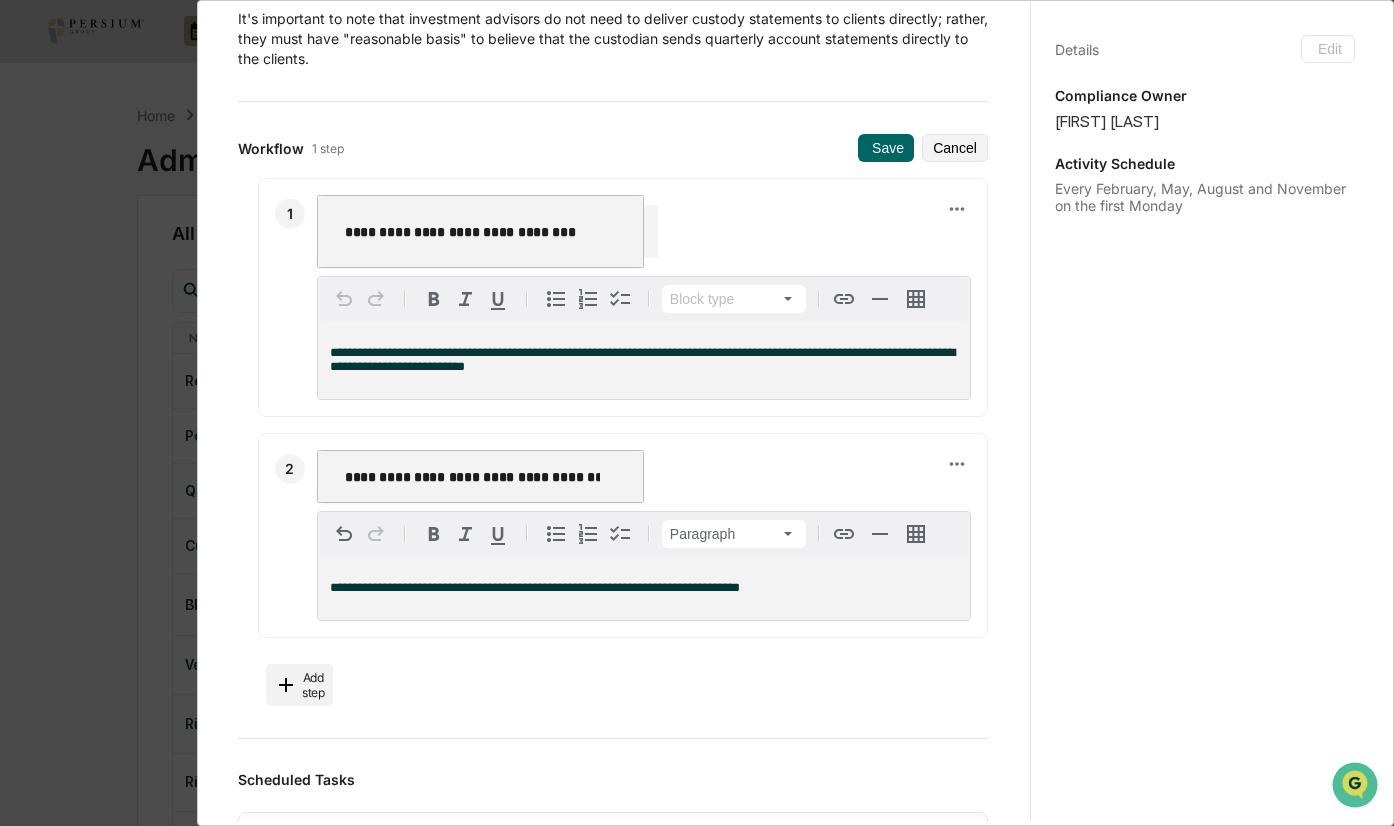 click on "**********" at bounding box center (472, 476) 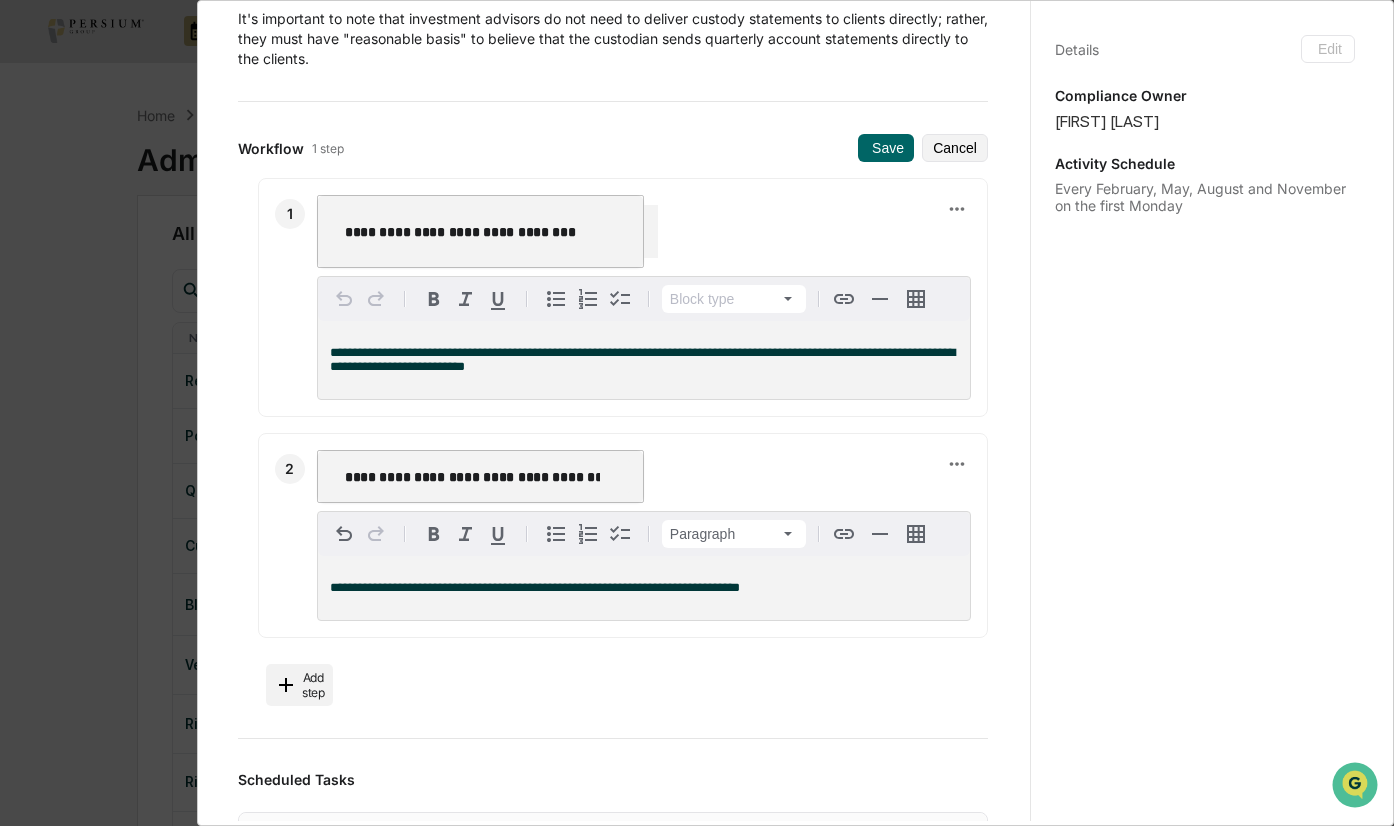 click on "**********" at bounding box center [644, 588] 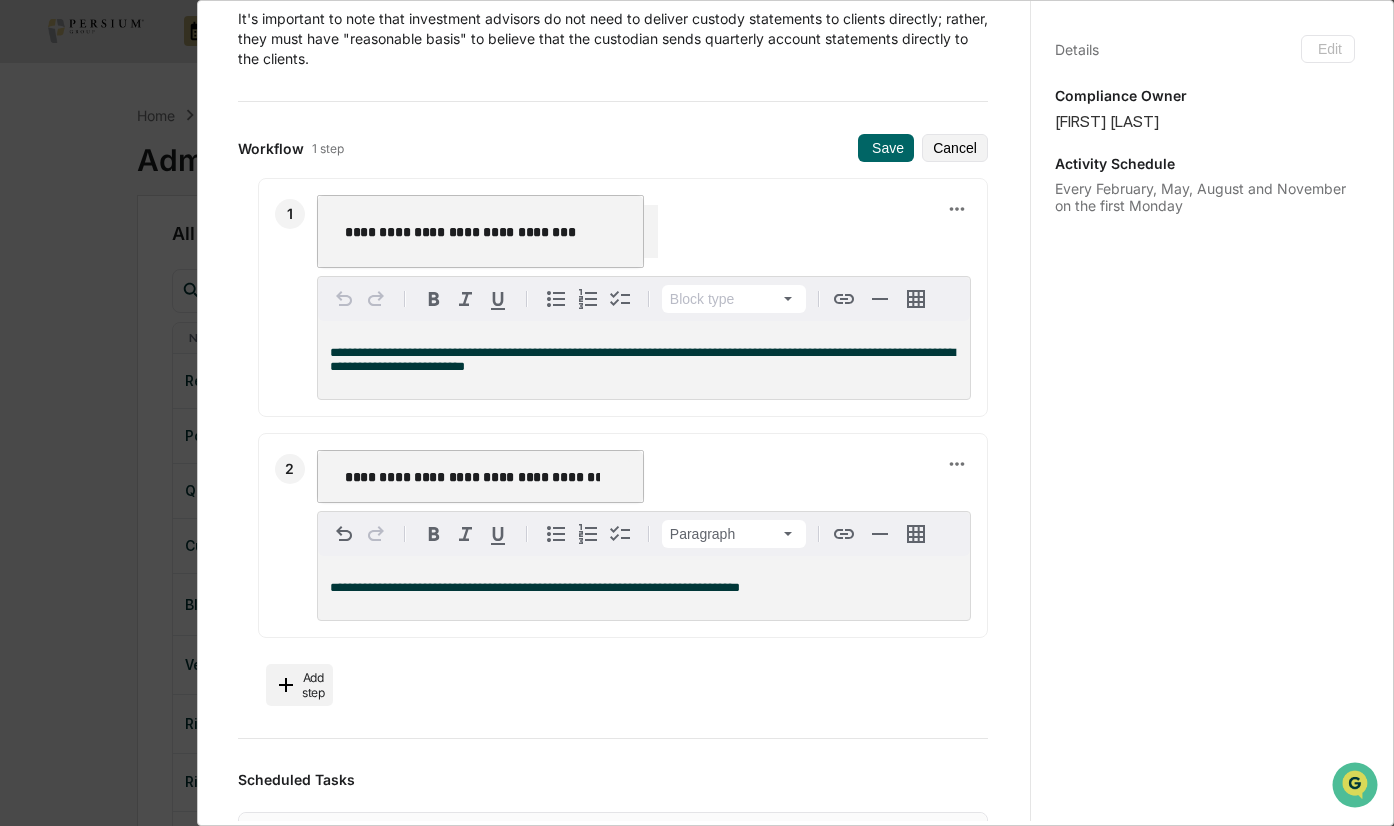 click on "**********" at bounding box center (644, 588) 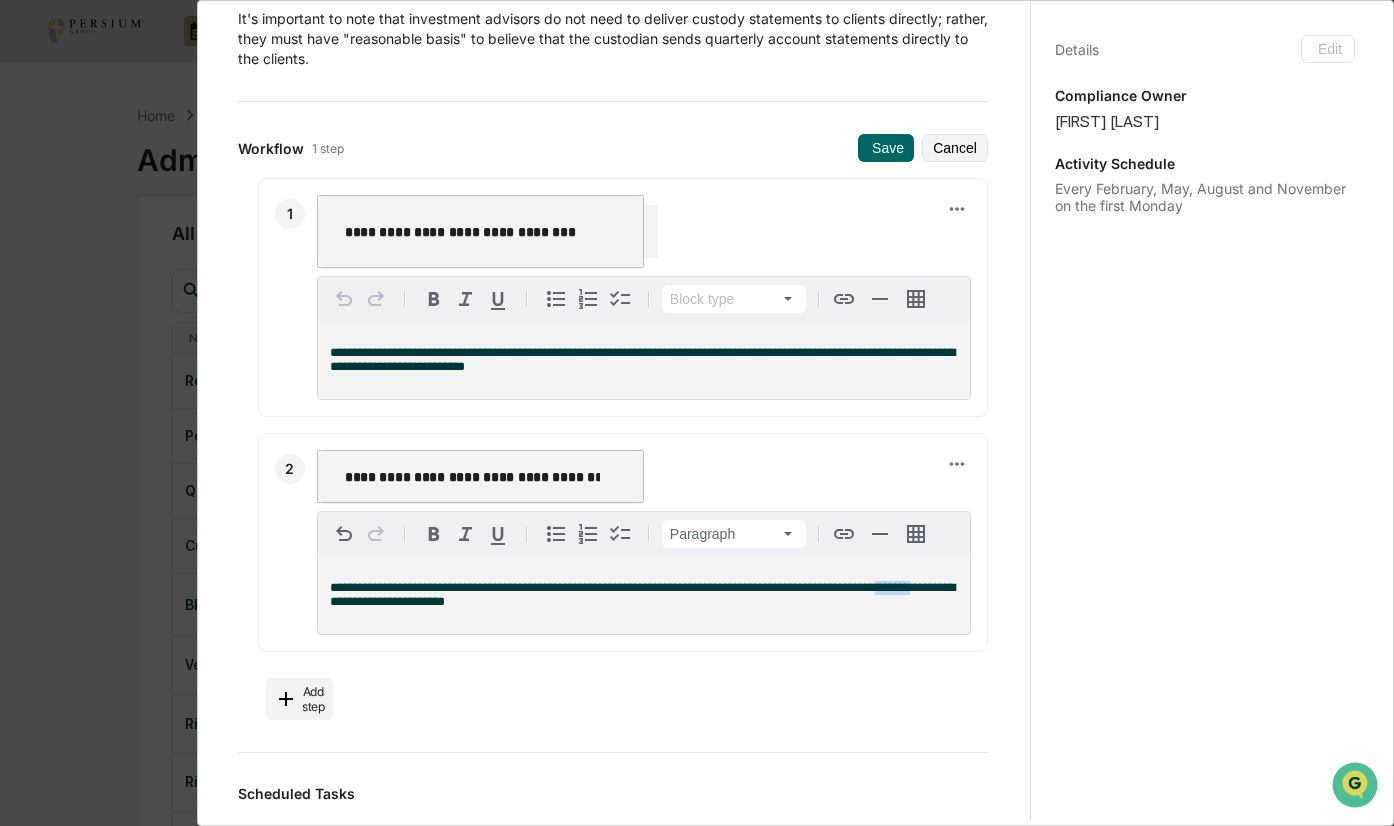 drag, startPoint x: 954, startPoint y: 542, endPoint x: 922, endPoint y: 542, distance: 32 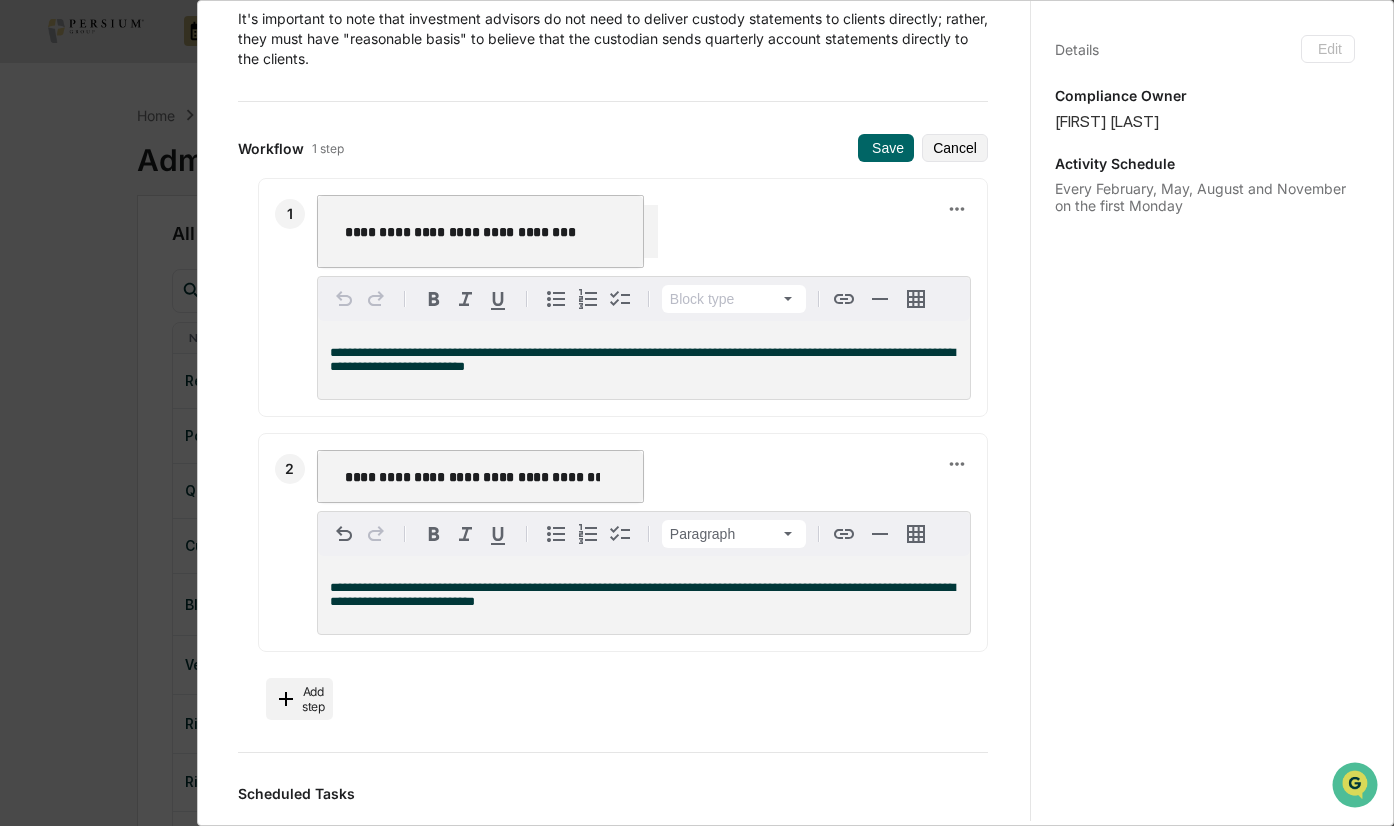 click on "**********" at bounding box center (644, 595) 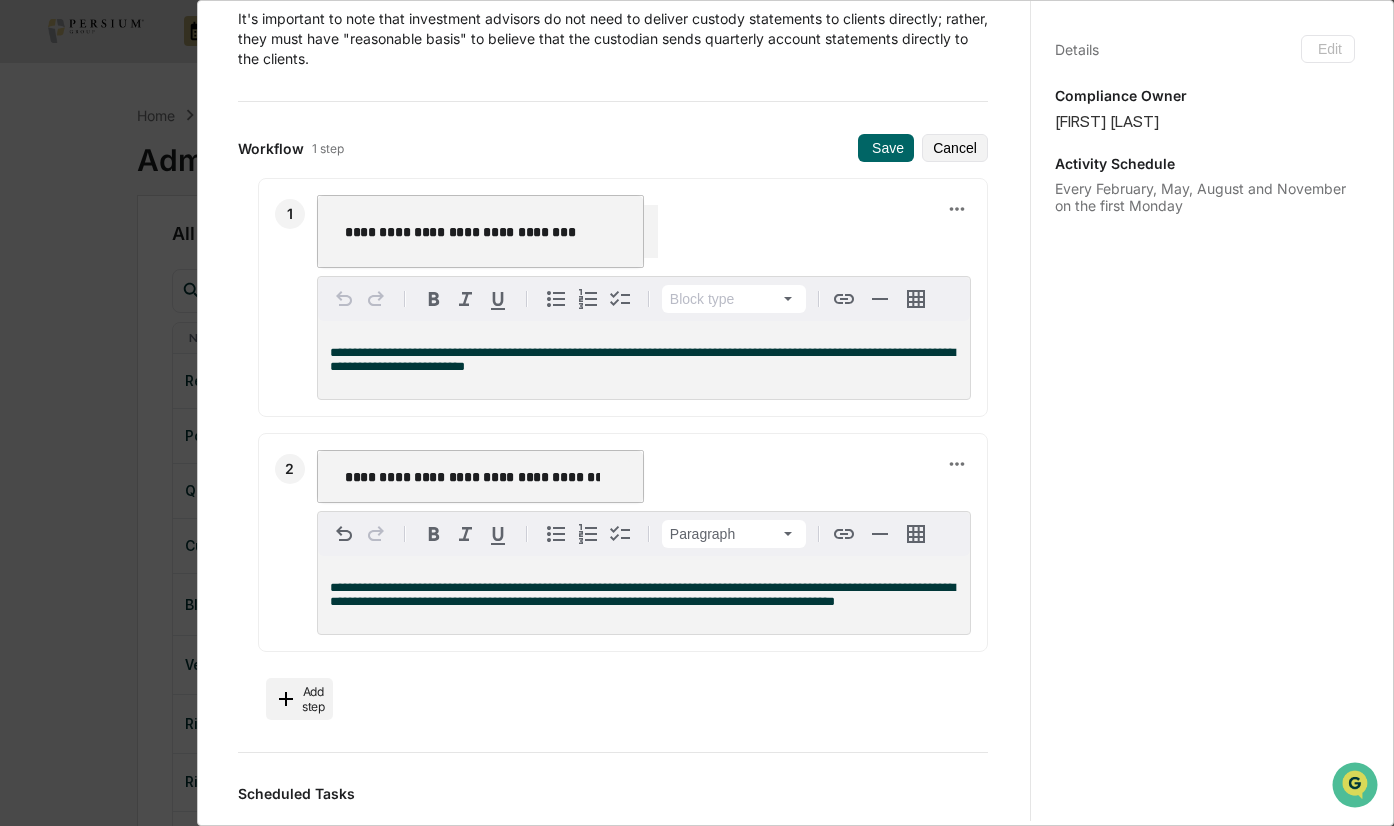 click on "**********" at bounding box center (613, 449) 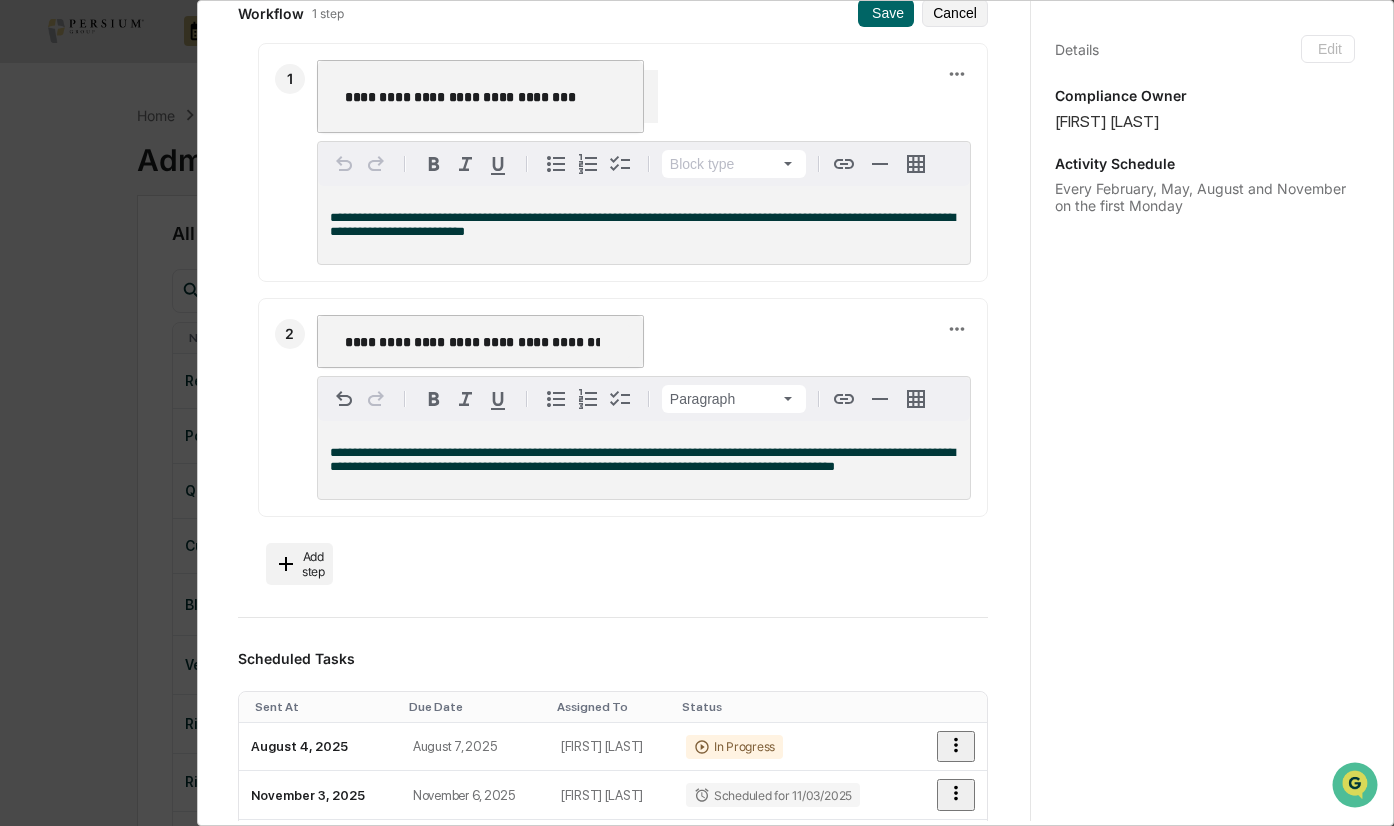 scroll, scrollTop: 300, scrollLeft: 0, axis: vertical 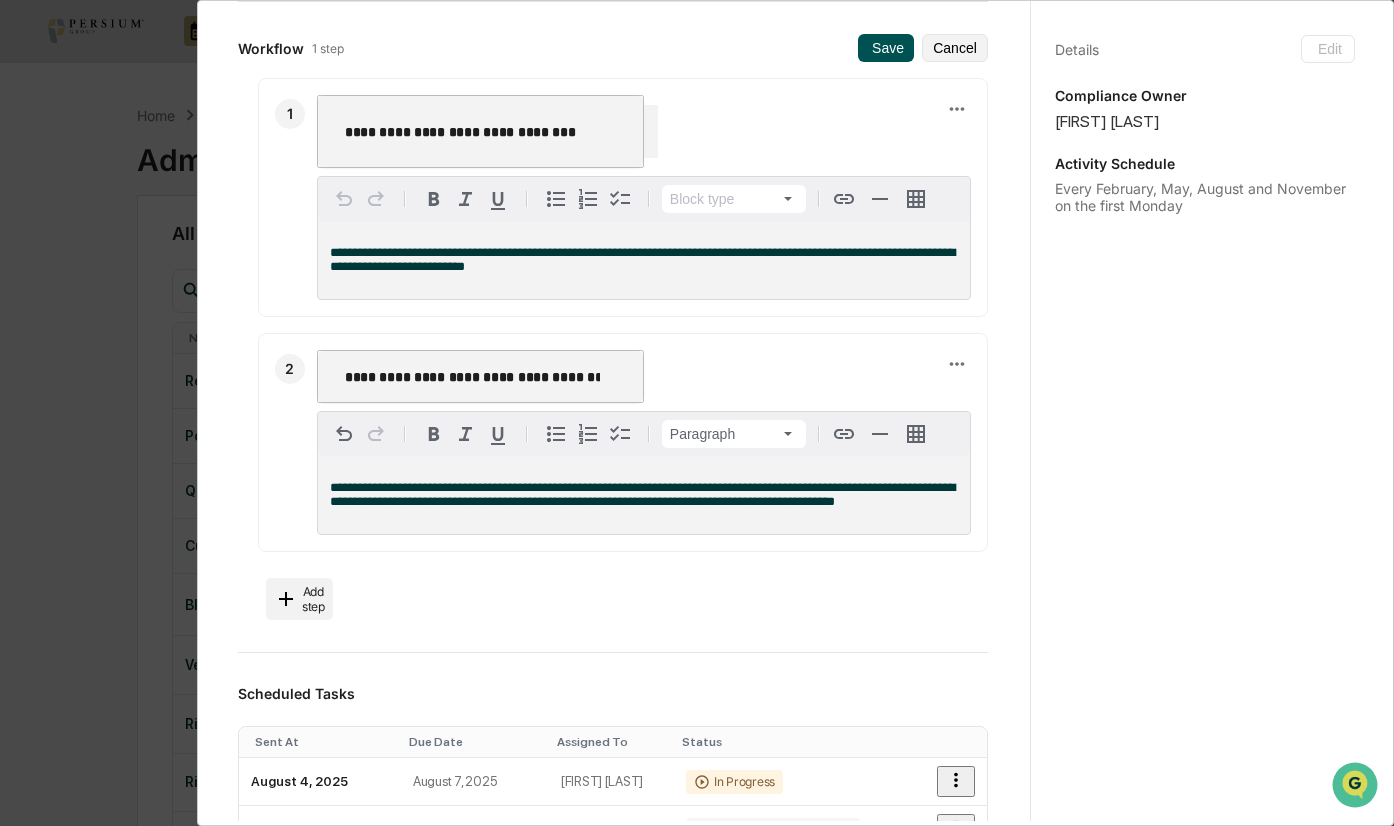 click on "Save" at bounding box center [886, 48] 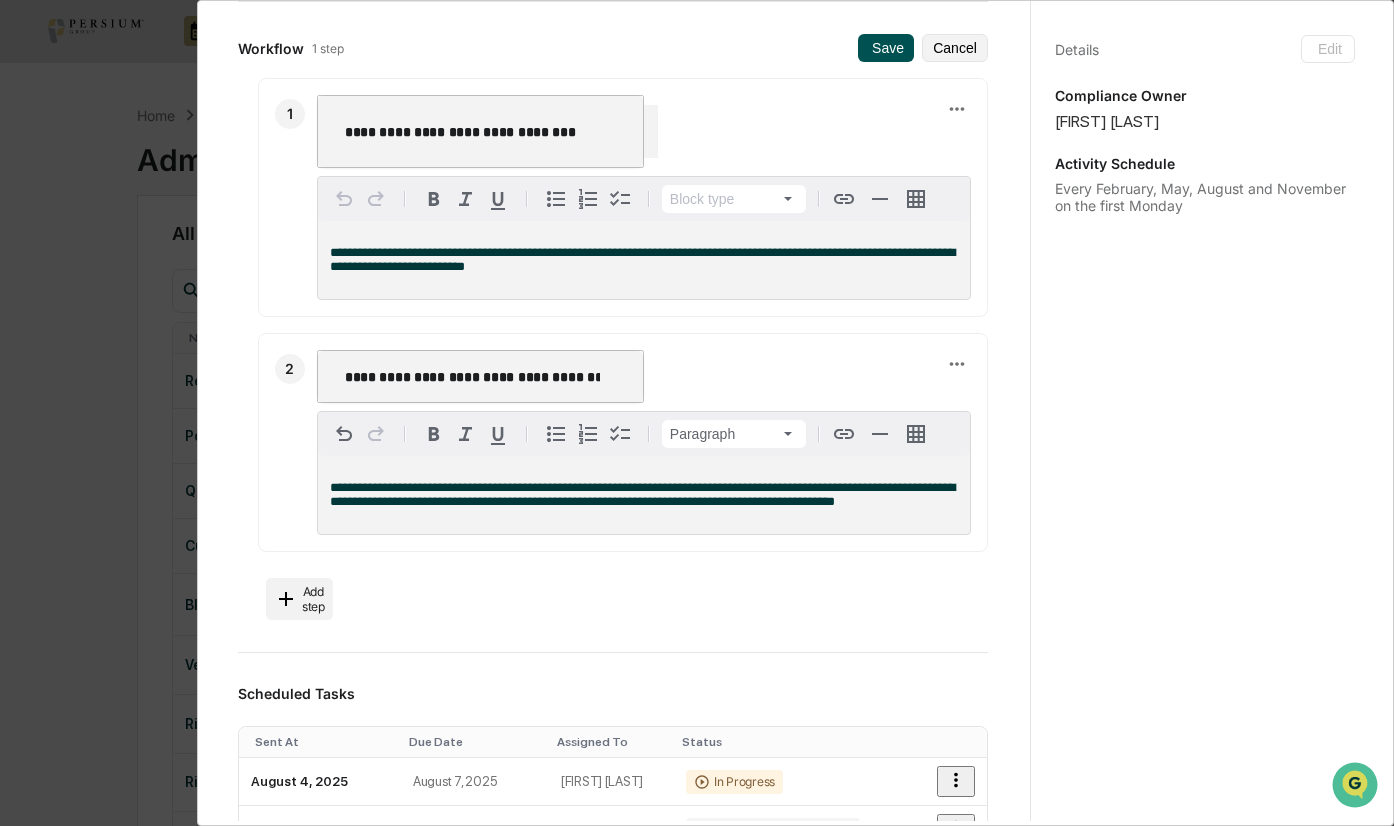 click on "Save" at bounding box center [886, 48] 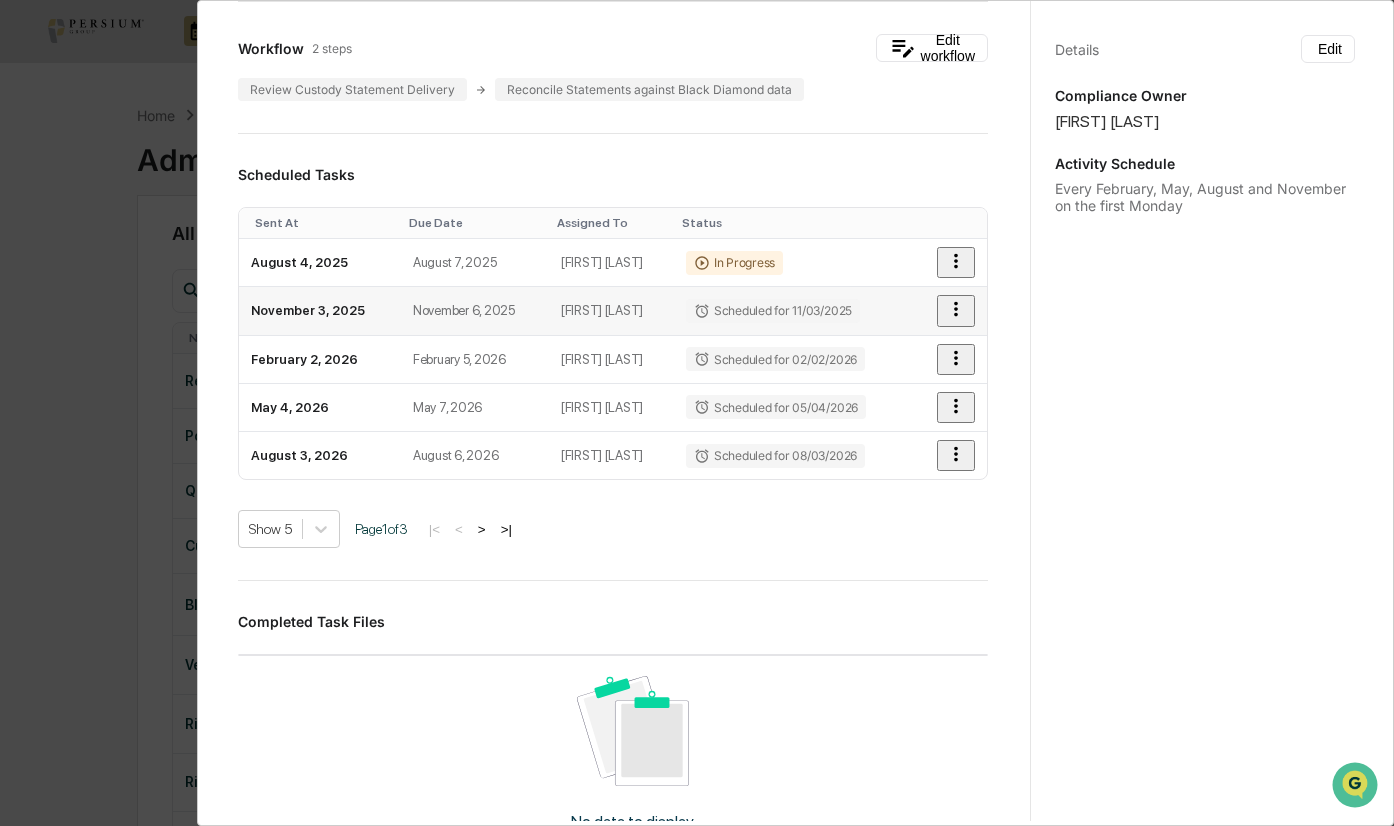 scroll, scrollTop: 100, scrollLeft: 0, axis: vertical 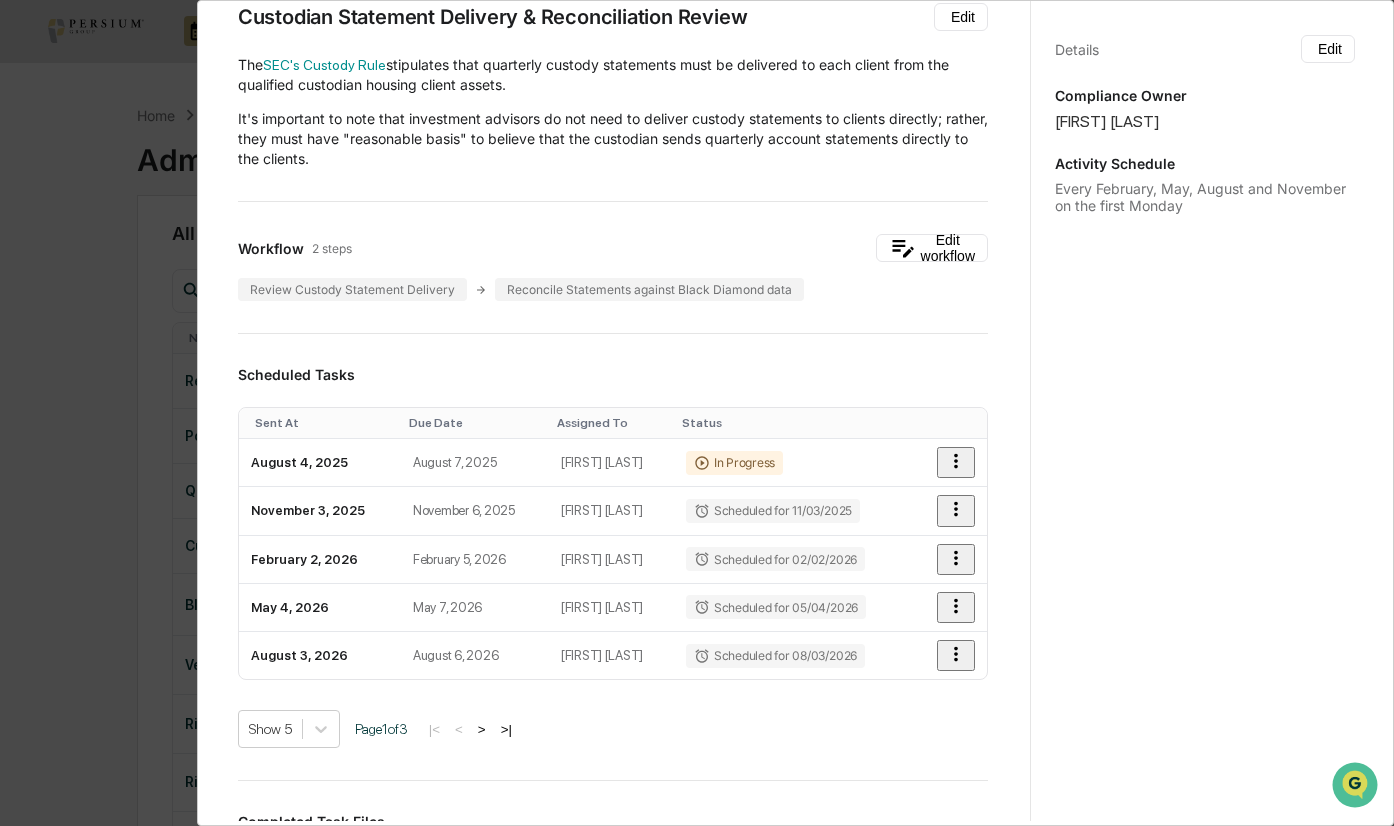 click on "Administrator Activity List Custodian Statement Delivery & Reconciliation Review Continue Task Custodian Statement Delivery & Reconciliation Review Edit The  SEC's Custody Rule  stipulates that quarterly custody statements must be delivered to each client from the qualified custodian housing client assets. It's important to note that investment advisors do not need to deliver custody statements to clients directly; rather, they must have "reasonable basis" to believe that the custodian sends quarterly account statements directly to the clients. Workflow 2 steps Edit workflow Review Custody Statement Delivery Reconcile Statements against Black Diamond data Scheduled Tasks Sent At Due Date Assigned To Status [MONTH] [DAY], [YEAR] [MONTH] [DAY], [YEAR] [FIRST] [LAST] In Progress [MONTH] [DAY], [YEAR] [MONTH] [DAY], [YEAR] [FIRST] [LAST] Scheduled for [MONTH]/[DAY]/[YEAR] [MONTH] [DAY], [YEAR] [MONTH] [DAY], [YEAR] [FIRST] [LAST] Scheduled for [MONTH]/[DAY]/[YEAR] [MONTH] [DAY], [YEAR] [MONTH] [DAY], [YEAR] [FIRST] [LAST] Scheduled for [MONTH]/[DAY]/[YEAR] [MONTH] [DAY], [YEAR] [MONTH] [DAY], [YEAR] [FIRST] [LAST] Show 5 1" at bounding box center [613, 643] 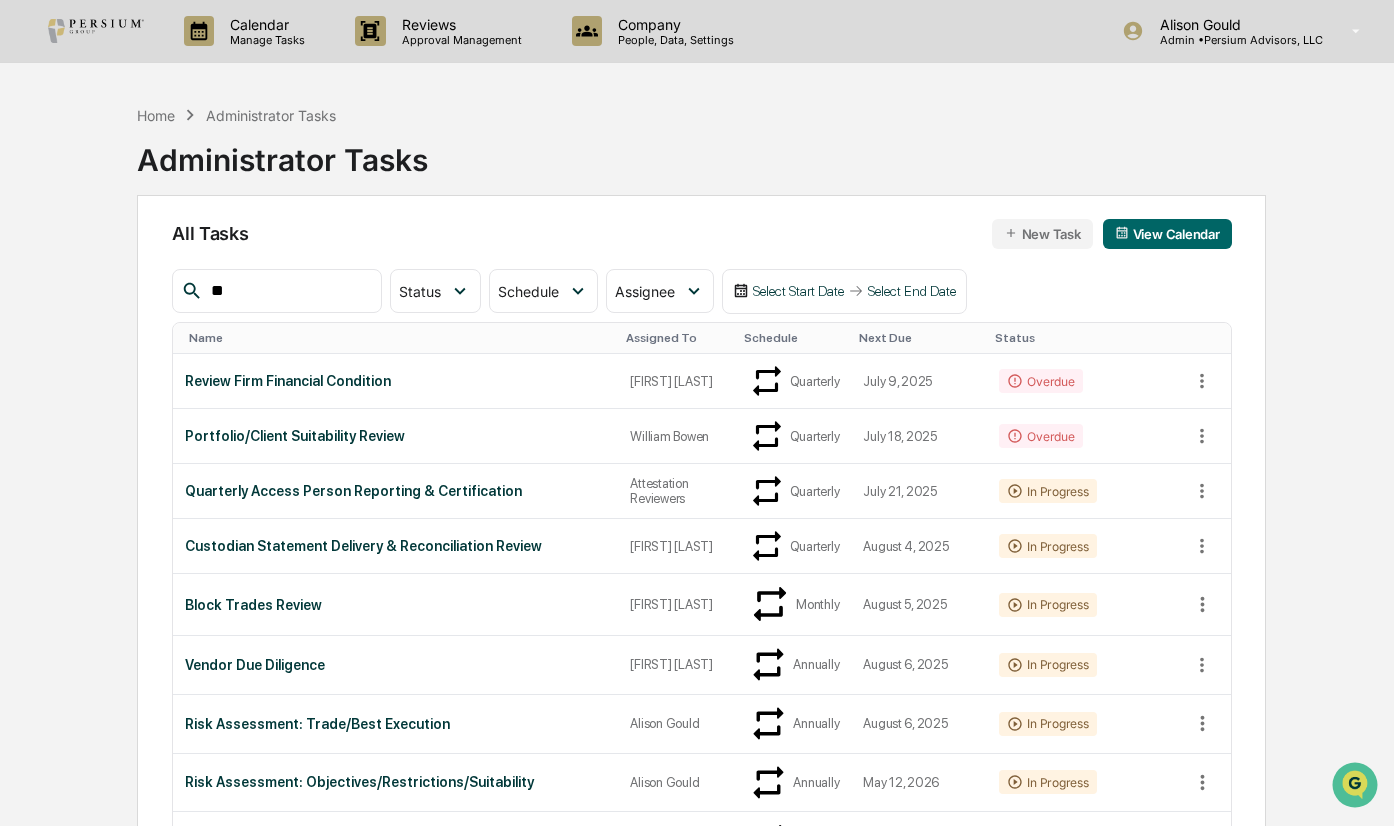 click on "Home Administrator Tasks Administrator Tasks All Tasks  New Task  View Calendar ** Status Select/Deselect All Done In Progress Action Required Overdue Scheduled Schedule Select/Deselect All Annually Quarterly Monthly One Time Assignee Select/Deselect All [FIRST] [LAST] [FIRST] [LAST] [FIRST] [LAST] [FIRST] [LAST] Compliance Group: Administrators Compliance Group: Full Access Administrators Compliance Group: Attestation Reviewers Compliance Group: Portfolio Suitability Reviewers Select Start Date Select End Date Name Assigned To Schedule Next Due Status Review Firm Financial Condition [FIRST] [LAST] Quarterly July 9, 2025 Overdue Portfolio/Client Suitability Review [FIRST] [LAST] Quarterly July 18, 2025 Overdue Quarterly Access Person Reporting & Certification Attestation Reviewers Quarterly July 21, 2025 In Progress Custodian Statement Delivery & Reconciliation Review [FIRST] [LAST] Quarterly August 4, 2025 In Progress Block Trades Review [FIRST] [LAST] Monthly August 5, 2025 In Progress Vendor Due Diligence [FIRST] [LAST] 1" at bounding box center [697, 2240] 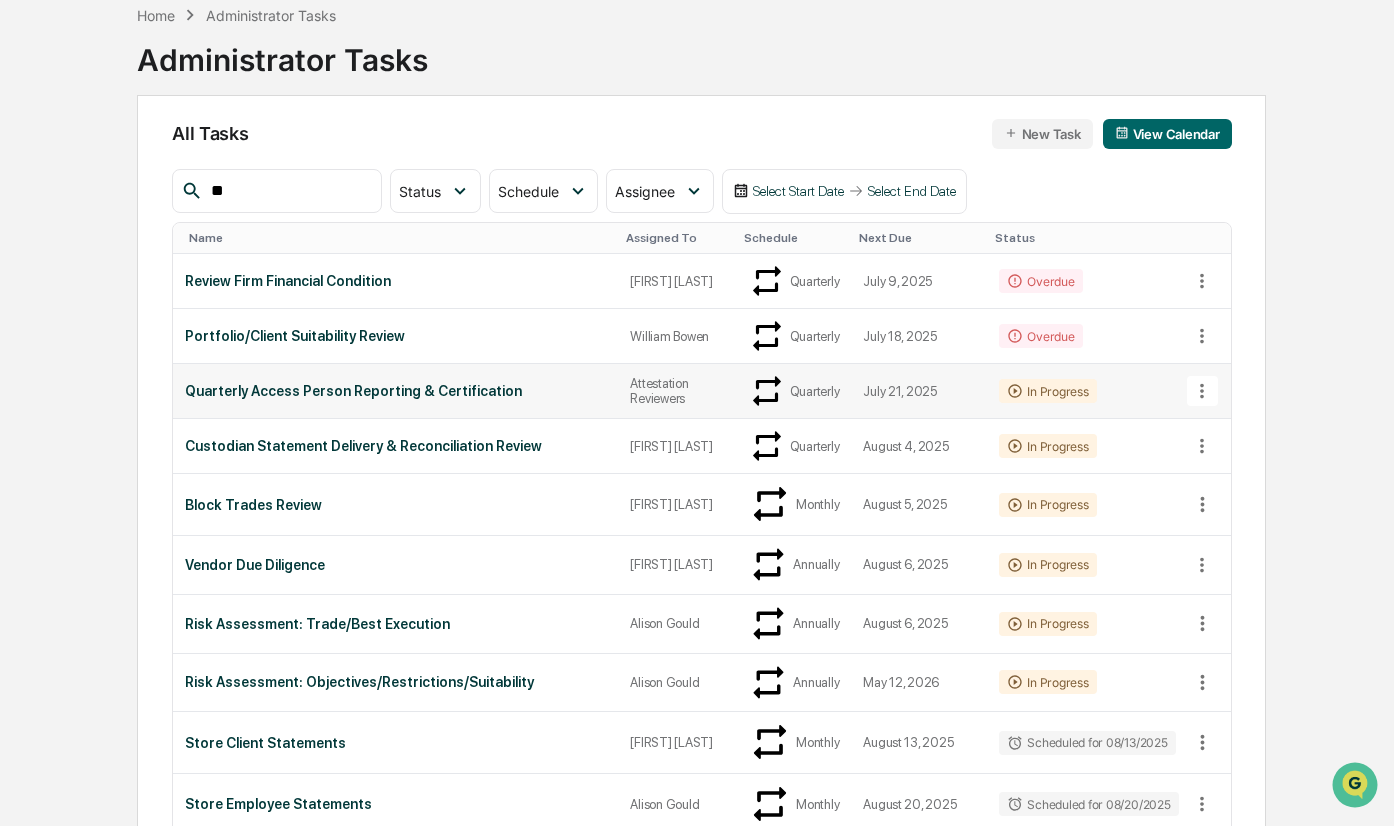 scroll, scrollTop: 0, scrollLeft: 0, axis: both 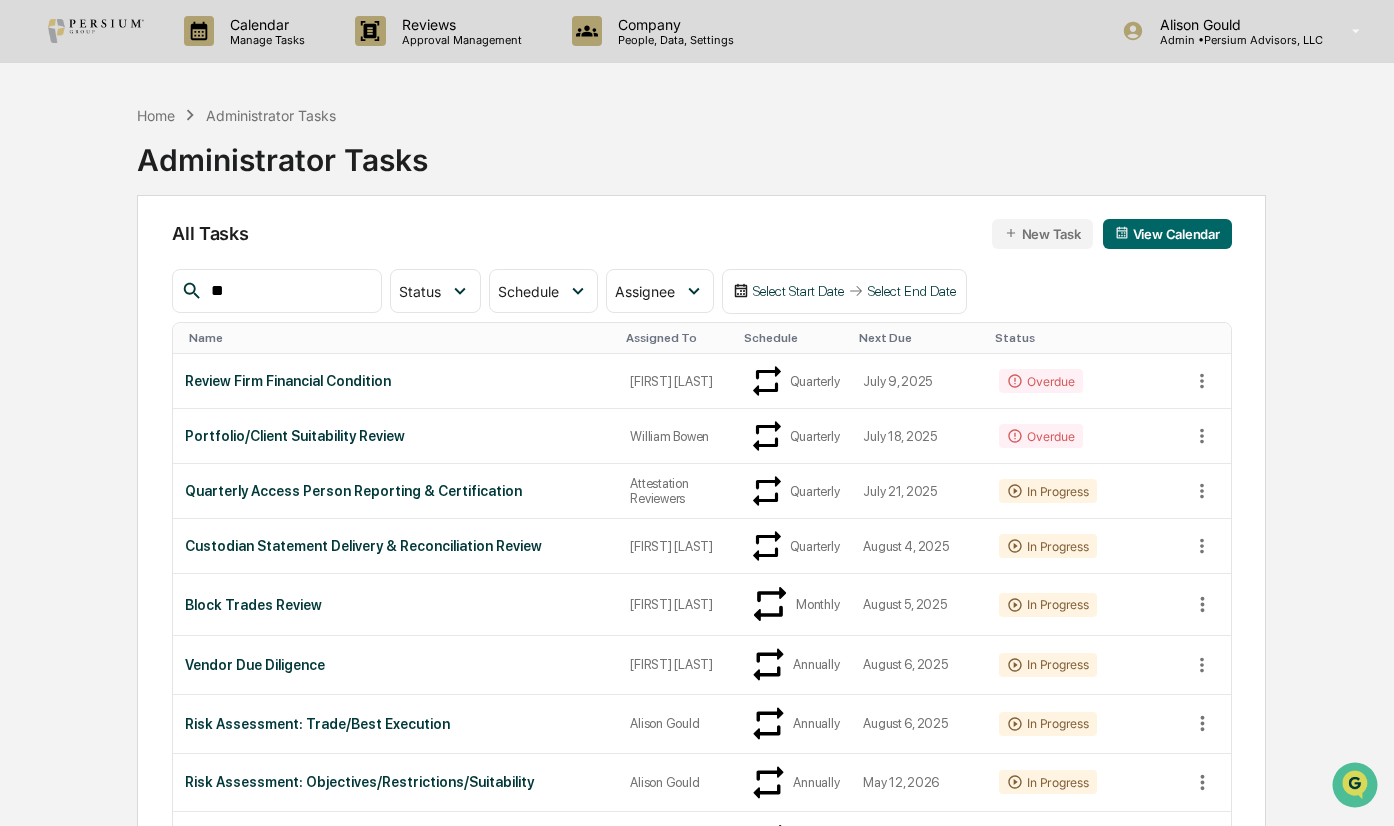 click on "**" at bounding box center (288, 291) 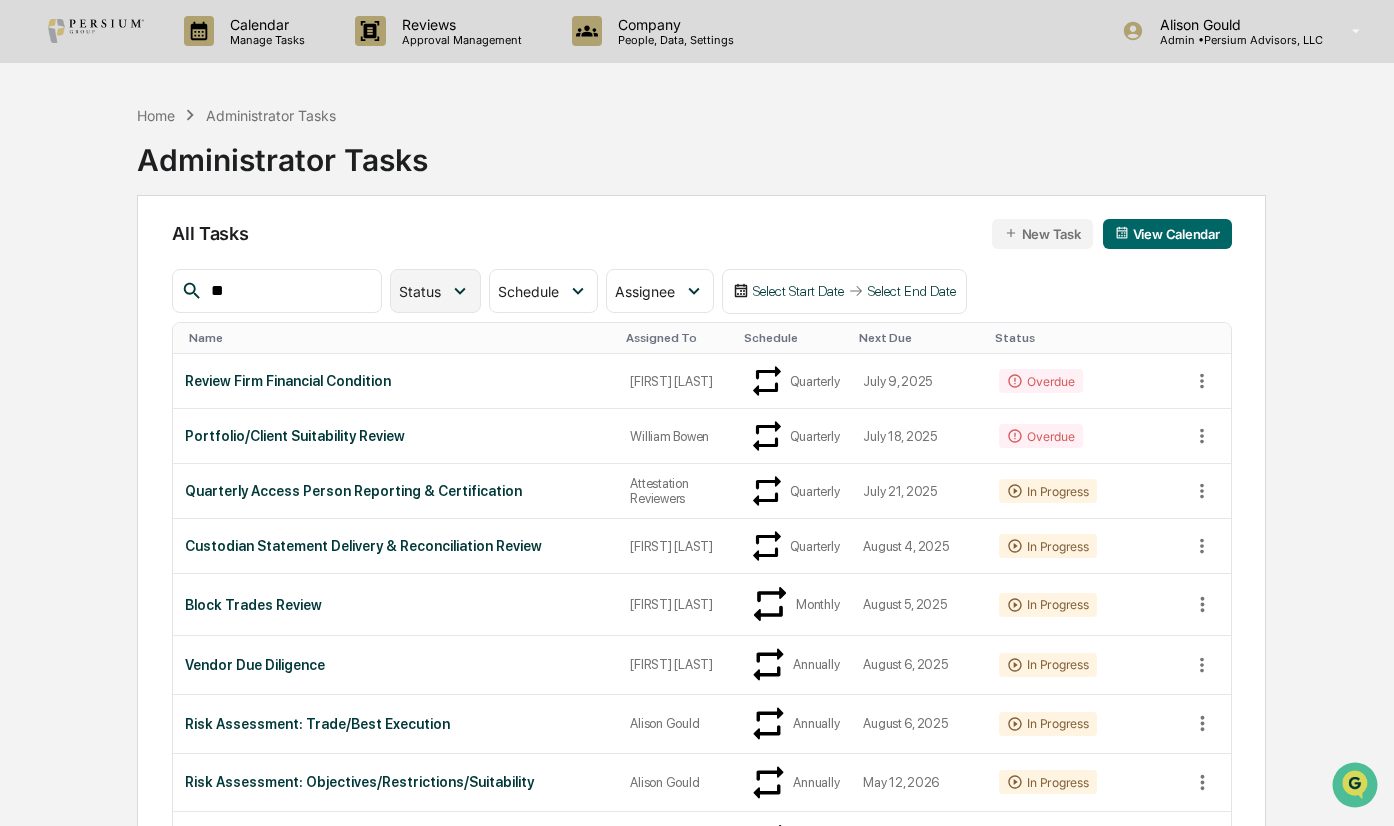 type on "*" 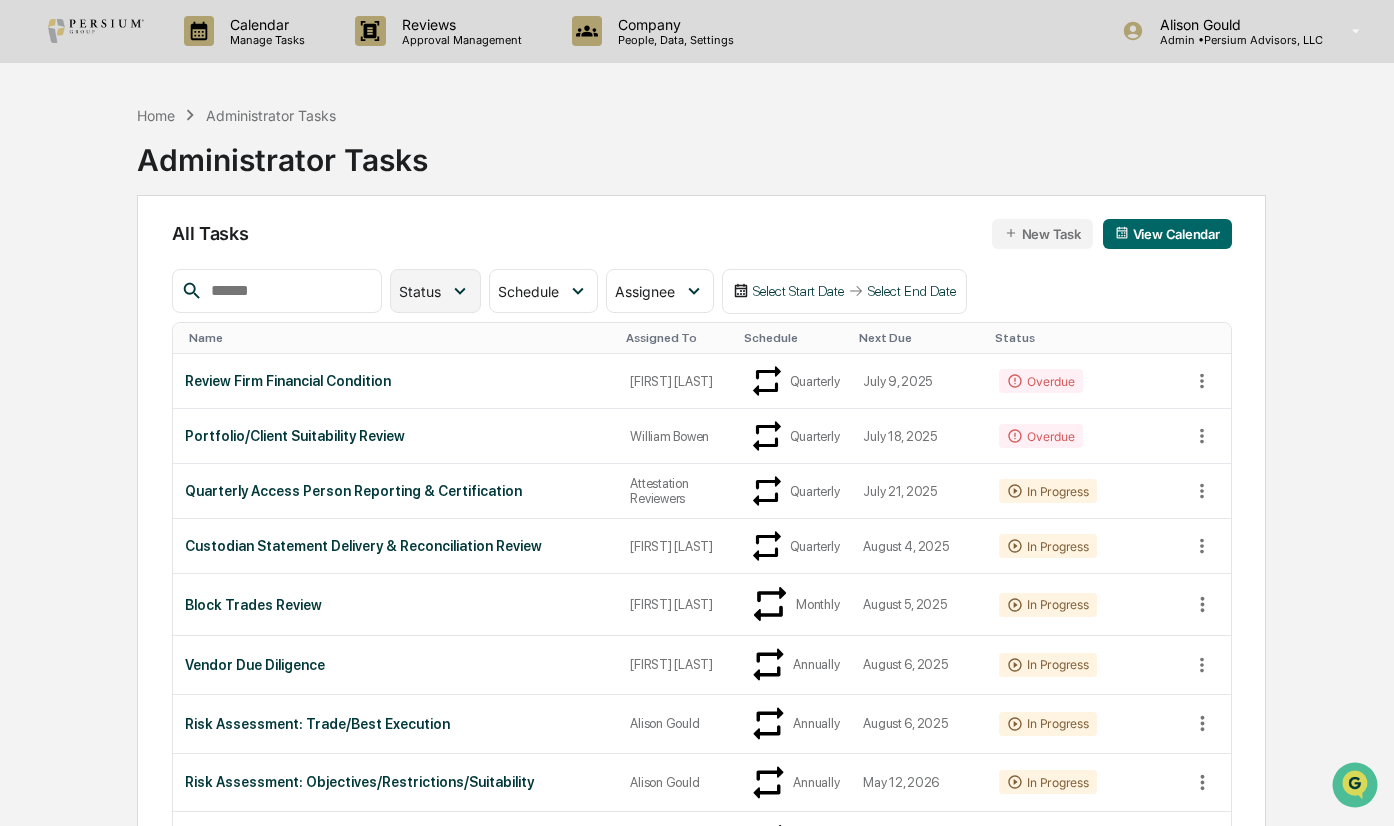 type 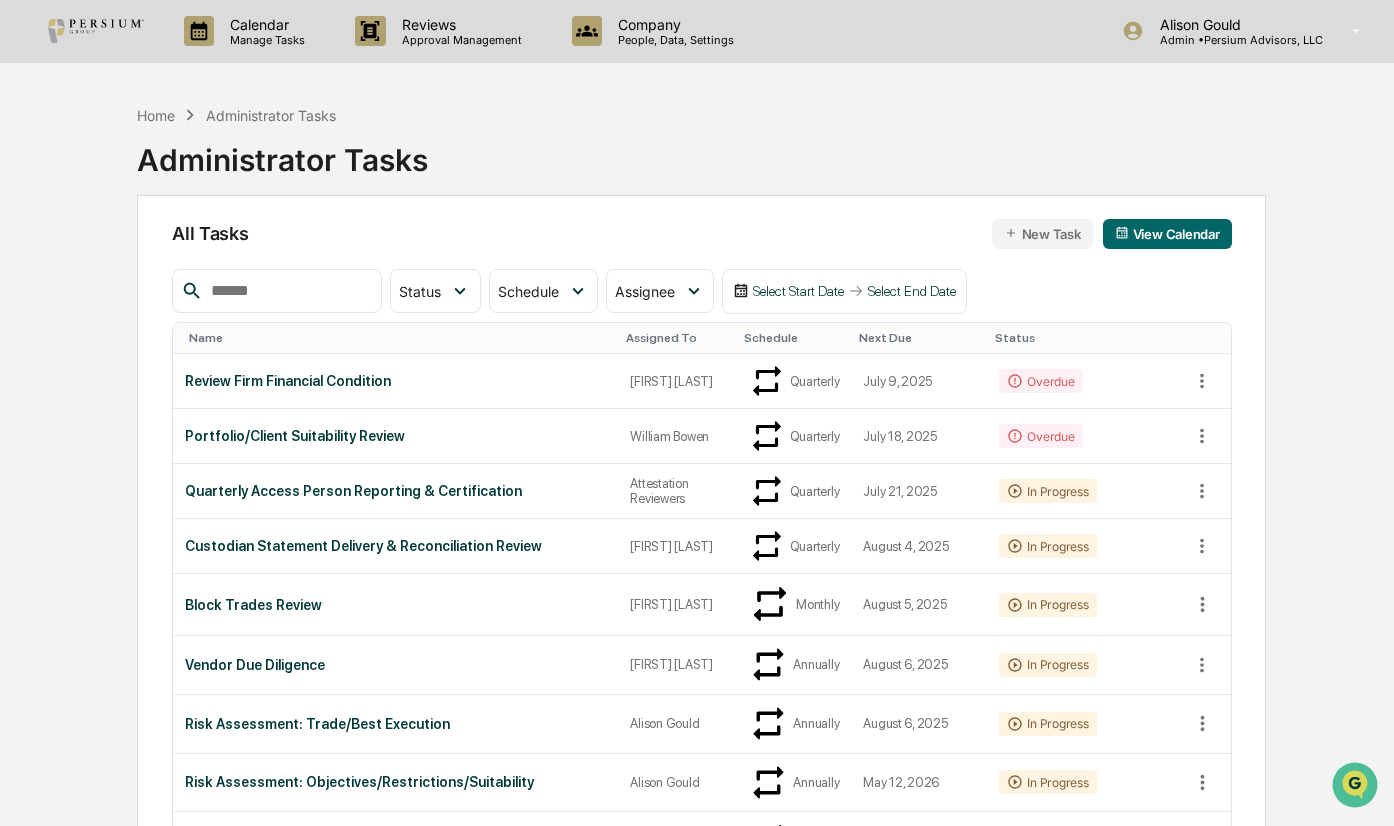 click on "Next Due" at bounding box center [919, 338] 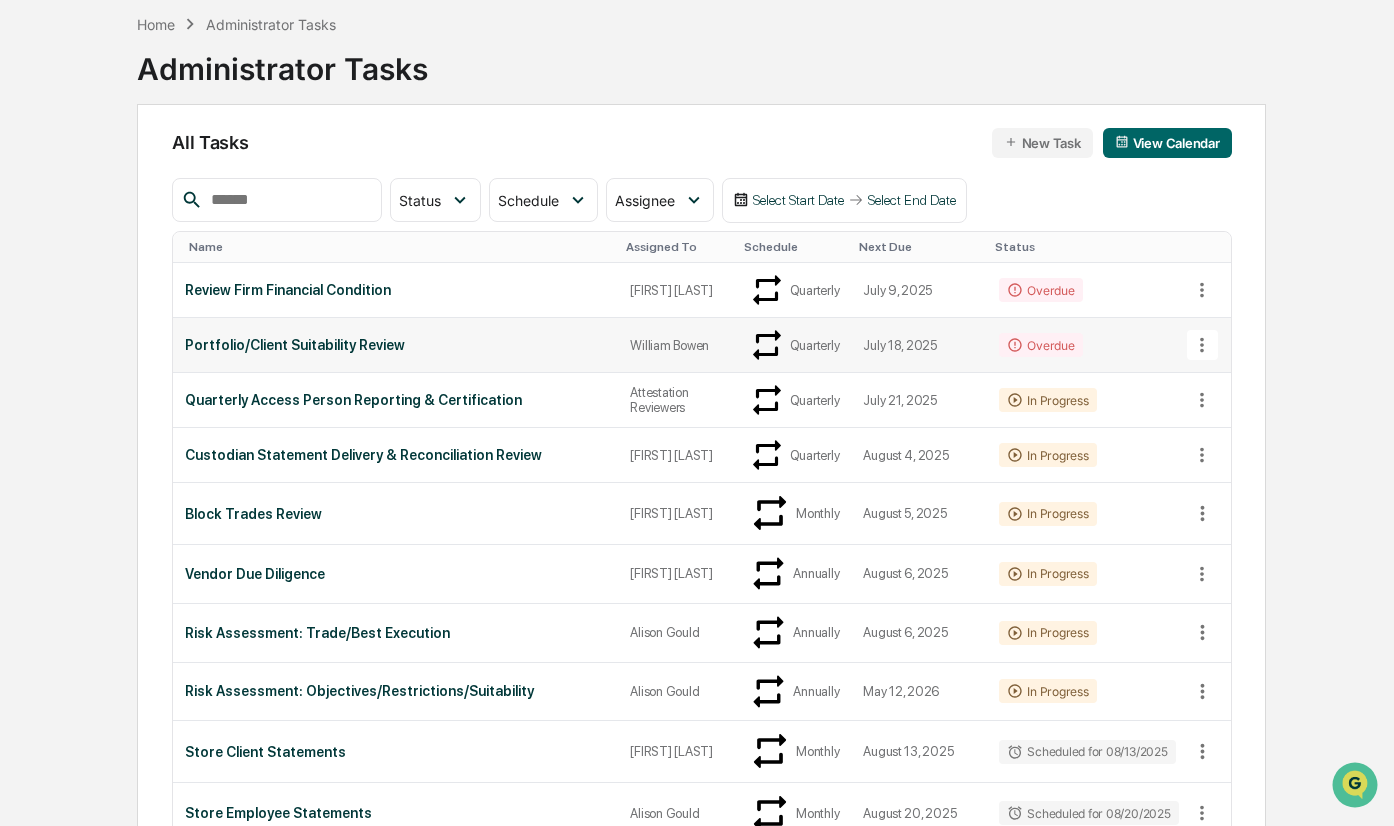 scroll, scrollTop: 200, scrollLeft: 0, axis: vertical 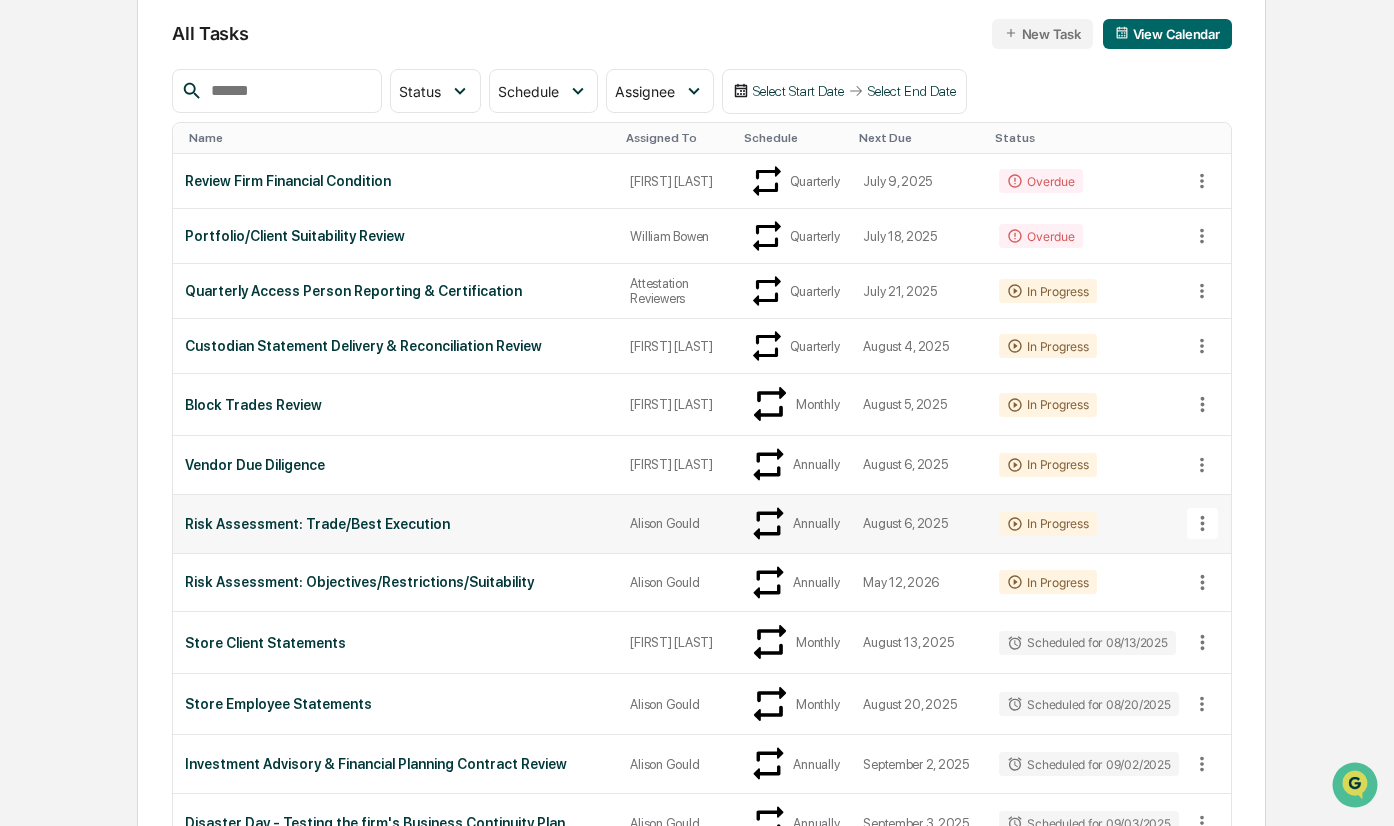 click on "Risk Assessment: Trade/Best Execution" at bounding box center (395, 524) 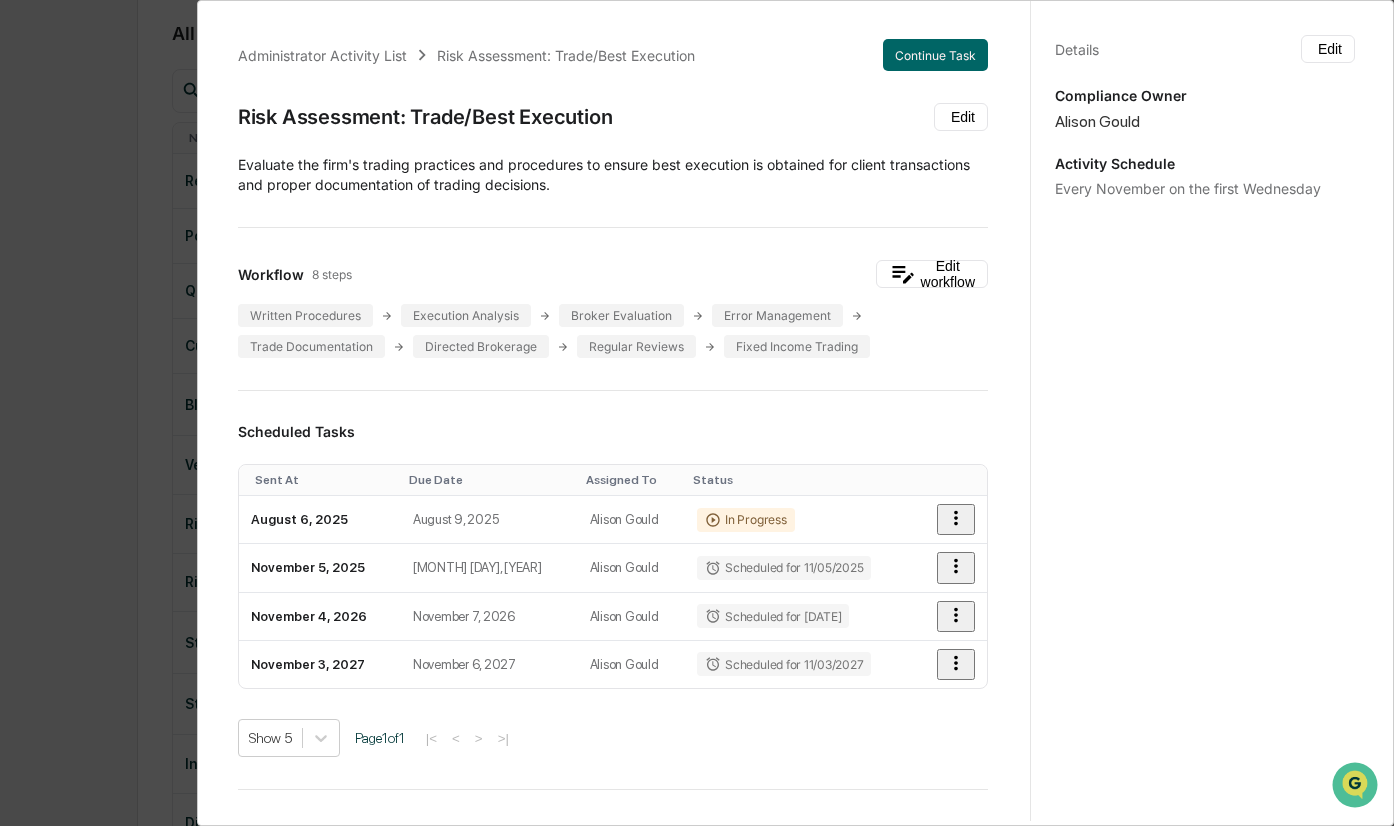 click on "Administrator Activity List Risk Assessment: Trade/Best Execution Continue Task Risk Assessment: Trade/Best Execution Edit Evaluate the firm's trading practices and procedures to ensure best execution is obtained for client transactions and proper documentation of trading decisions. Workflow 8 steps Edit workflow Written Procedures Execution Analysis Broker Evaluation Error Management Trade Documentation Directed Brokerage Regular Reviews Fixed Income Trading Scheduled Tasks Sent At Due Date Assigned To Status August 6, 2025 August 9, 2025 [FIRST] [LAST] In Progress November 5, 2025 November 8, 2025 [FIRST] [LAST] Scheduled for 11/05/2025 November 4, 2026 November 7, 2026 [FIRST] [LAST] Scheduled for 11/04/2026 November 3, 2027 November 6, 2027 [FIRST] [LAST] Scheduled for 11/03/2027 Show 5 Page  1  of  1   |<   <   >   >|   Completed Task Files No data to display Show 5 Page  1  of  0   |<   <   >   >|   Comments Write a comment... Write a comment... Details Edit Compliance Owner [FIRST] [LAST] Activity Schedule" at bounding box center (697, 413) 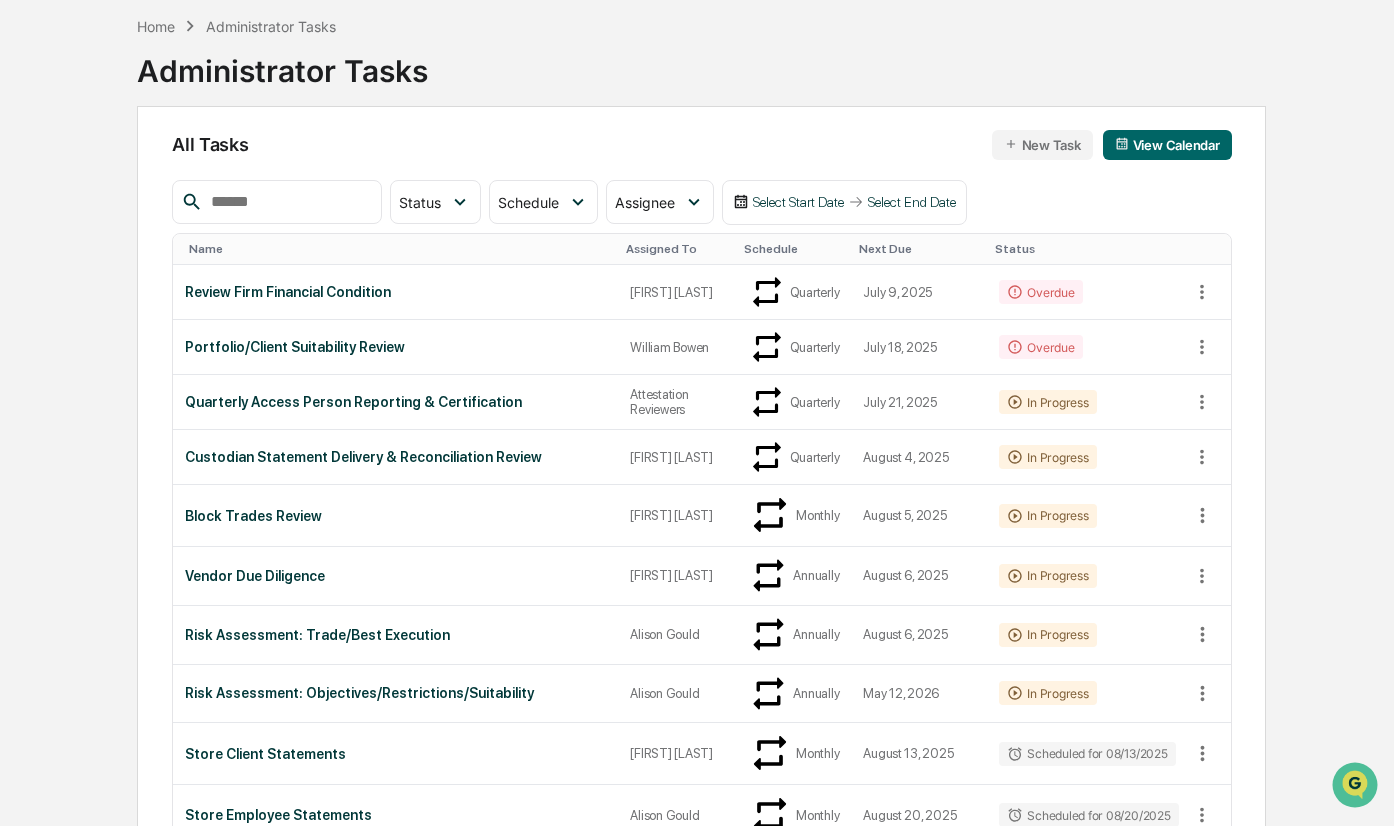 scroll, scrollTop: 0, scrollLeft: 0, axis: both 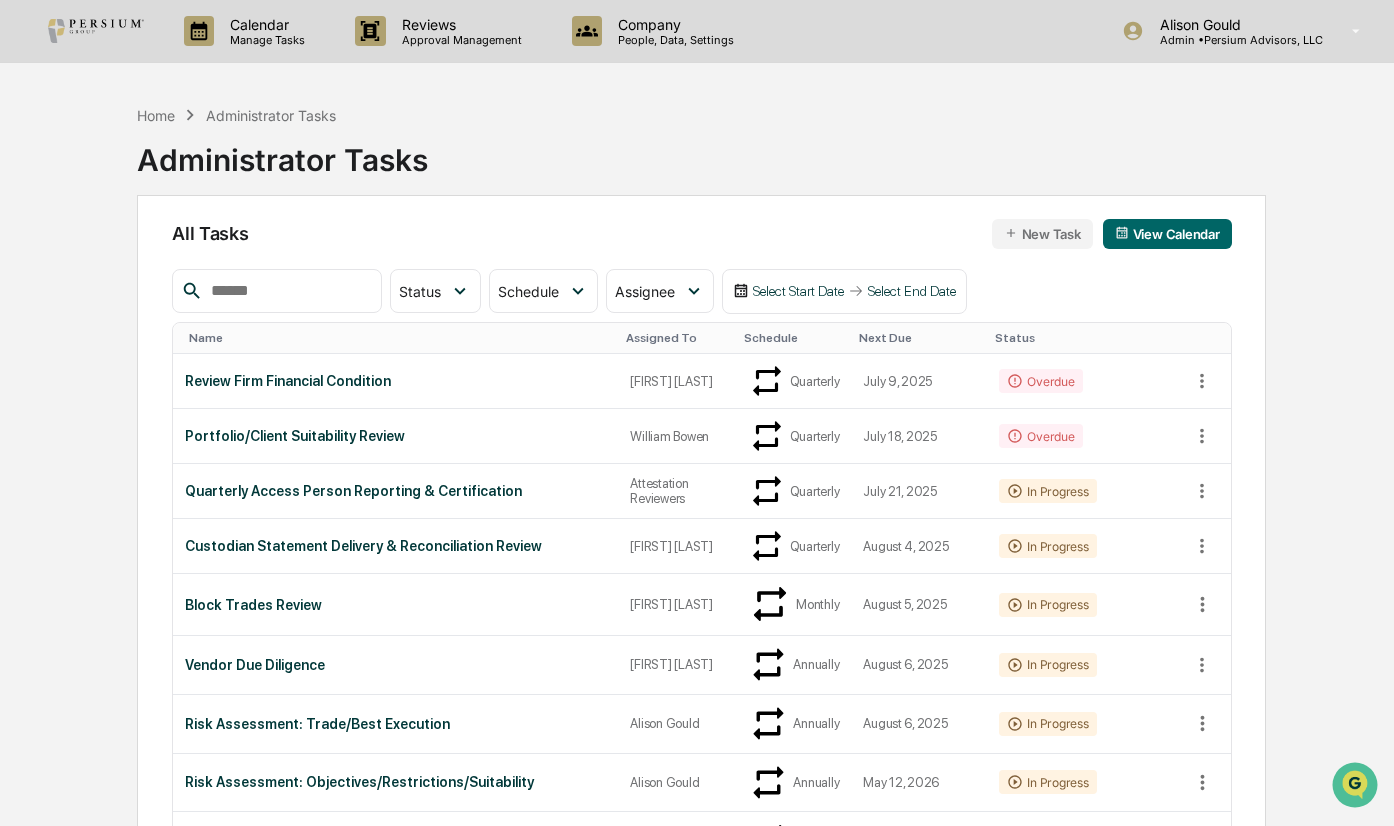 click on "Home Administrator Tasks Administrator Tasks All Tasks  New Task  View Calendar Status Select/Deselect All Done In Progress Action Required Overdue Scheduled Schedule Select/Deselect All Annually Quarterly Monthly One Time Assignee Select/Deselect All [FIRST] [LAST] [FIRST] [LAST] [FIRST] [LAST] [FIRST] [LAST] Compliance Group: Administrators Compliance Group: Full Access Administrators Compliance Group: Attestation Reviewers Compliance Group: Portfolio Suitability Reviewers Select Start Date Select End Date Name Assigned To Schedule Next Due Status Review Firm Financial Condition [FIRST] [LAST] Quarterly [DATE] Overdue Portfolio/Client Suitability Review [FIRST] [LAST] Quarterly [DATE] Overdue Quarterly Access Person Reporting & Certification Attestation Reviewers Quarterly [DATE] In Progress Custodian Statement Delivery & Reconciliation Review [FIRST] [LAST] Quarterly [DATE] In Progress Block Trades Review [FIRST] [LAST] Monthly [DATE] In Progress Vendor Due Diligence [FIRST] [LAST] None" at bounding box center [697, 2240] 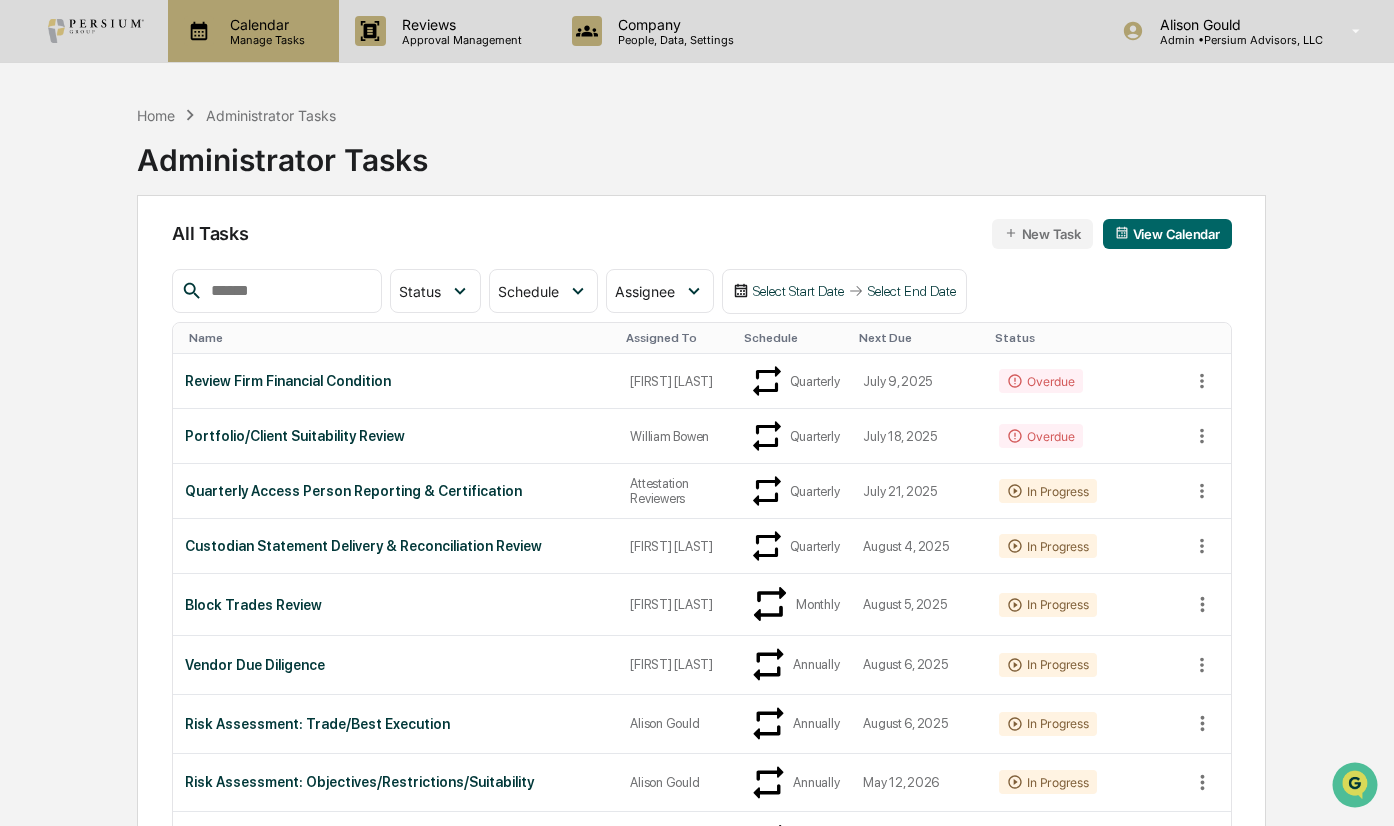 click on "Manage Tasks" at bounding box center (264, 40) 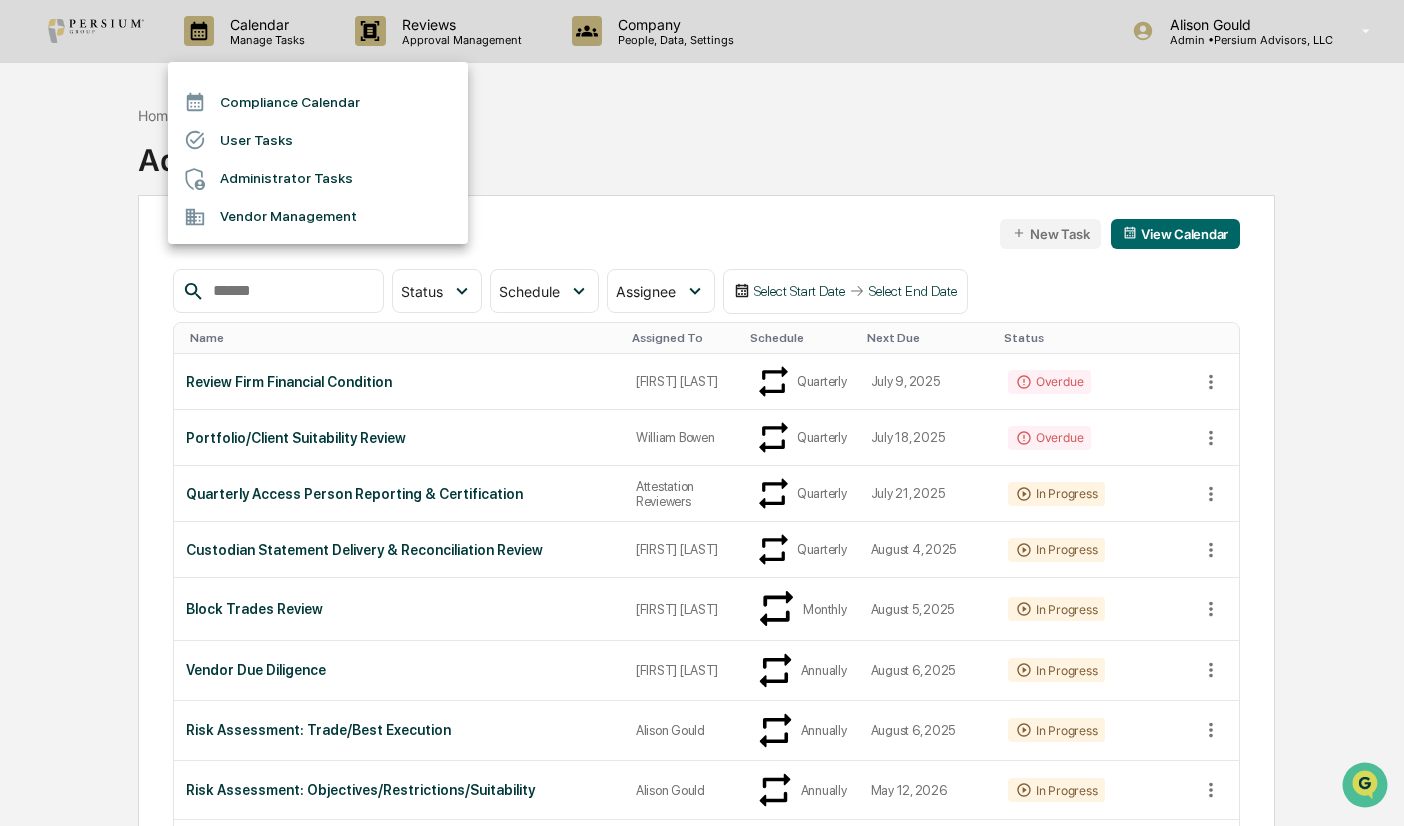 click on "User Tasks" at bounding box center (318, 140) 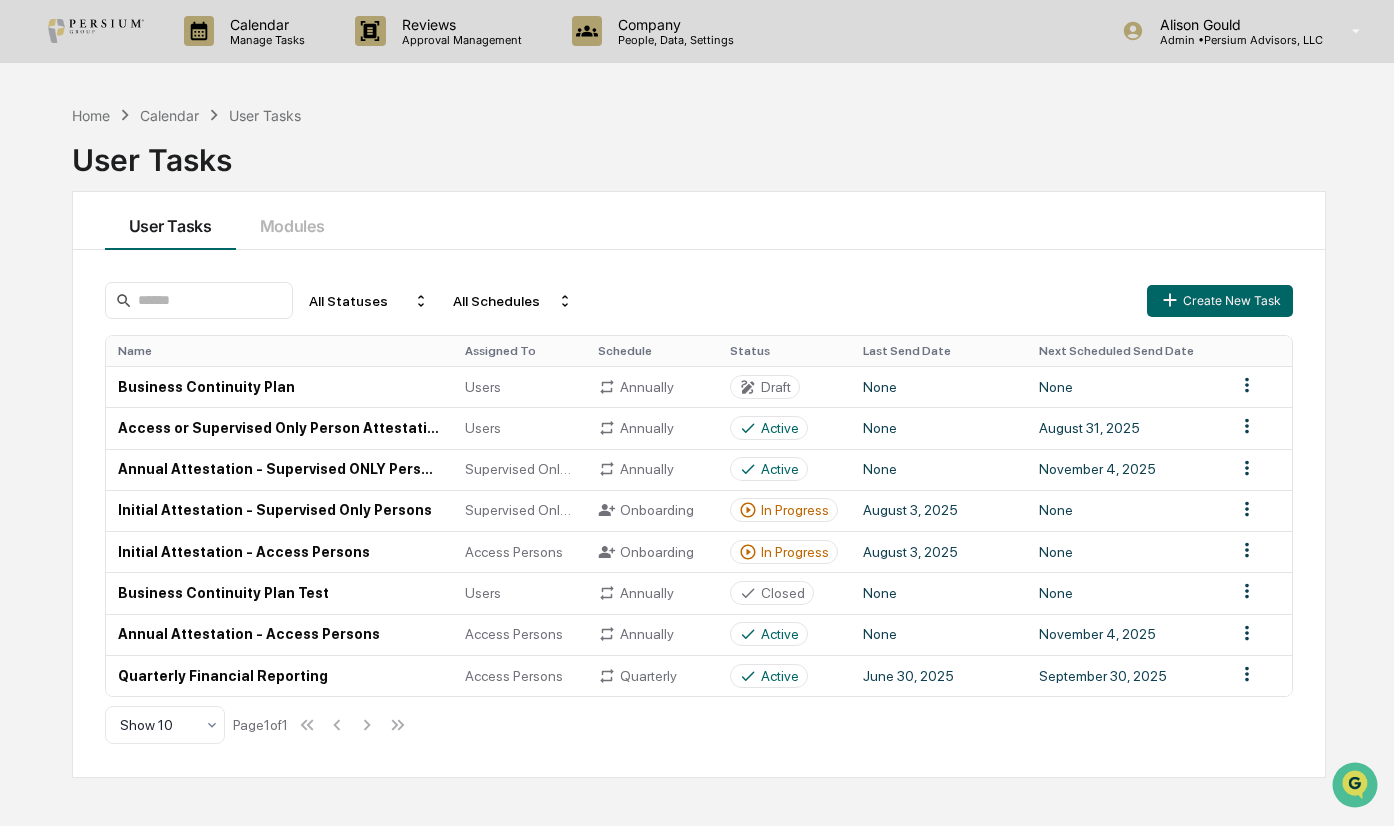 click on "User Tasks Modules" at bounding box center (699, 221) 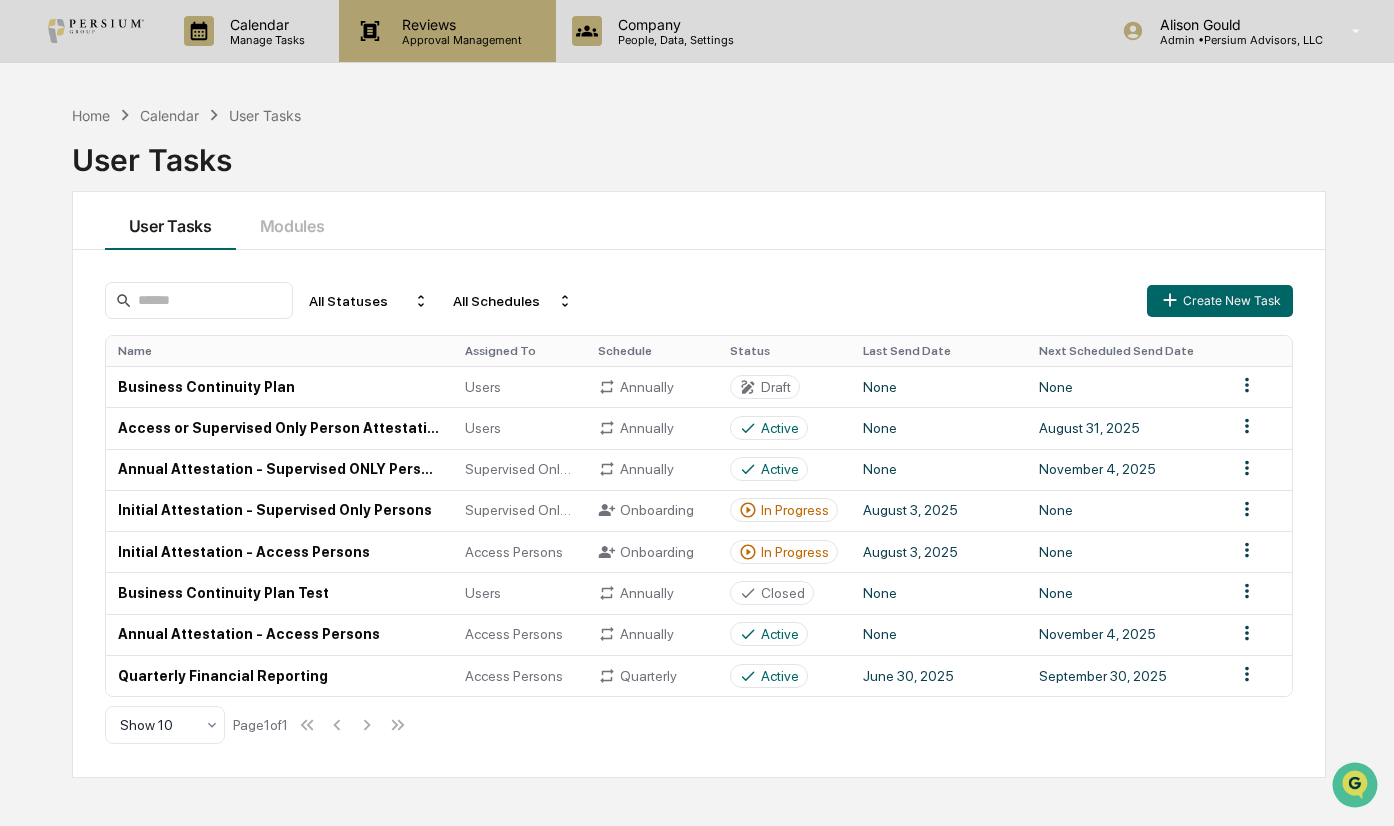 click on "Approval Management" at bounding box center (459, 40) 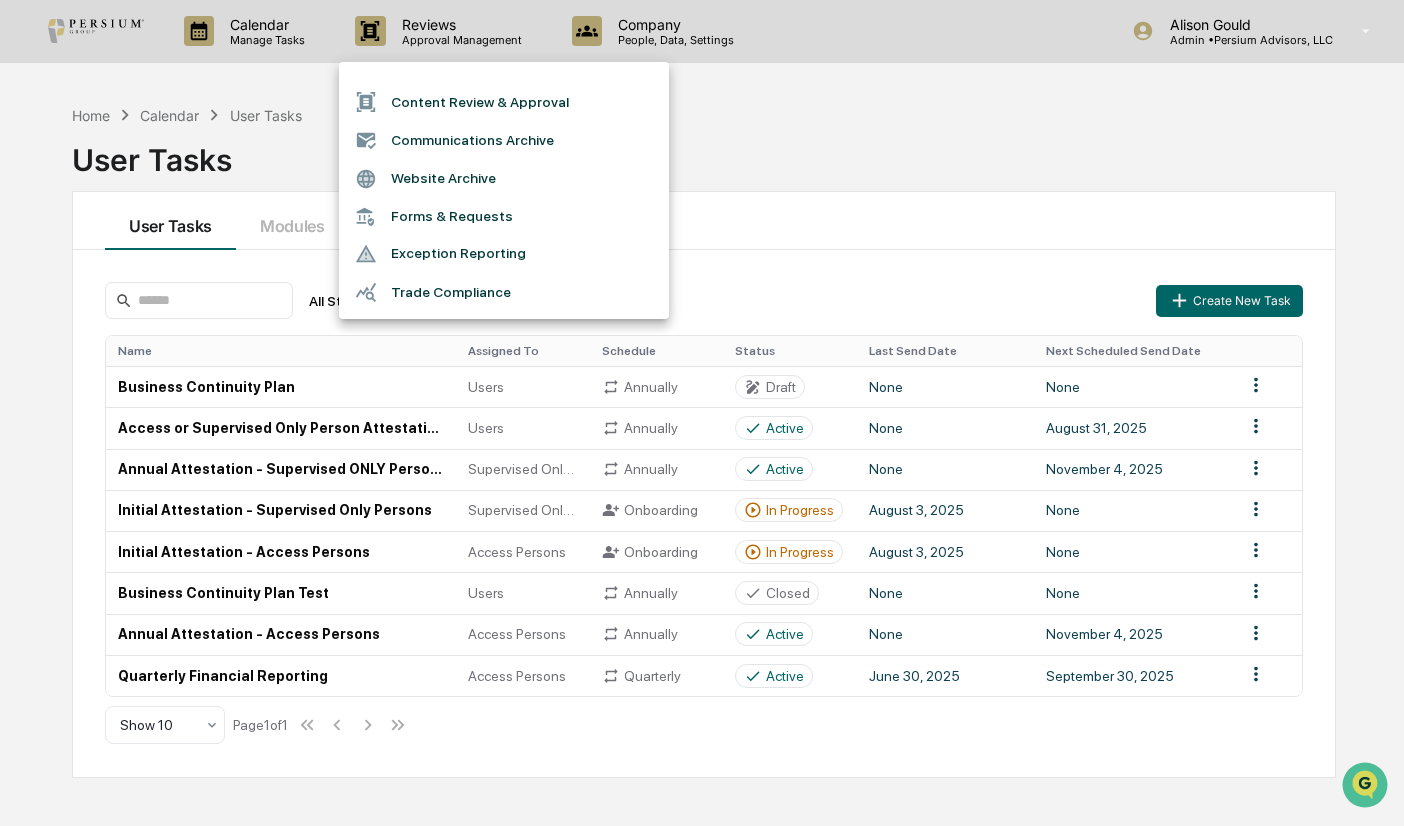 click at bounding box center (702, 413) 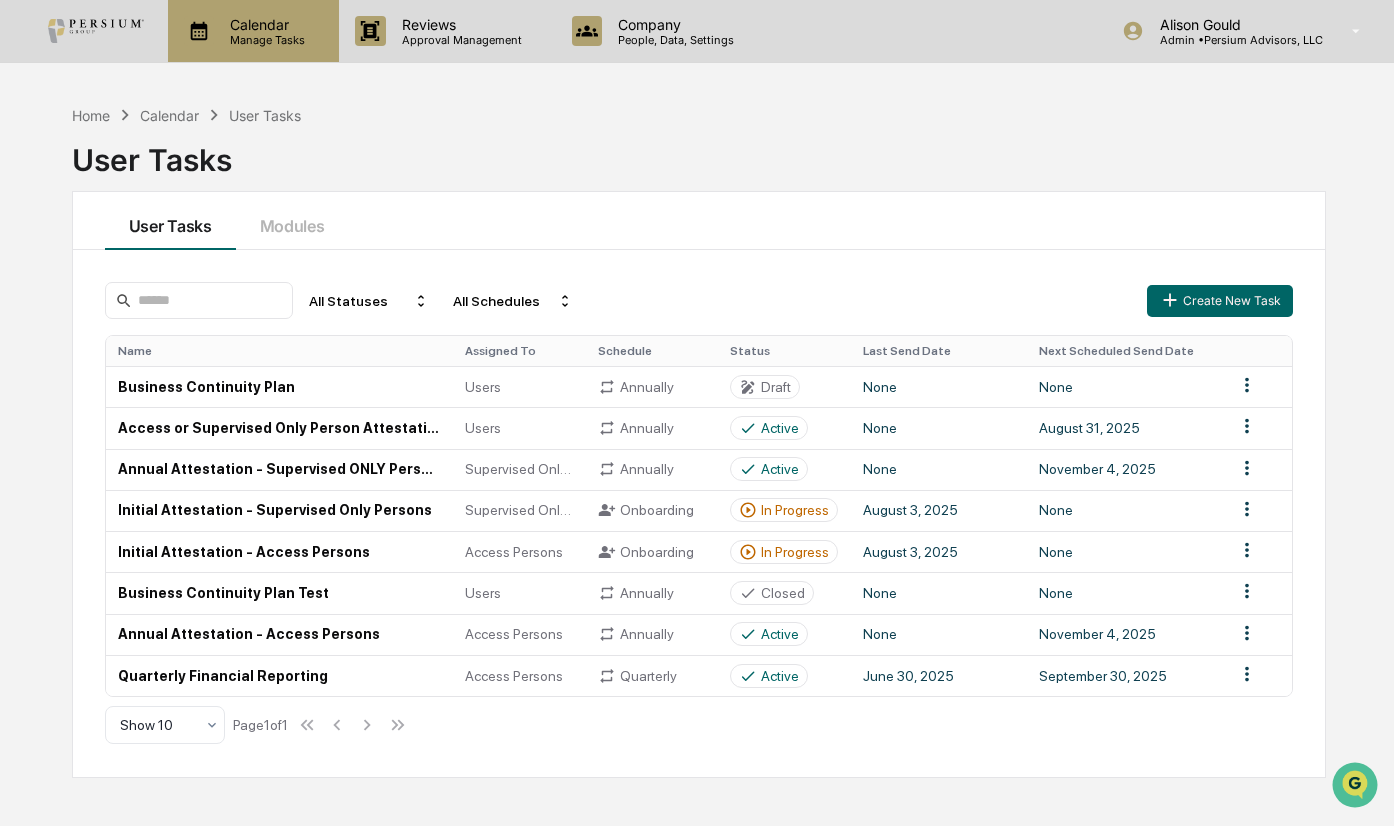 click on "Manage Tasks" at bounding box center [264, 40] 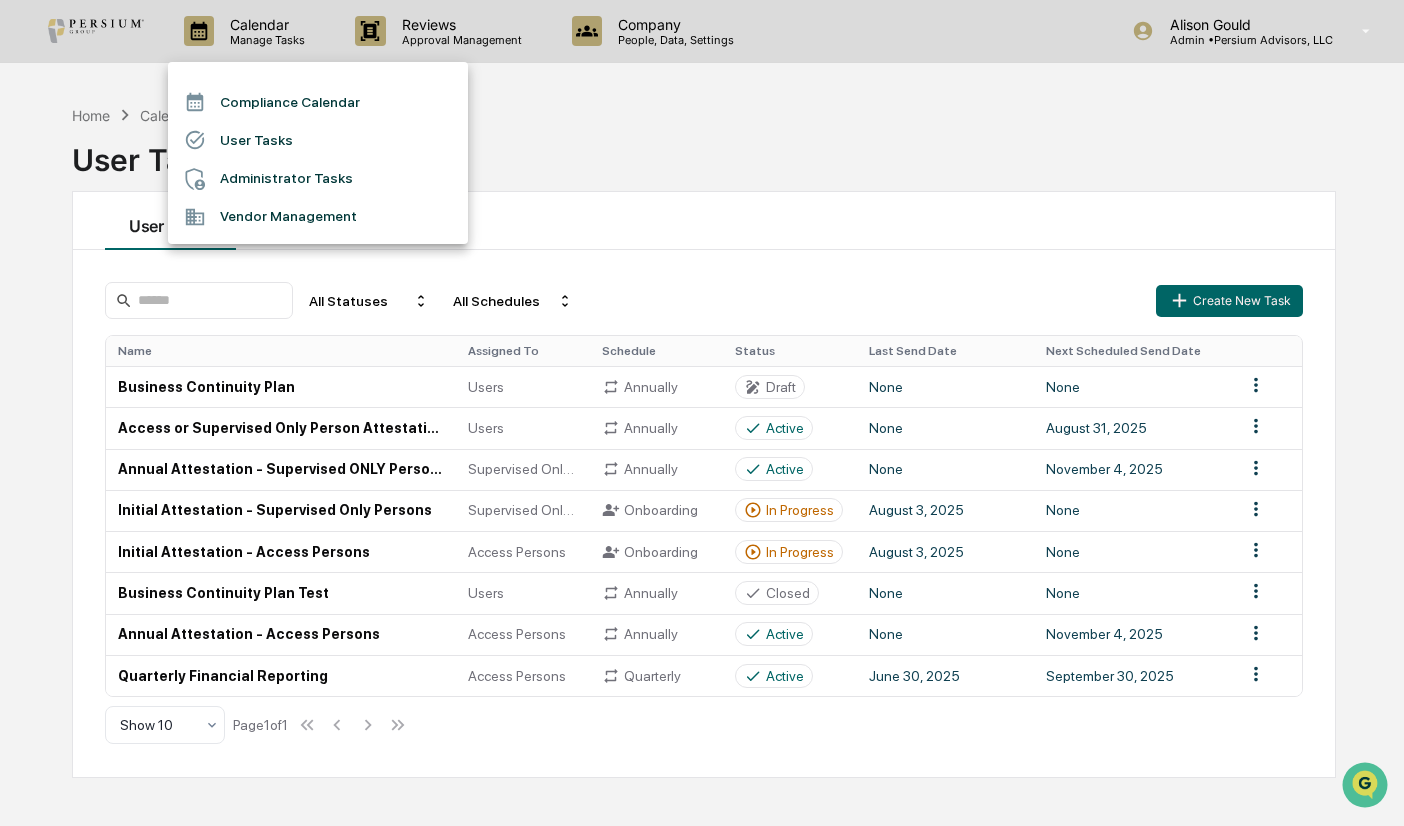 click on "Administrator Tasks" at bounding box center [318, 179] 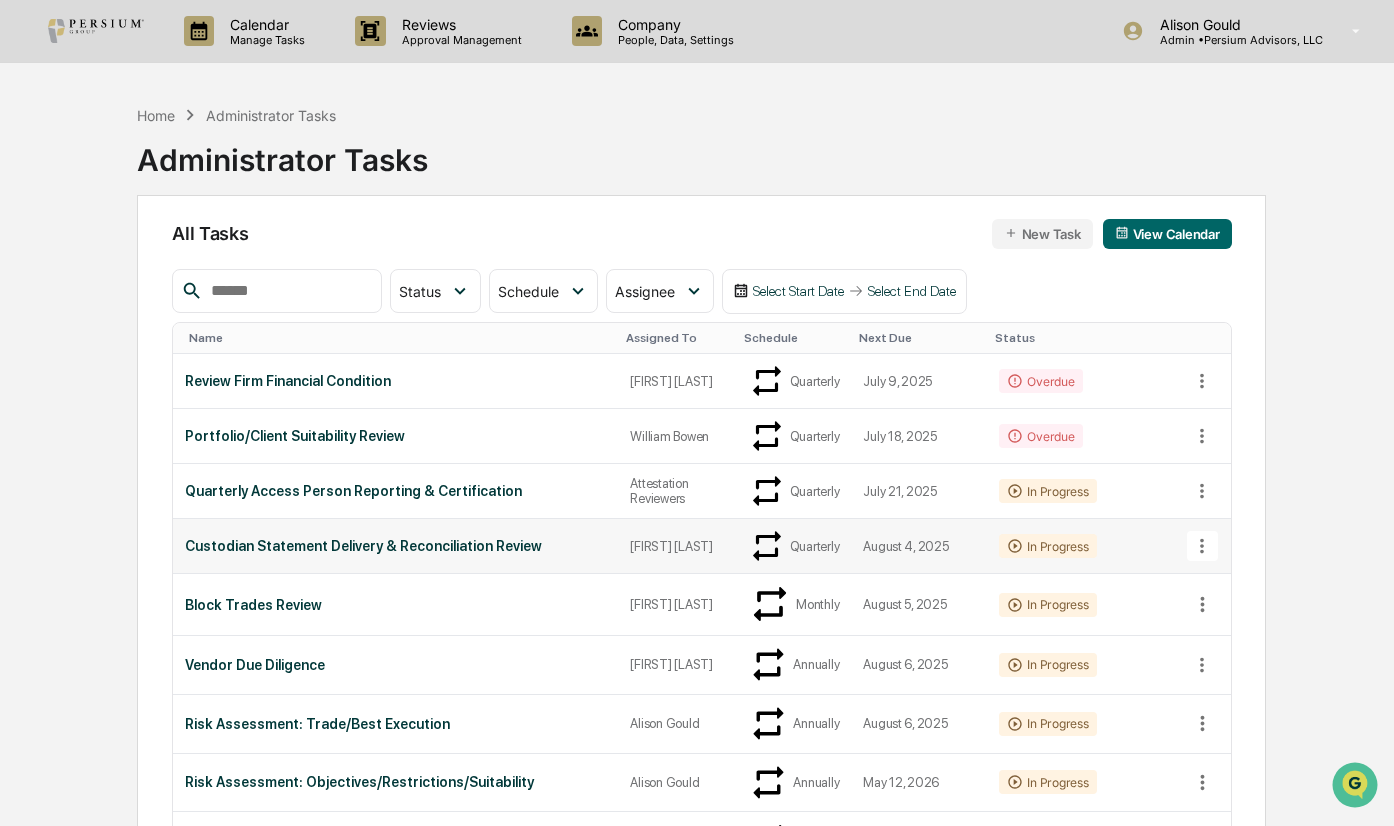 click 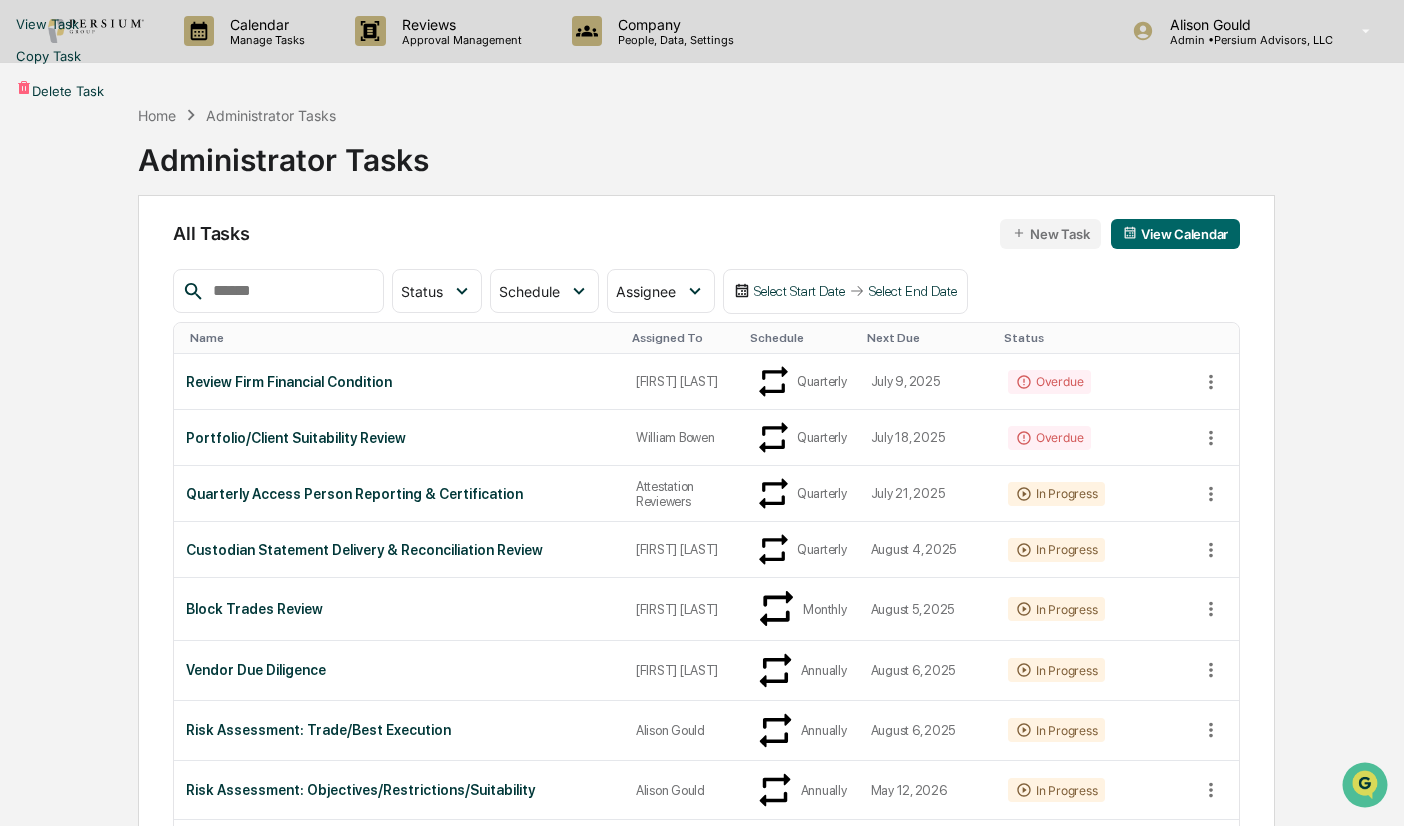 click at bounding box center [702, 413] 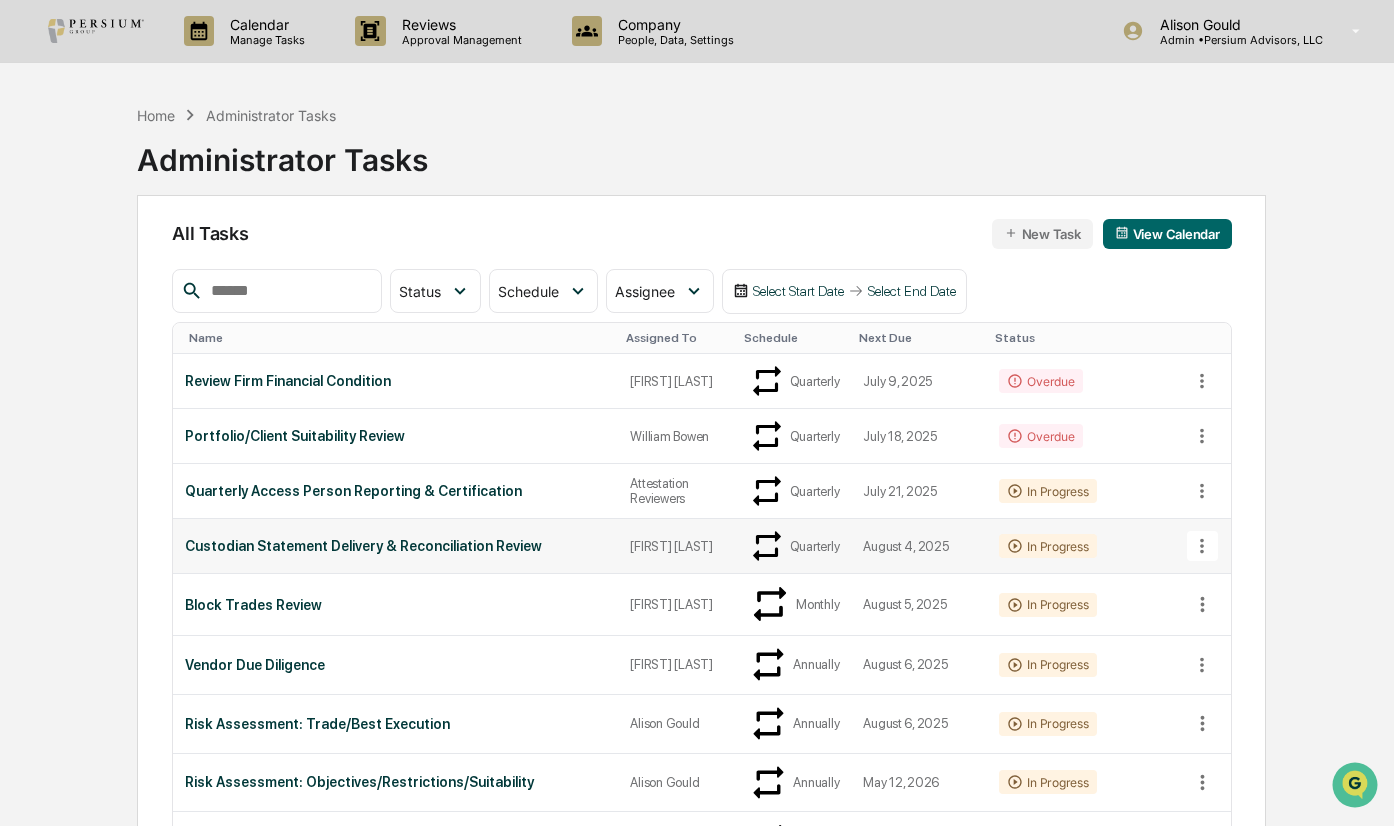click on "Custodian Statement Delivery & Reconciliation Review" at bounding box center (395, 546) 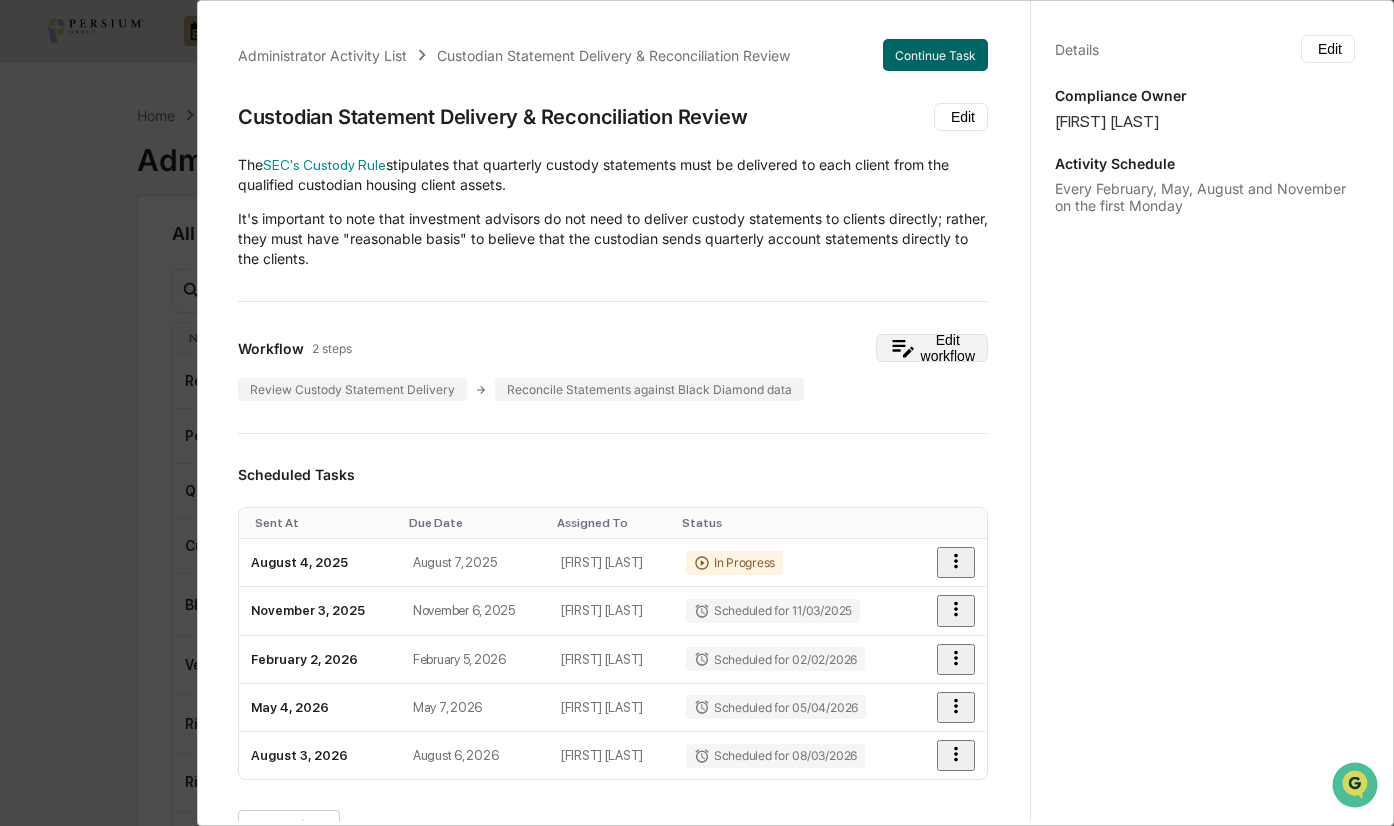 click on "Edit workflow" at bounding box center [932, 348] 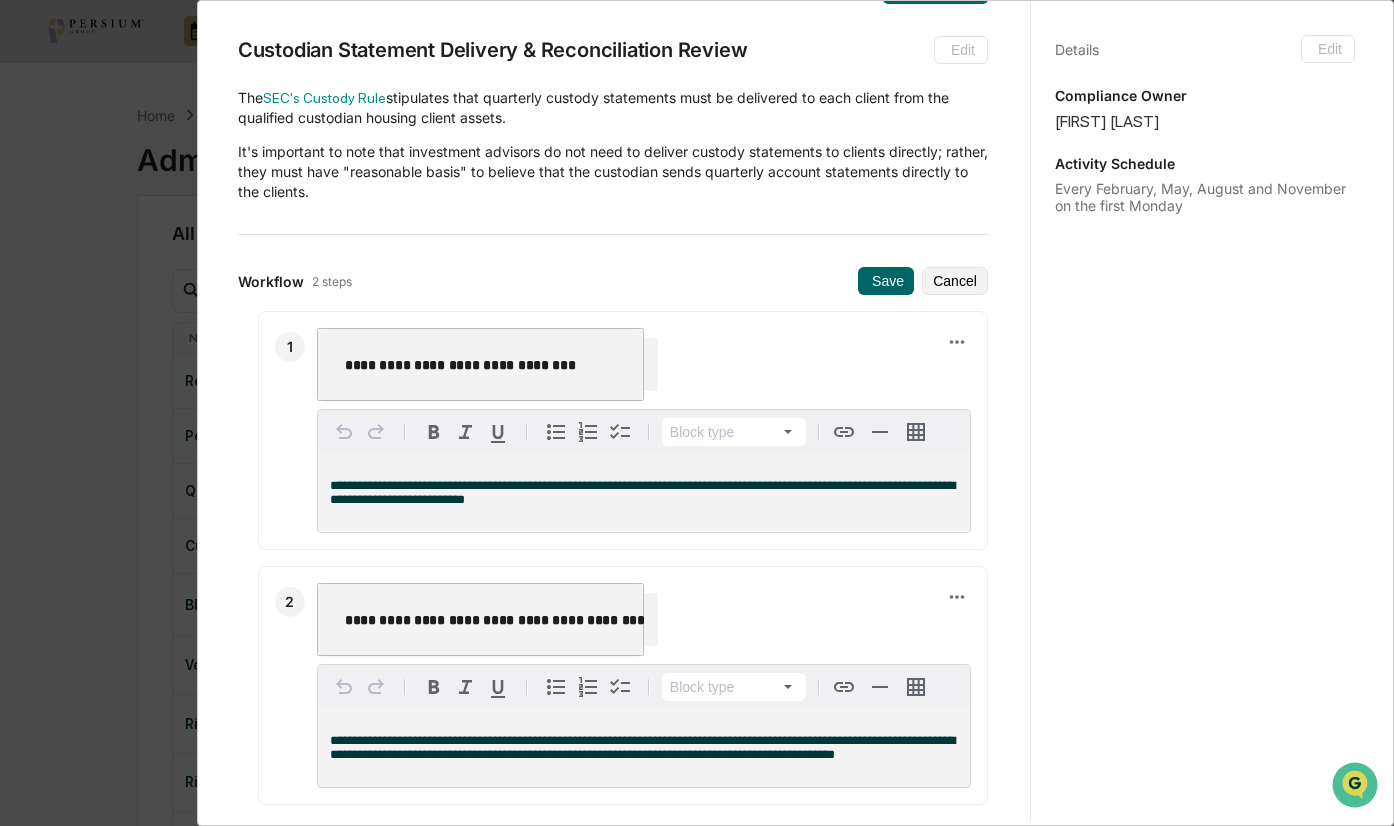 scroll, scrollTop: 100, scrollLeft: 0, axis: vertical 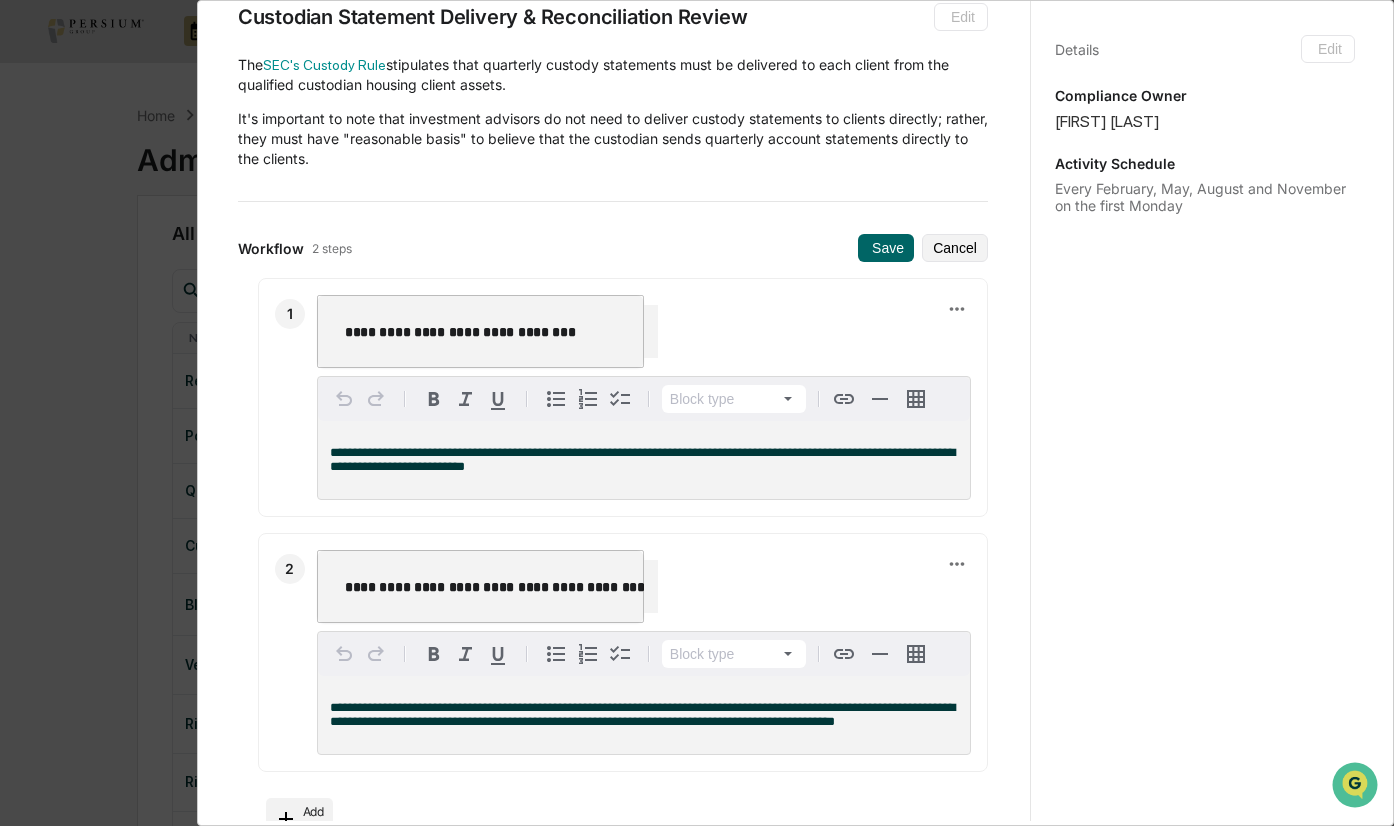 click on "**********" at bounding box center [644, 715] 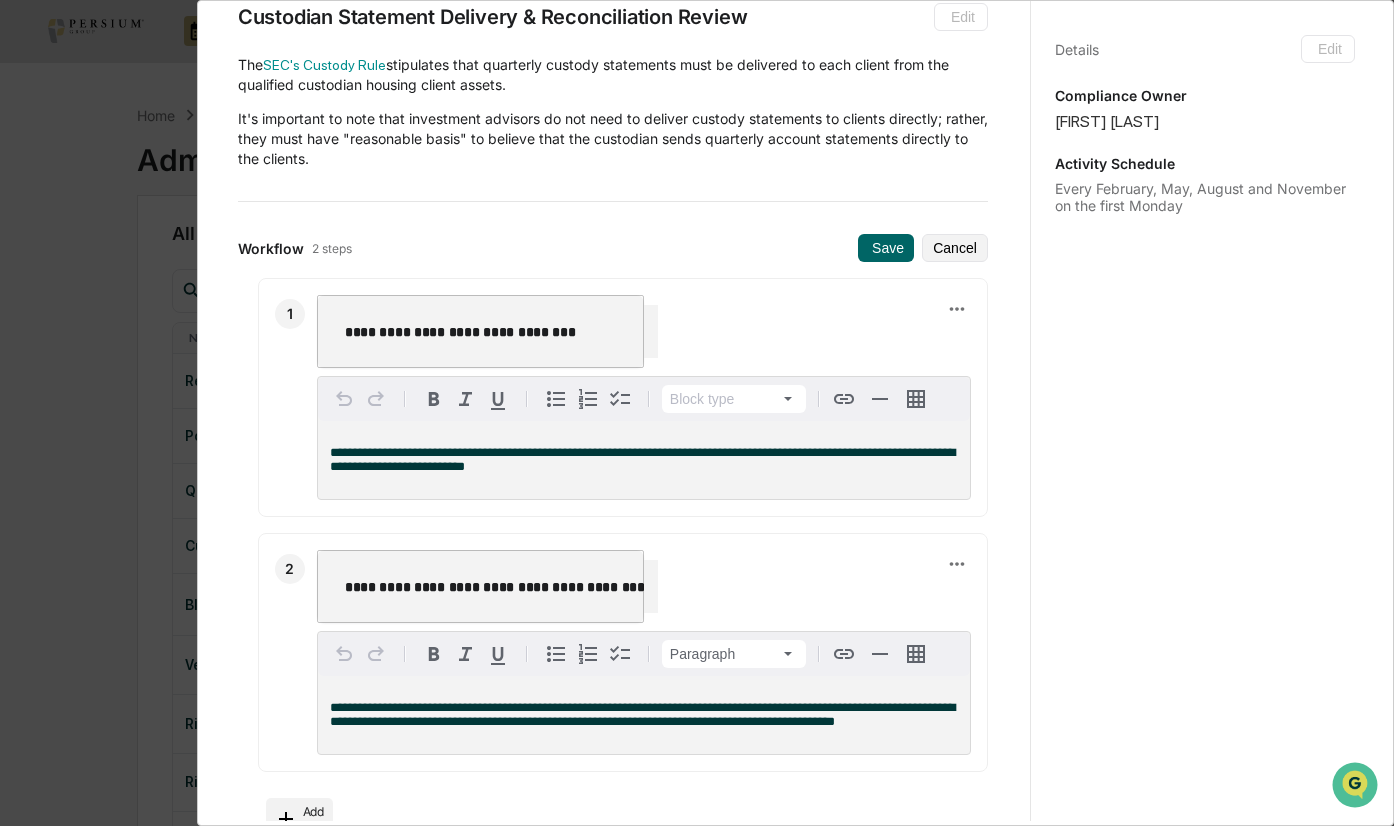 type 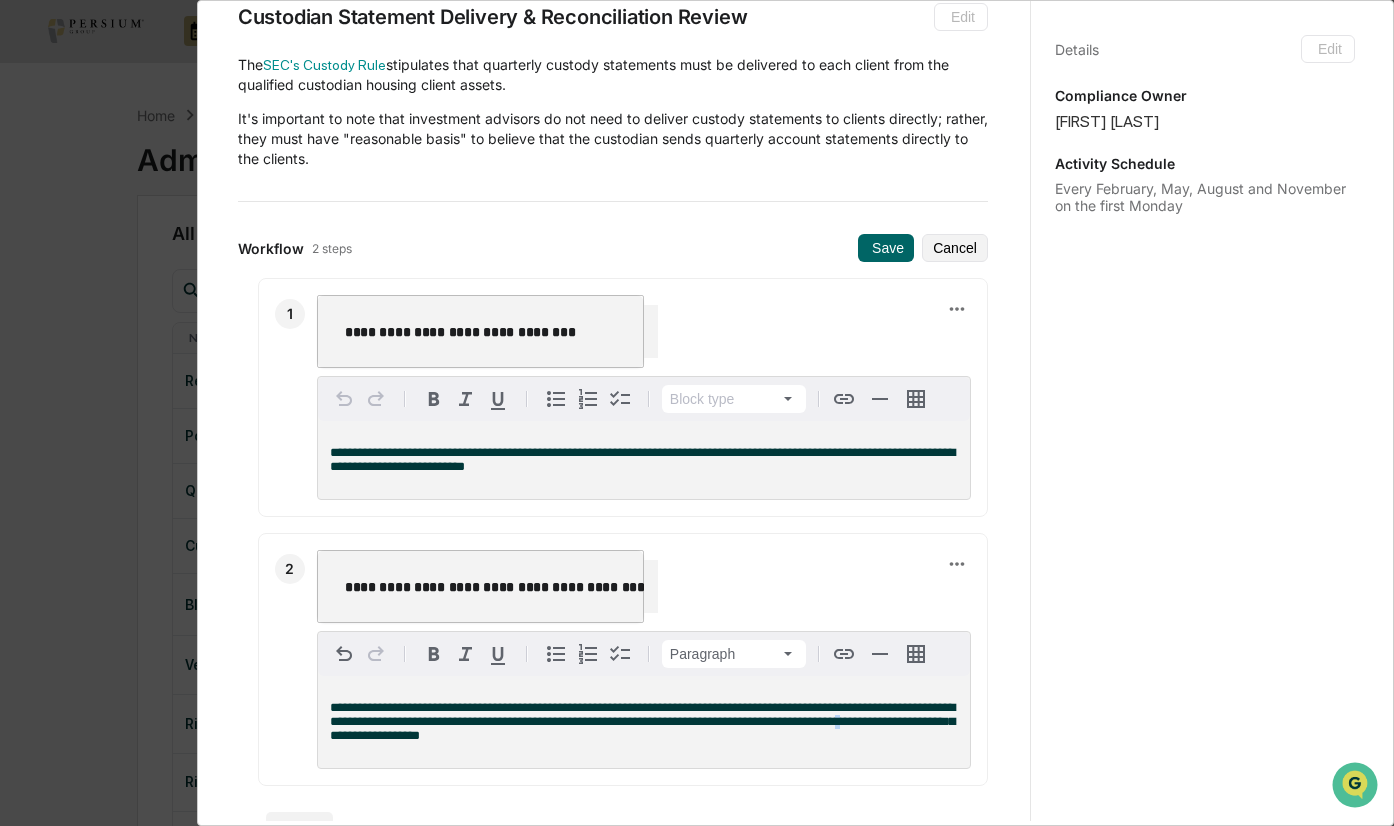 click on "**********" at bounding box center [642, 721] 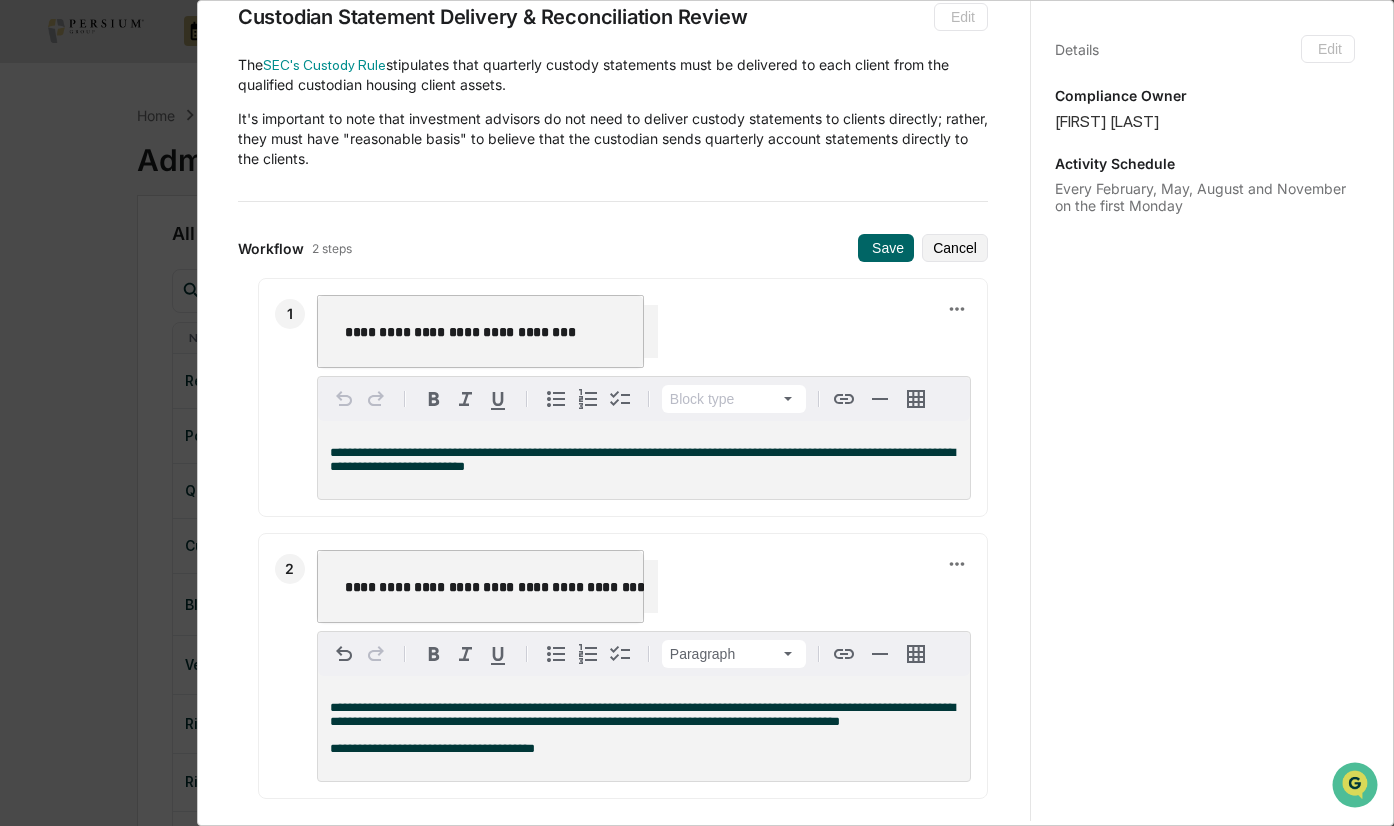 click on "**********" at bounding box center [644, 749] 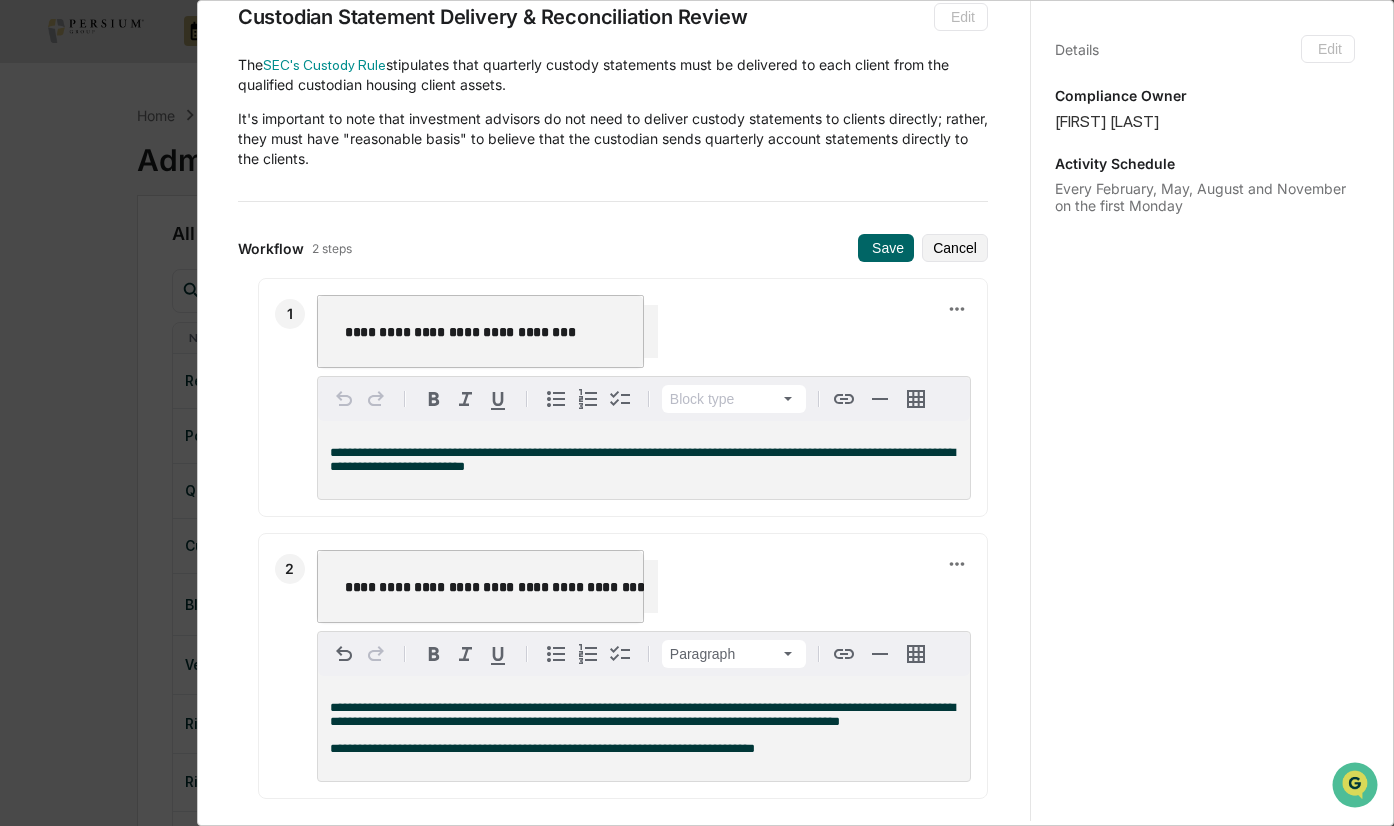 click on "**********" at bounding box center (644, 749) 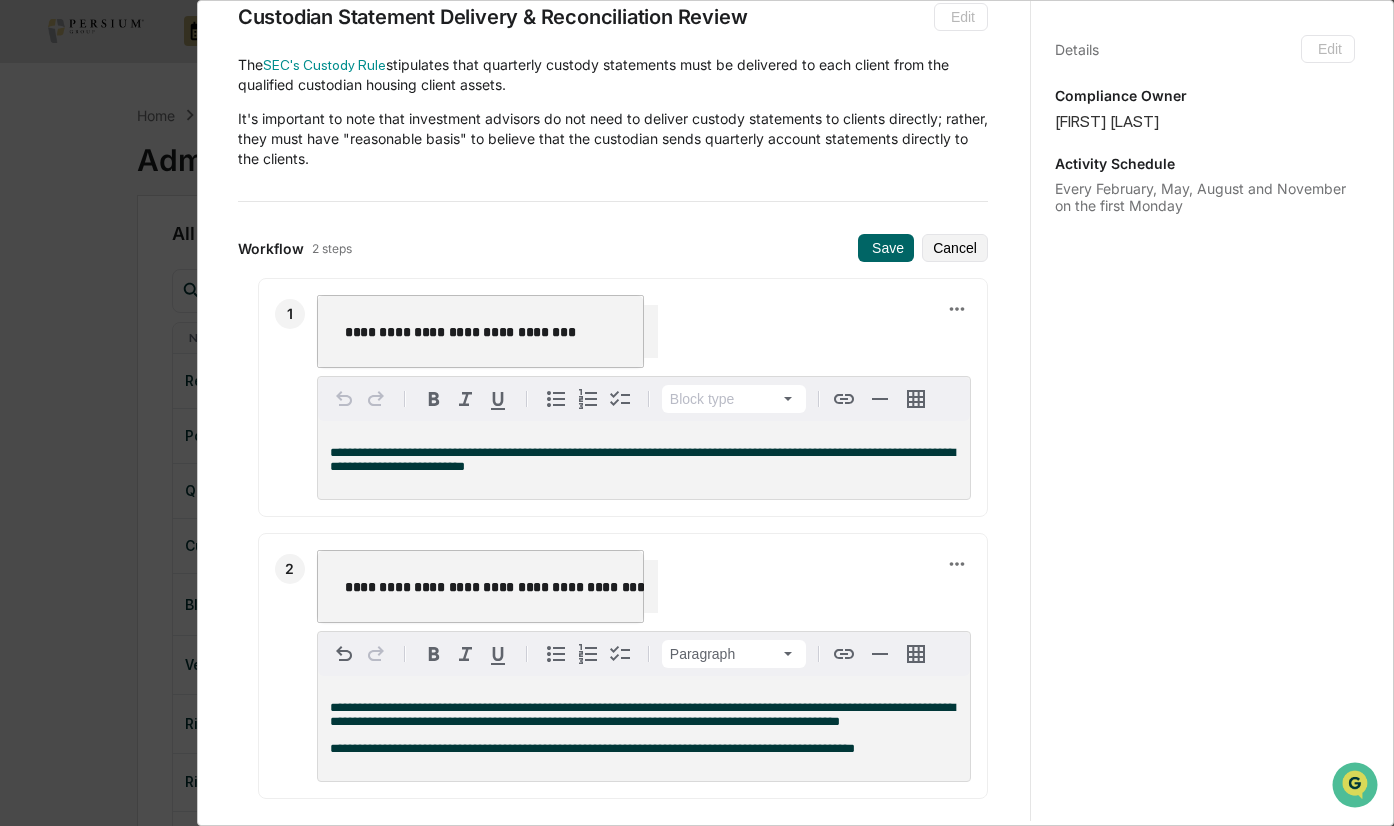 click on "**********" at bounding box center [644, 749] 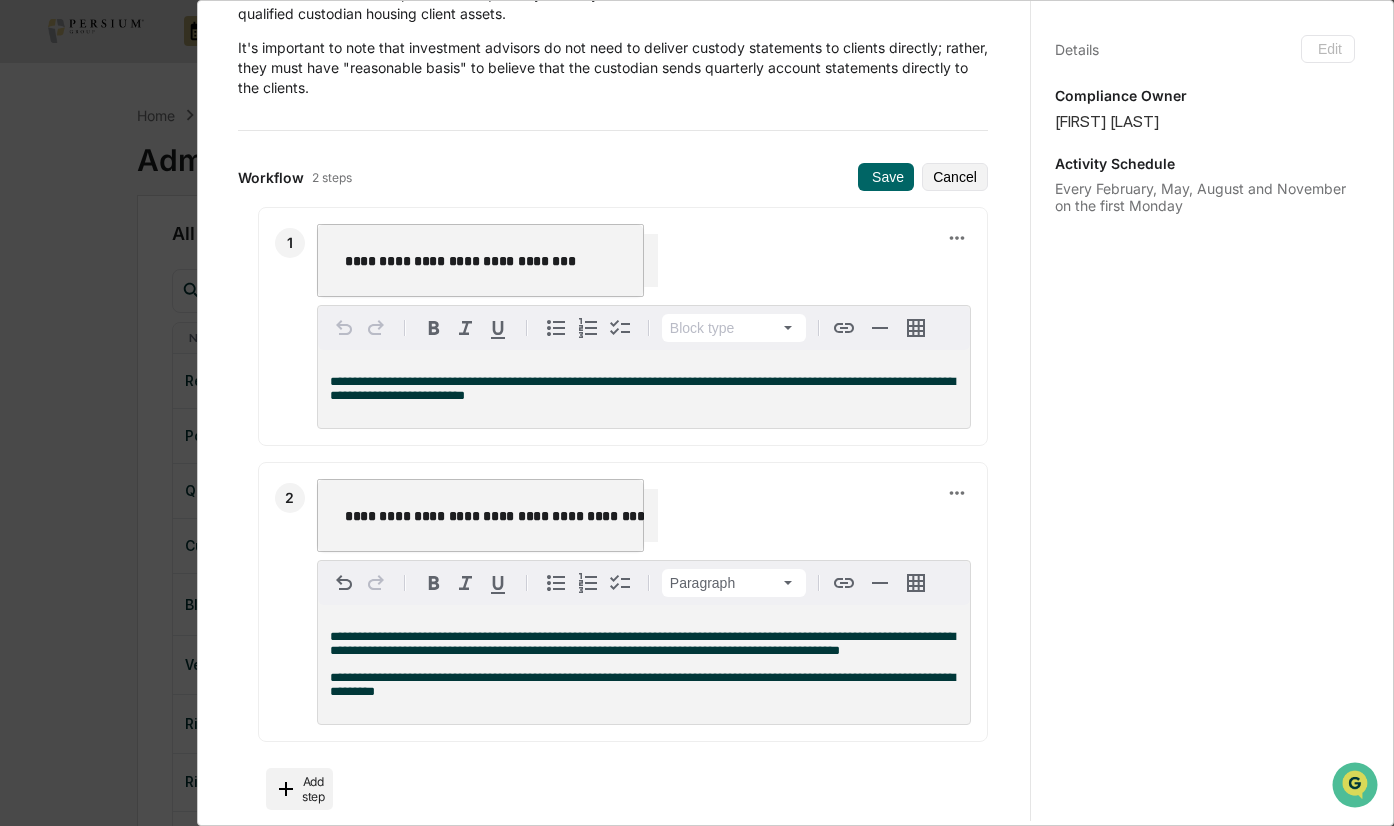 scroll, scrollTop: 200, scrollLeft: 0, axis: vertical 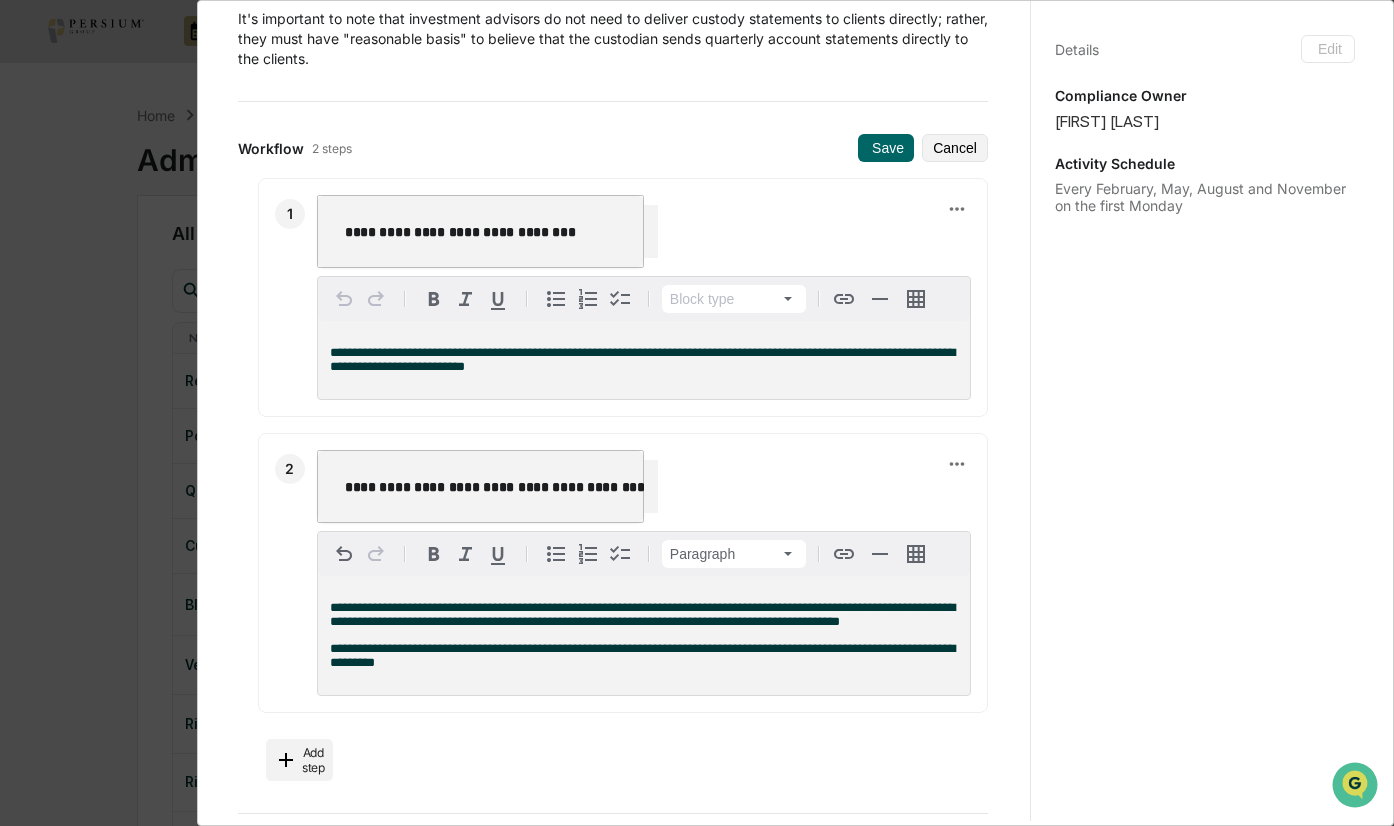 click on "**********" at bounding box center (613, 479) 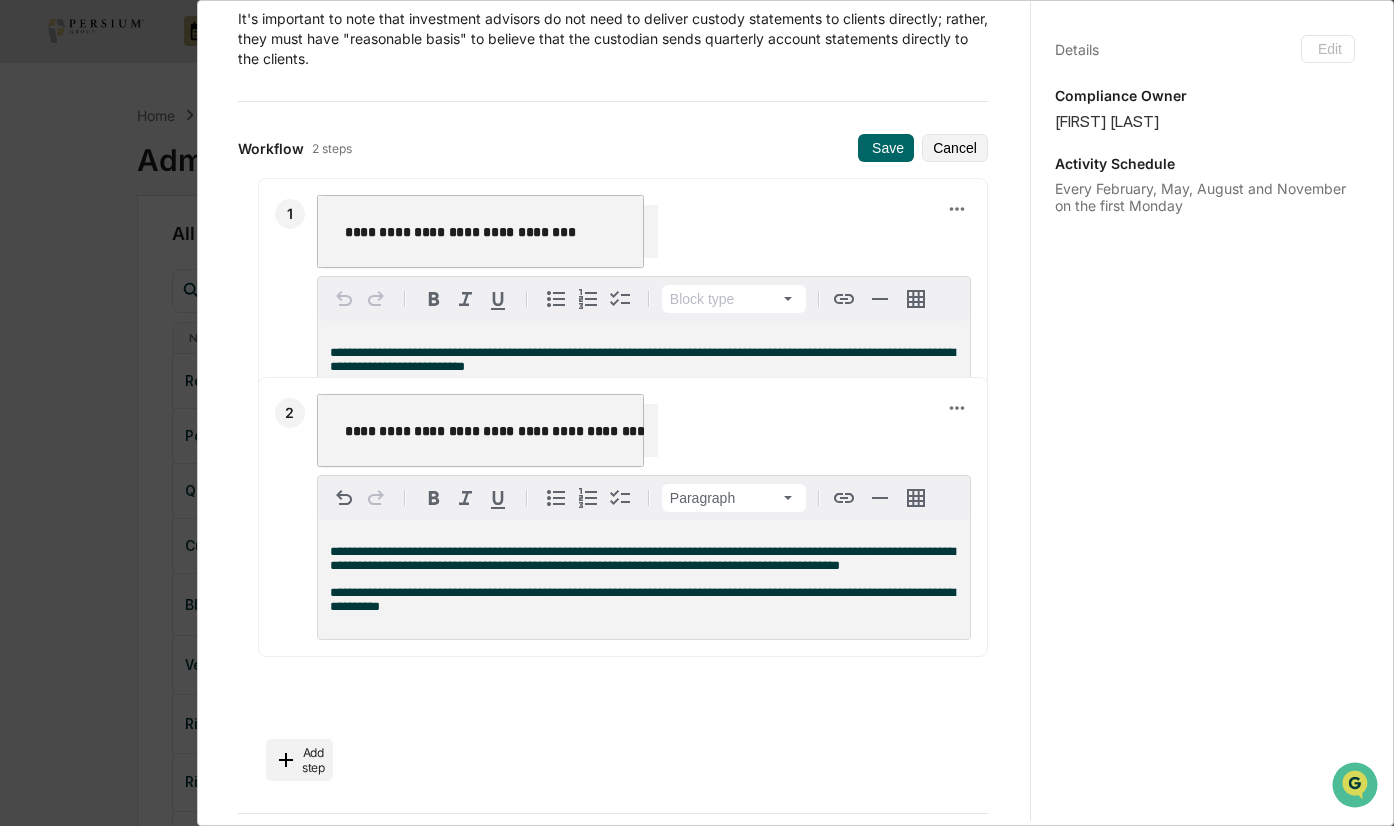 drag, startPoint x: 565, startPoint y: 622, endPoint x: 565, endPoint y: 564, distance: 58 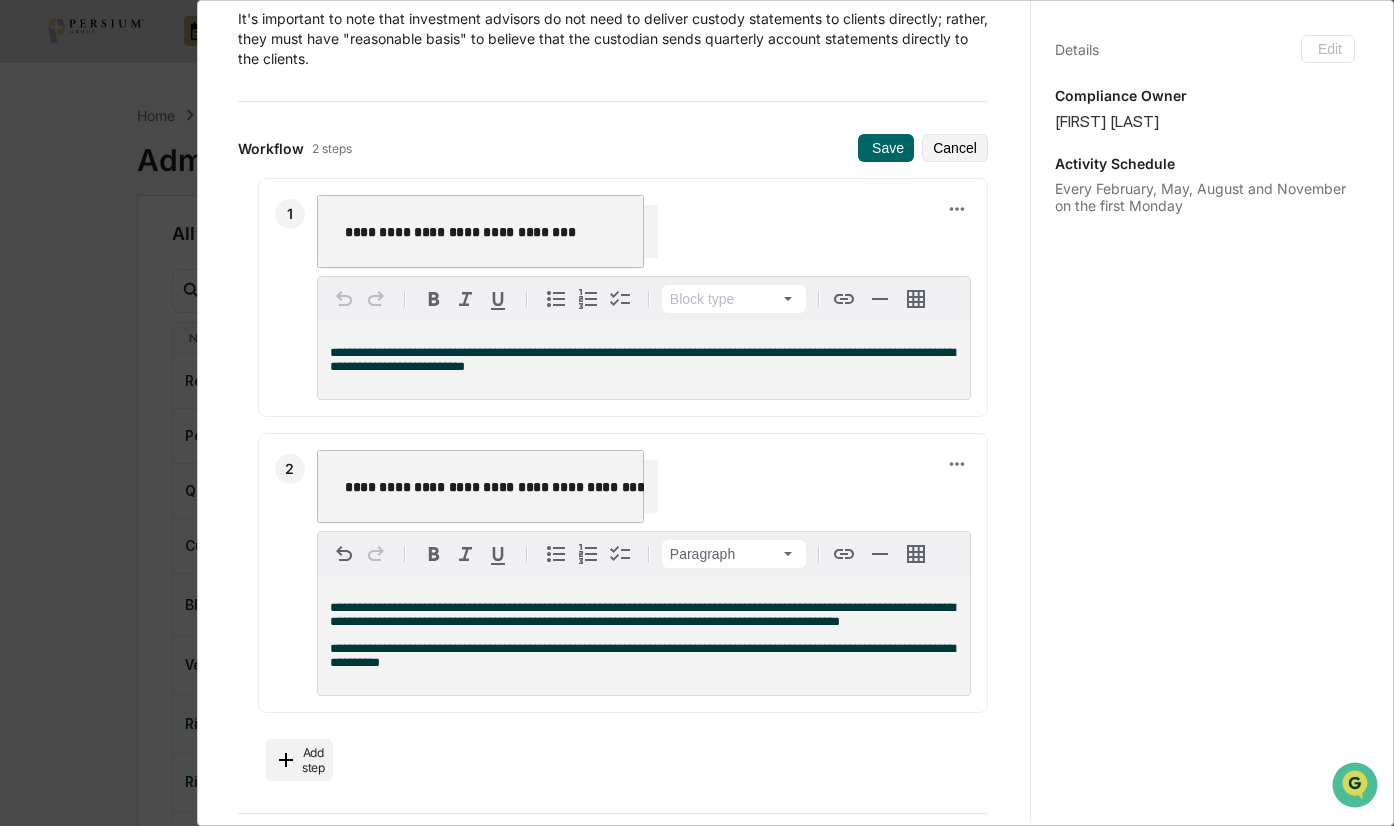 click on "**********" at bounding box center [613, 834] 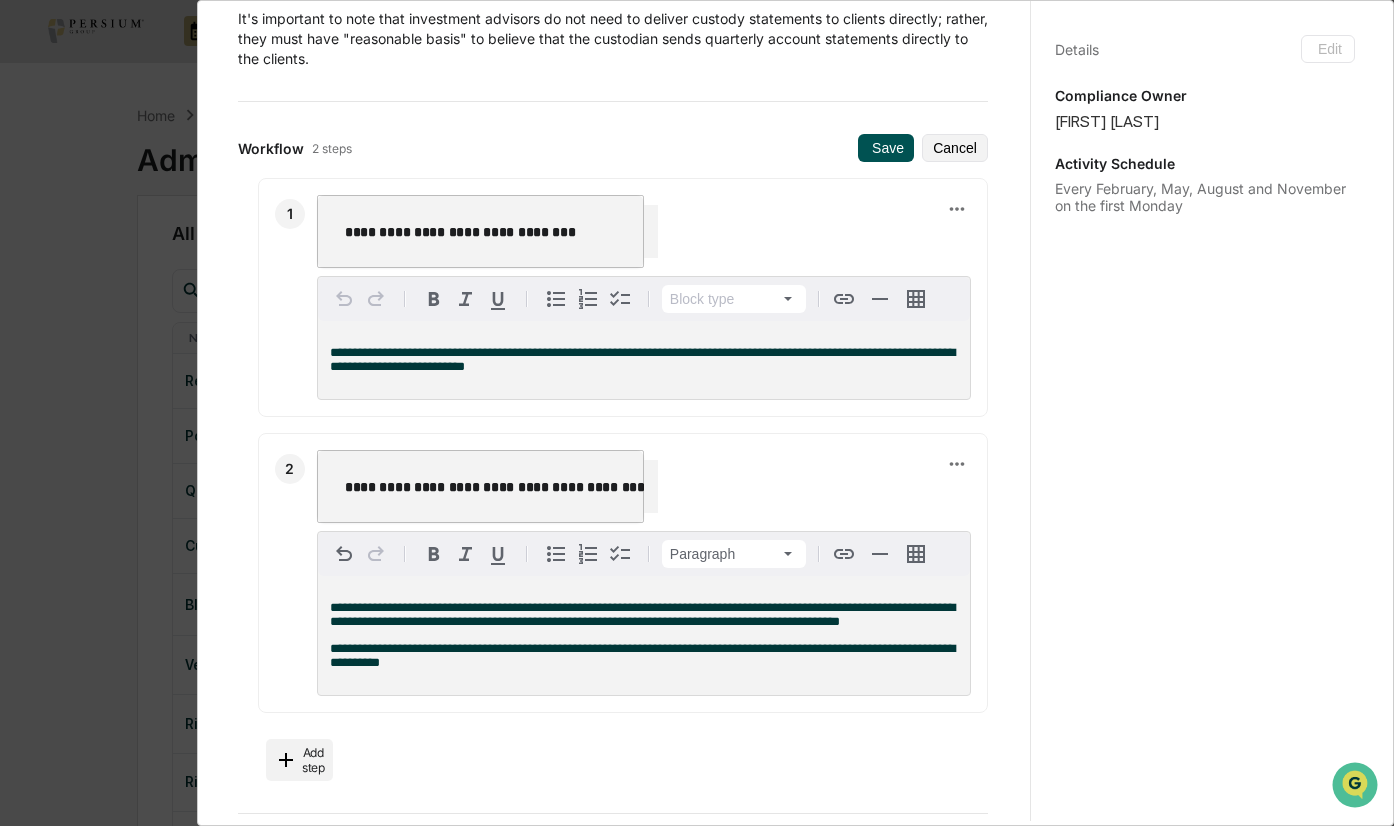 click on "Save" at bounding box center (886, 148) 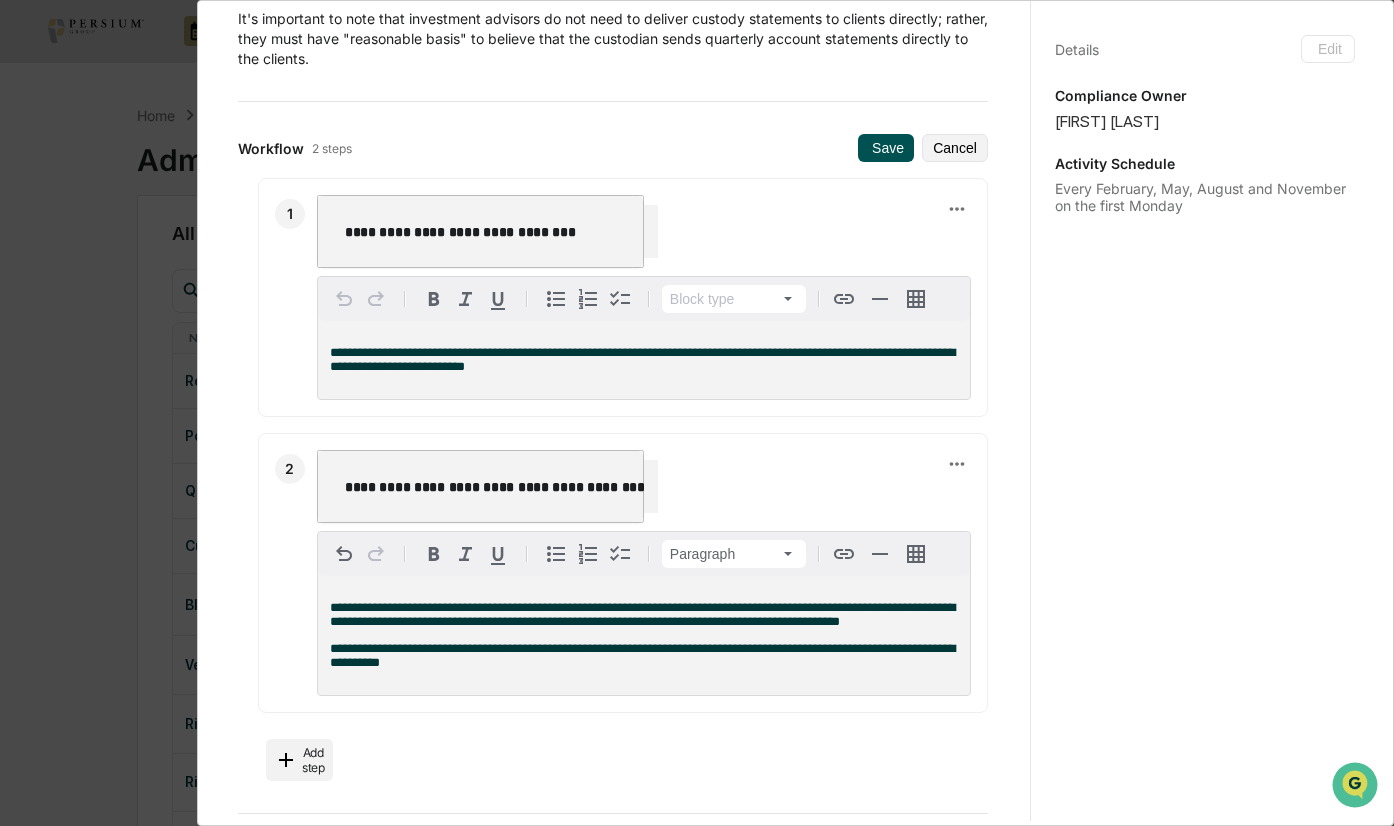 click on "Save" at bounding box center (886, 148) 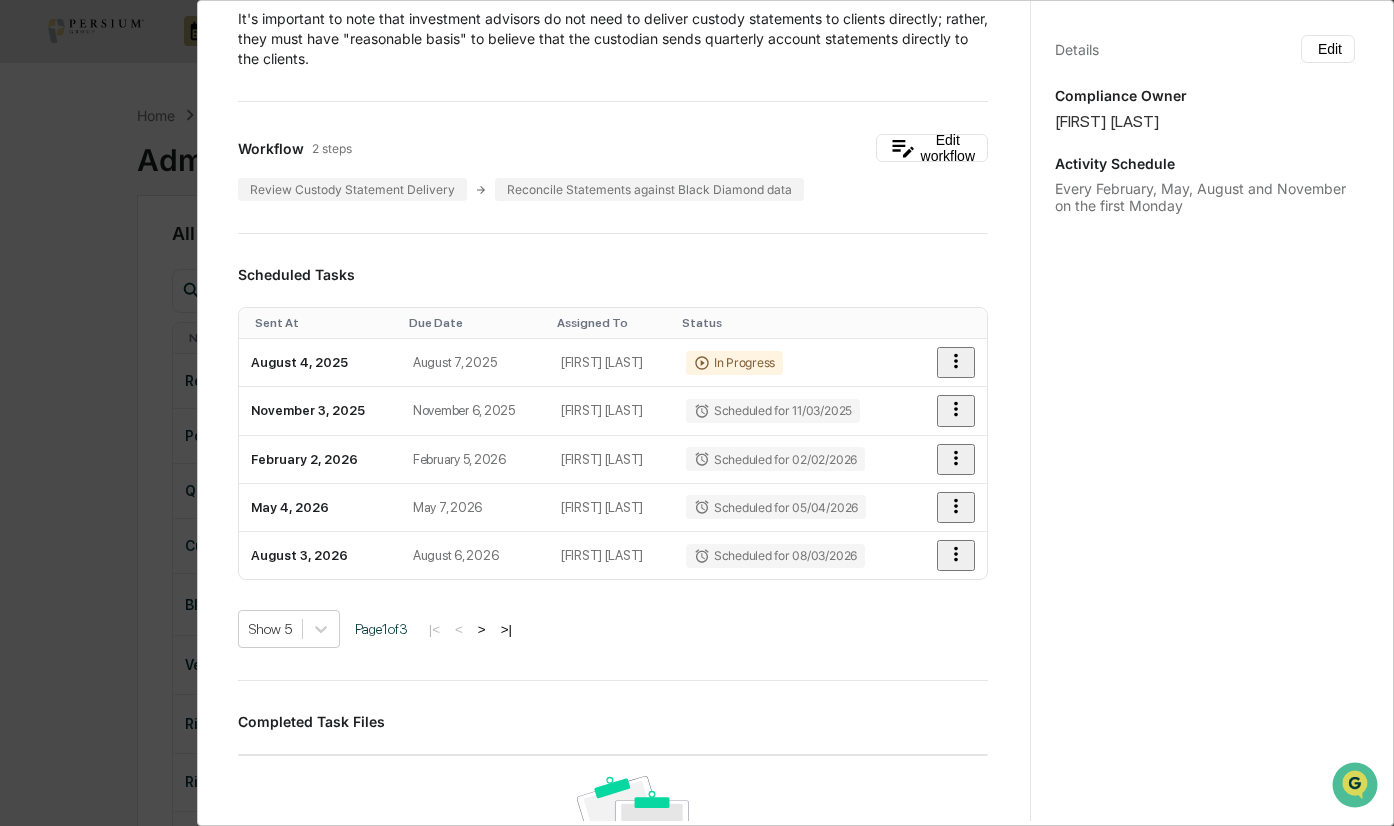 click on "Administrator Activity List Custodian Statement Delivery & Reconciliation Review Continue Task Custodian Statement Delivery & Reconciliation Review Edit The  SEC's Custody Rule  stipulates that quarterly custody statements must be delivered to each client from the qualified custodian housing client assets. It's important to note that investment advisors do not need to deliver custody statements to clients directly; rather, they must have "reasonable basis" to believe that the custodian sends quarterly account statements directly to the clients. Workflow 2 steps Edit workflow Review Custody Statement Delivery Reconcile Statements against Black Diamond data Scheduled Tasks Sent At Due Date Assigned To Status [MONTH] [DAY], [YEAR] [MONTH] [DAY], [YEAR] [FIRST] [LAST] In Progress [MONTH] [DAY], [YEAR] [MONTH] [DAY], [YEAR] [FIRST] [LAST] Scheduled for [MONTH]/[DAY]/[YEAR] [MONTH] [DAY], [YEAR] [MONTH] [DAY], [YEAR] [FIRST] [LAST] Scheduled for [MONTH]/[DAY]/[YEAR] [MONTH] [DAY], [YEAR] [MONTH] [DAY], [YEAR] [FIRST] [LAST] Scheduled for [MONTH]/[DAY]/[YEAR] [MONTH] [DAY], [YEAR] [MONTH] [DAY], [YEAR] [FIRST] [LAST] Show 5 1" at bounding box center [697, 413] 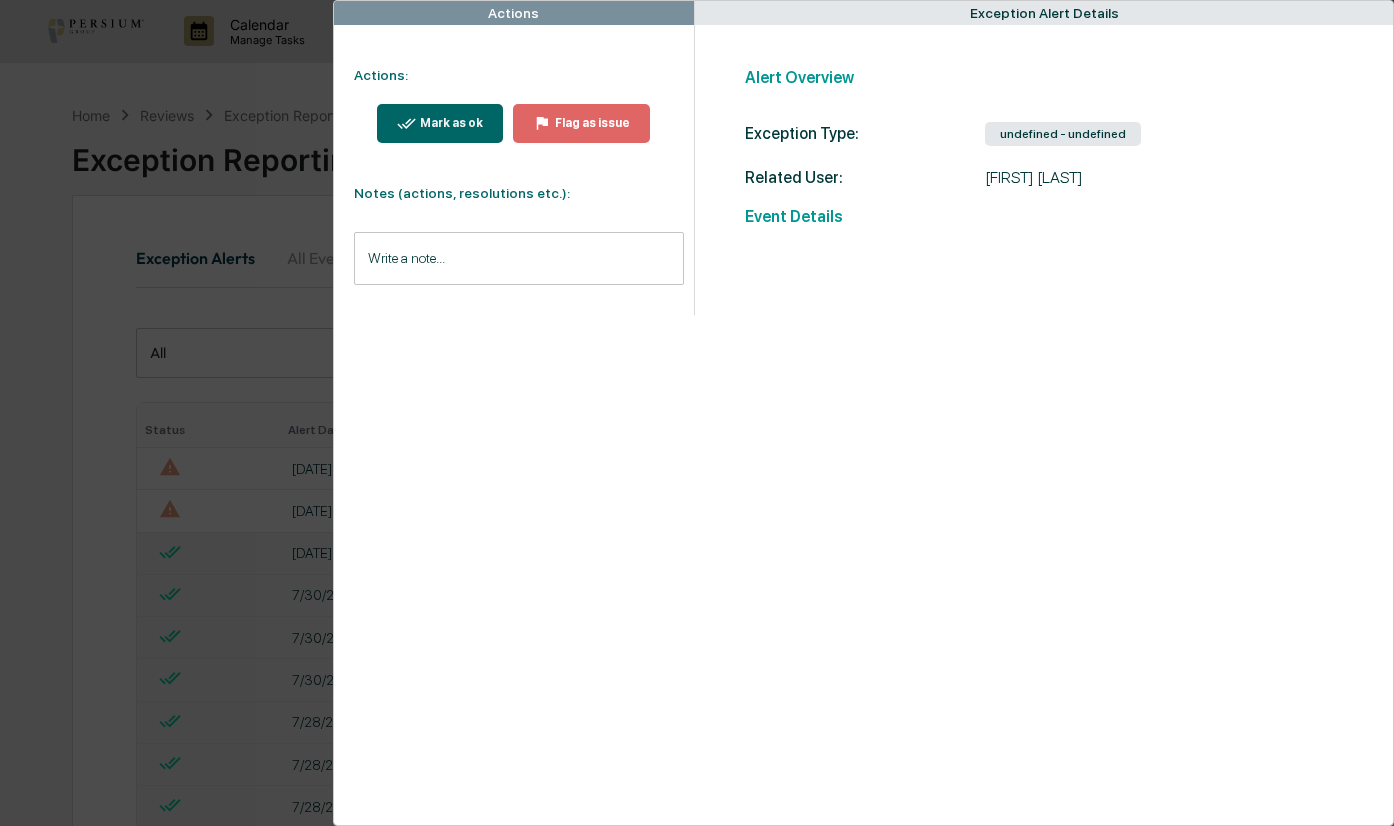 scroll, scrollTop: 0, scrollLeft: 0, axis: both 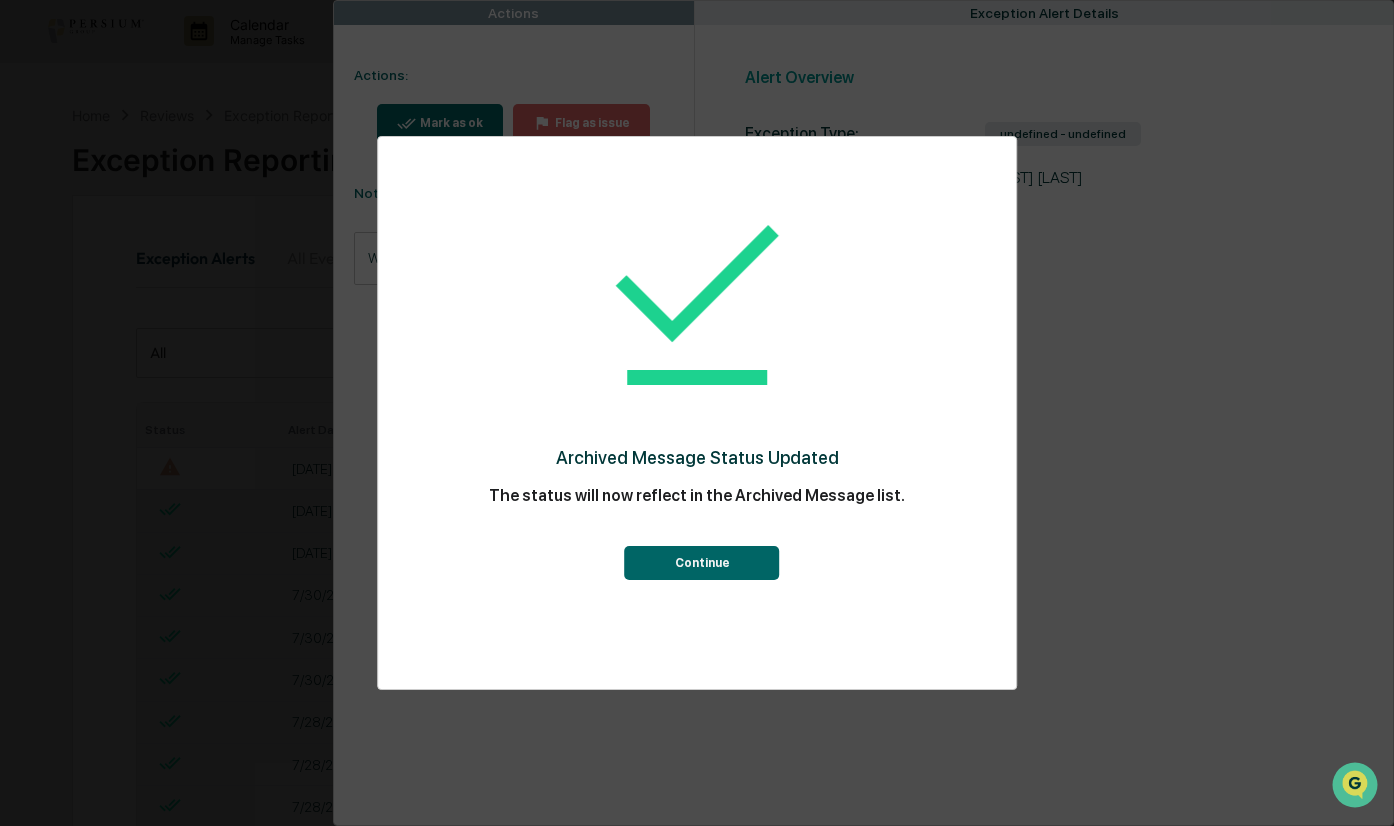 click on "Continue" at bounding box center [702, 563] 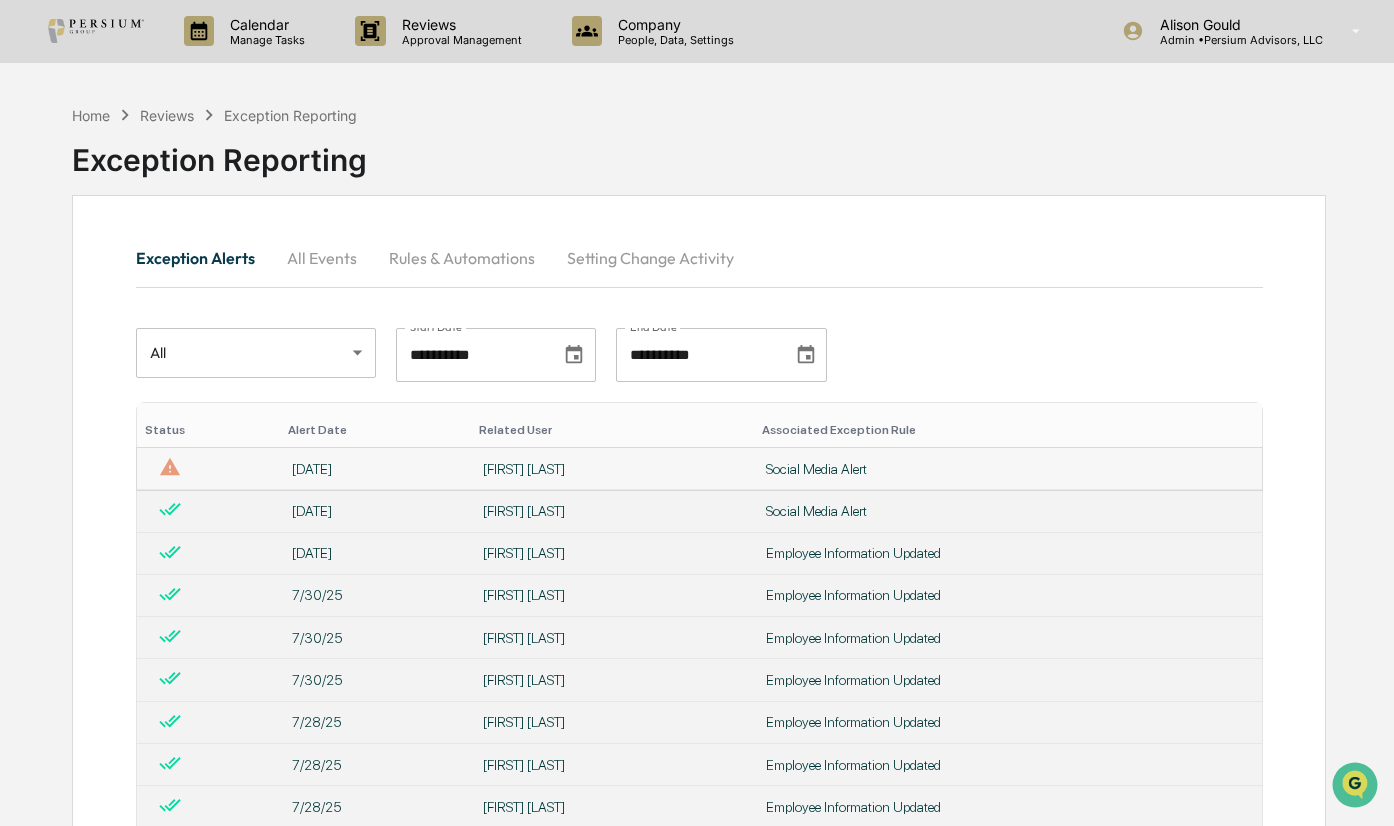 click on "[DATE]" at bounding box center (375, 469) 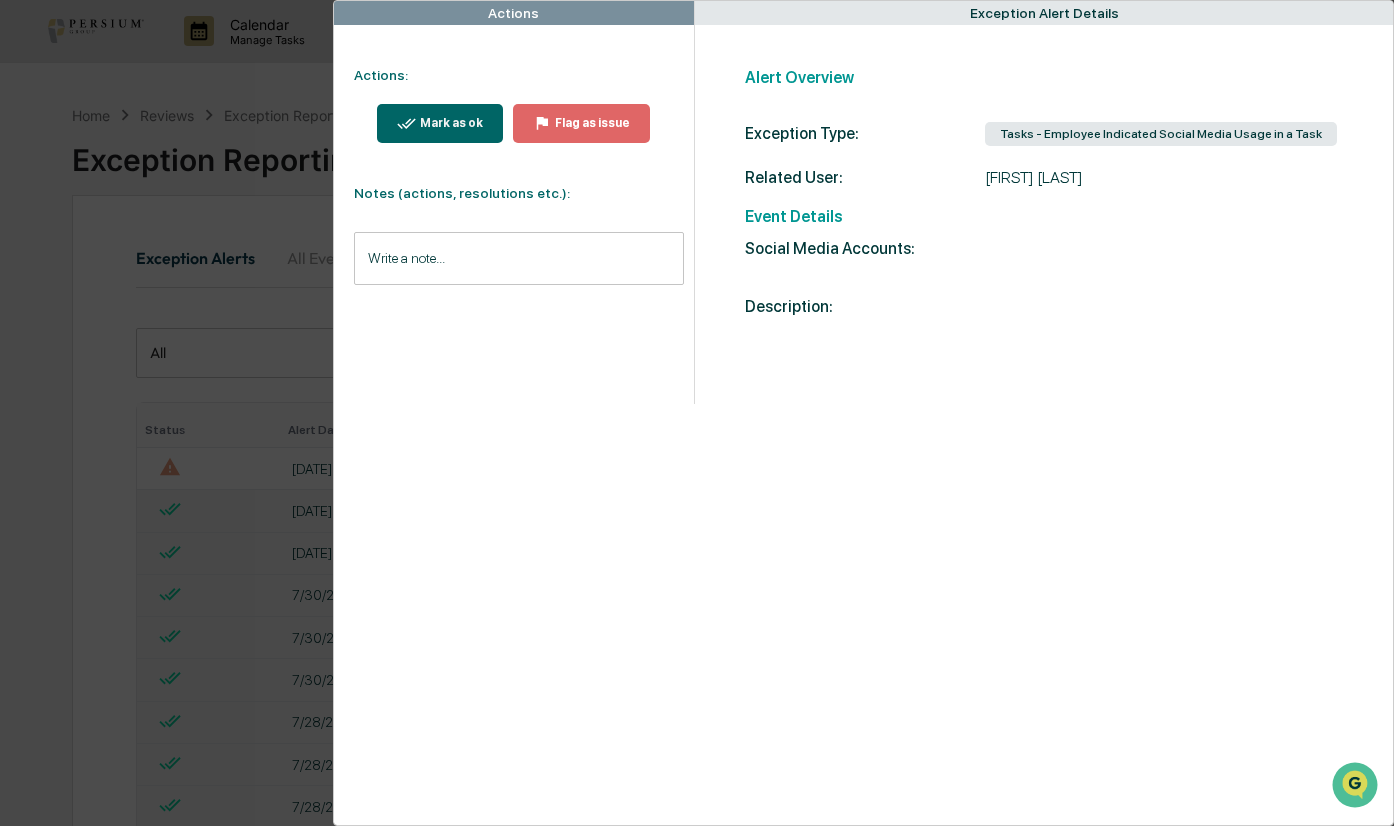 click on "Mark as ok" at bounding box center (449, 123) 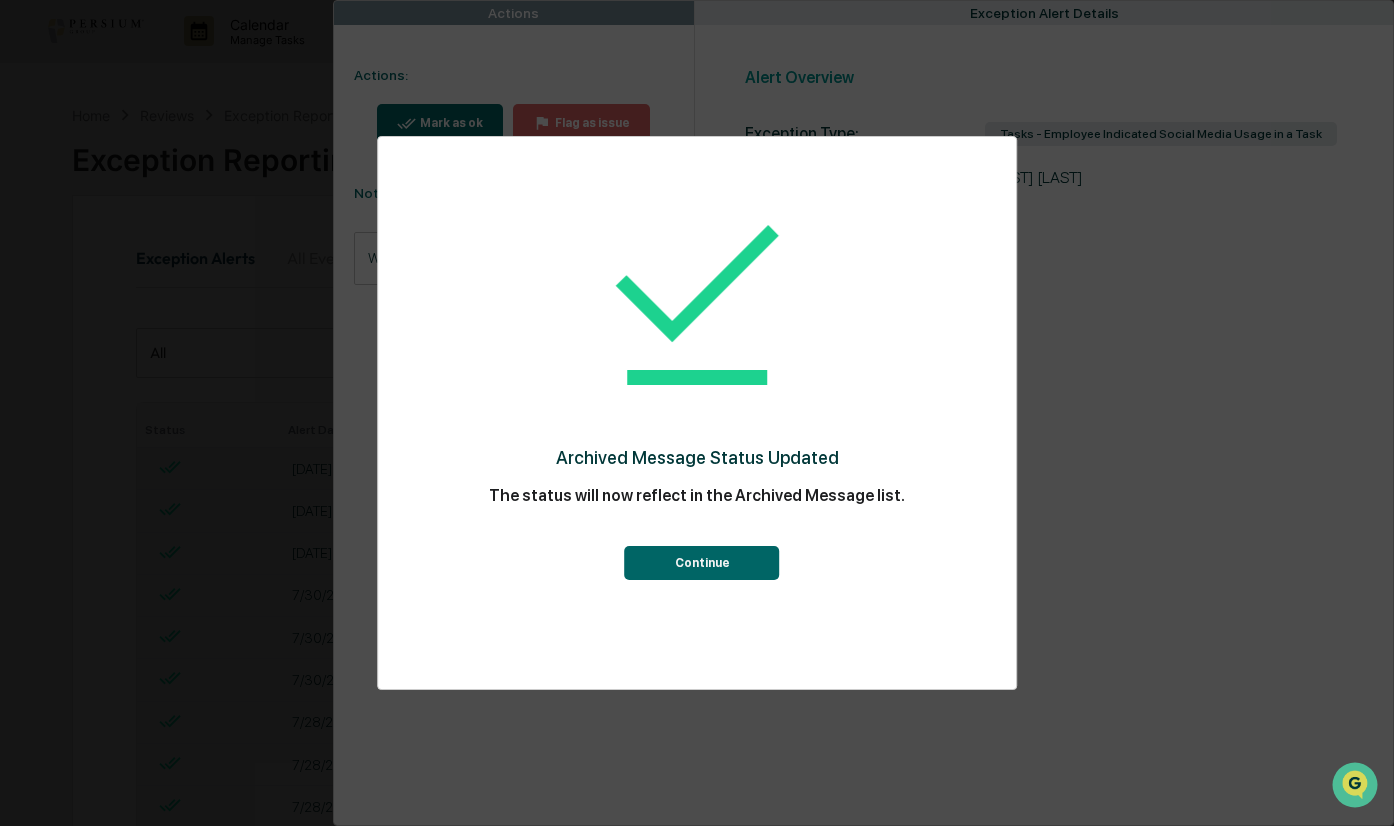click on "Continue" at bounding box center (702, 563) 